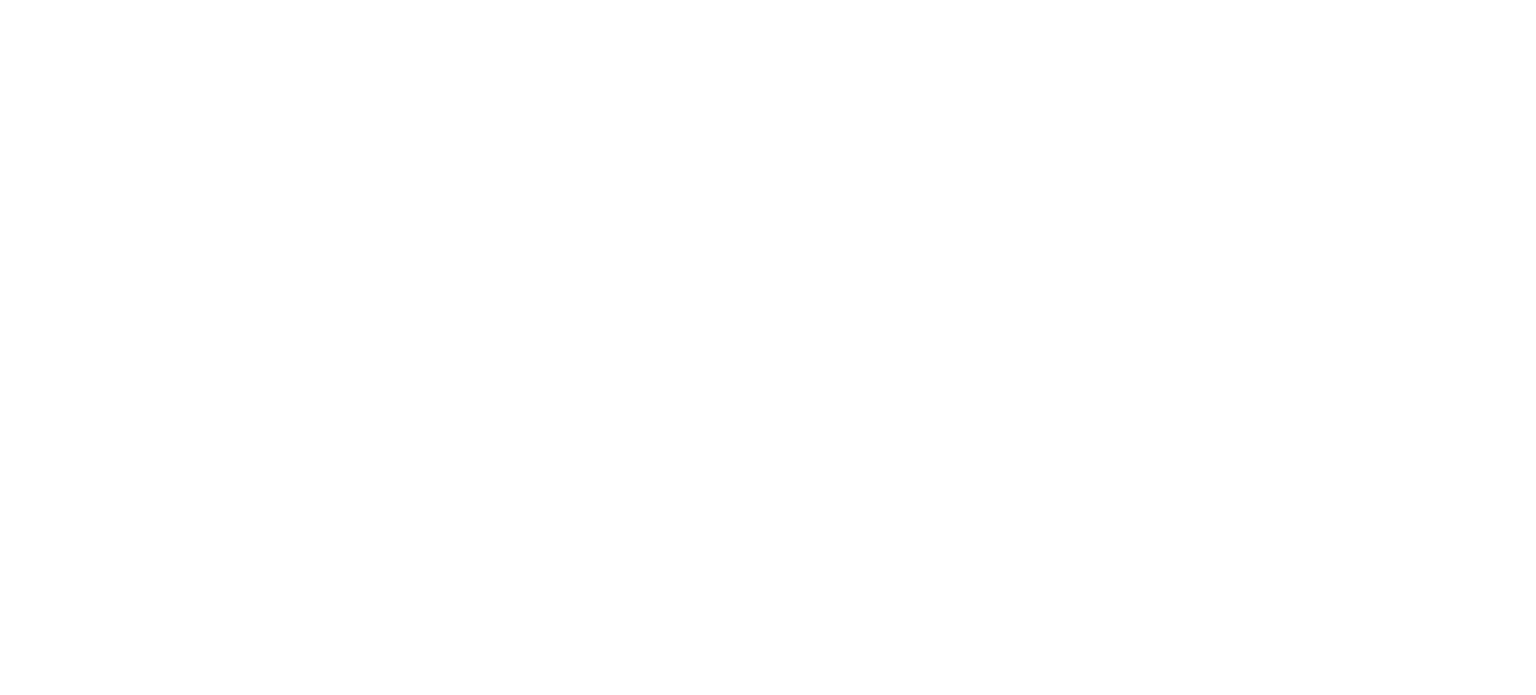 scroll, scrollTop: 0, scrollLeft: 0, axis: both 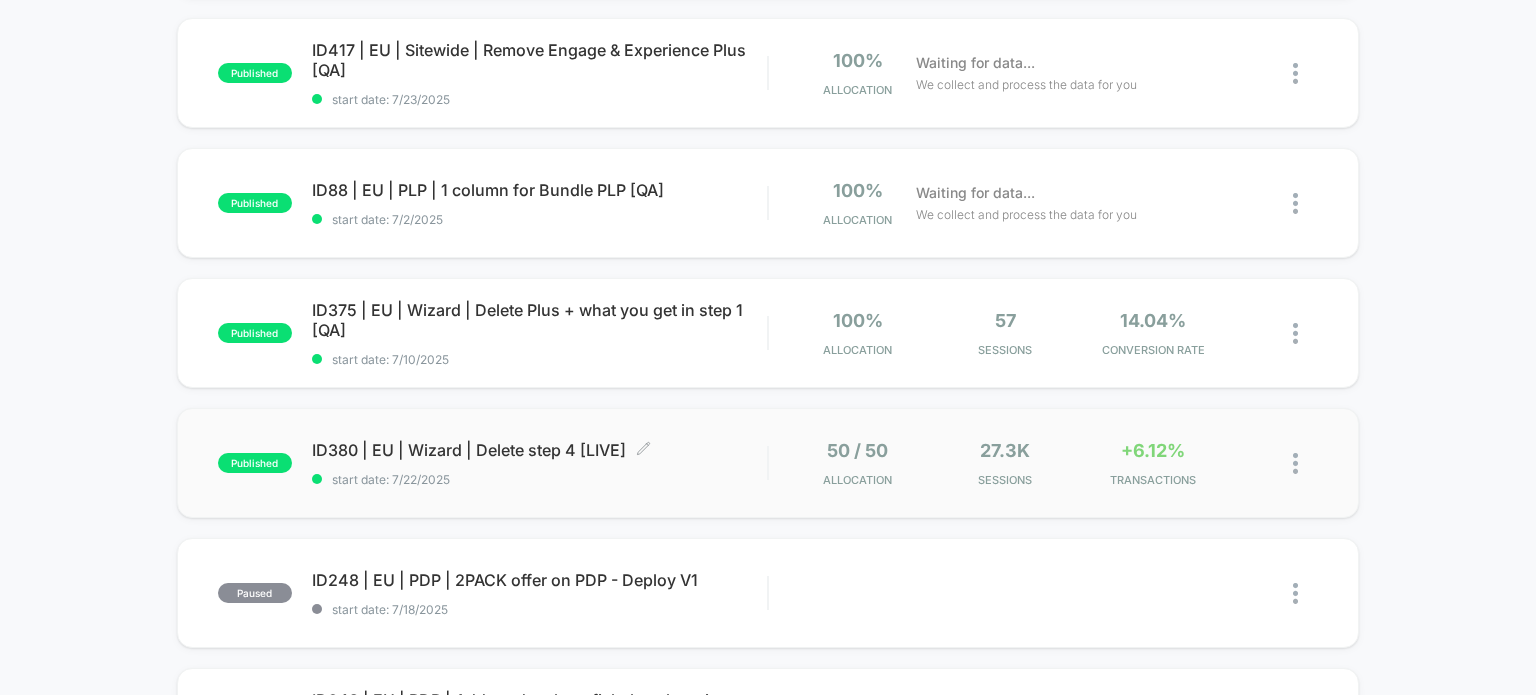click on "ID380 | EU | Wizard | Delete step 4 [LIVE] Click to edit experience details" at bounding box center [540, 450] 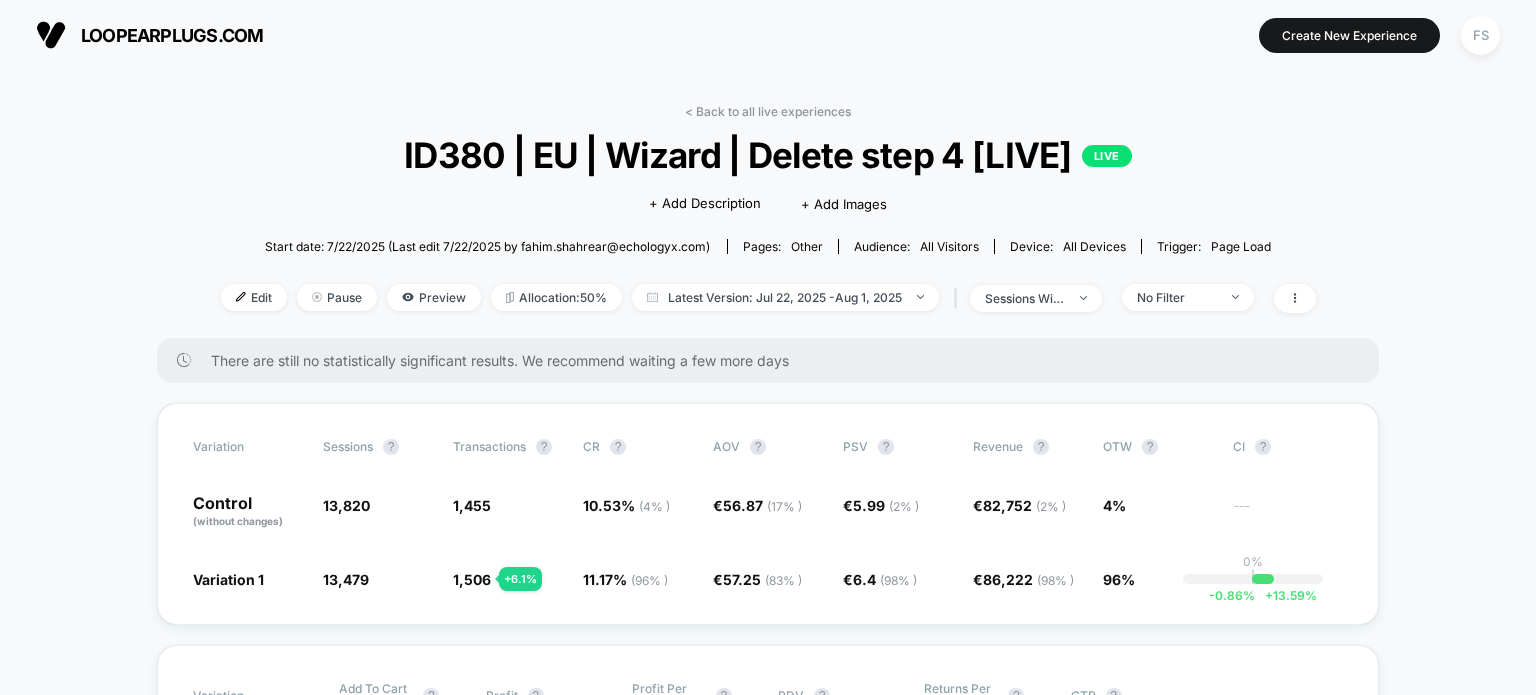 click on "< Back to all live experiences  ID380 | EU | Wizard | Delete step 4 [LIVE] LIVE Click to edit experience details + Add Description + Add Images Start date: 7/22/2025 (Last edit 7/22/2025 by fahim.shahrear@echologyx.com) Pages: other Audience: All Visitors Device: all devices Trigger: Page Load Edit Pause  Preview Allocation:  50% Latest Version:     Jul 22, 2025    -    Aug 1, 2025 |   sessions with impression   No Filter There are still no statistically significant results. We recommend waiting a few more days Variation Sessions ? Transactions ? CR ? AOV ? PSV ? Revenue ? OTW ? CI ? Control (without changes) 13,820 1,455 10.53 % (  4 % ) € 56.87 (  17 % ) € 5.99 (  2 % ) € 82,752 (  2 % ) 4% --- Variation 1 13,479 - 2.5 % 1,506 + 6.1 % 11.17 % (  96 % ) + 6.1 % € 57.25 (  83 % ) + 0.66 % € 6.4 (  98 % ) + 6.8 % € 86,222 (  98 % ) + 6.8 % 96% 0% | -0.86 % + 13.59 % Variation Add To Cart Rate ? Profit ? Profit Per Session ? PDV ? Returns Per Session ? CTR ? Control (without changes) 39.29 % (  7 (" at bounding box center [768, 4481] 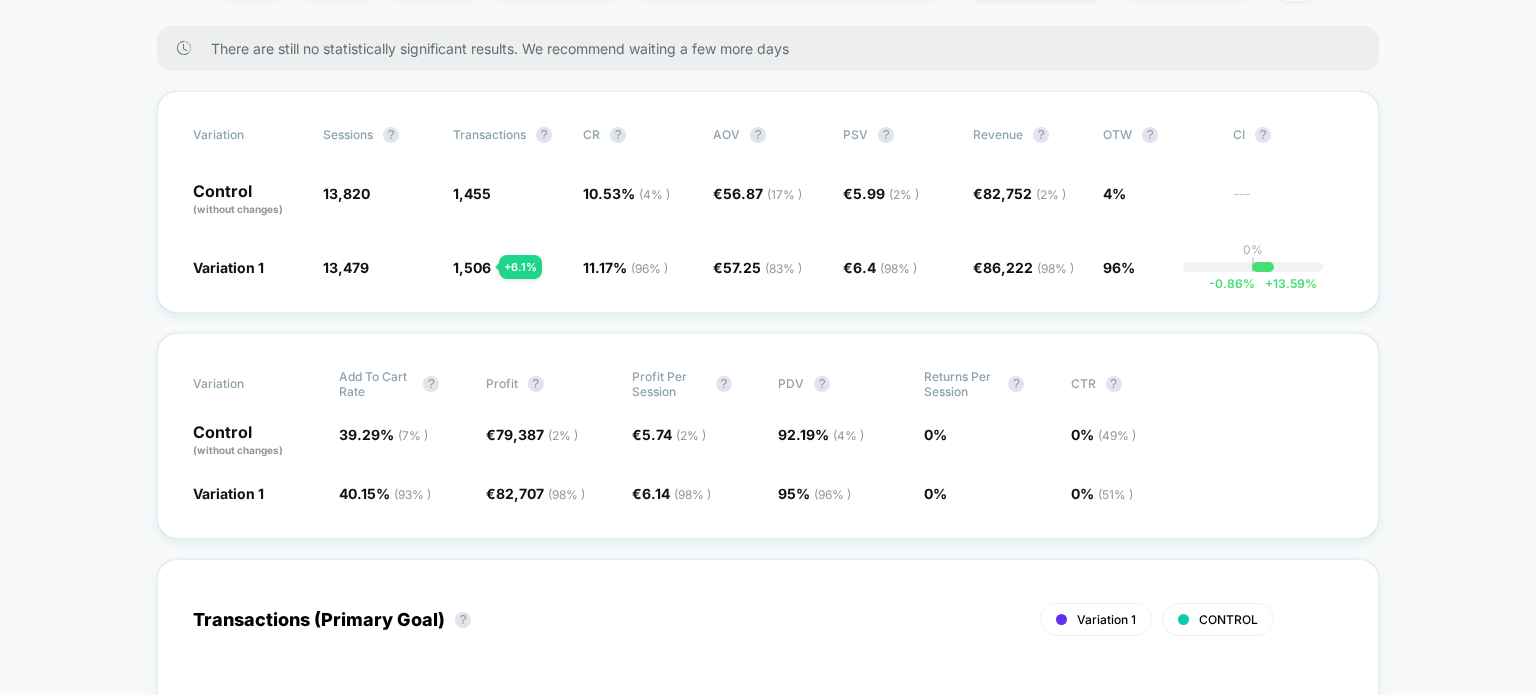 scroll, scrollTop: 0, scrollLeft: 0, axis: both 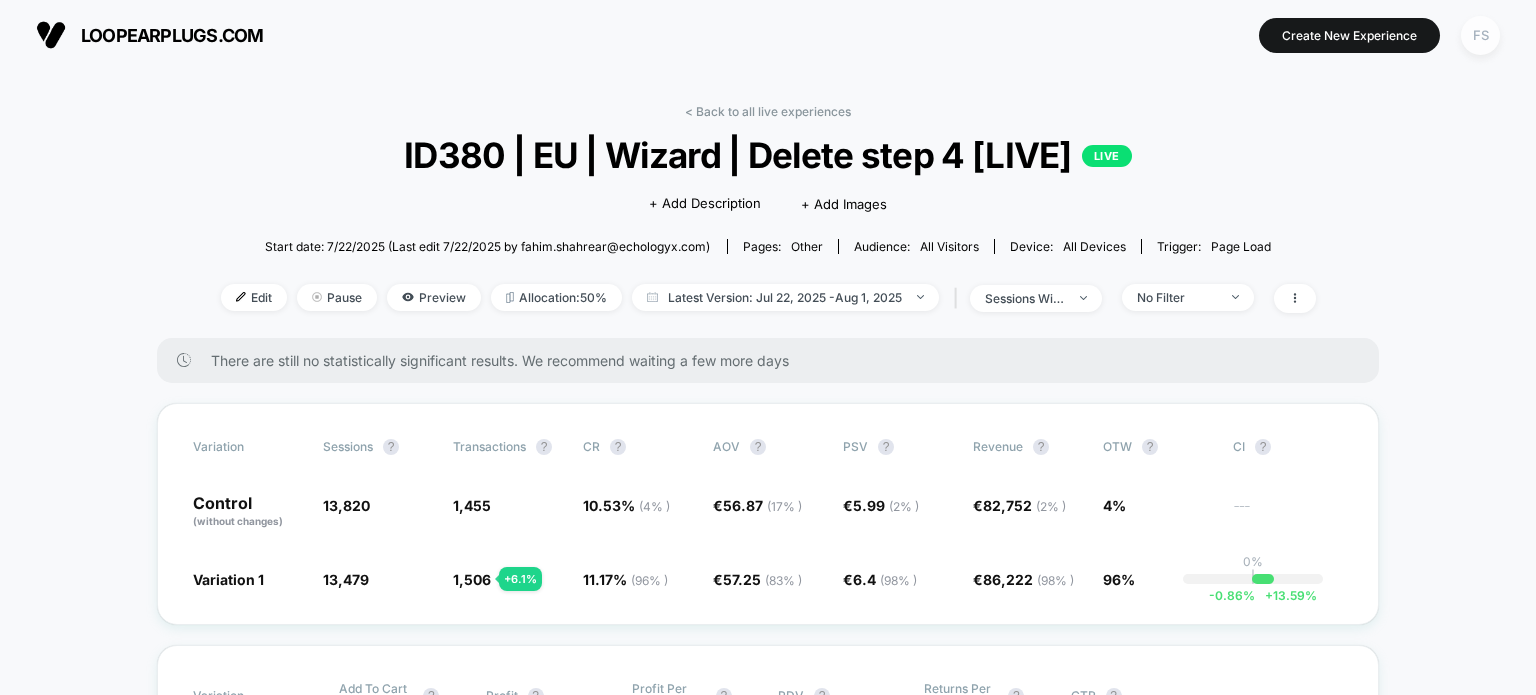 click on "FS" at bounding box center [1480, 35] 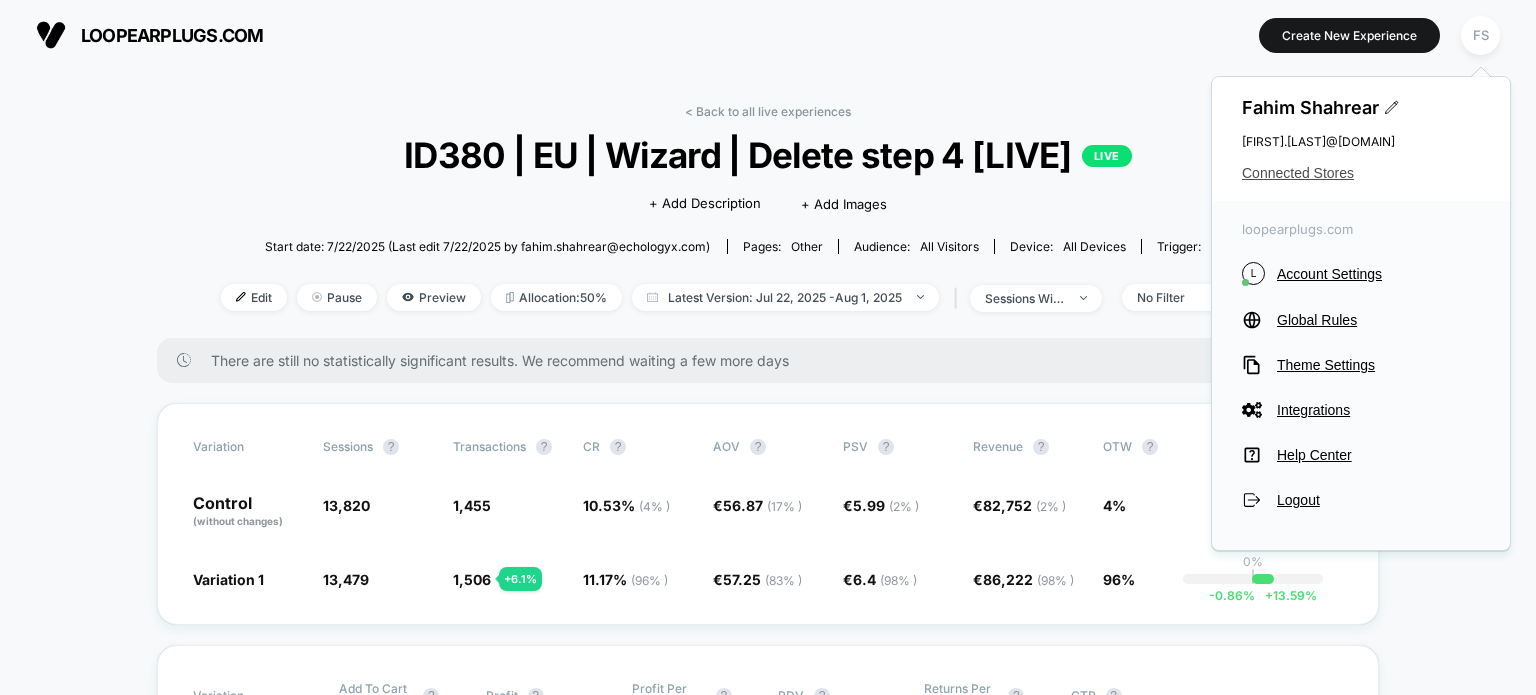 click on "Connected Stores" at bounding box center [1361, 173] 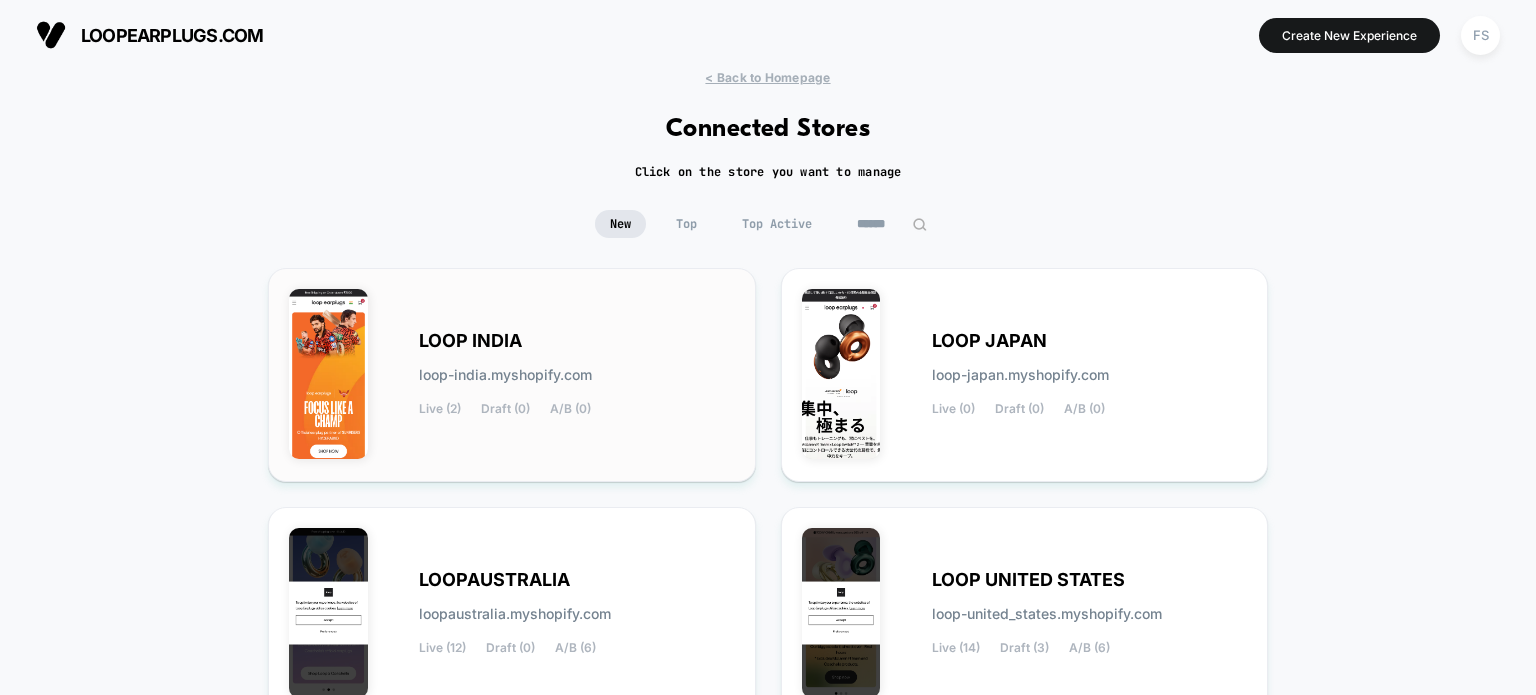 click on "LOOP INDIA loop-india.myshopify.com Live (2) Draft (0) A/B (0)" at bounding box center (577, 375) 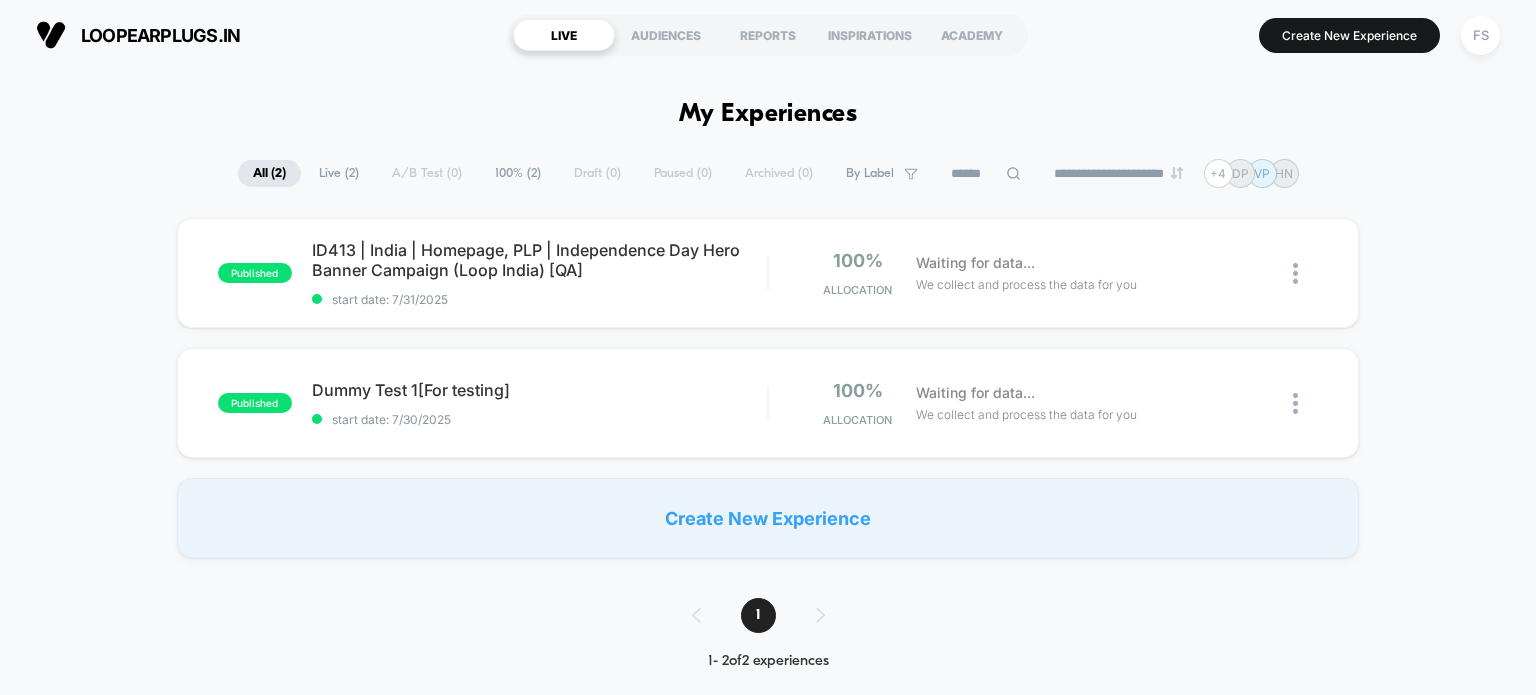 scroll, scrollTop: 0, scrollLeft: 0, axis: both 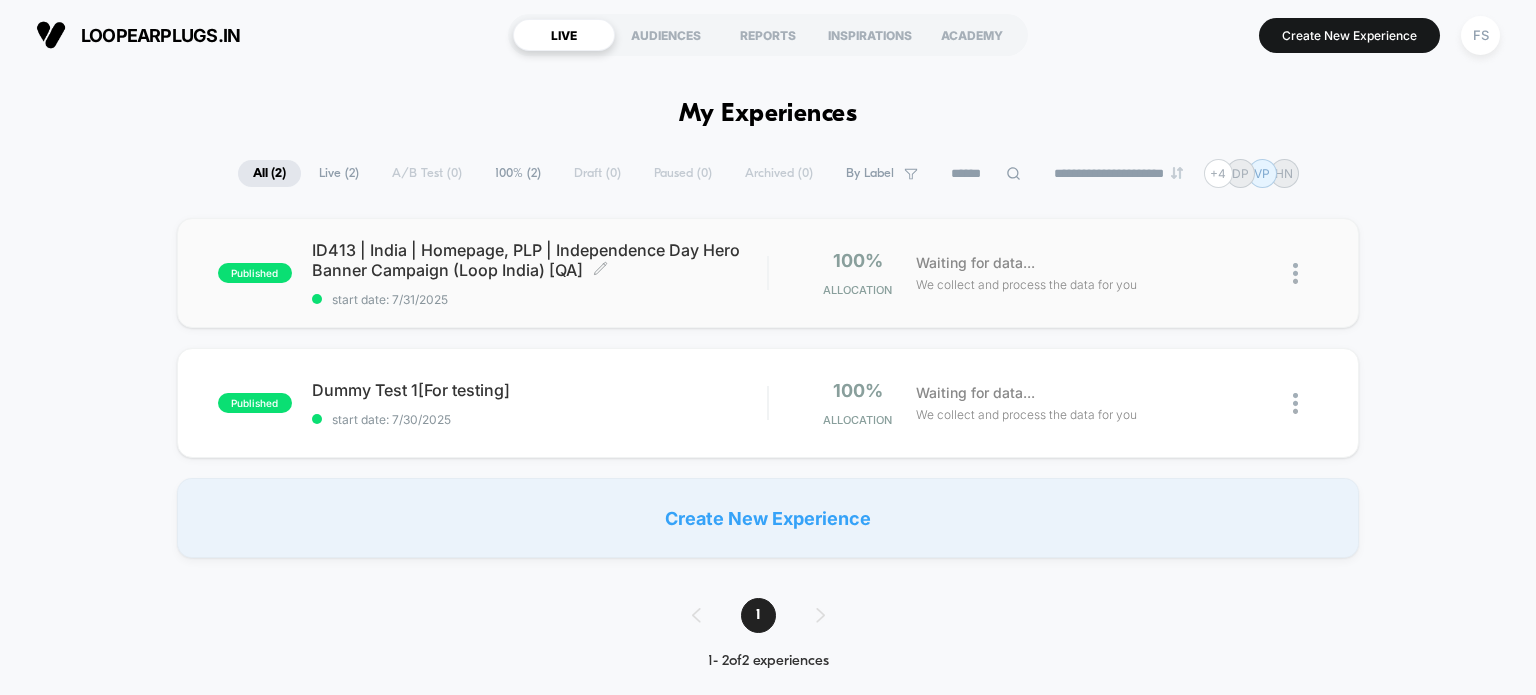 click on "ID413 | [COUNTRY] | Homepage, PLP |  Independence Day Hero Banner Campaign (Loop [COUNTRY]) [QA] Click to edit experience details" at bounding box center [540, 260] 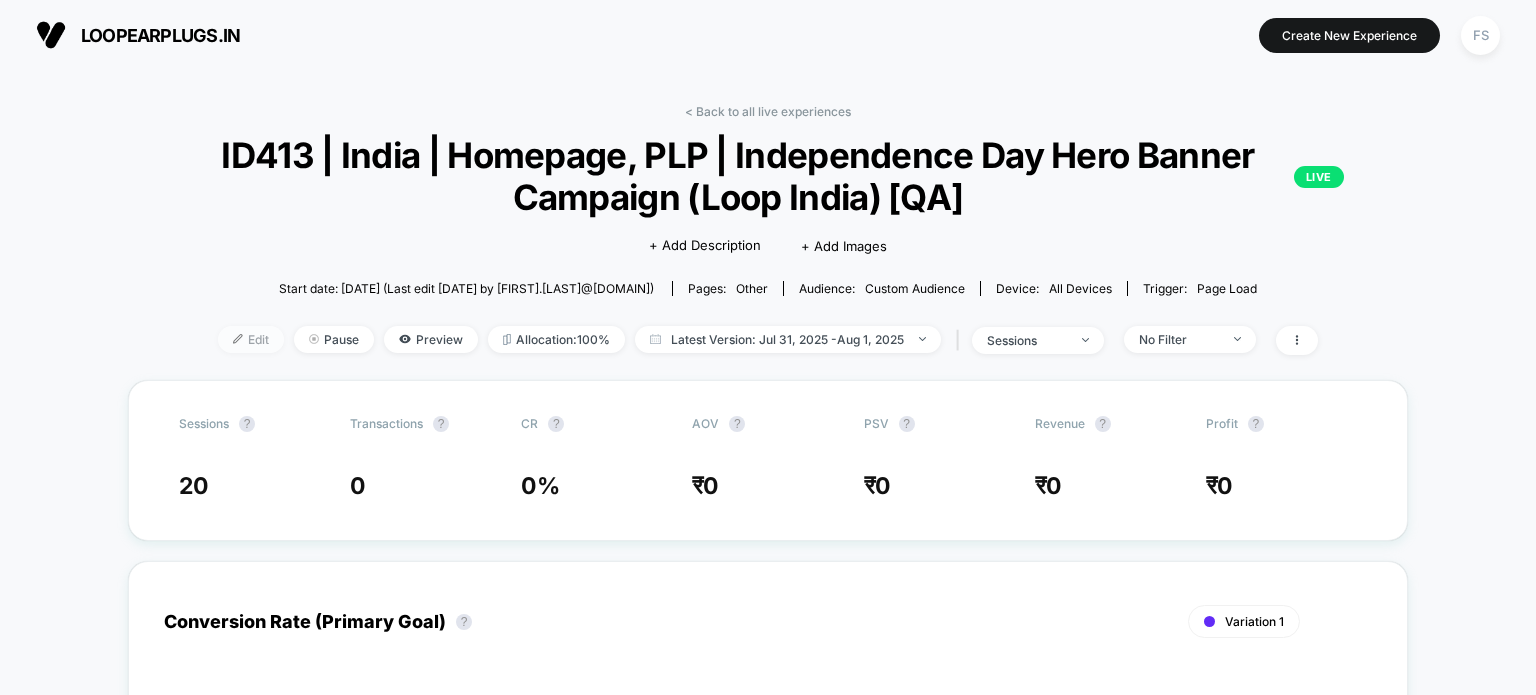 click on "Edit" at bounding box center (251, 339) 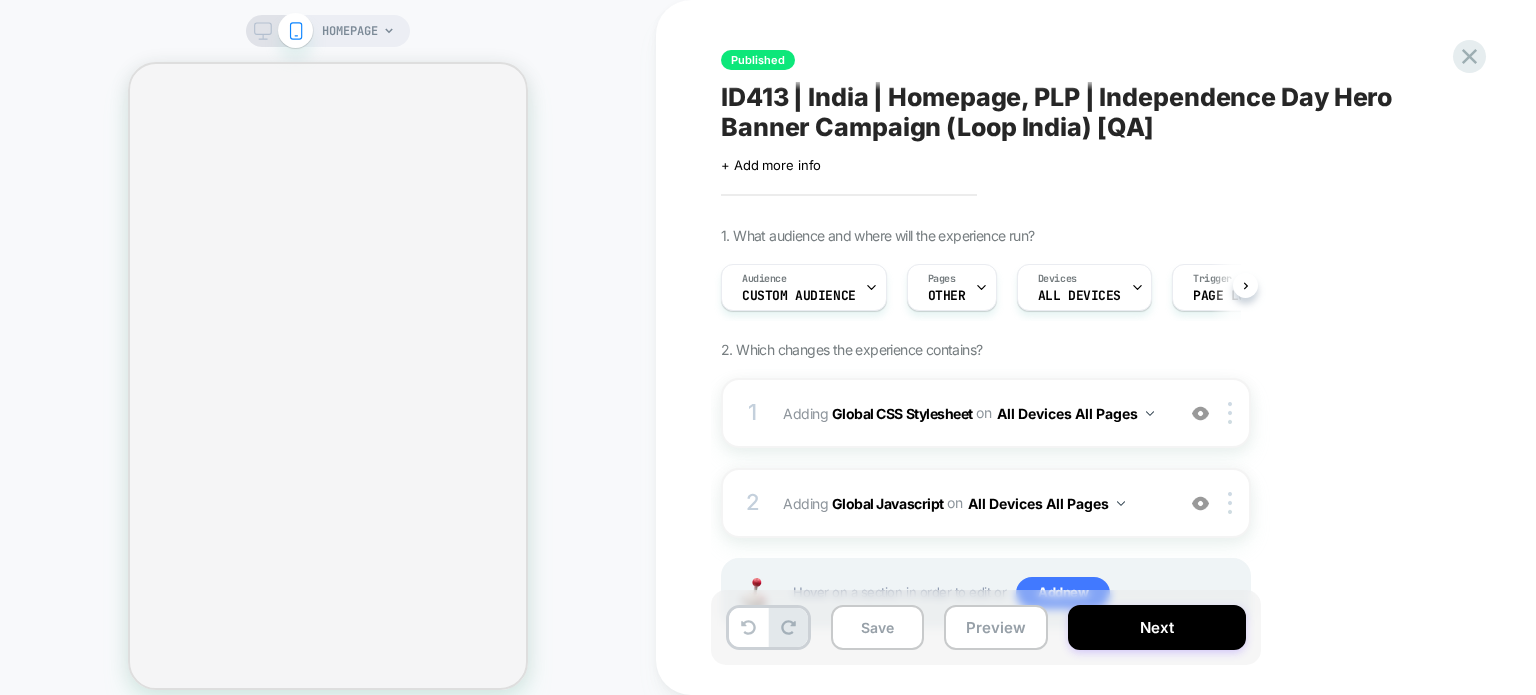 scroll, scrollTop: 0, scrollLeft: 1, axis: horizontal 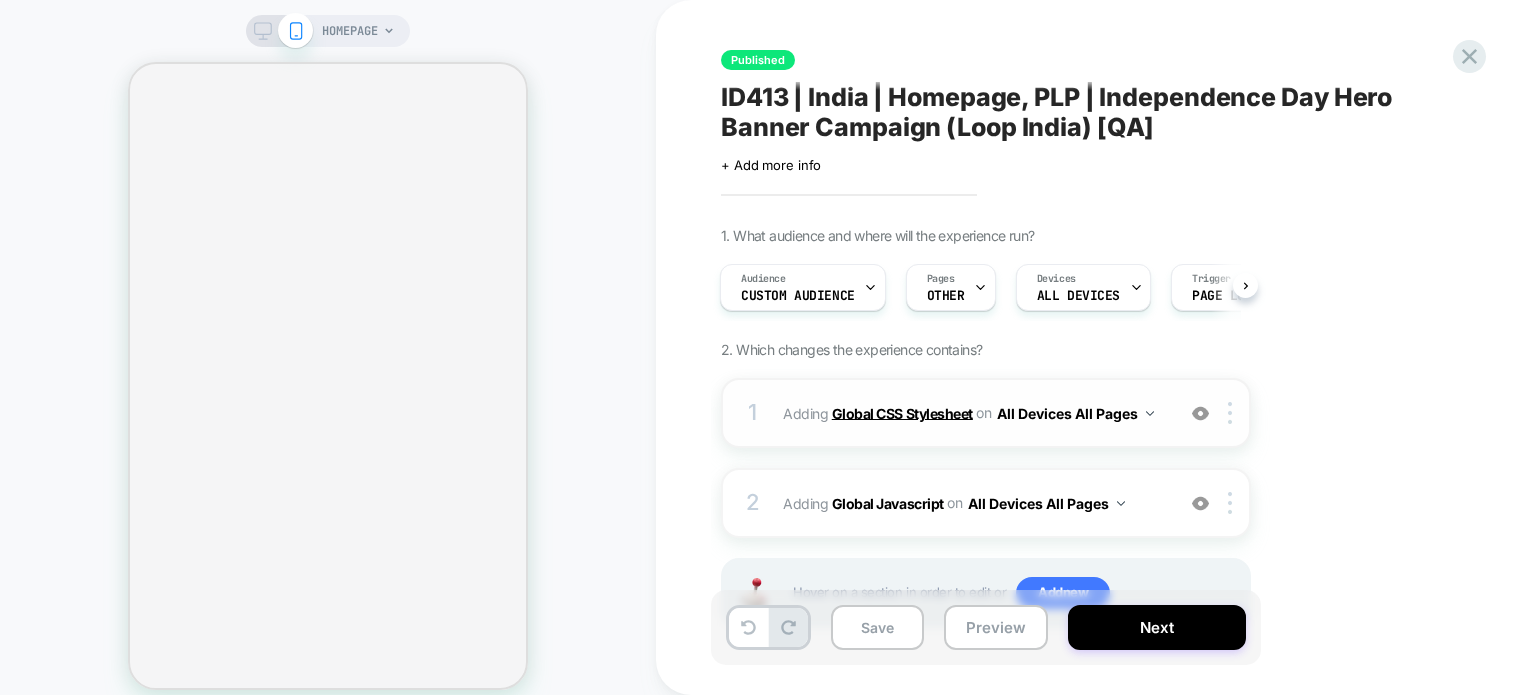 click on "Global CSS Stylesheet" at bounding box center (902, 412) 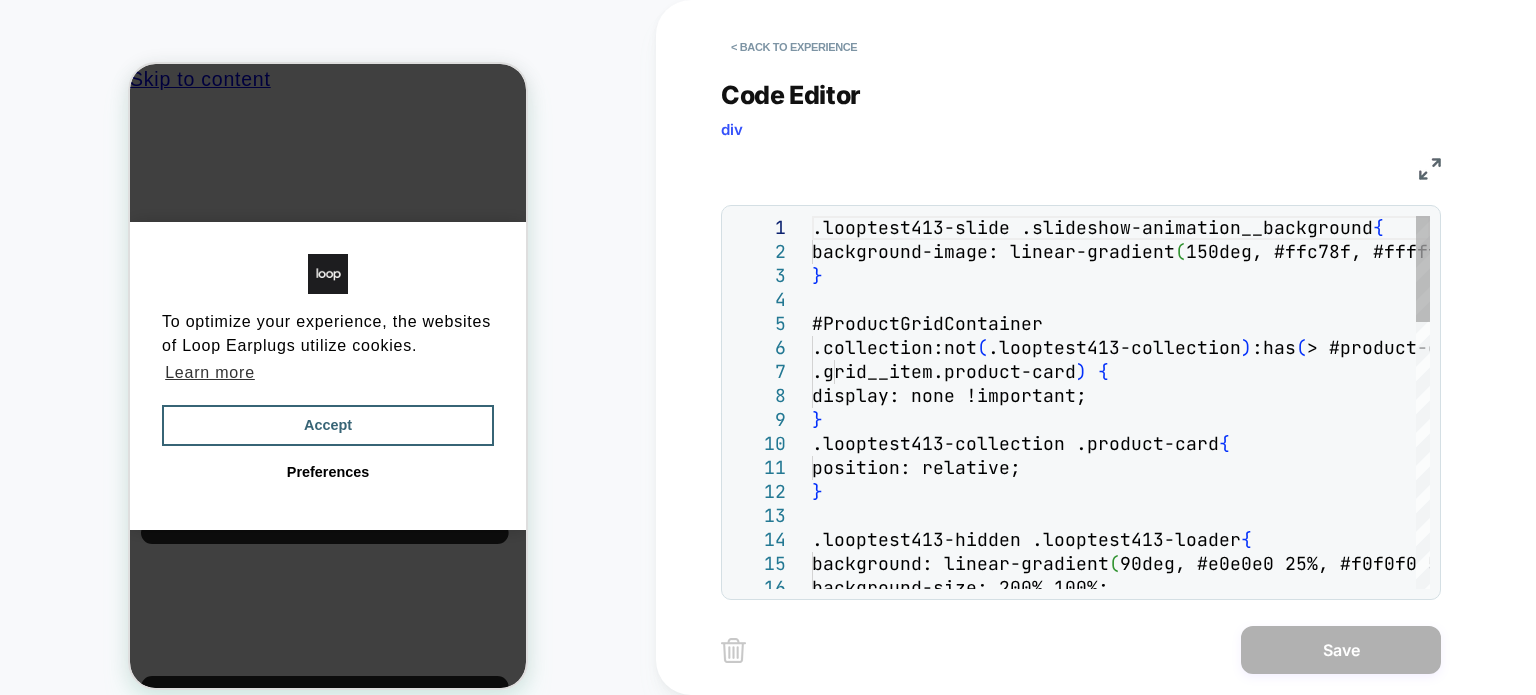 scroll, scrollTop: 0, scrollLeft: 0, axis: both 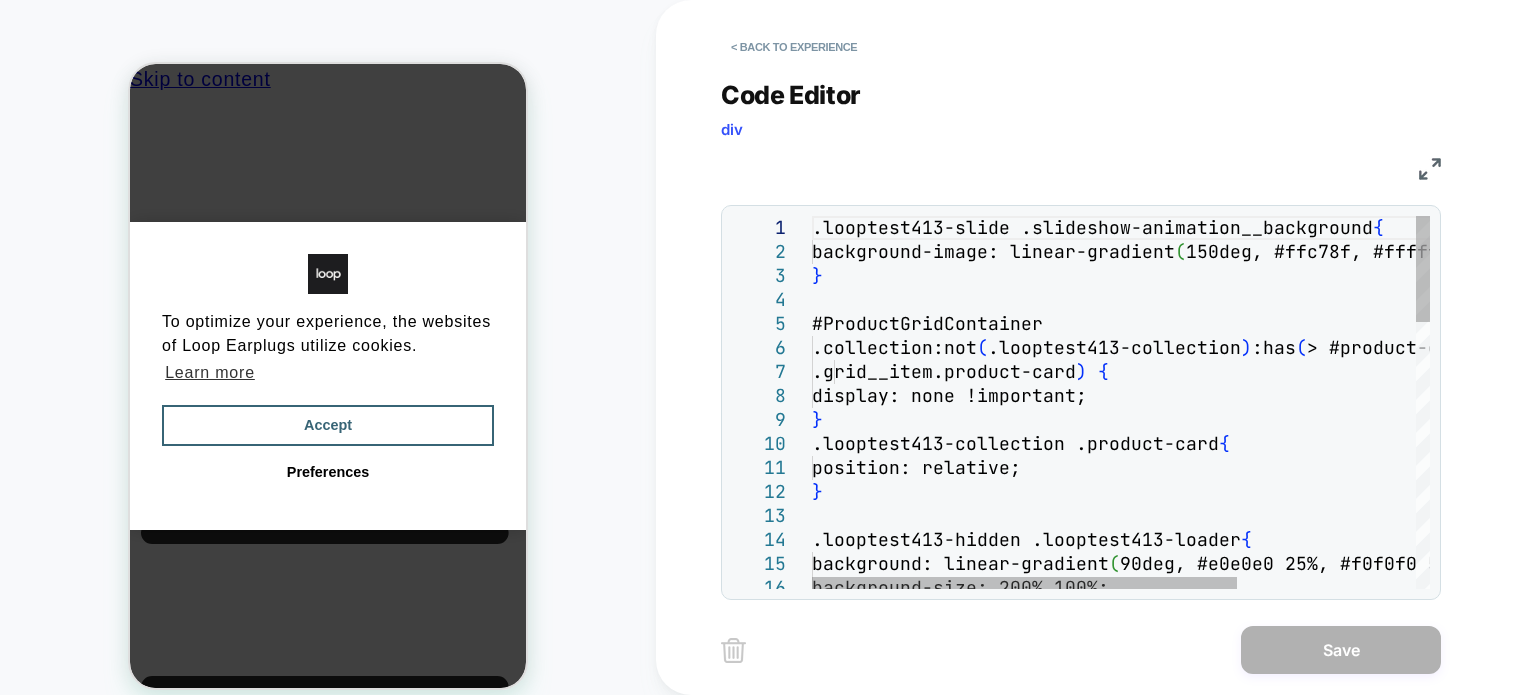 click on ".looptest413-slide .slideshow-animation__backgroun d  {   background-image: linear-gradient ( 150deg, #ffc78f, #ffffff, #138808 ) ; } #ProductGridContainer   .collection:not ( .looptest413-collection ) :has ( > #product-grid     .grid__item.product-card )   {   display: none !important; } .looptest413-collection .product-card  {   position: relative; } .looptest413-hidden .looptest413-loader  {   background: linear-gradient ( 90deg, #e0e0e0 25%, #f0f0f0 50%, #e0e0e0 75% ) ;   background-size: 200% 100%;" at bounding box center [1251, 870] 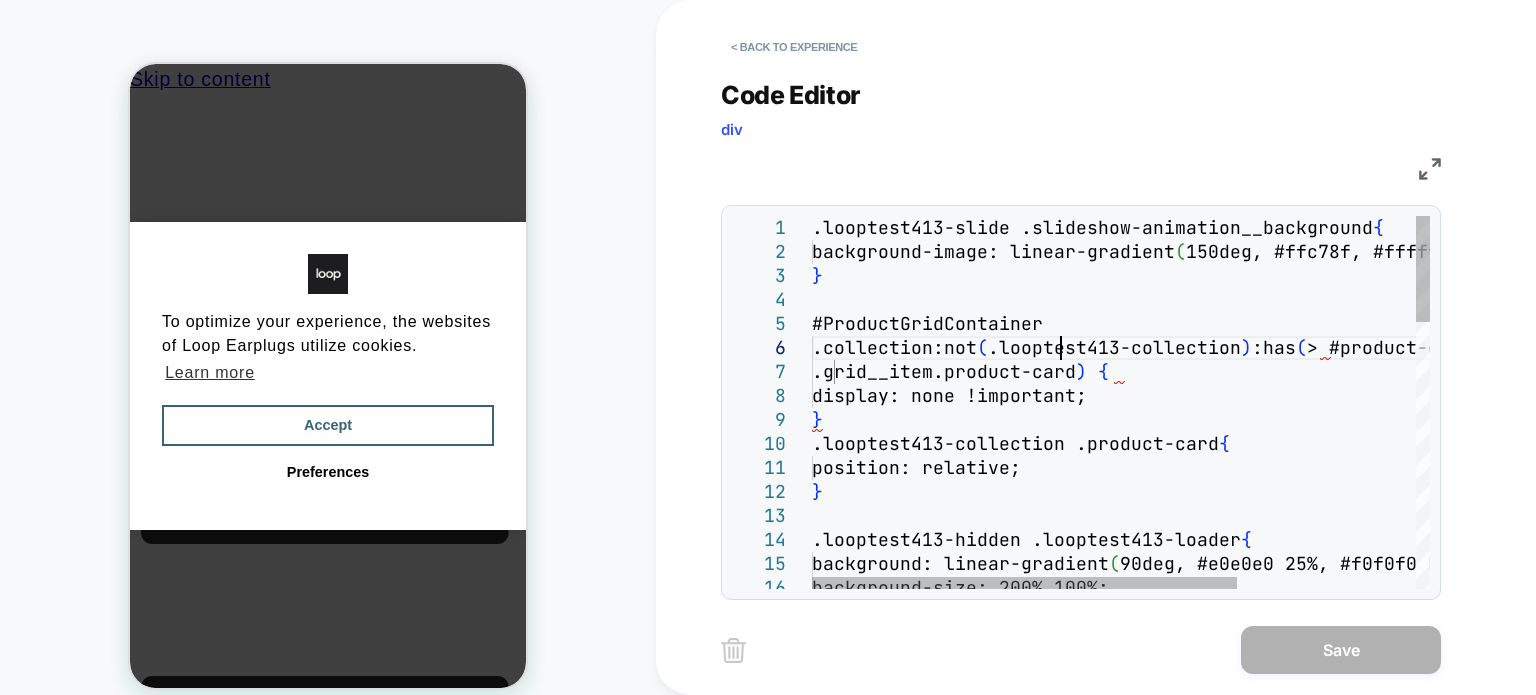 scroll, scrollTop: 0, scrollLeft: 0, axis: both 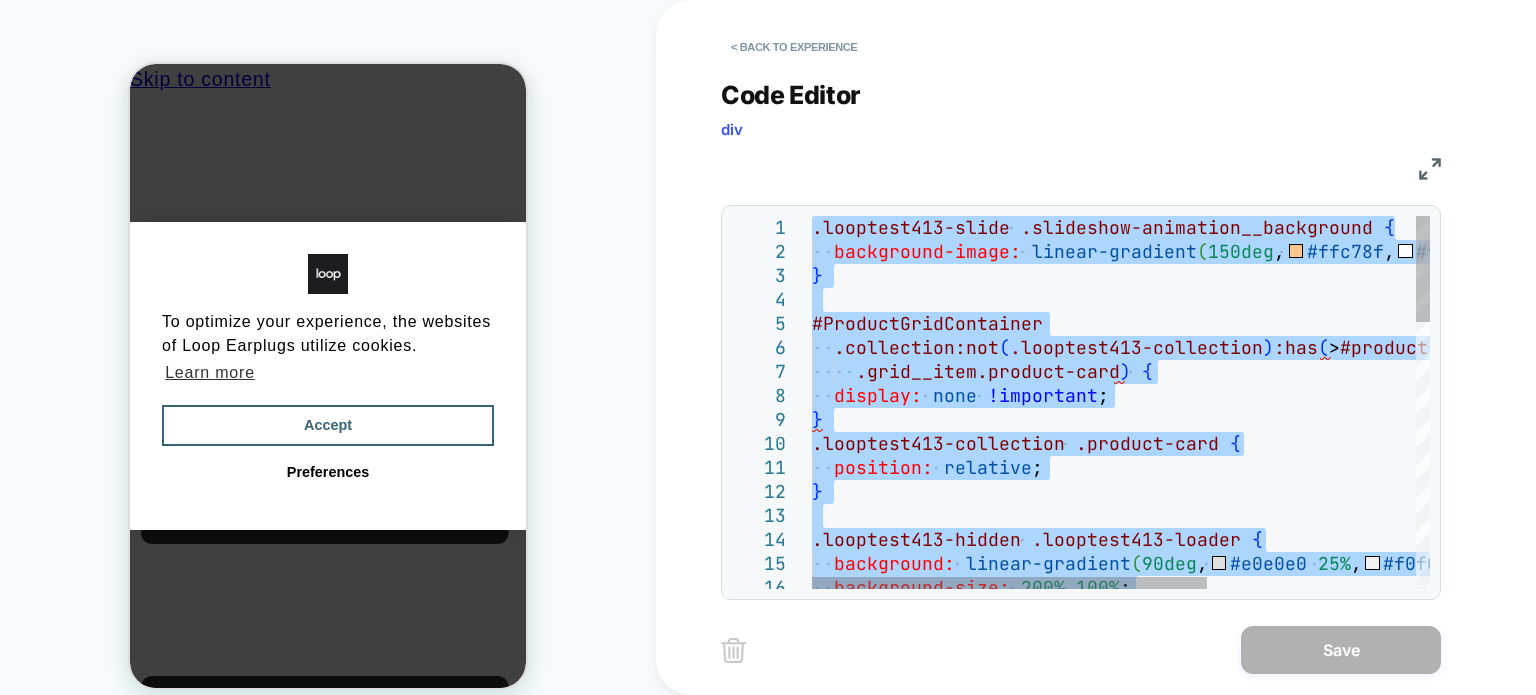 type on "**********" 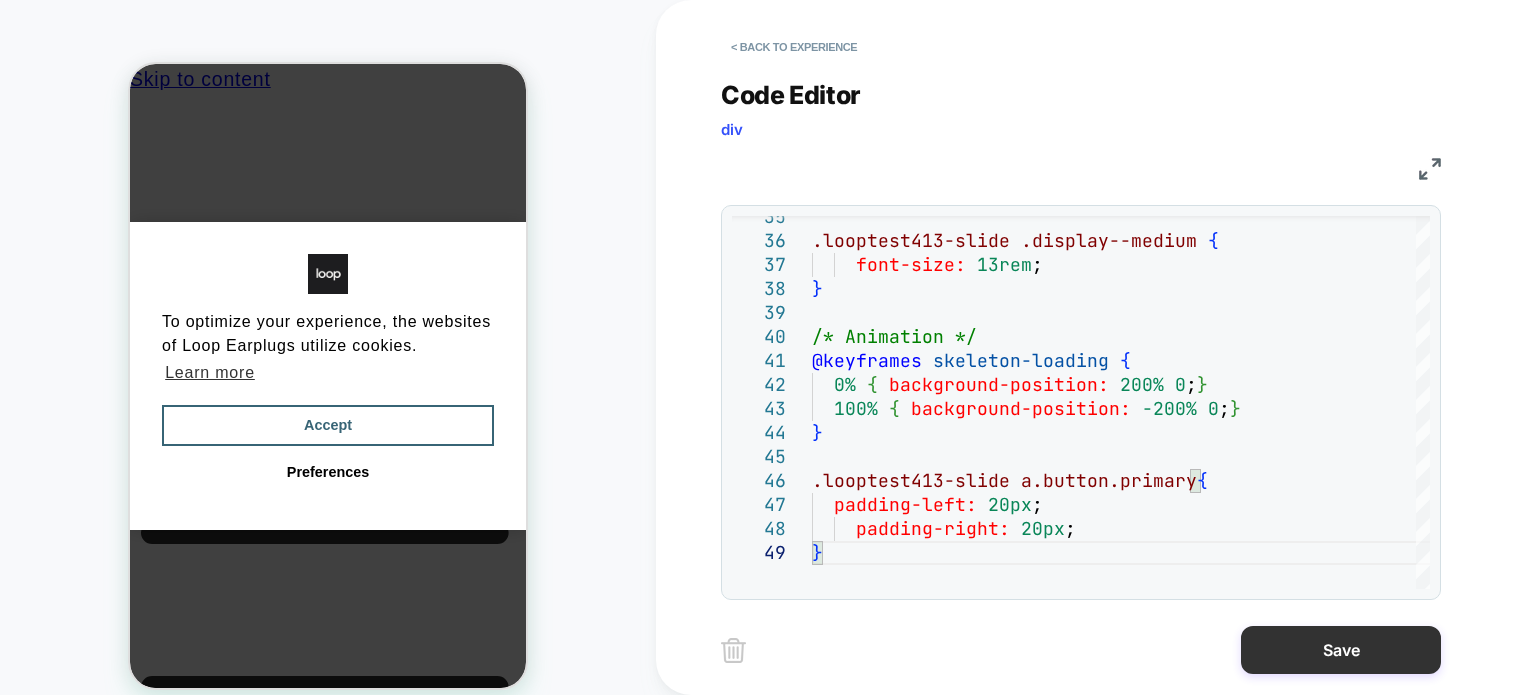 click on "Save" at bounding box center (1341, 650) 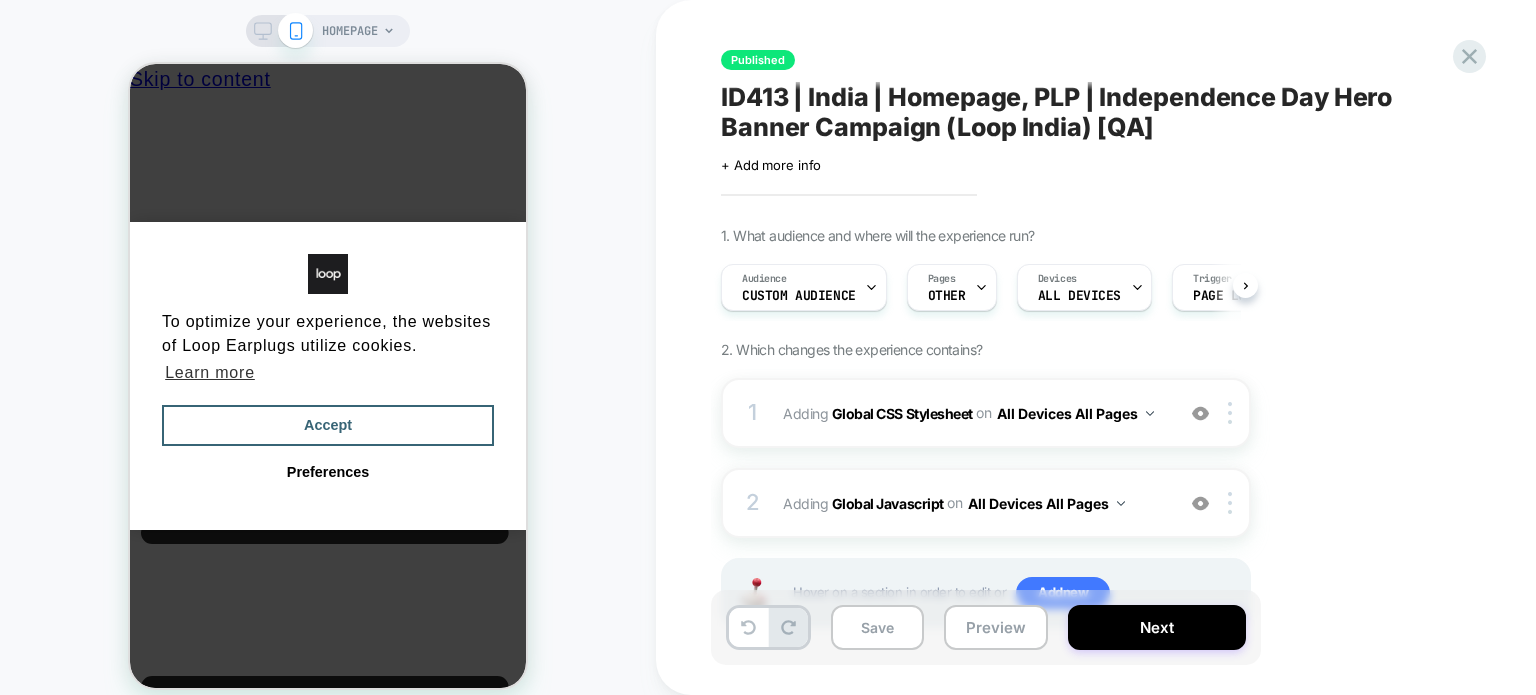 scroll, scrollTop: 0, scrollLeft: 0, axis: both 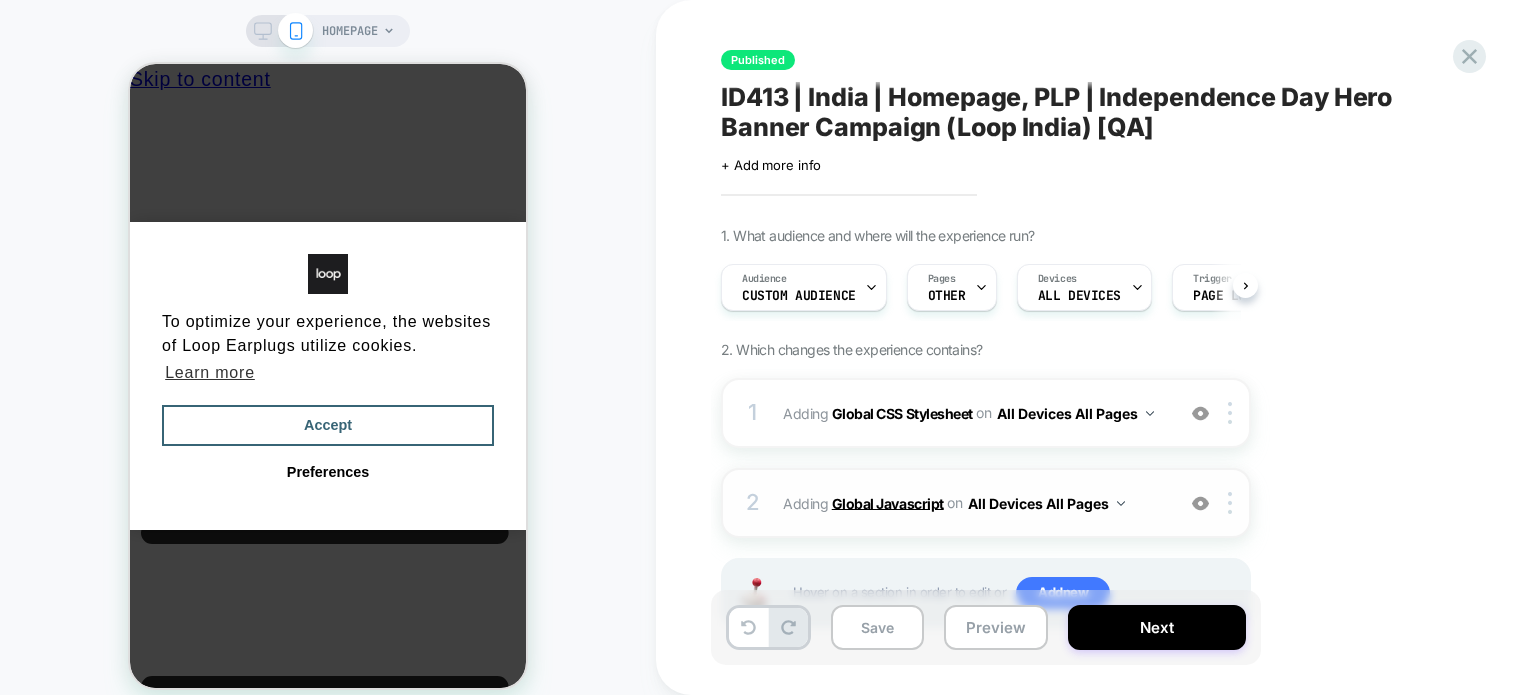 click on "Global Javascript" at bounding box center (888, 502) 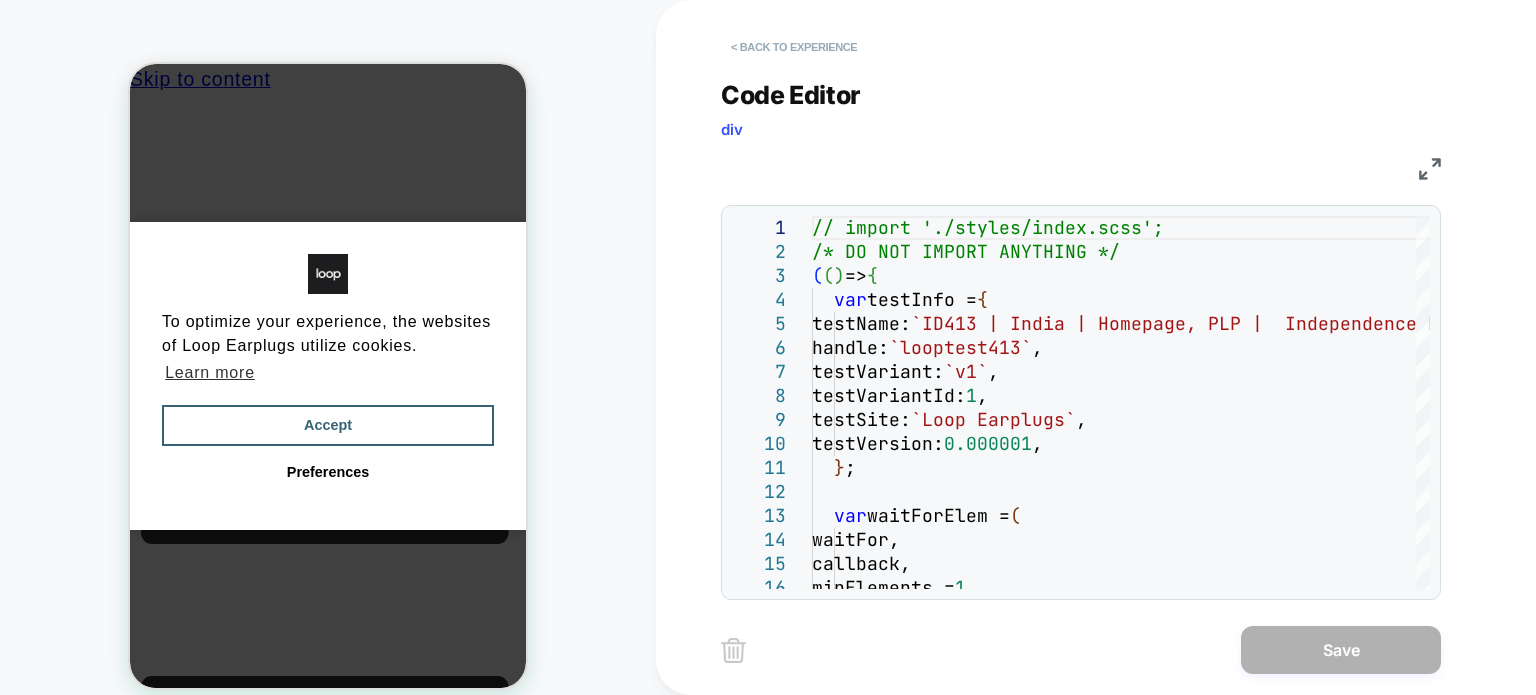 click on "< Back to experience" at bounding box center (794, 47) 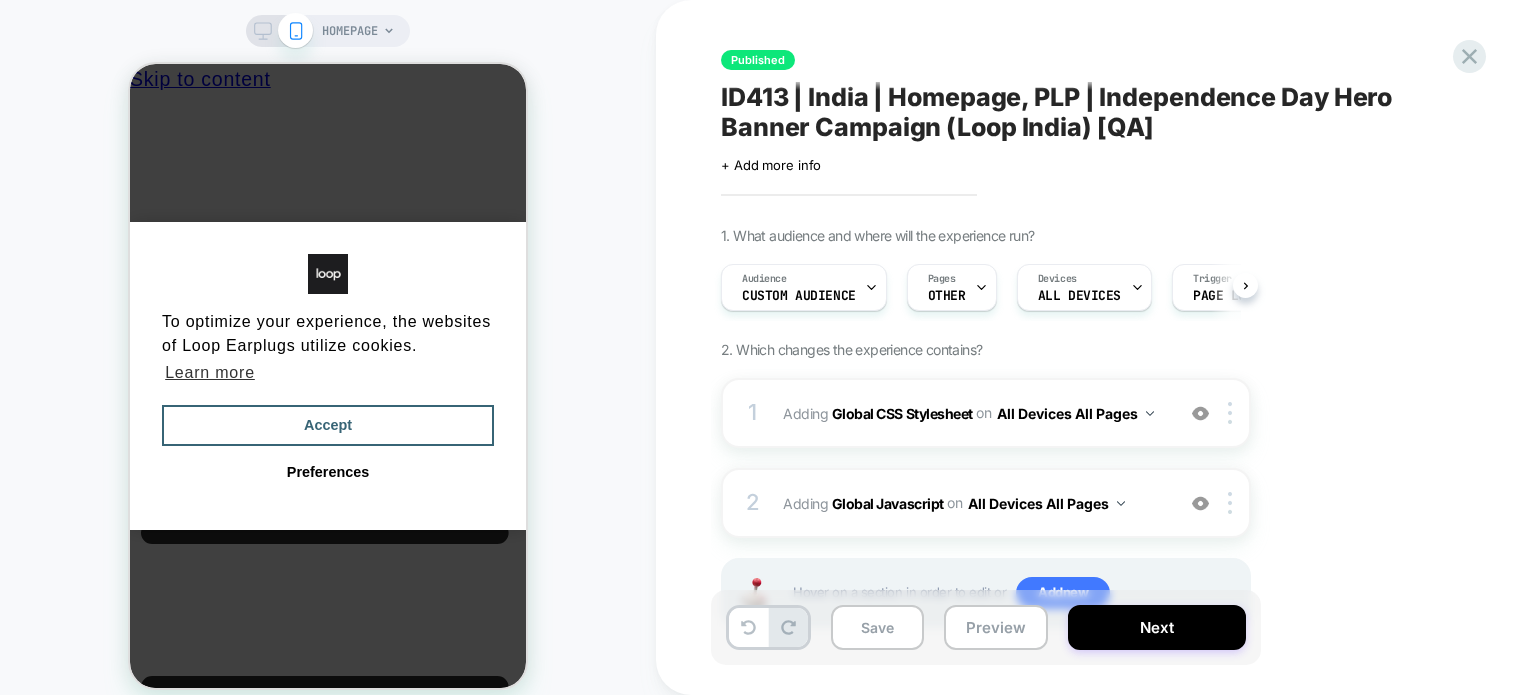 scroll, scrollTop: 0, scrollLeft: 0, axis: both 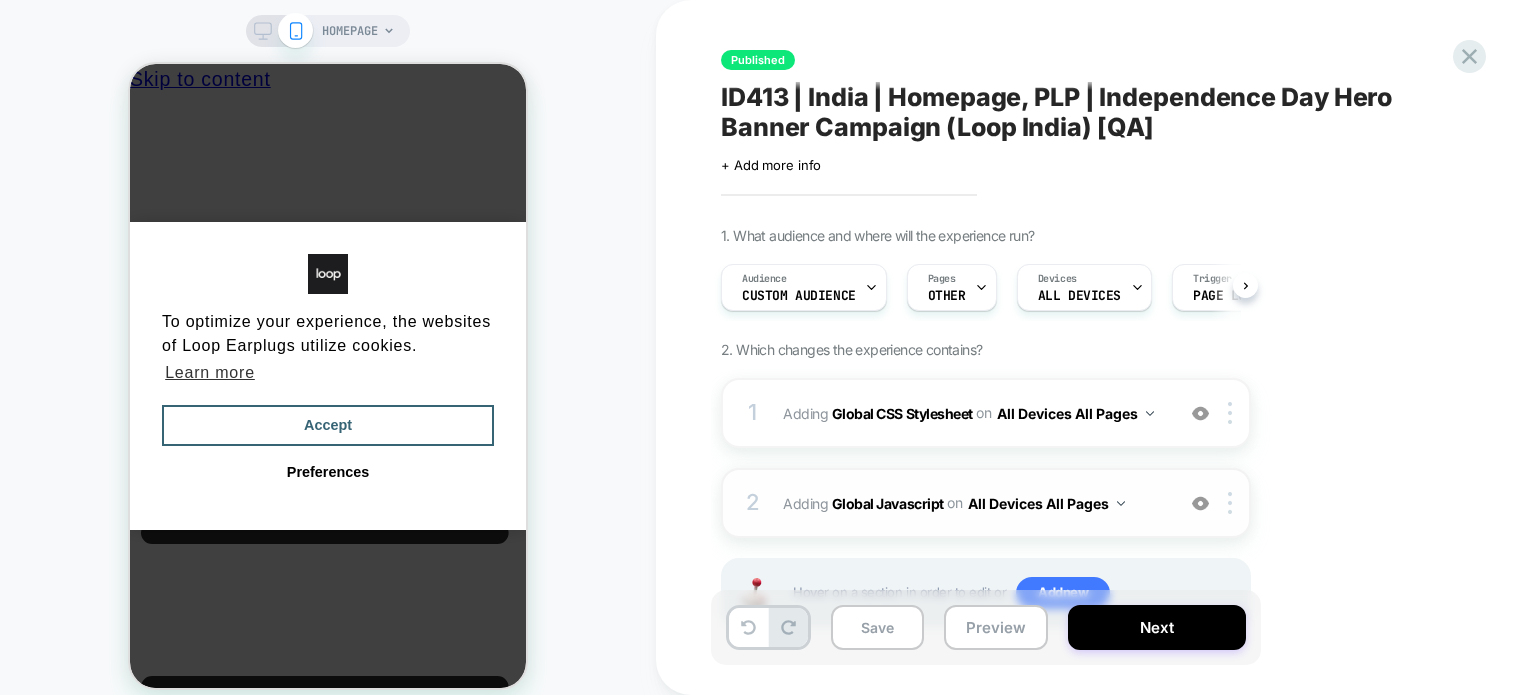 click on "Adding   Global Javascript   on All Devices All Pages" at bounding box center [973, 503] 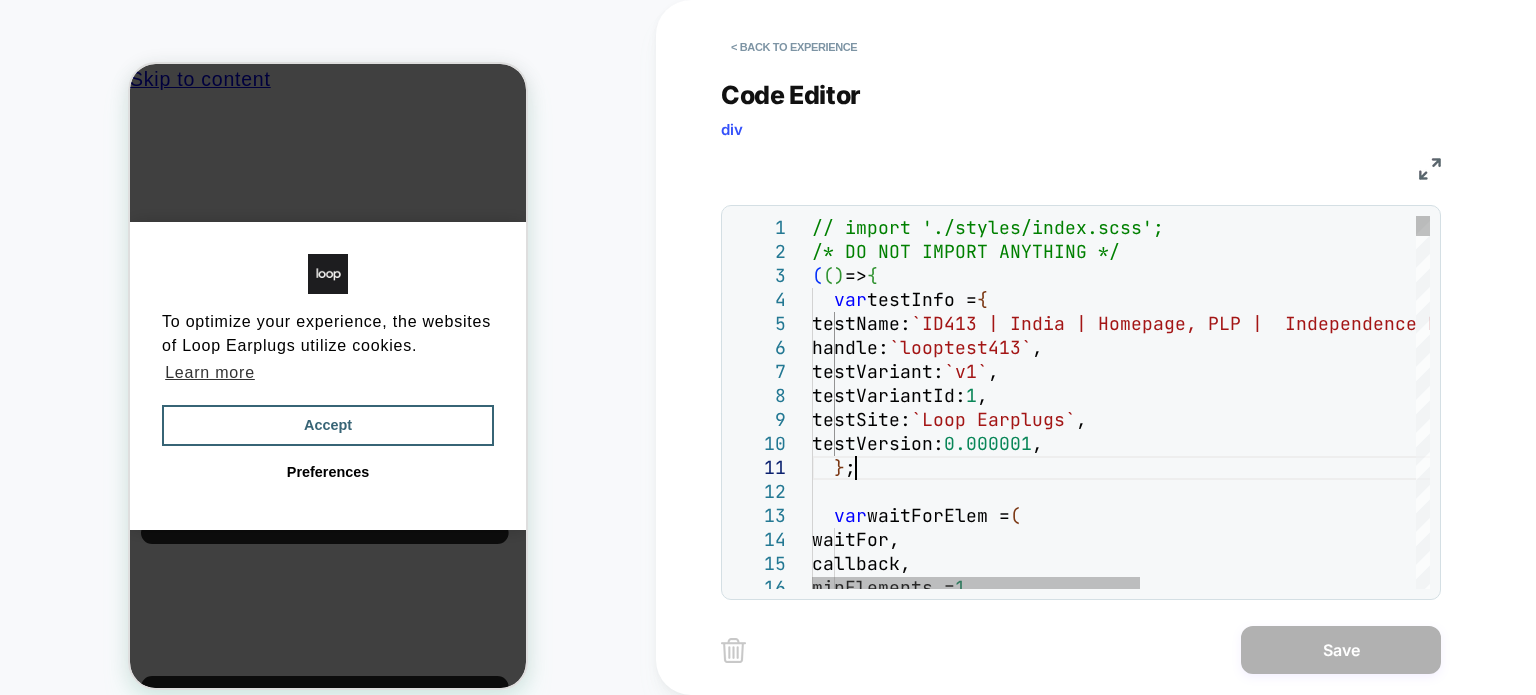 scroll, scrollTop: 0, scrollLeft: 0, axis: both 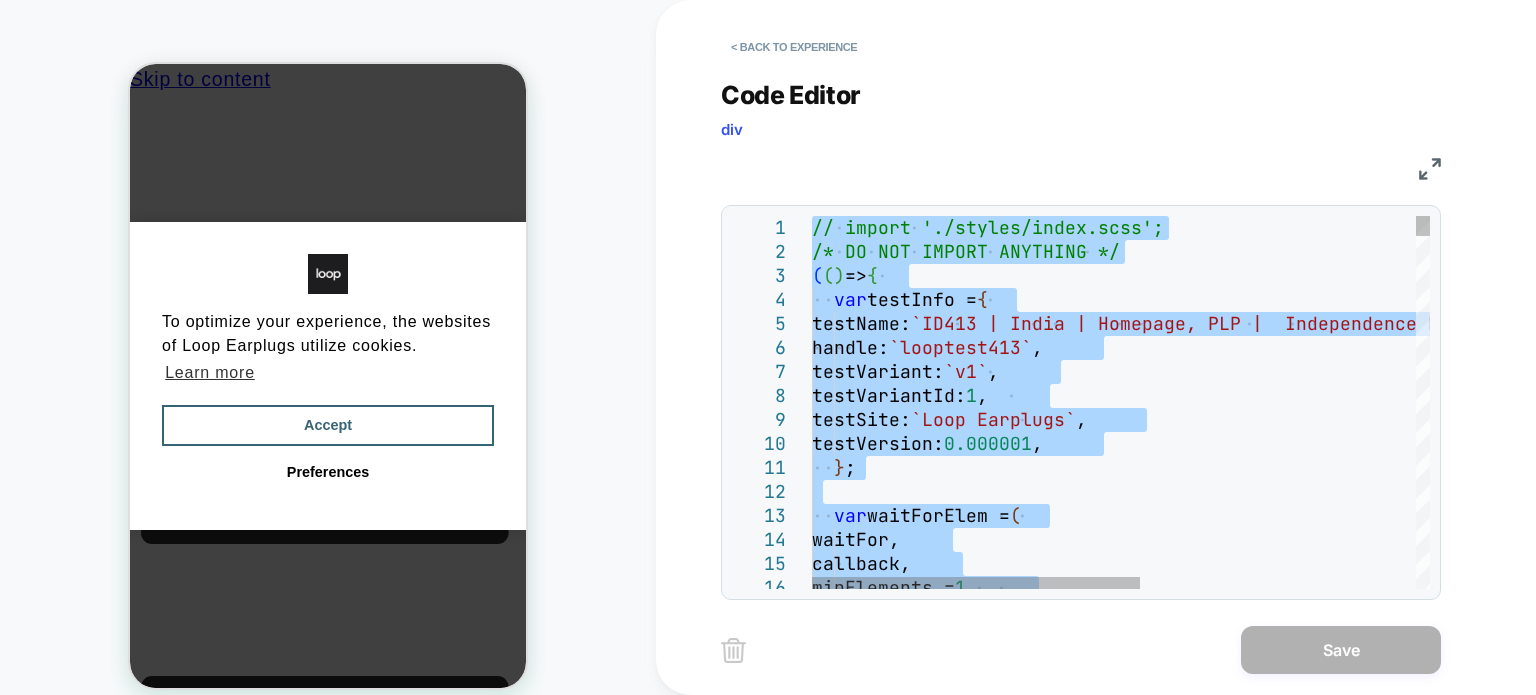type on "**********" 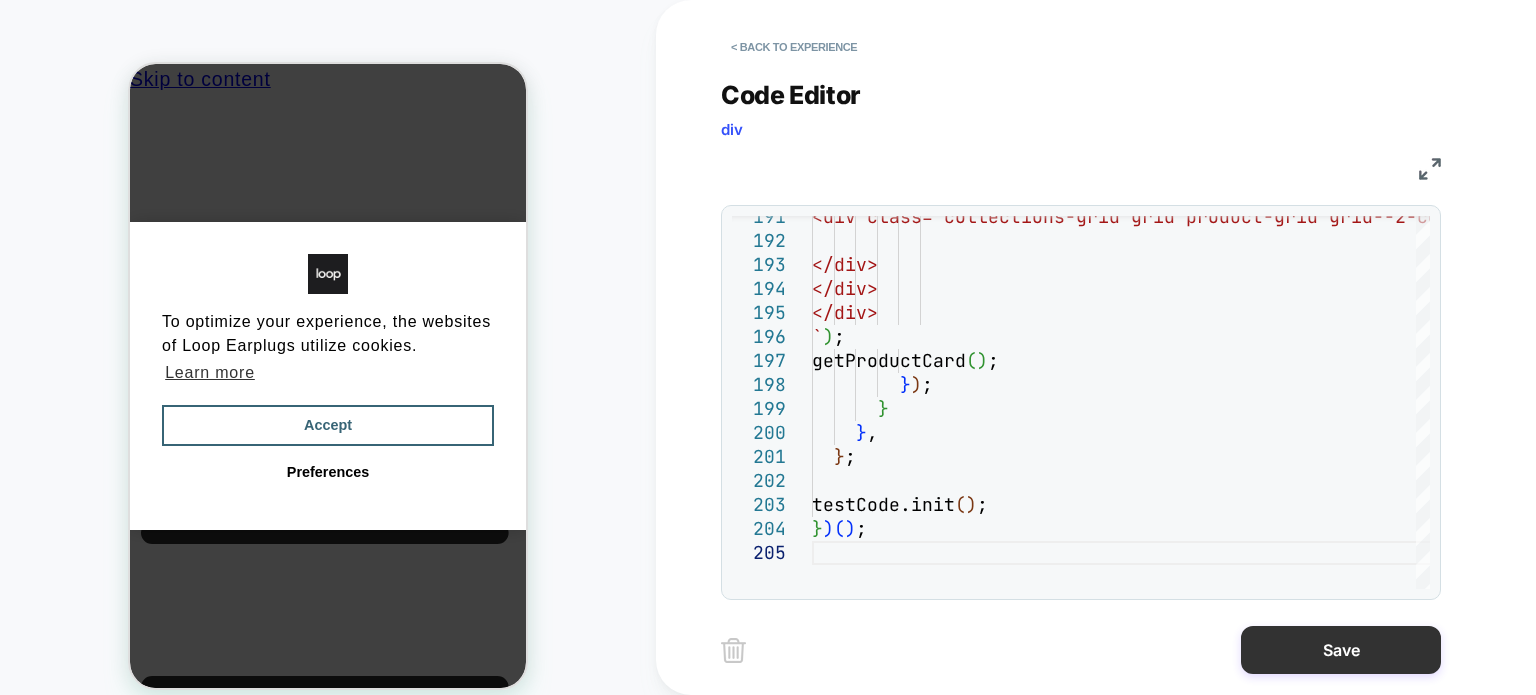 click on "Save" at bounding box center (1341, 650) 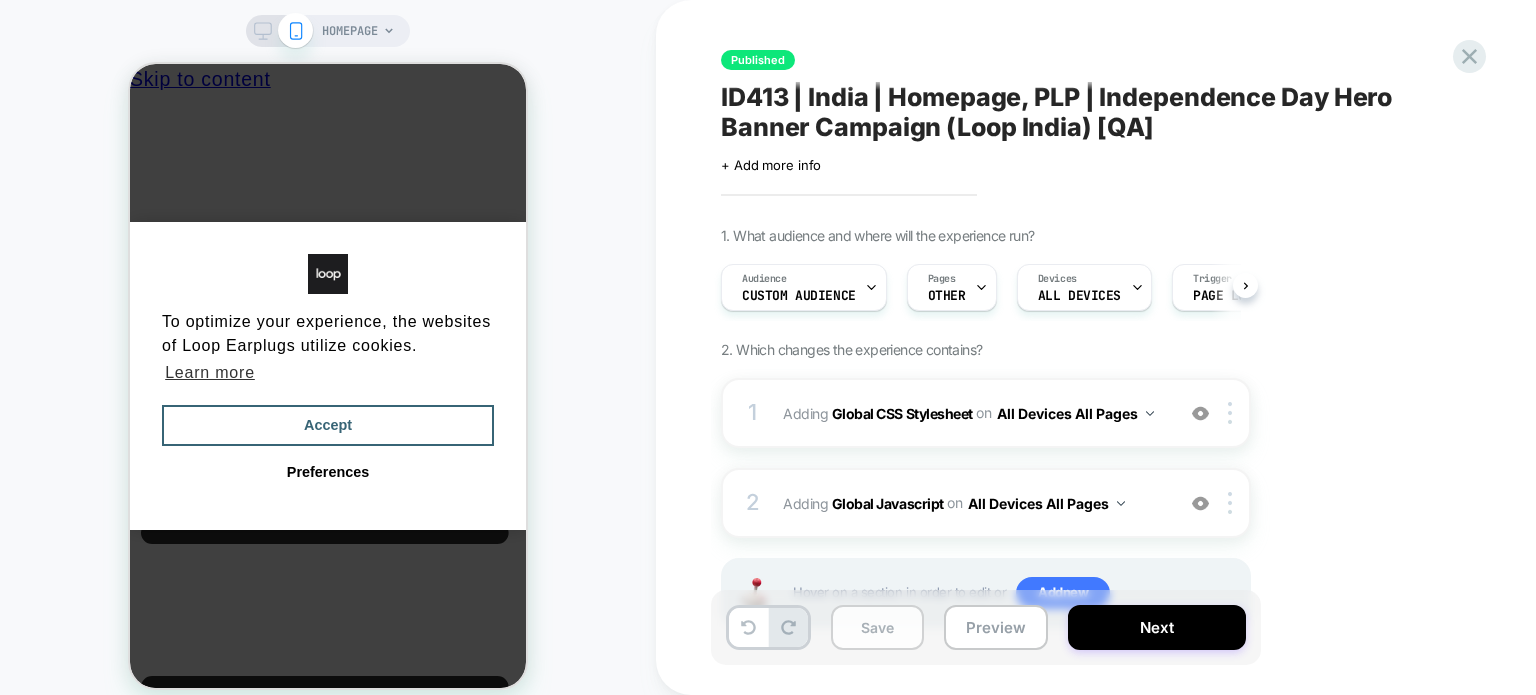 scroll, scrollTop: 0, scrollLeft: 0, axis: both 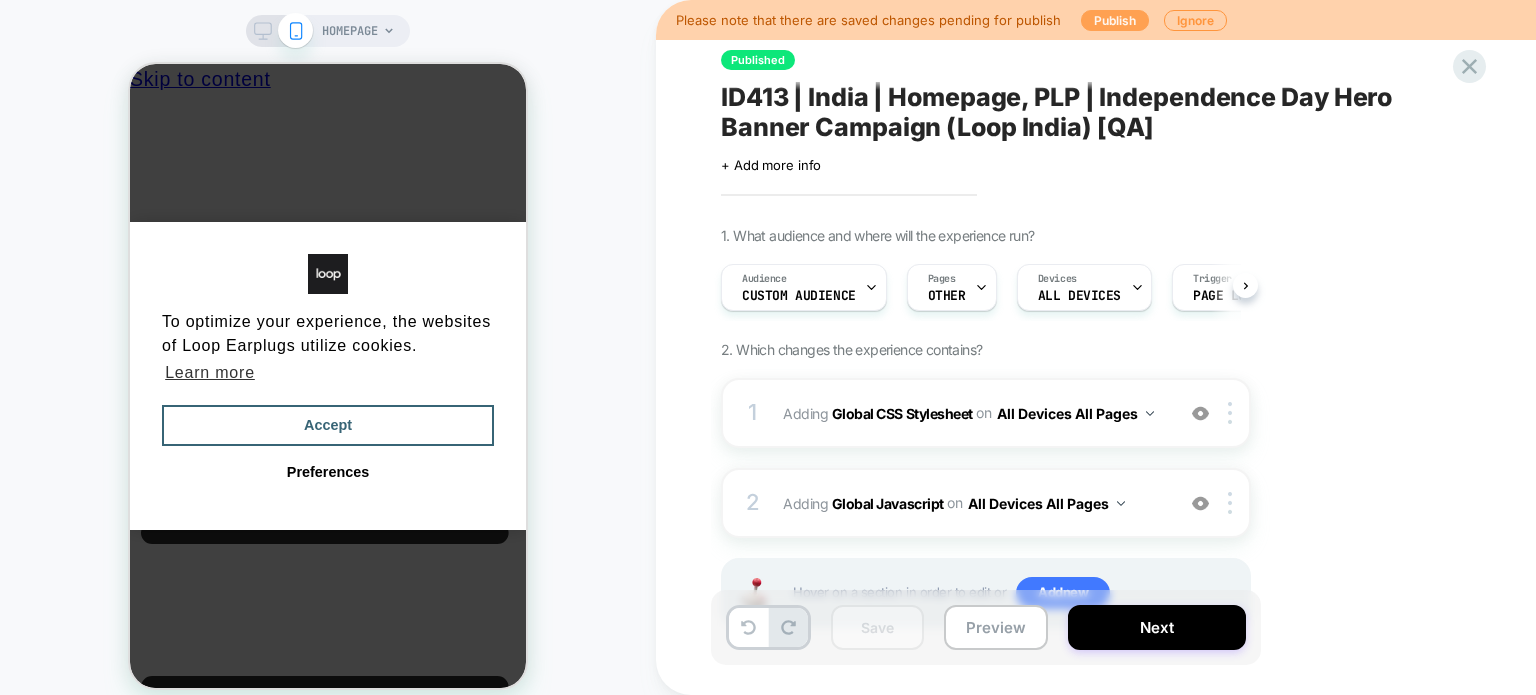 click on "Publish" at bounding box center (1115, 20) 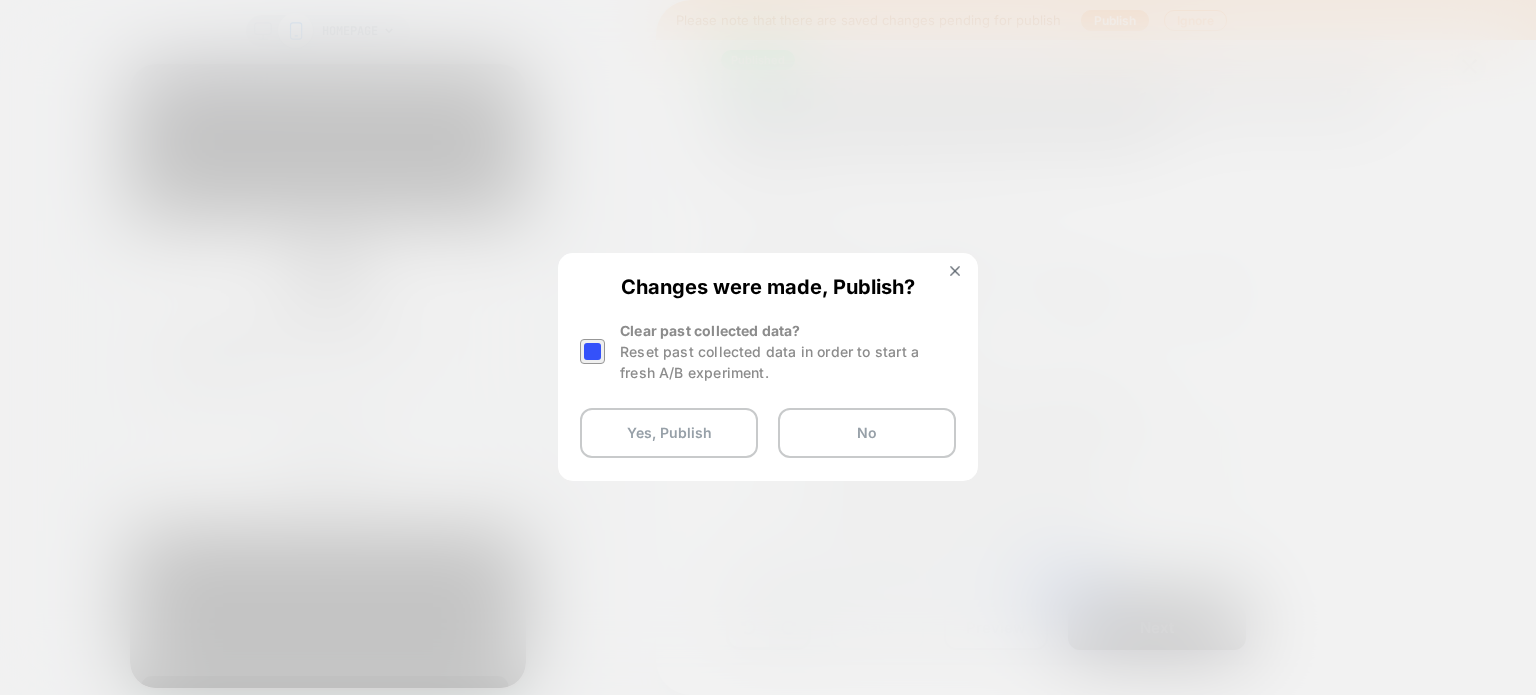 click at bounding box center (592, 351) 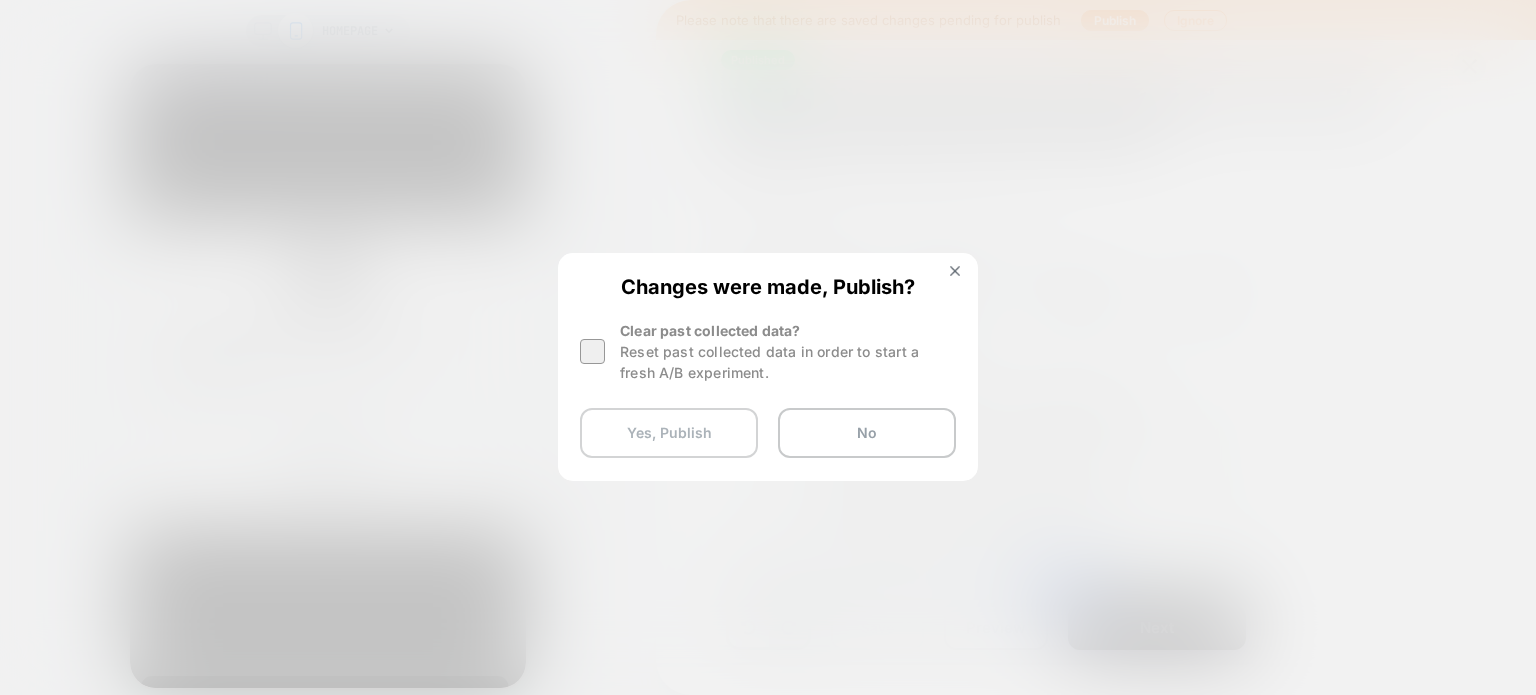 click on "Yes, Publish" at bounding box center [669, 433] 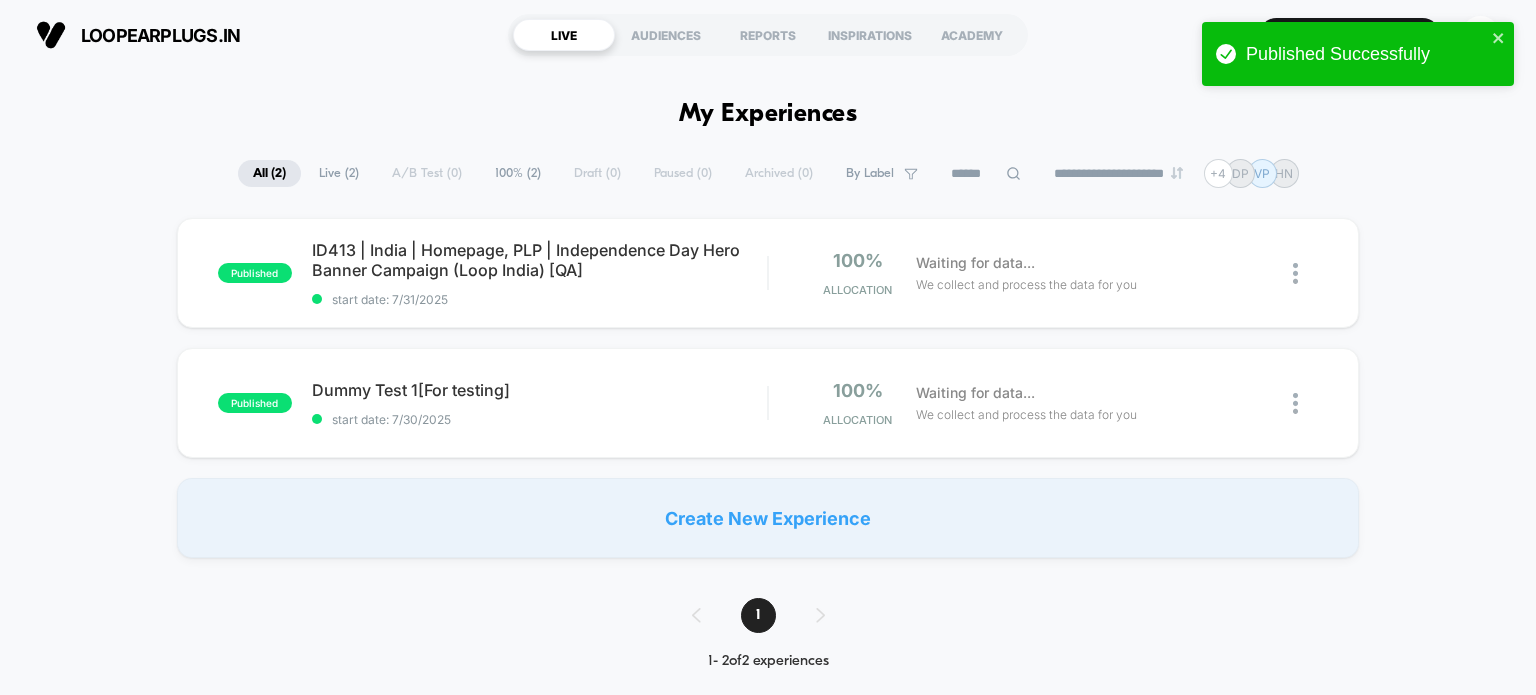 scroll, scrollTop: 0, scrollLeft: 0, axis: both 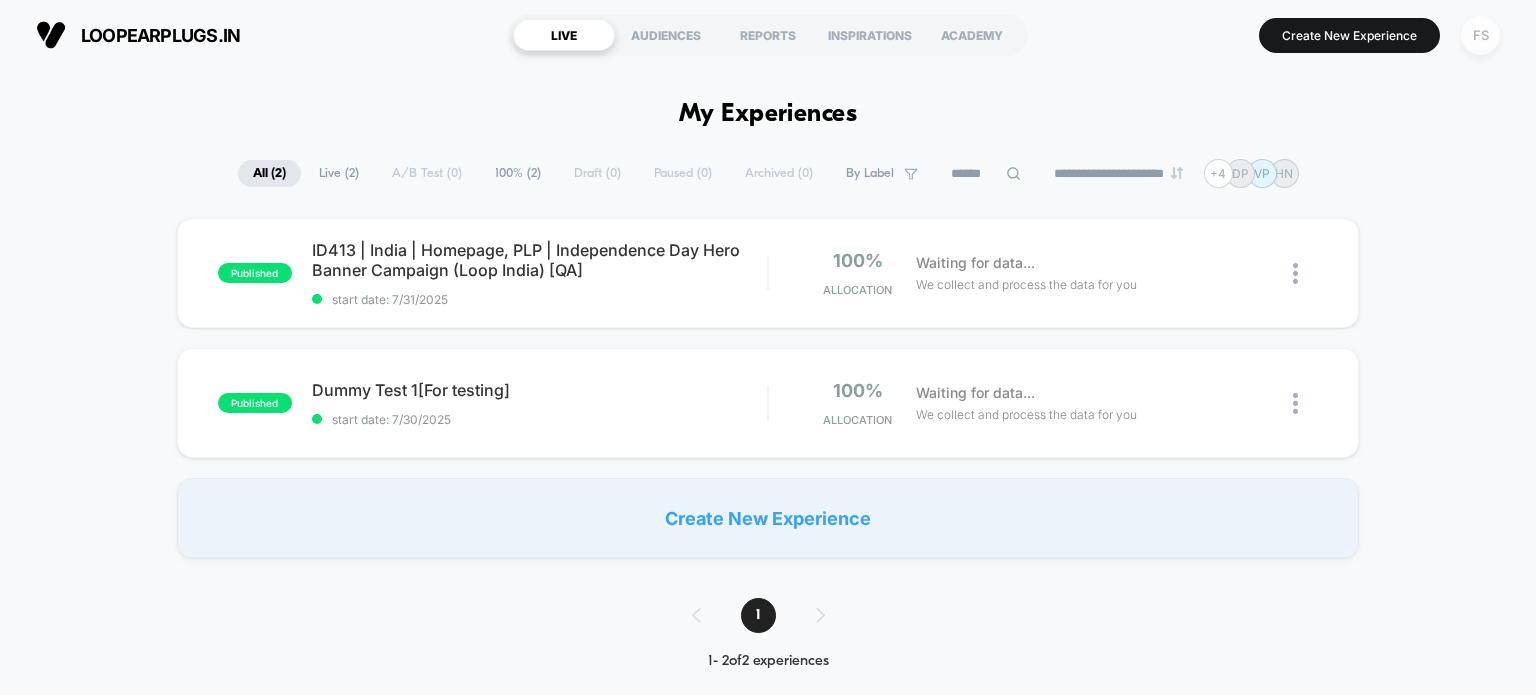 click on "FS" at bounding box center [1480, 35] 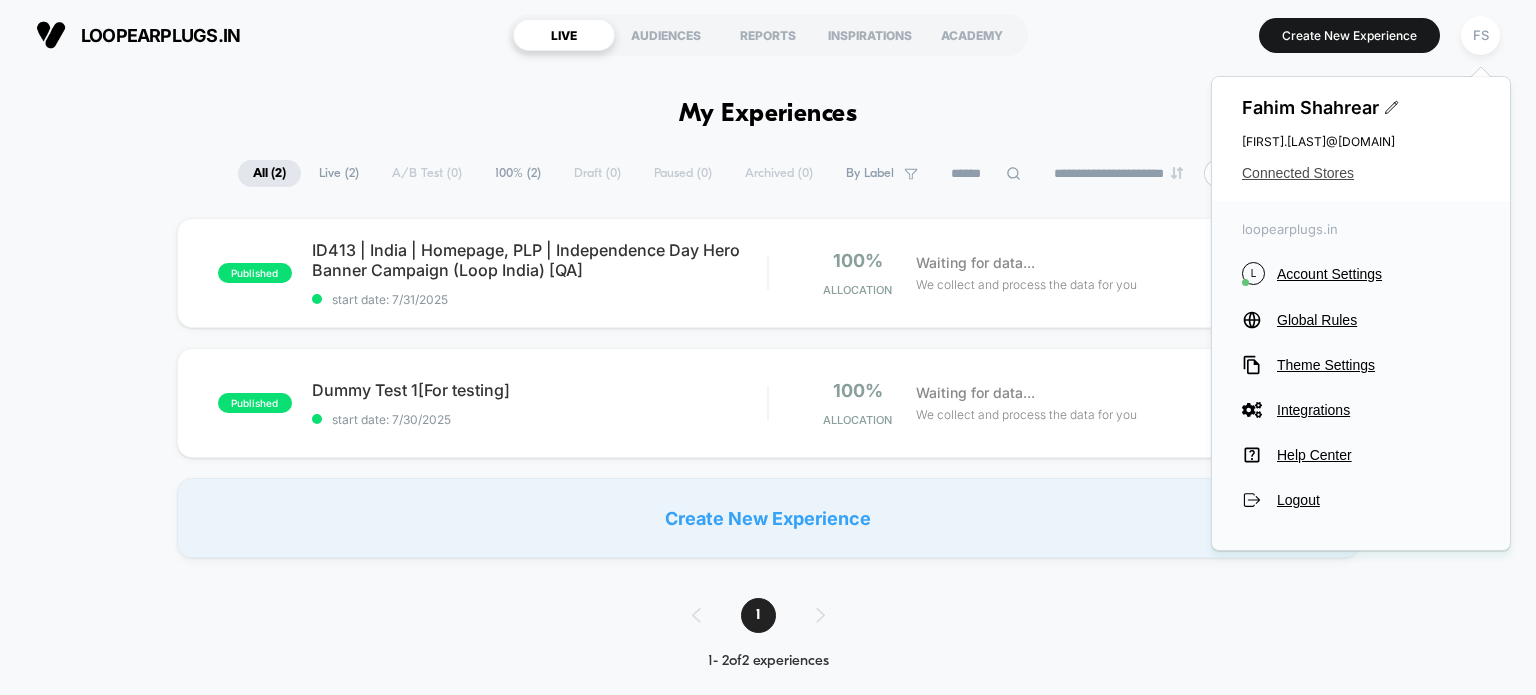 click on "Connected Stores" at bounding box center [1361, 173] 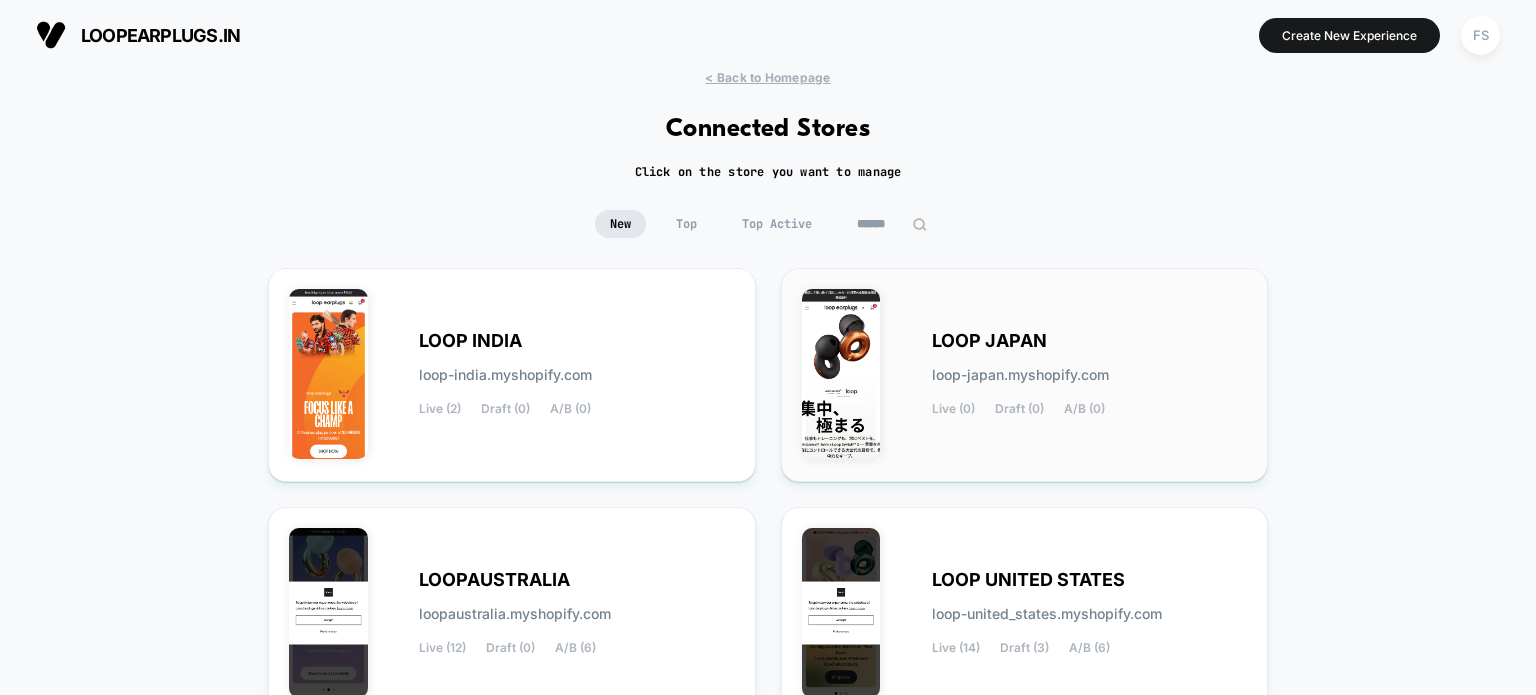scroll, scrollTop: 372, scrollLeft: 0, axis: vertical 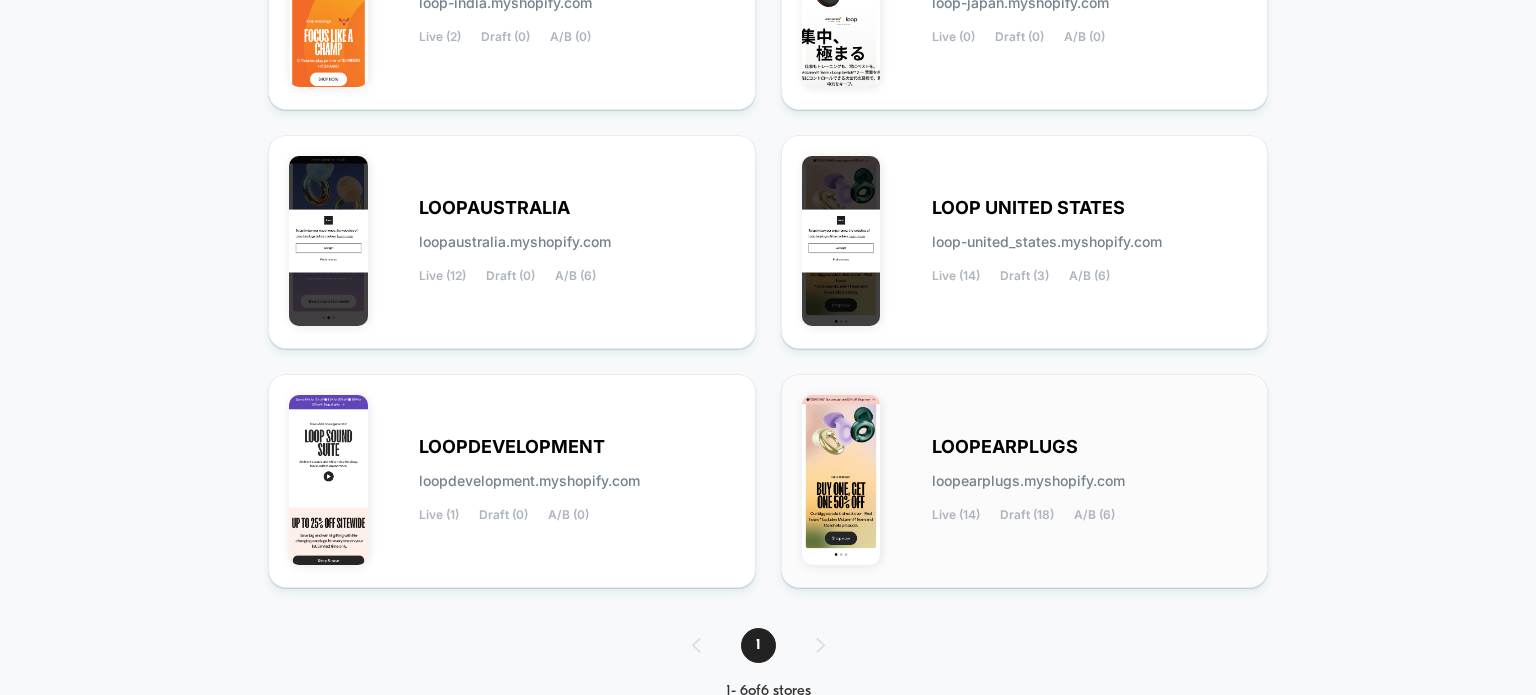 click on "LOOPEARPLUGS" at bounding box center (1005, 447) 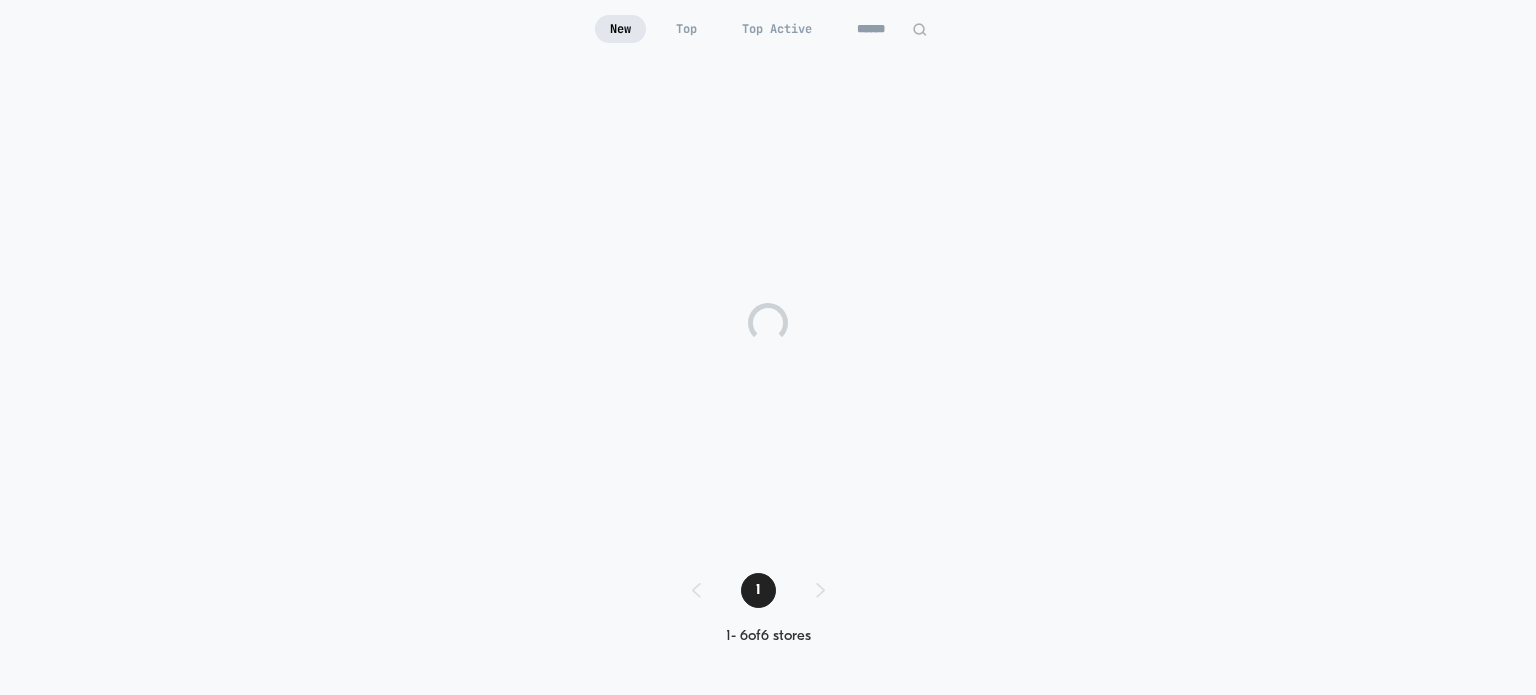 scroll, scrollTop: 140, scrollLeft: 0, axis: vertical 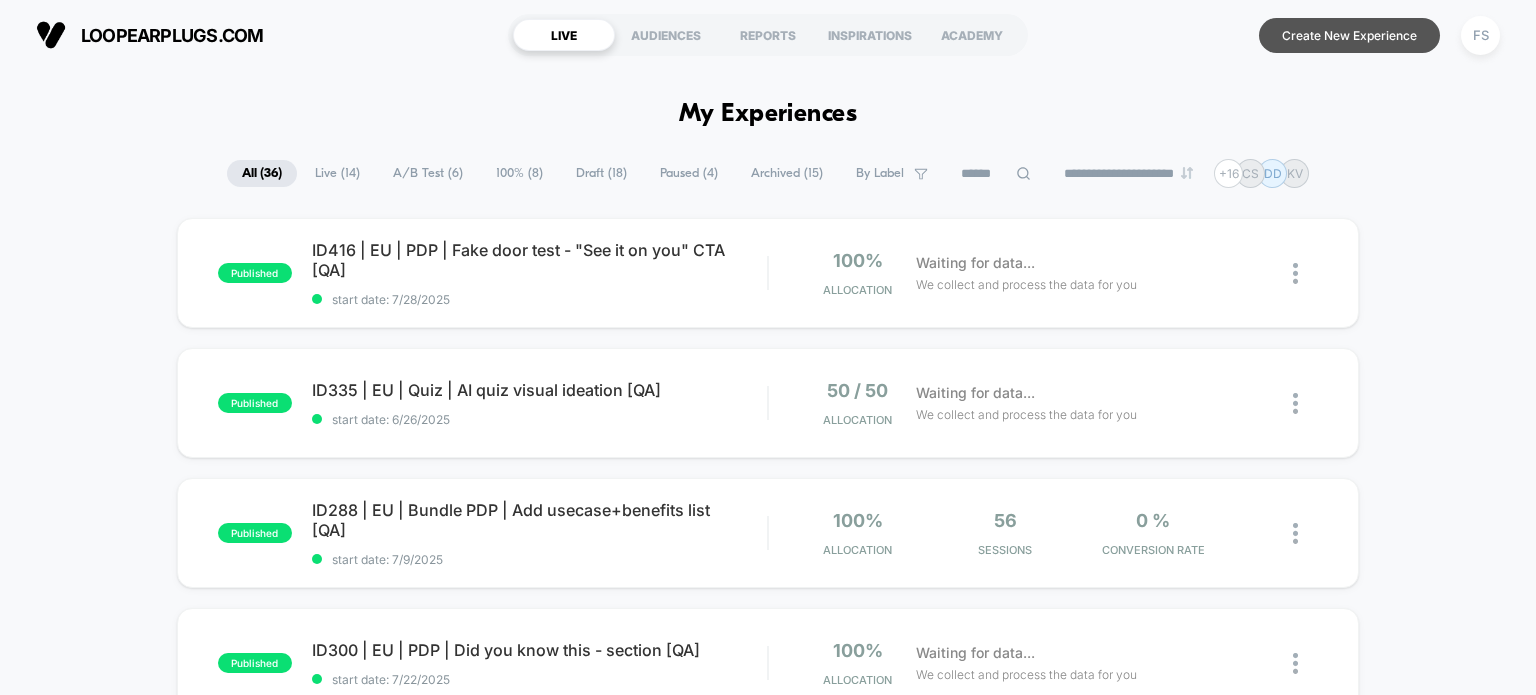 click on "Create New Experience" at bounding box center (1349, 35) 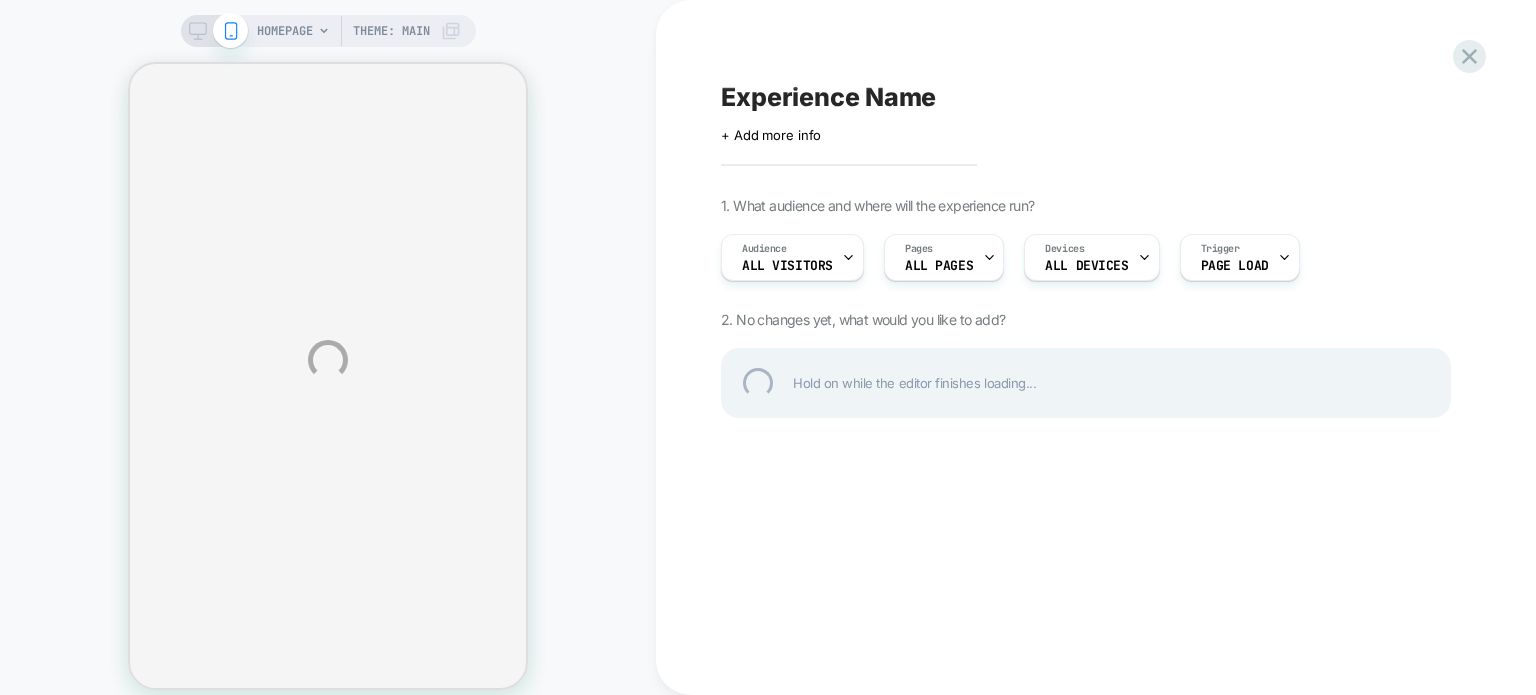 click on "HOMEPAGE Theme: MAIN Experience Name Click to edit experience details + Add more info 1. What audience and where will the experience run? Audience All Visitors Pages ALL PAGES Devices ALL DEVICES Trigger Page Load 2. No changes yet, what would you like to add? Hold on while the editor finishes loading..." at bounding box center (768, 360) 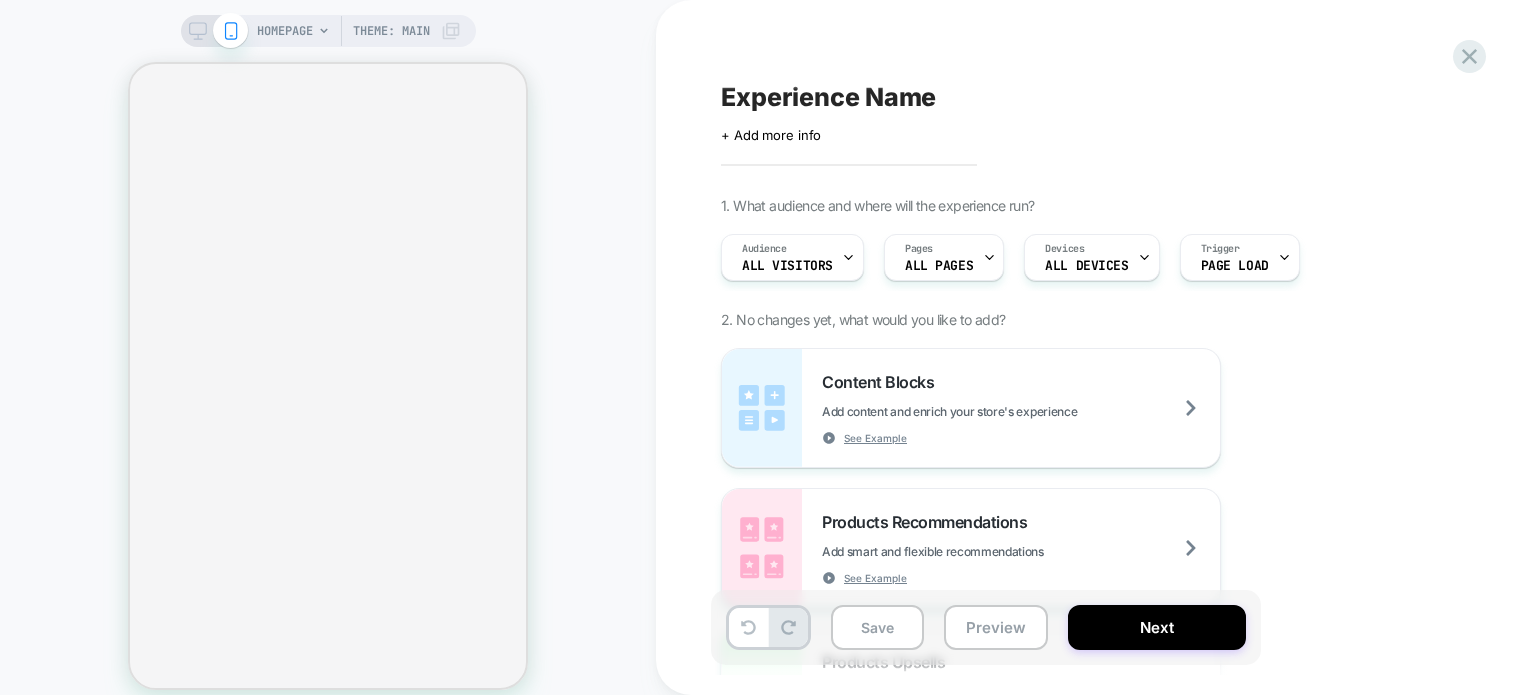 click on "+ Add more info" at bounding box center [771, 135] 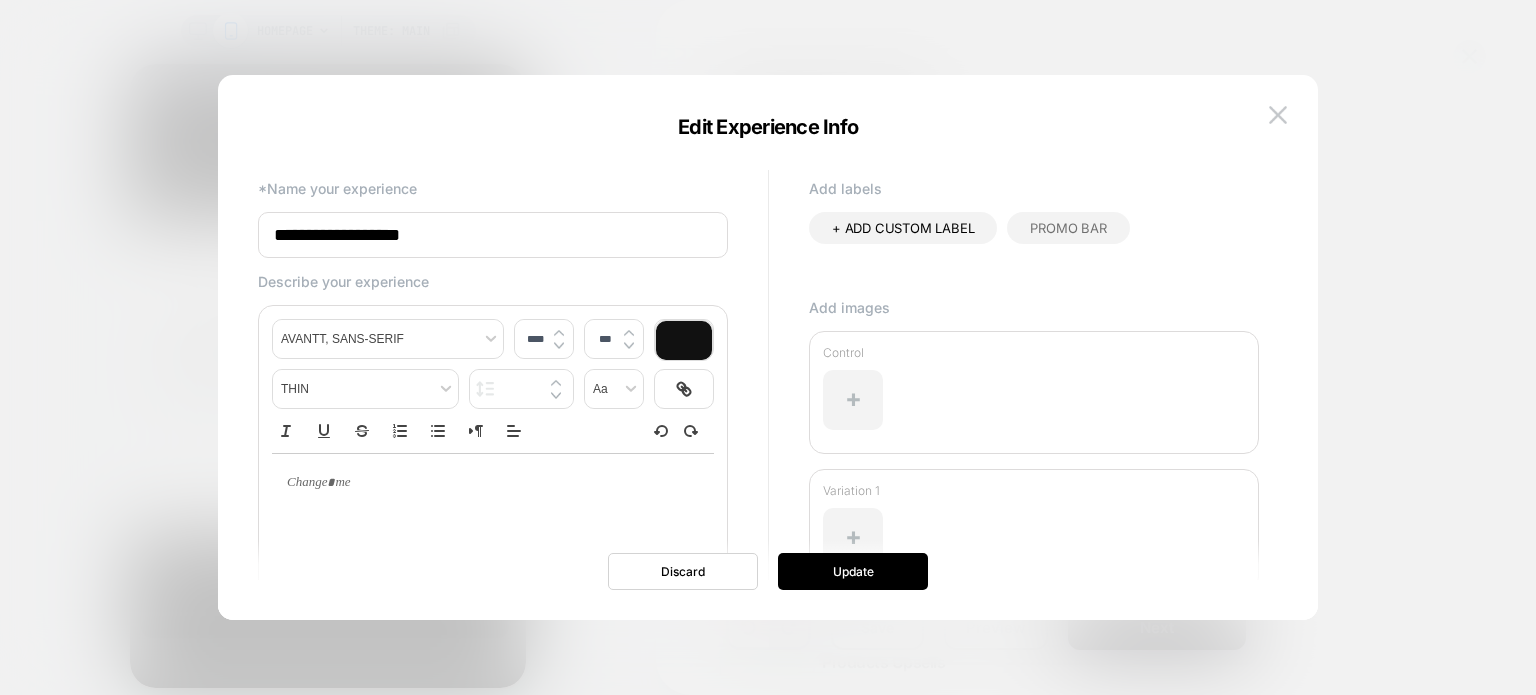 scroll, scrollTop: 0, scrollLeft: 0, axis: both 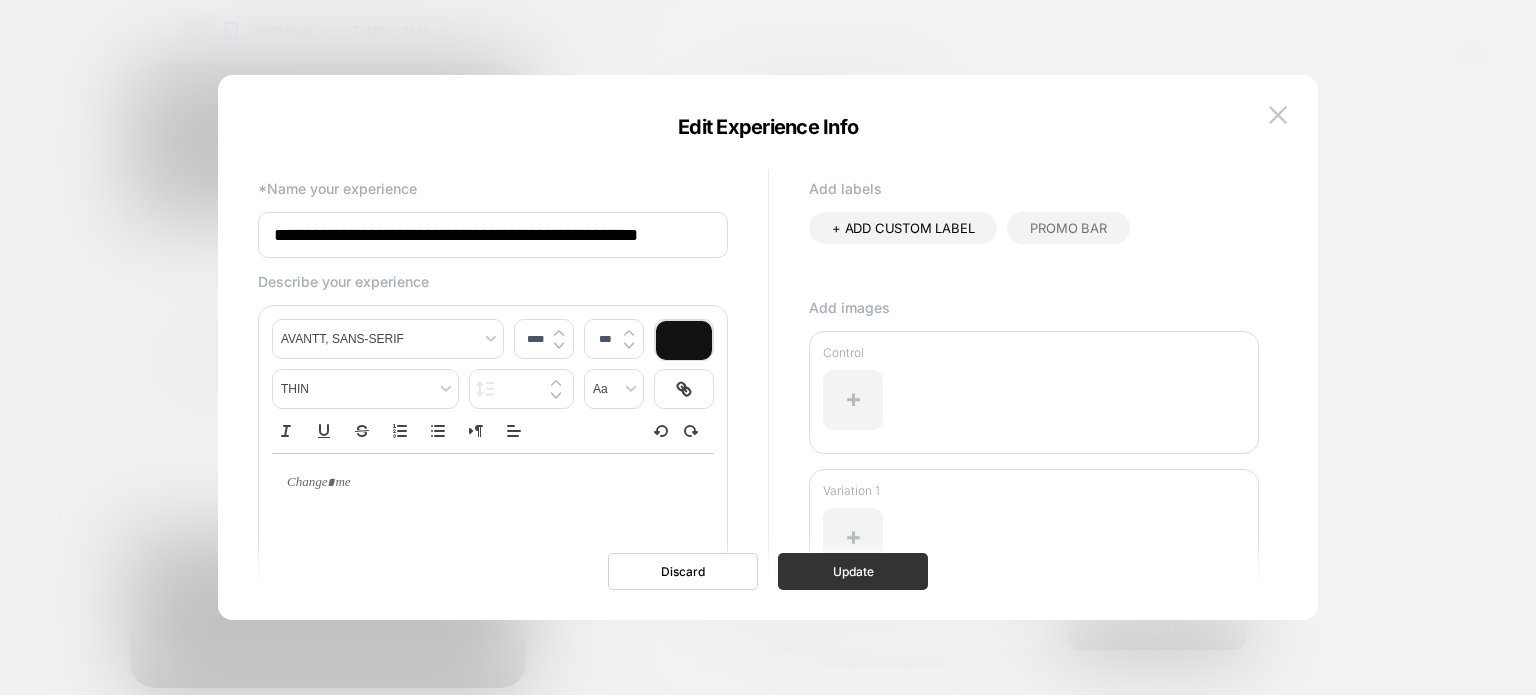 type on "**********" 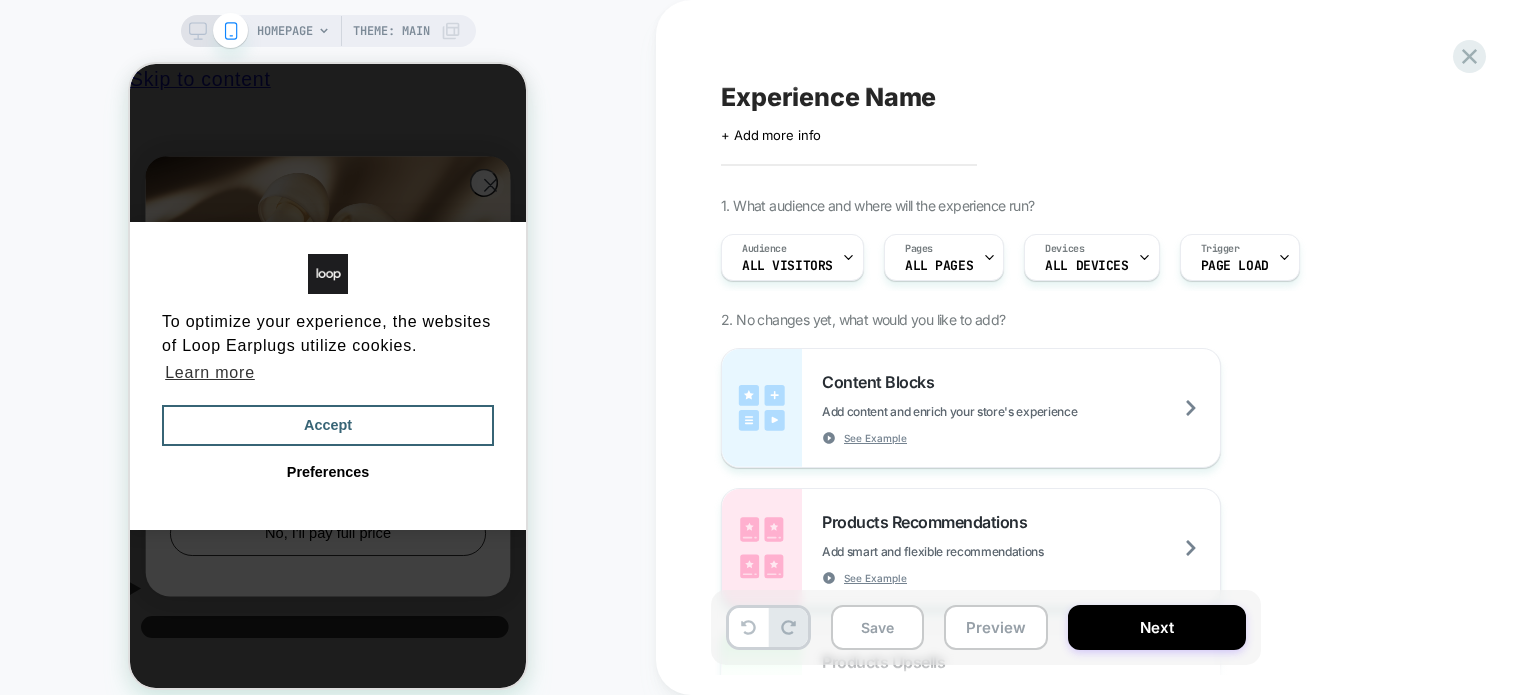 scroll, scrollTop: 0, scrollLeft: 0, axis: both 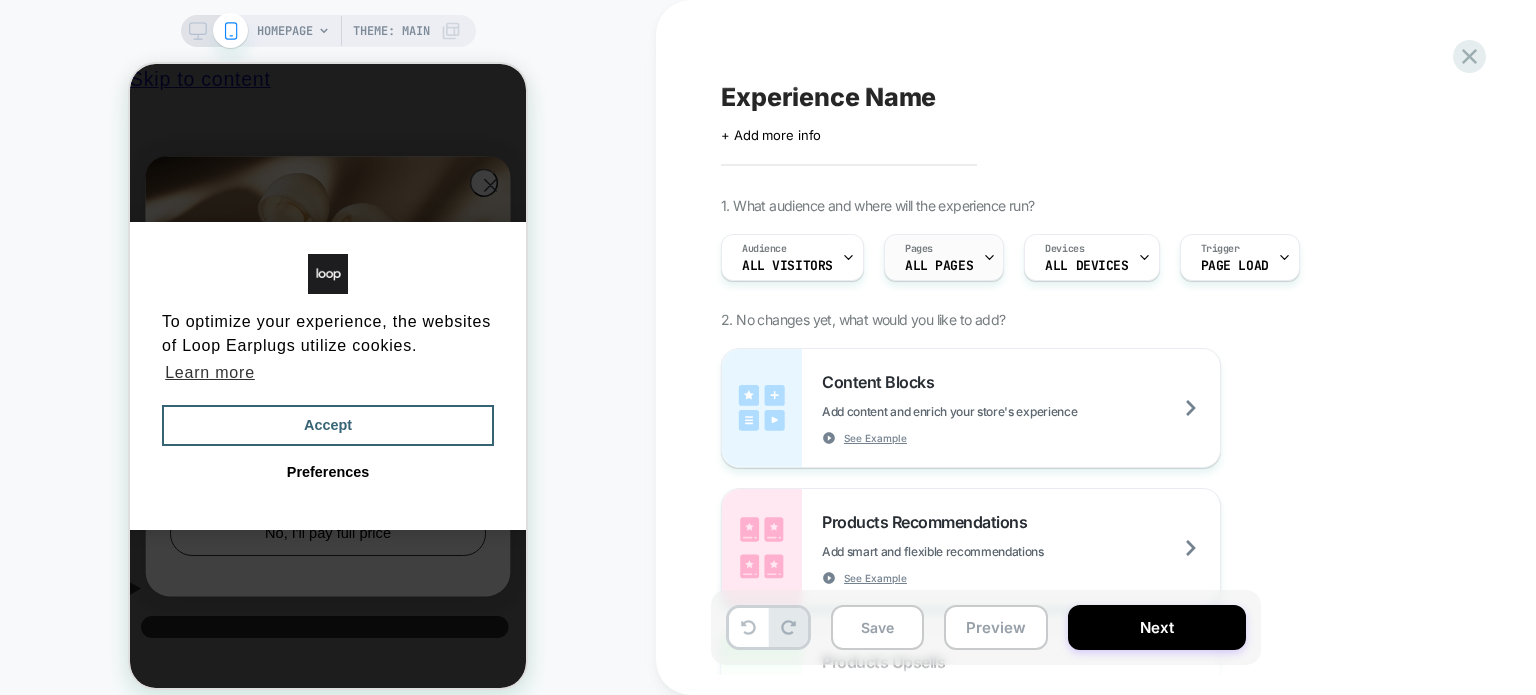 click on "Pages" at bounding box center [919, 249] 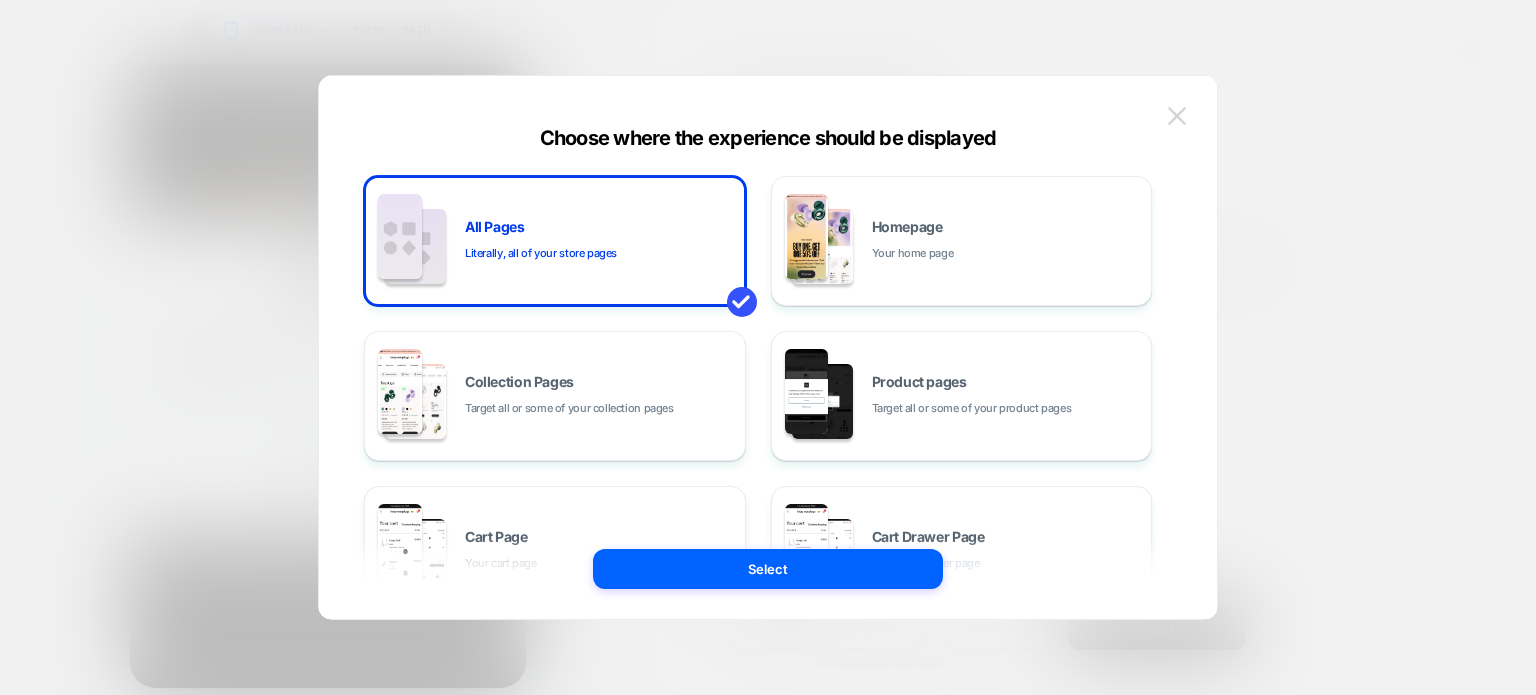 click at bounding box center (1177, 115) 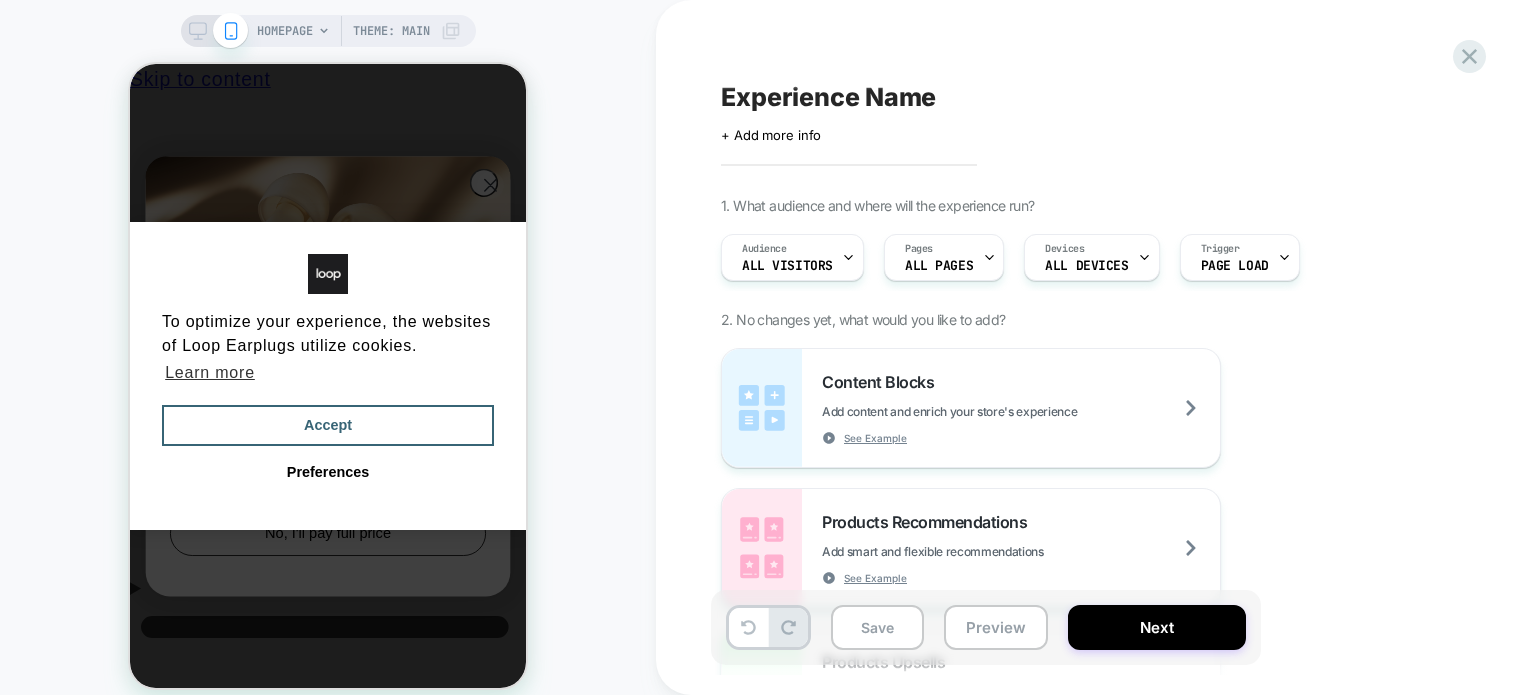 click on "HOMEPAGE" at bounding box center (285, 31) 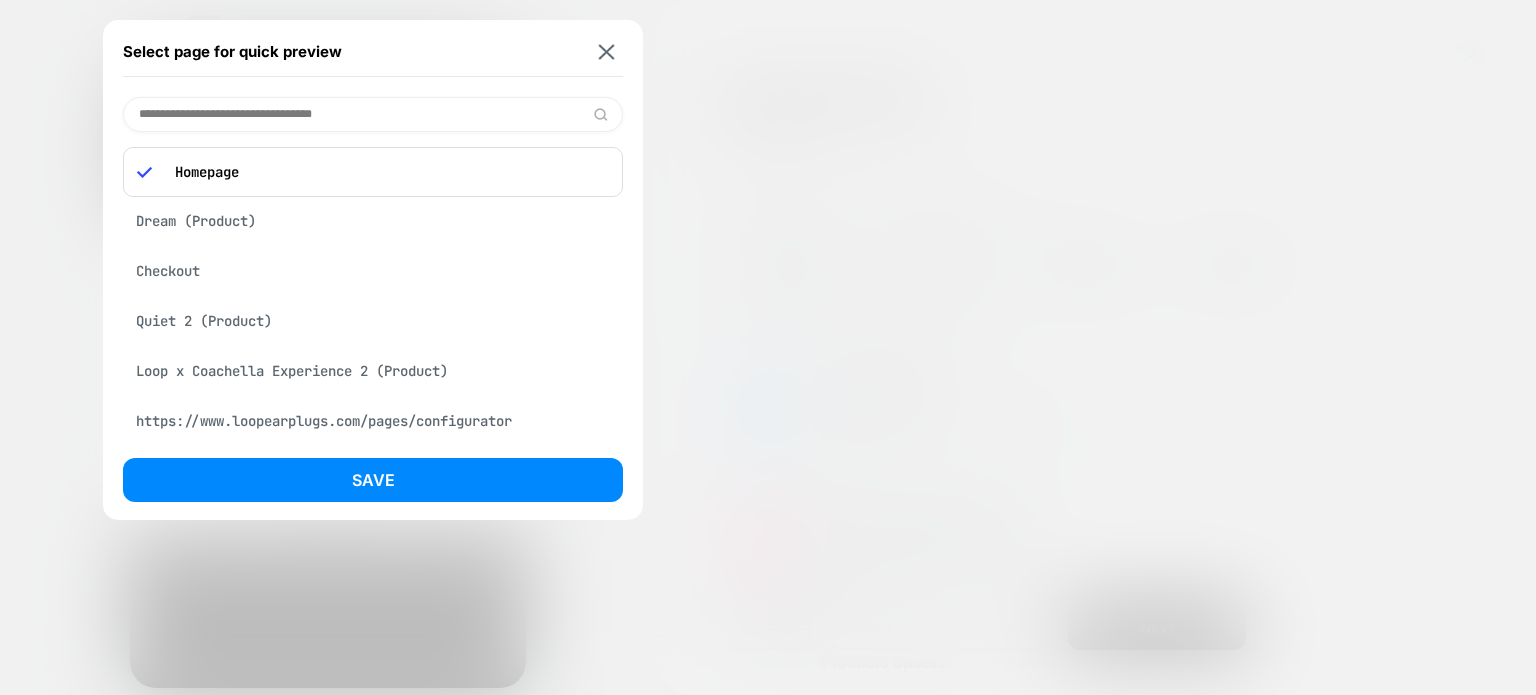 click at bounding box center [373, 114] 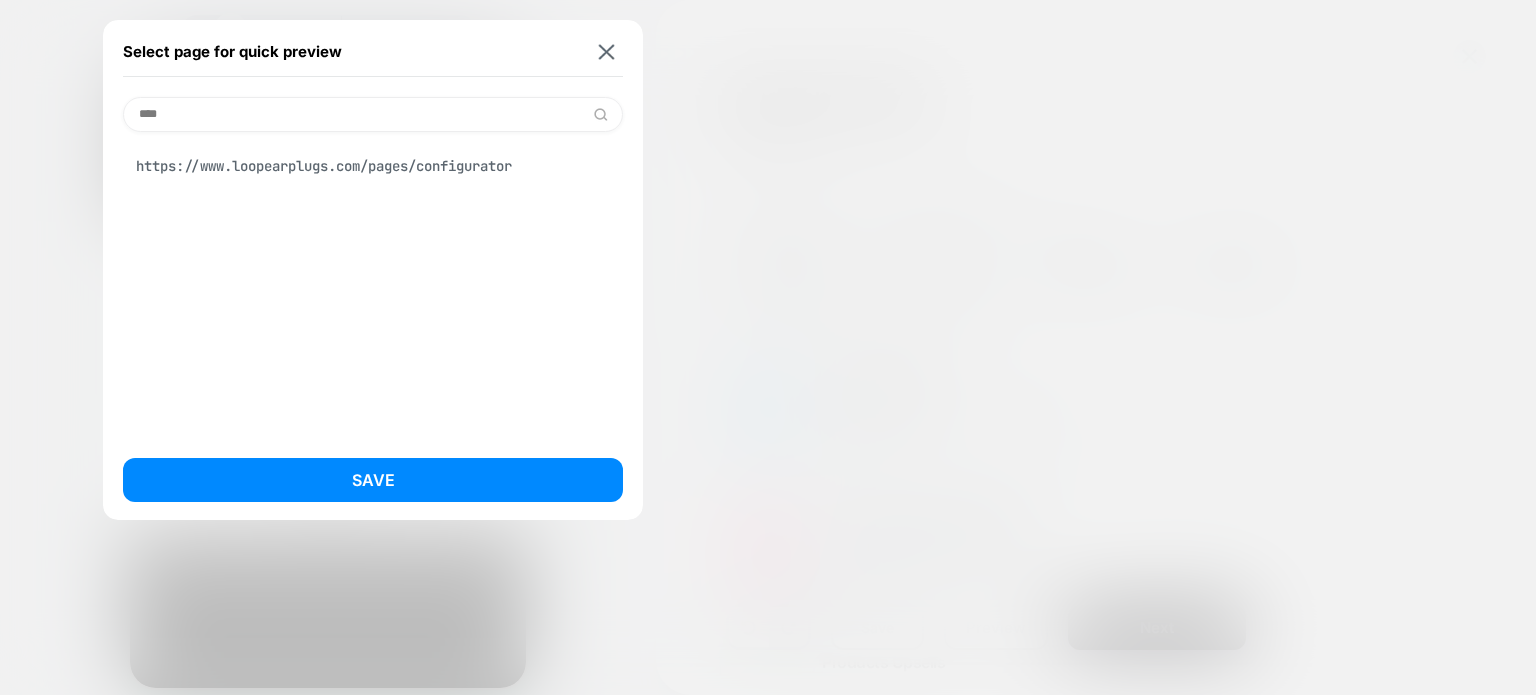 type on "****" 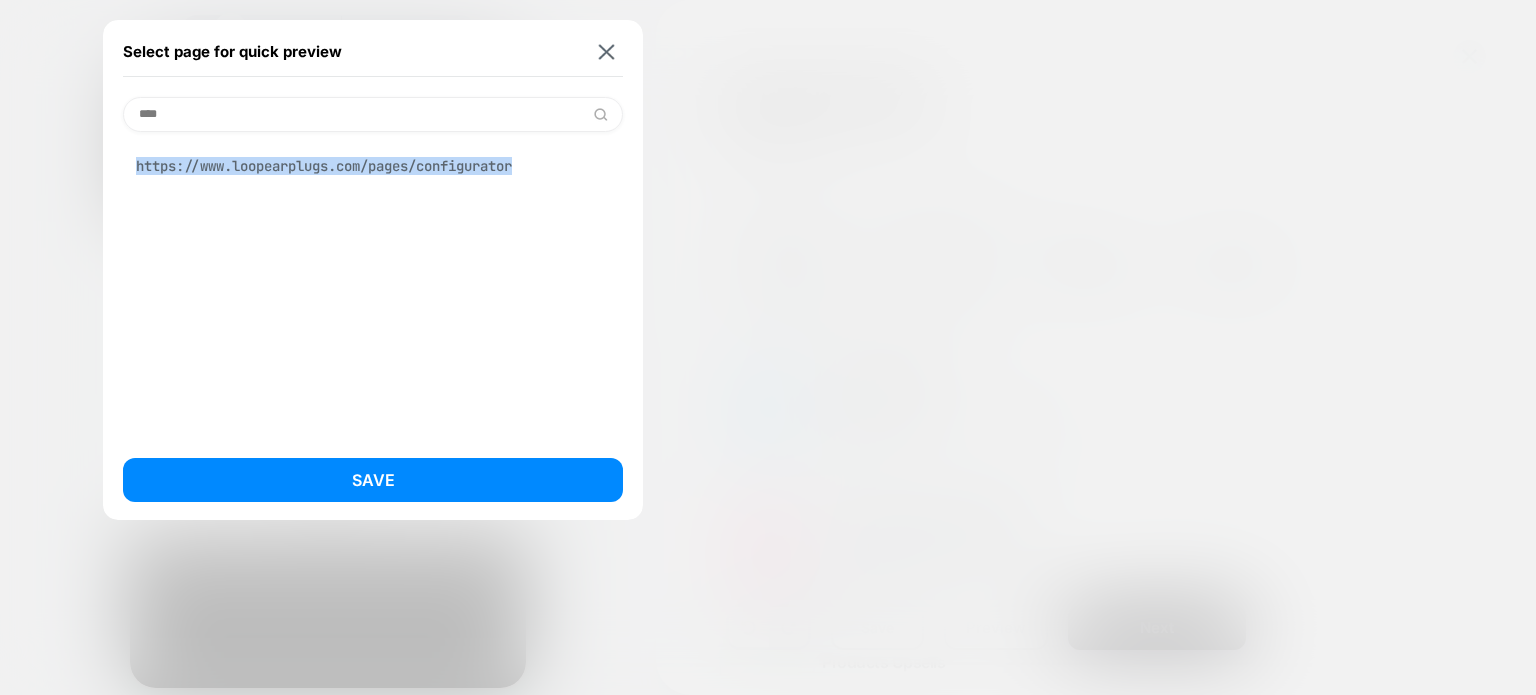 click on "https://www.loopearplugs.com/pages/configurator" at bounding box center [373, 166] 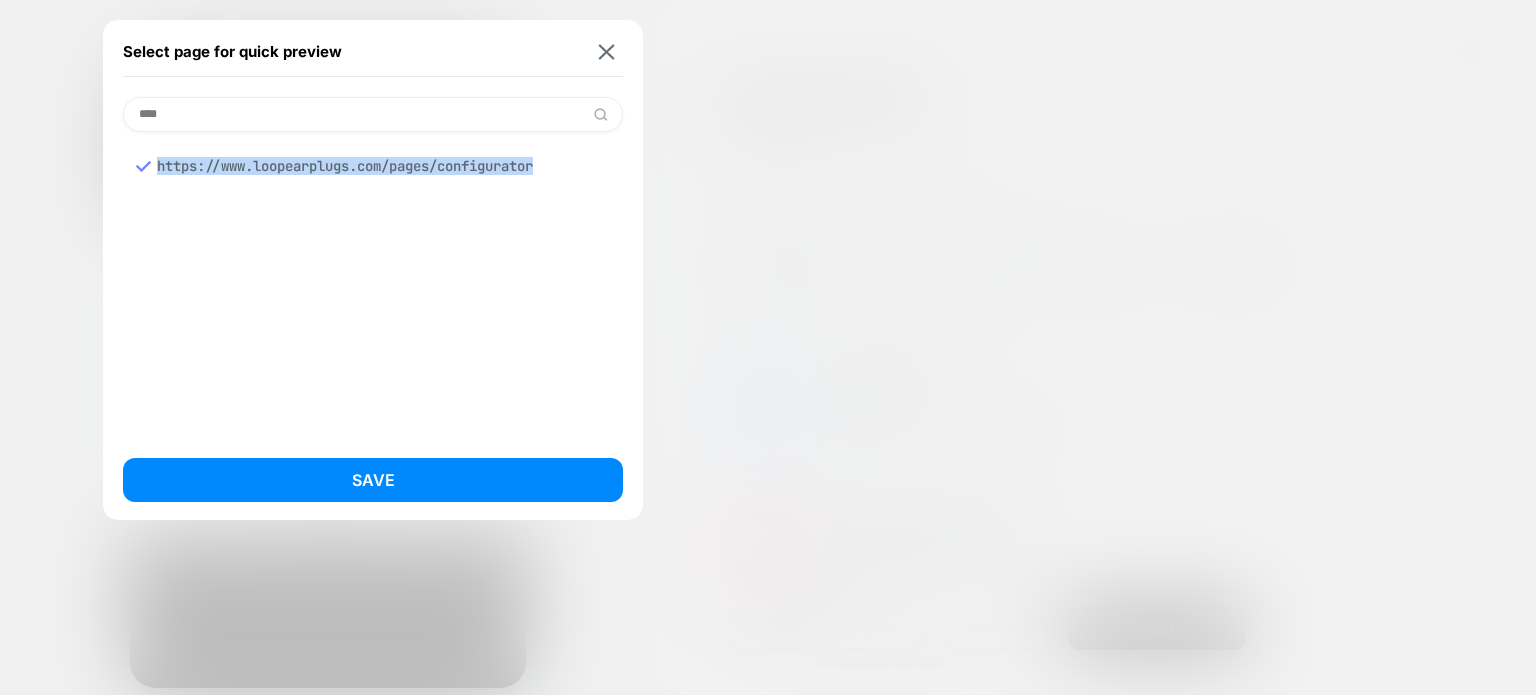 copy on "https://www.loopearplugs.com/pages/configurator" 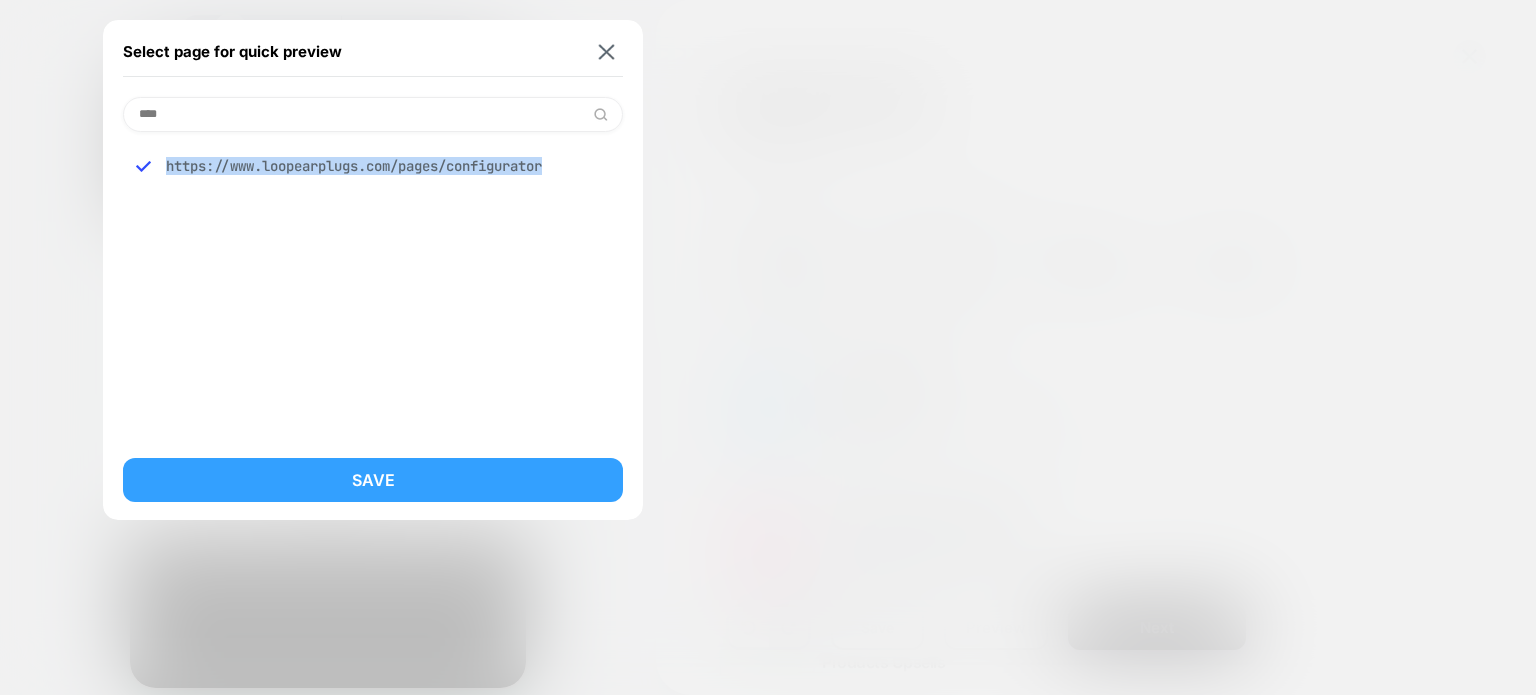 click on "Save" at bounding box center [373, 480] 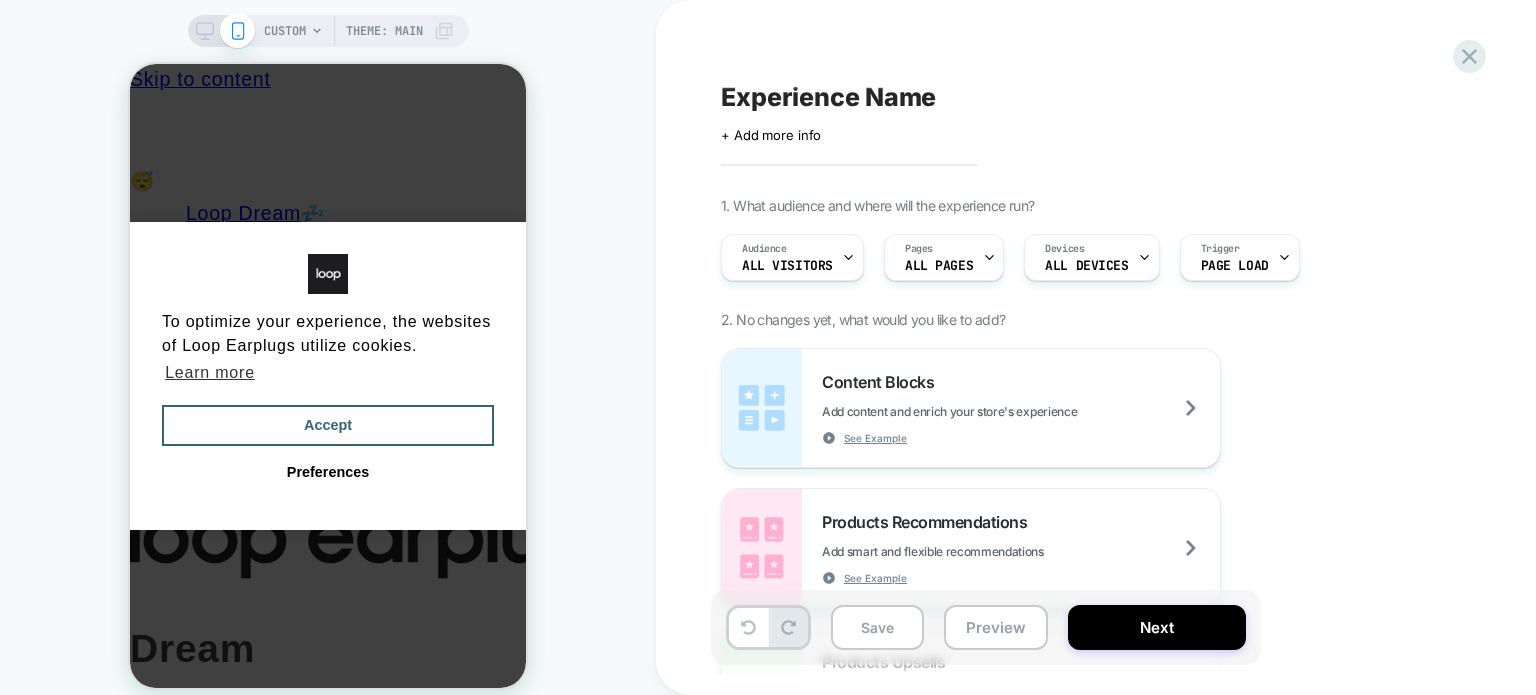 scroll, scrollTop: 0, scrollLeft: 0, axis: both 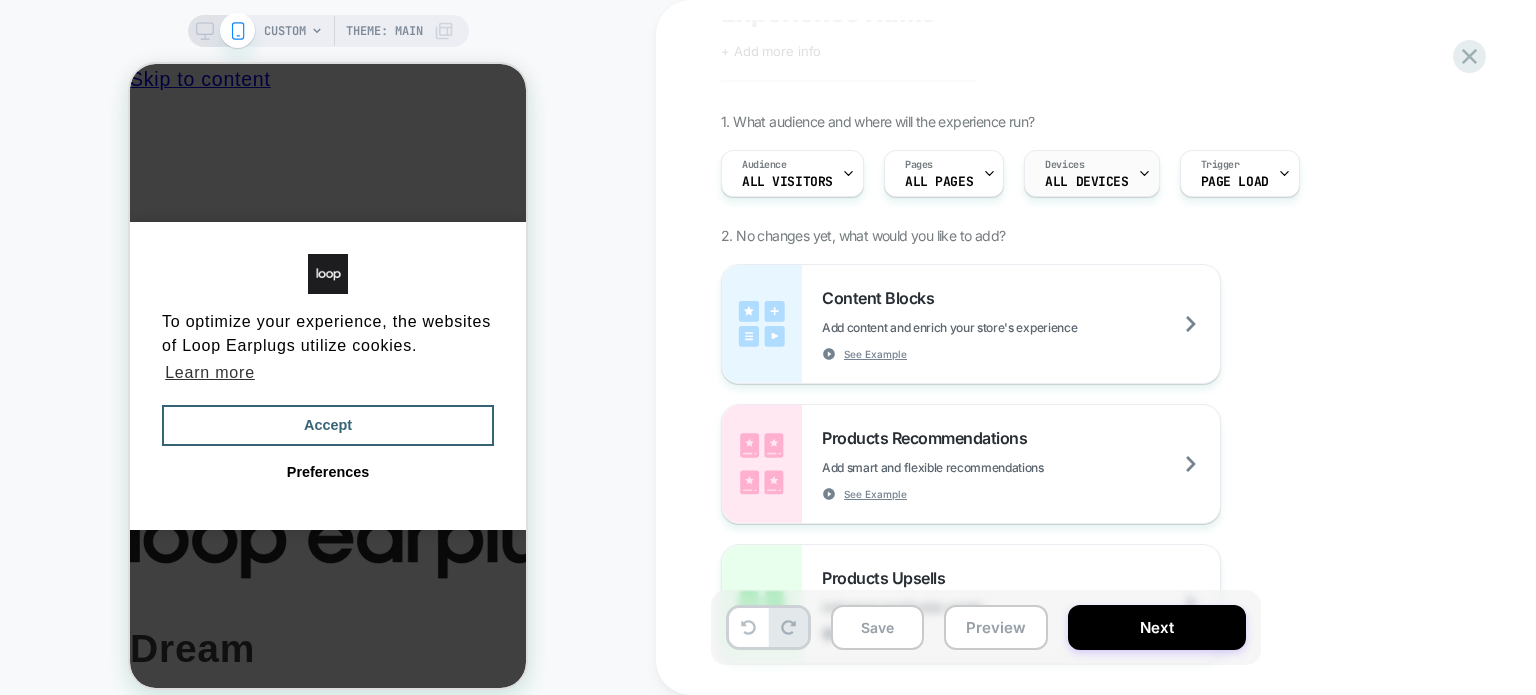 click on "ALL DEVICES" at bounding box center [1086, 182] 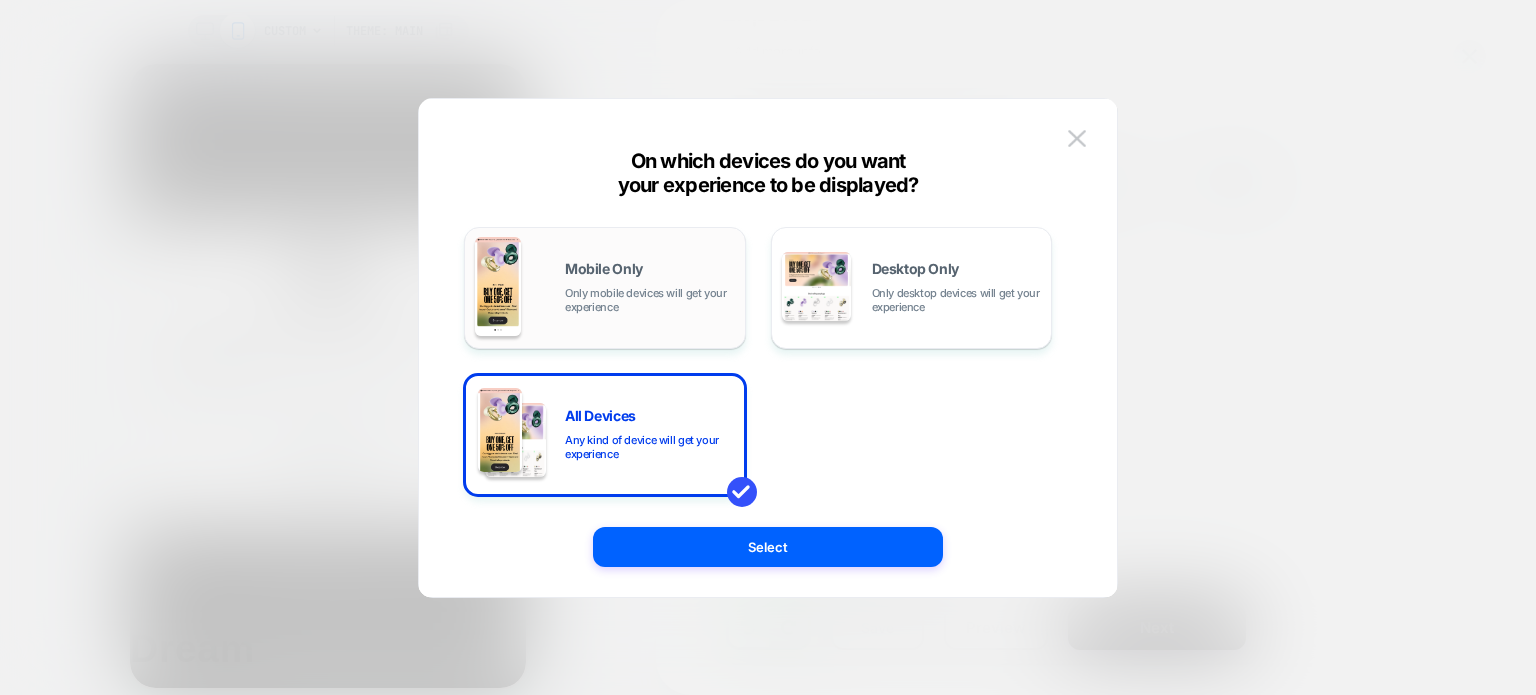 click on "Only mobile devices will get your experience" at bounding box center [650, 300] 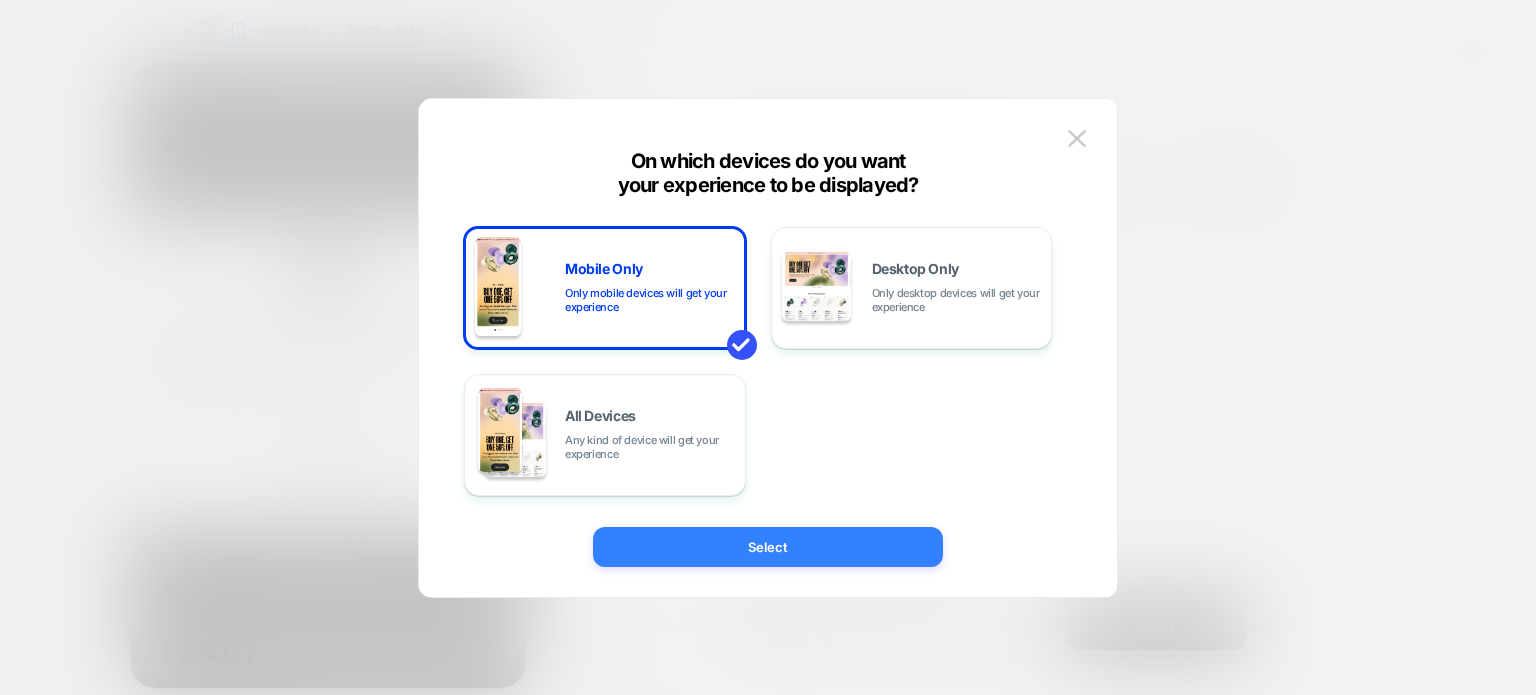 click on "Select" at bounding box center [768, 547] 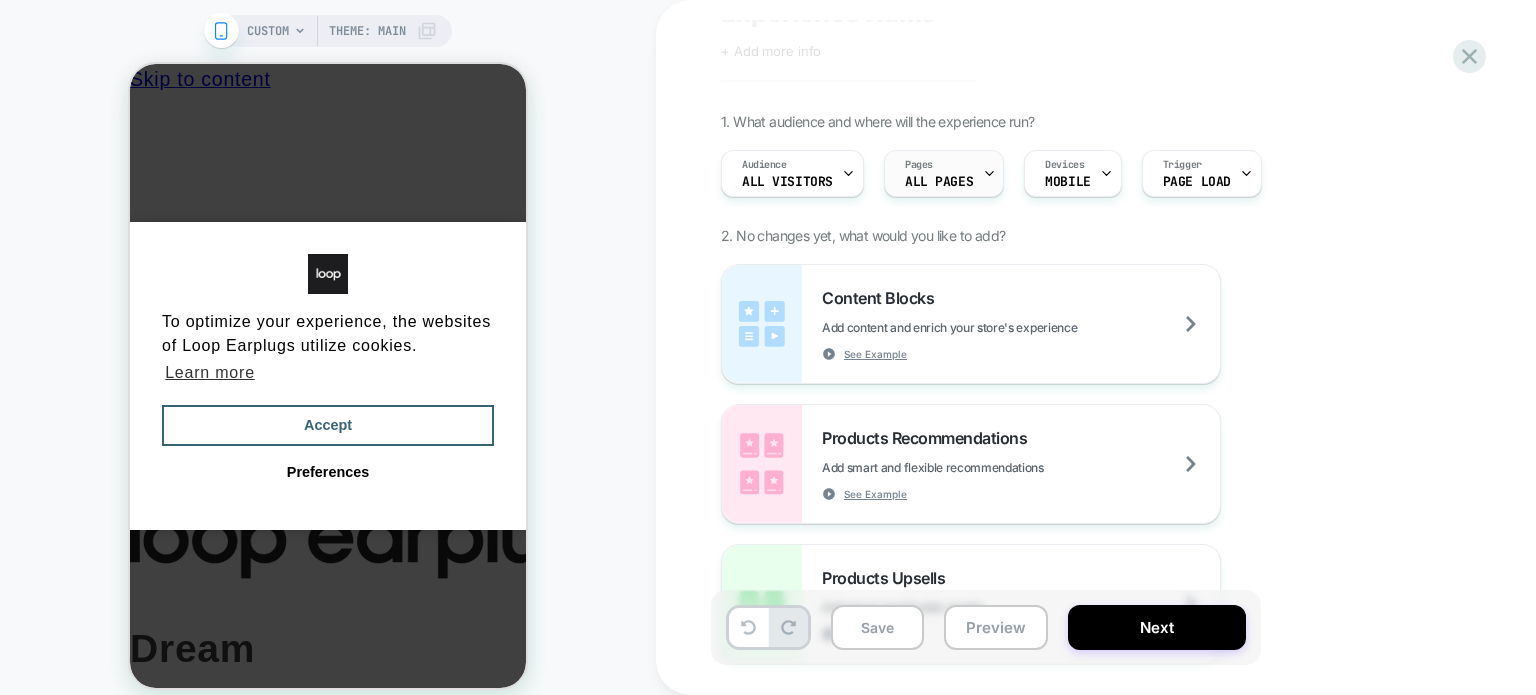 click on "ALL PAGES" at bounding box center [939, 182] 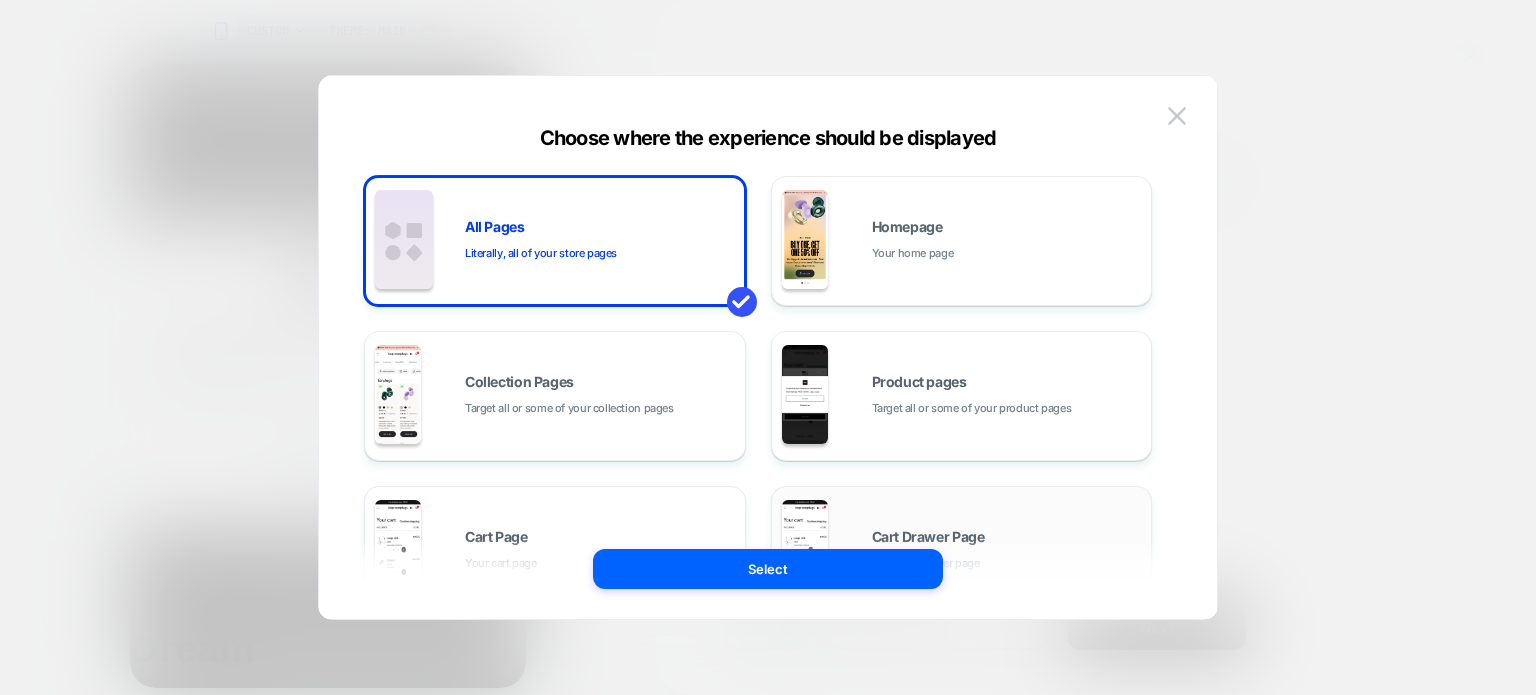 scroll, scrollTop: 406, scrollLeft: 0, axis: vertical 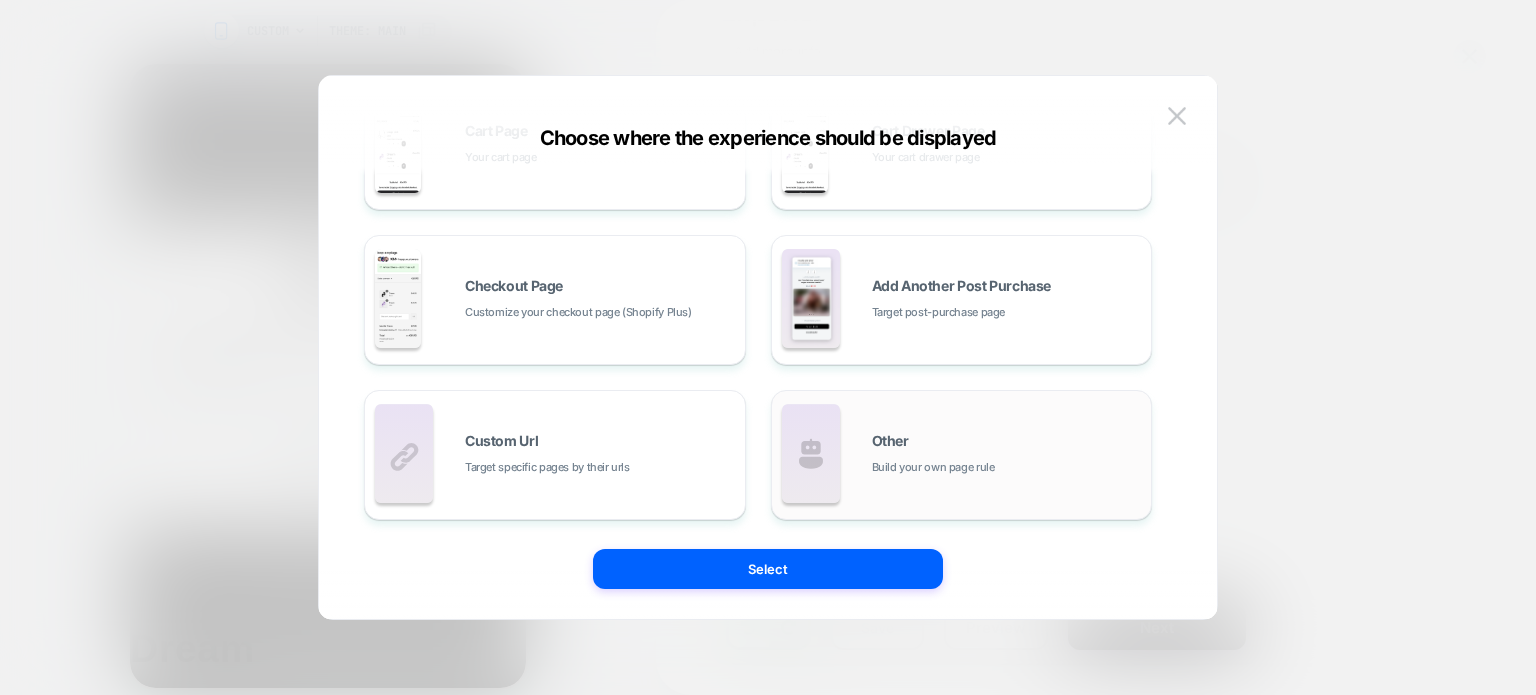 click on "Other" at bounding box center (890, 441) 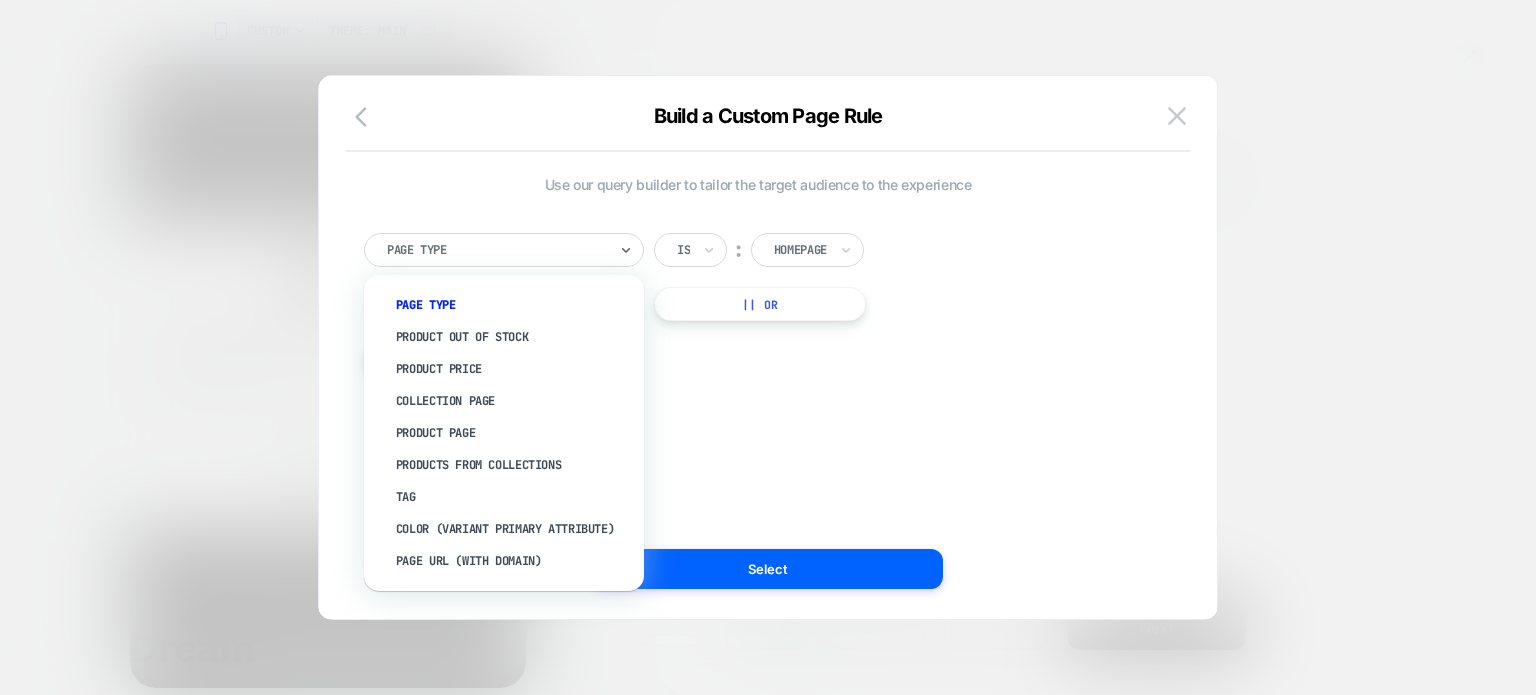 click on "Page Type" at bounding box center [497, 250] 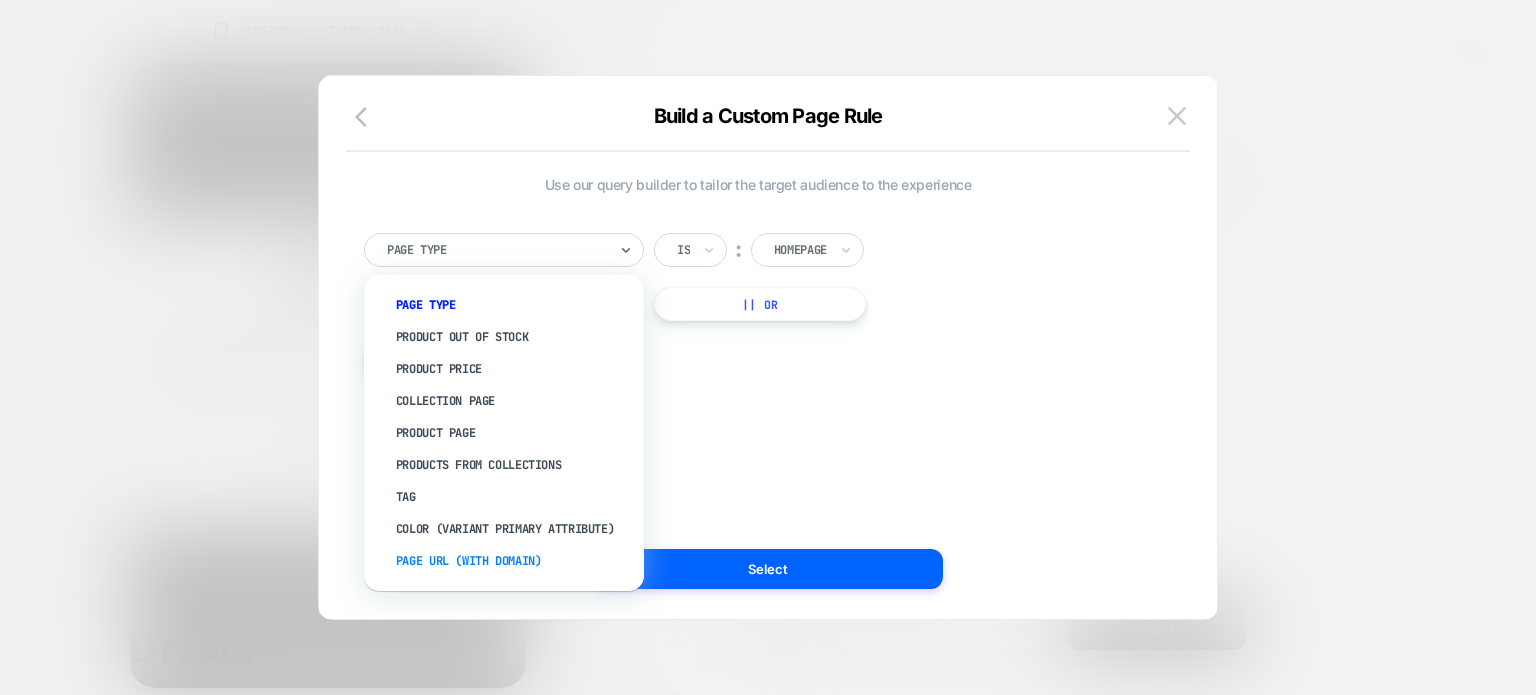 click on "Page Url (WITH DOMAIN)" at bounding box center [514, 561] 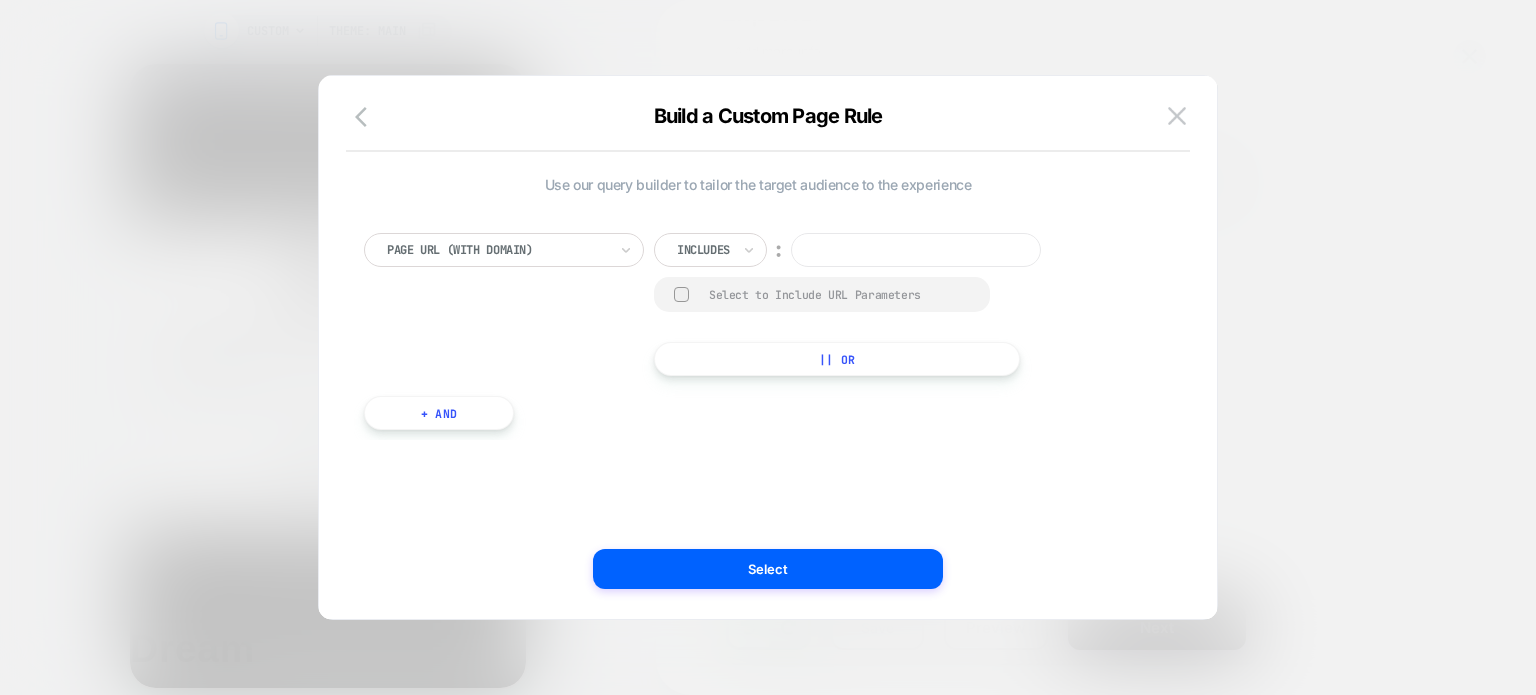 click at bounding box center (916, 250) 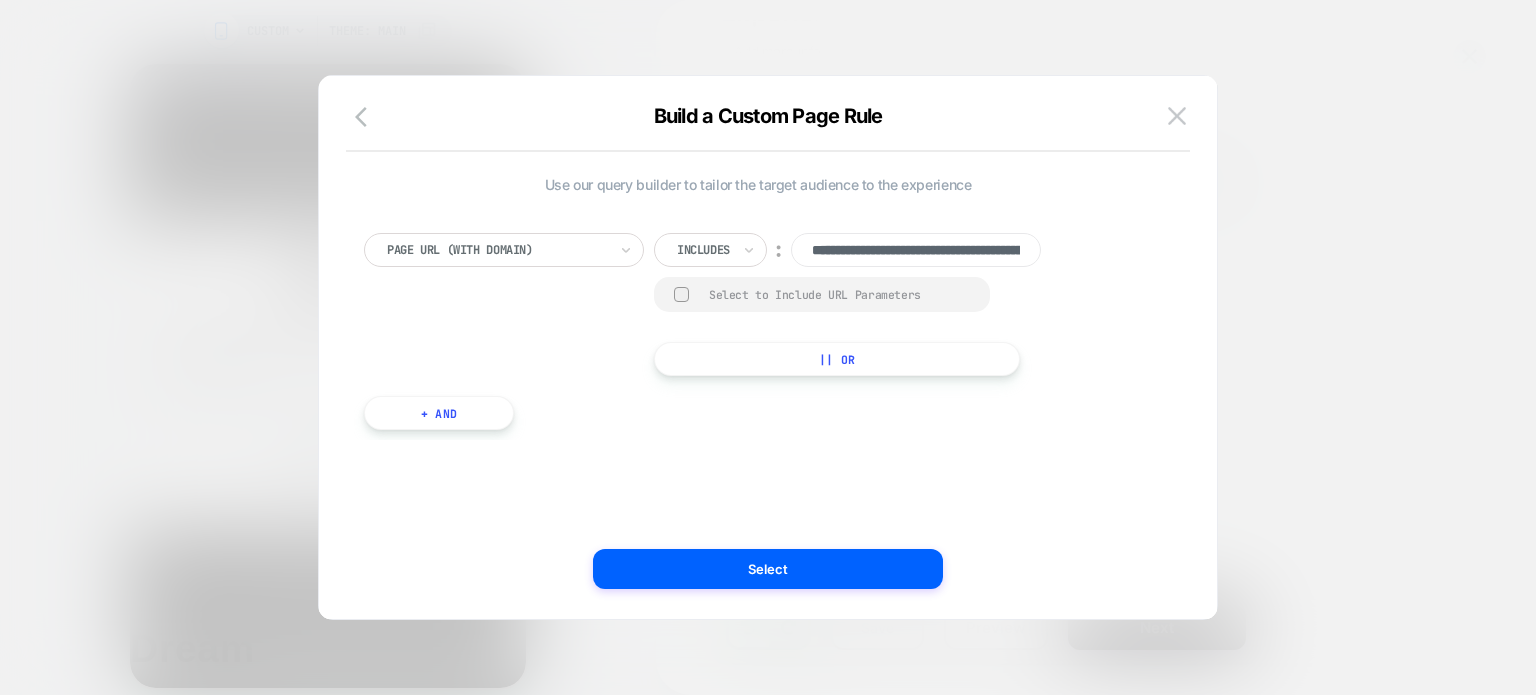 scroll, scrollTop: 0, scrollLeft: 186, axis: horizontal 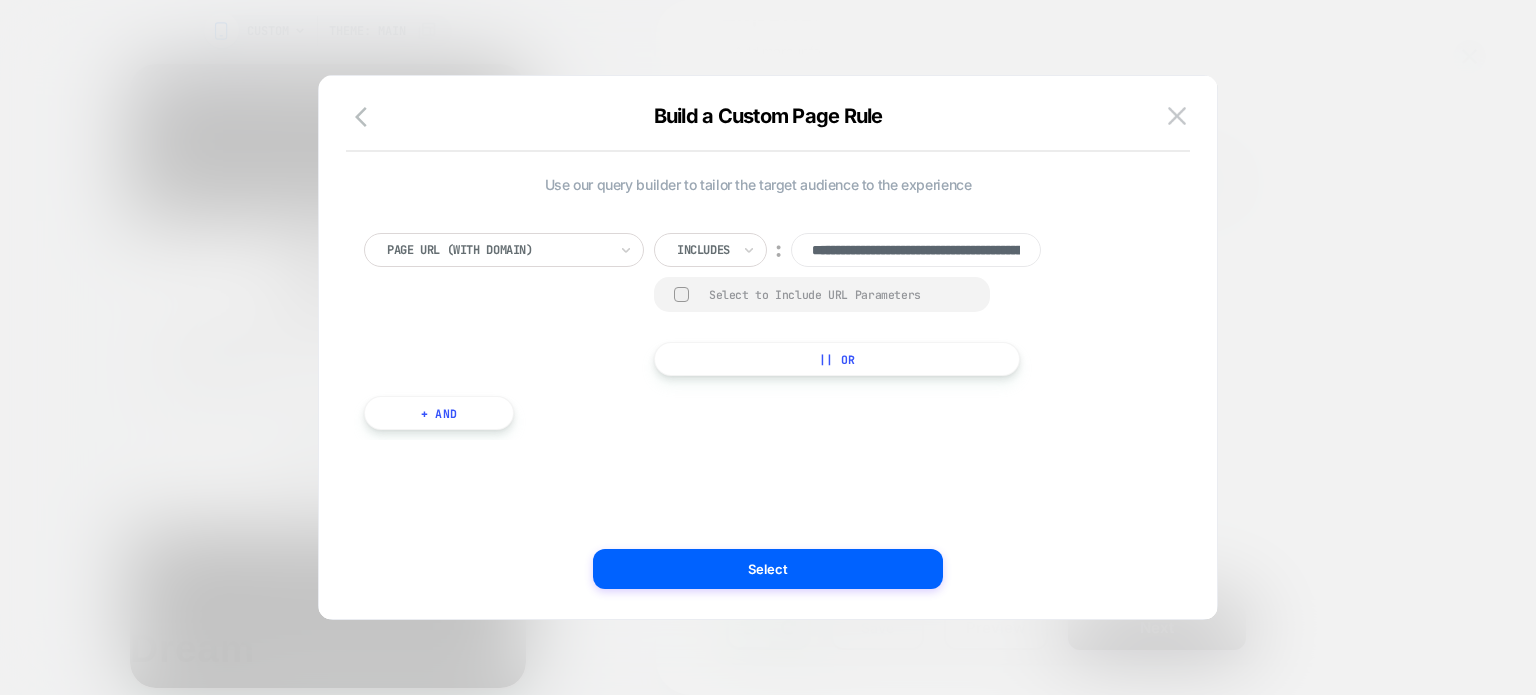 drag, startPoint x: 863, startPoint y: 255, endPoint x: 744, endPoint y: 264, distance: 119.33985 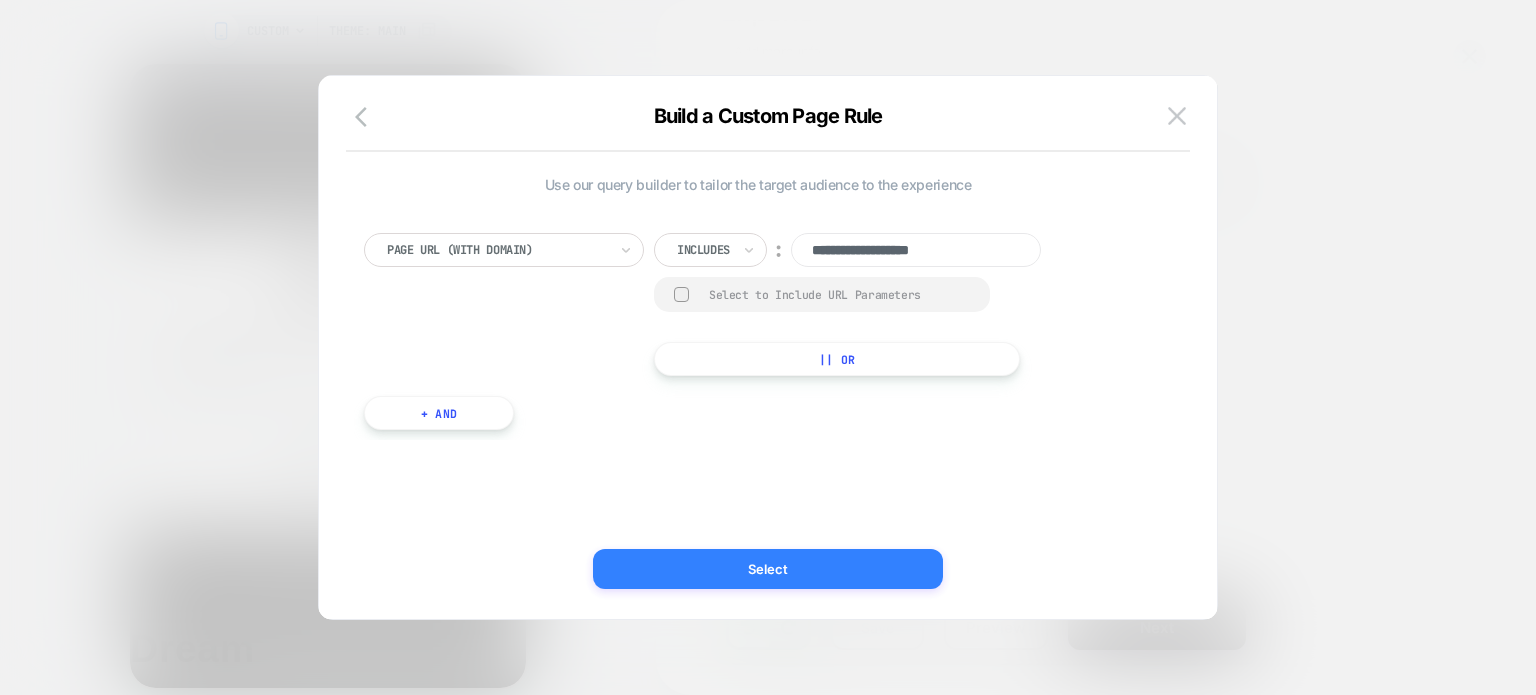 type on "**********" 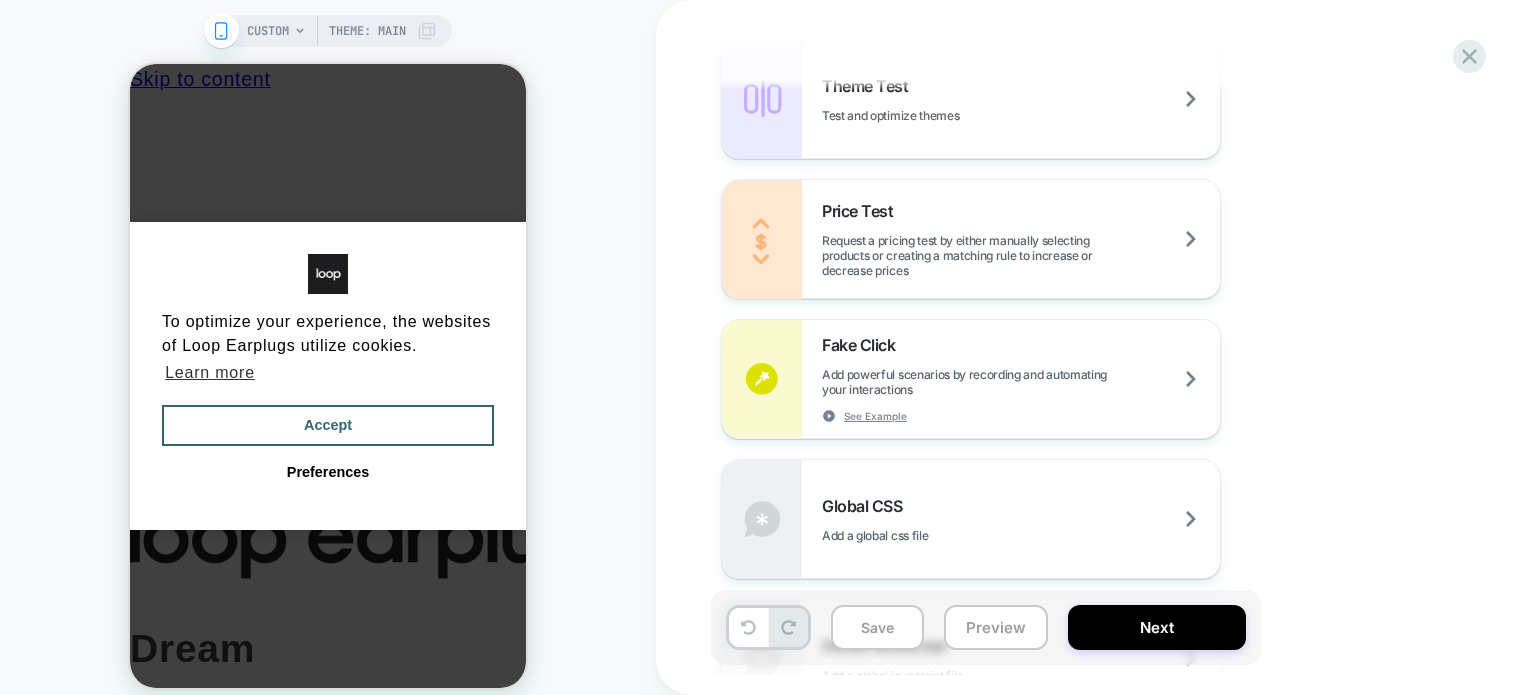 scroll, scrollTop: 1095, scrollLeft: 0, axis: vertical 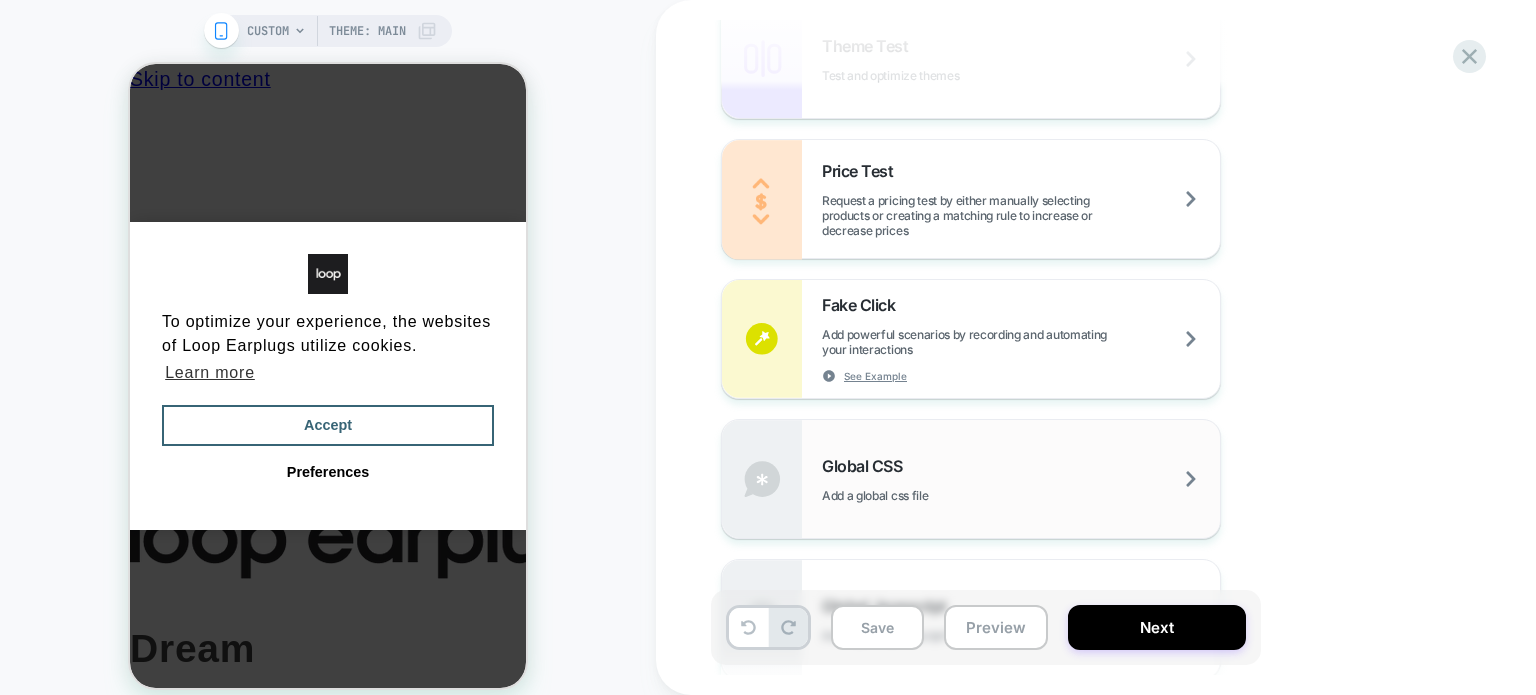 click on "Global CSS" at bounding box center (867, 466) 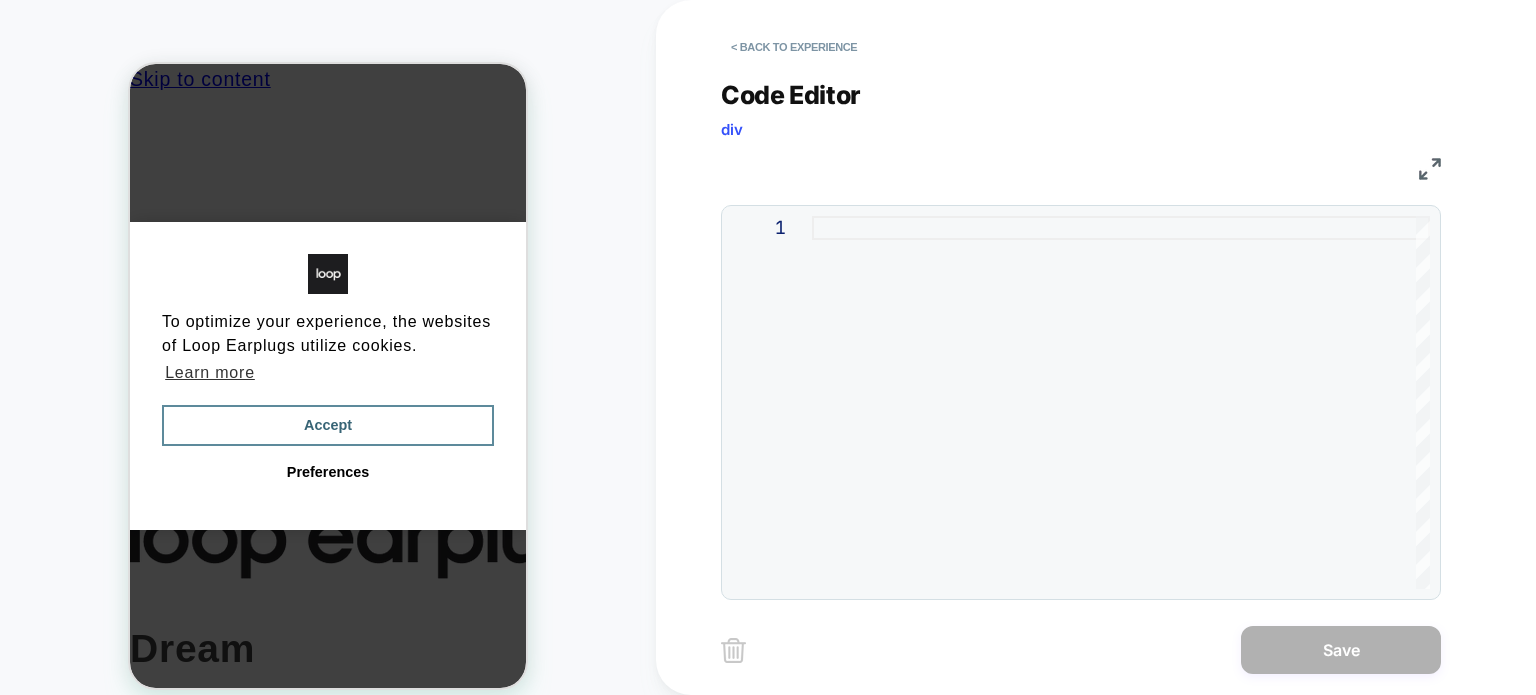 click on "Accept" at bounding box center (328, 426) 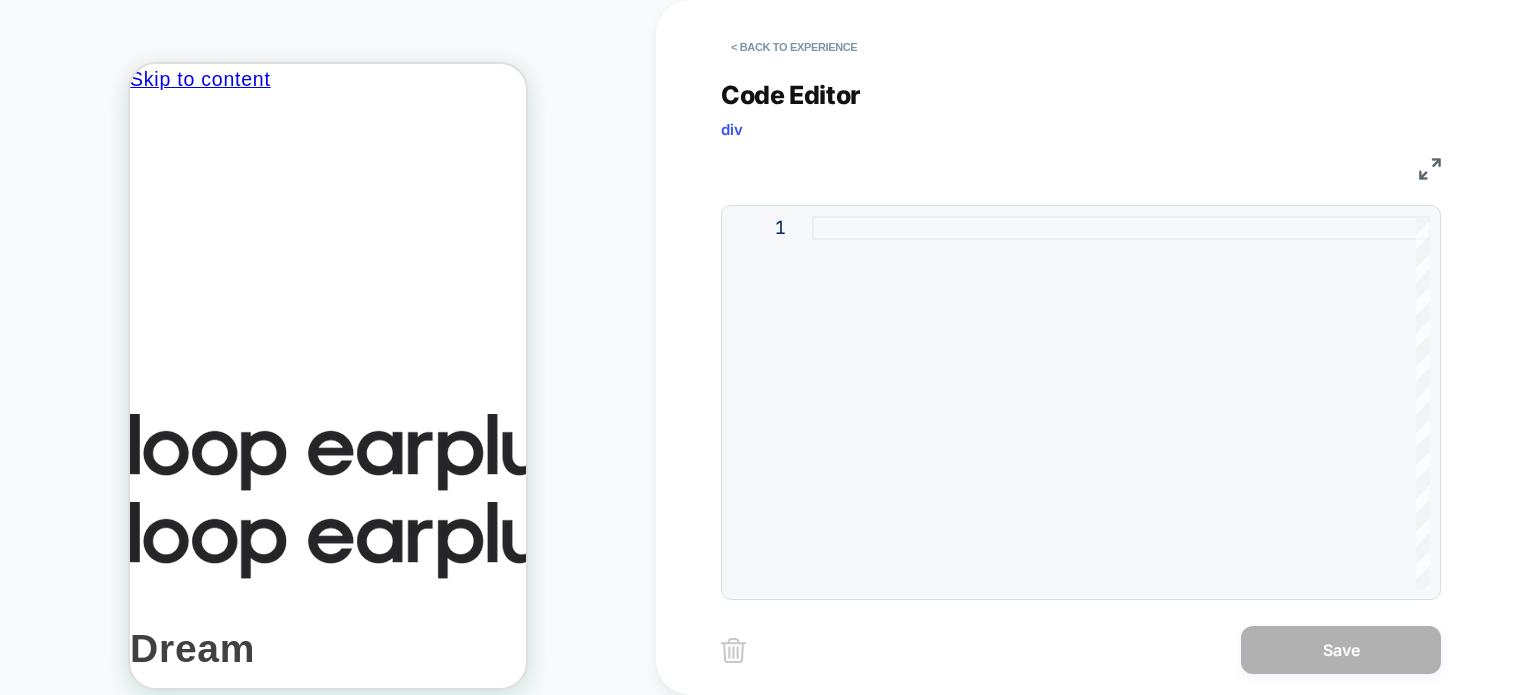 scroll, scrollTop: 0, scrollLeft: 0, axis: both 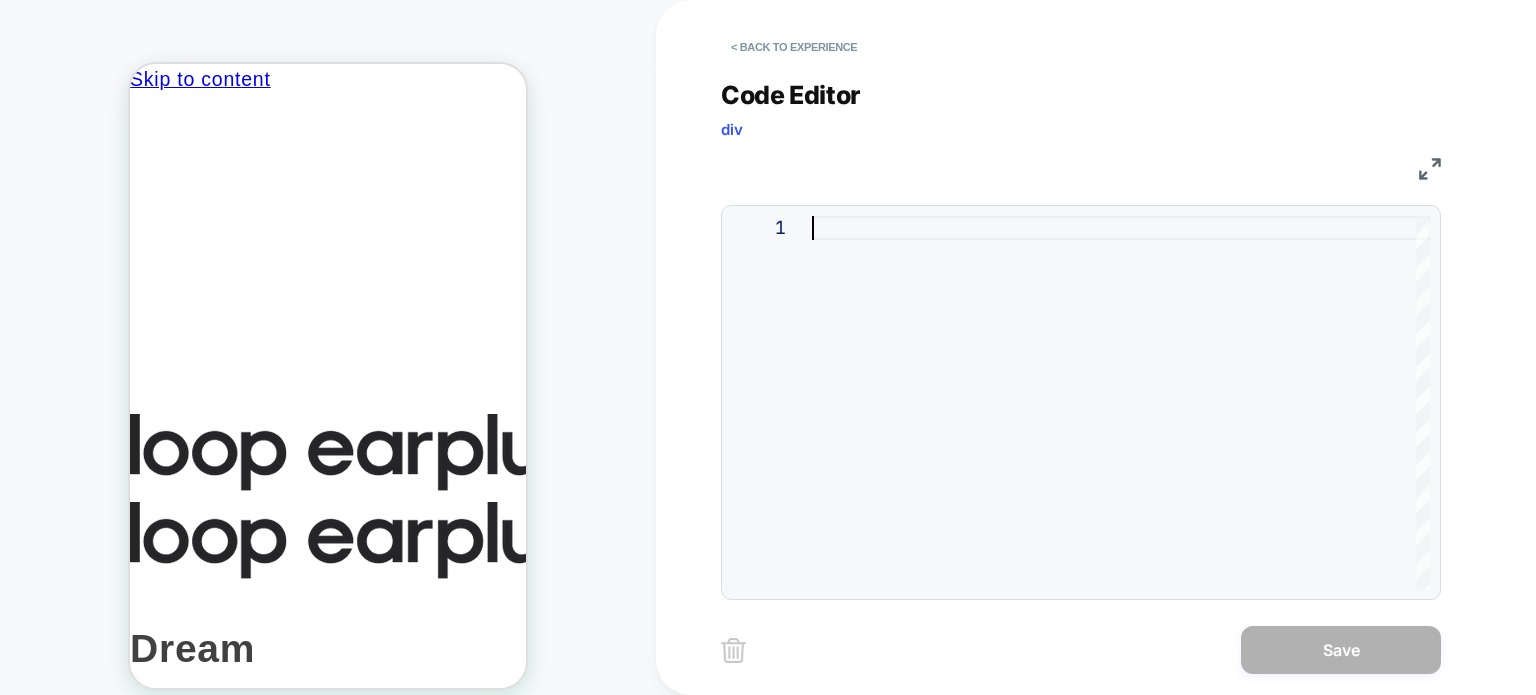 click at bounding box center [1121, 402] 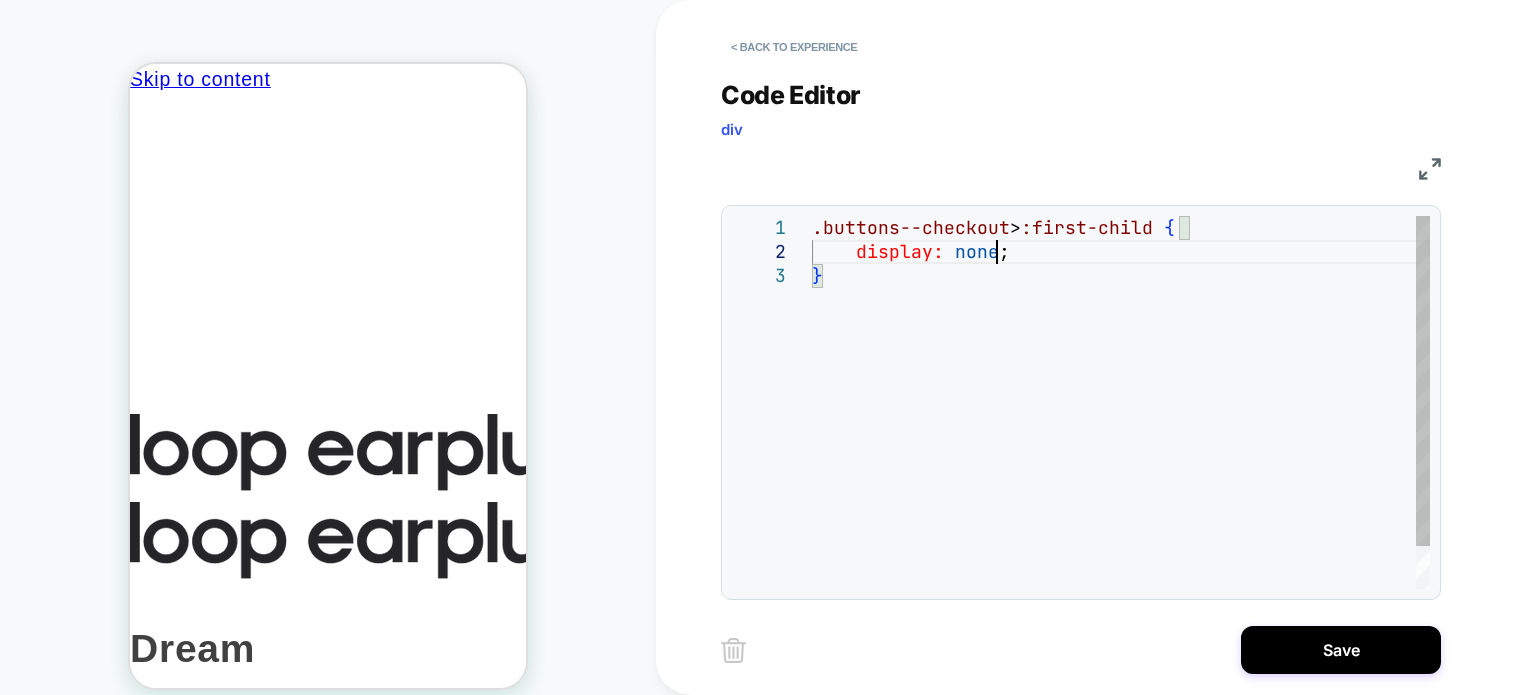 click on ".buttons--checkout  >  :first-child   {      display:   none ; }" at bounding box center [1121, 426] 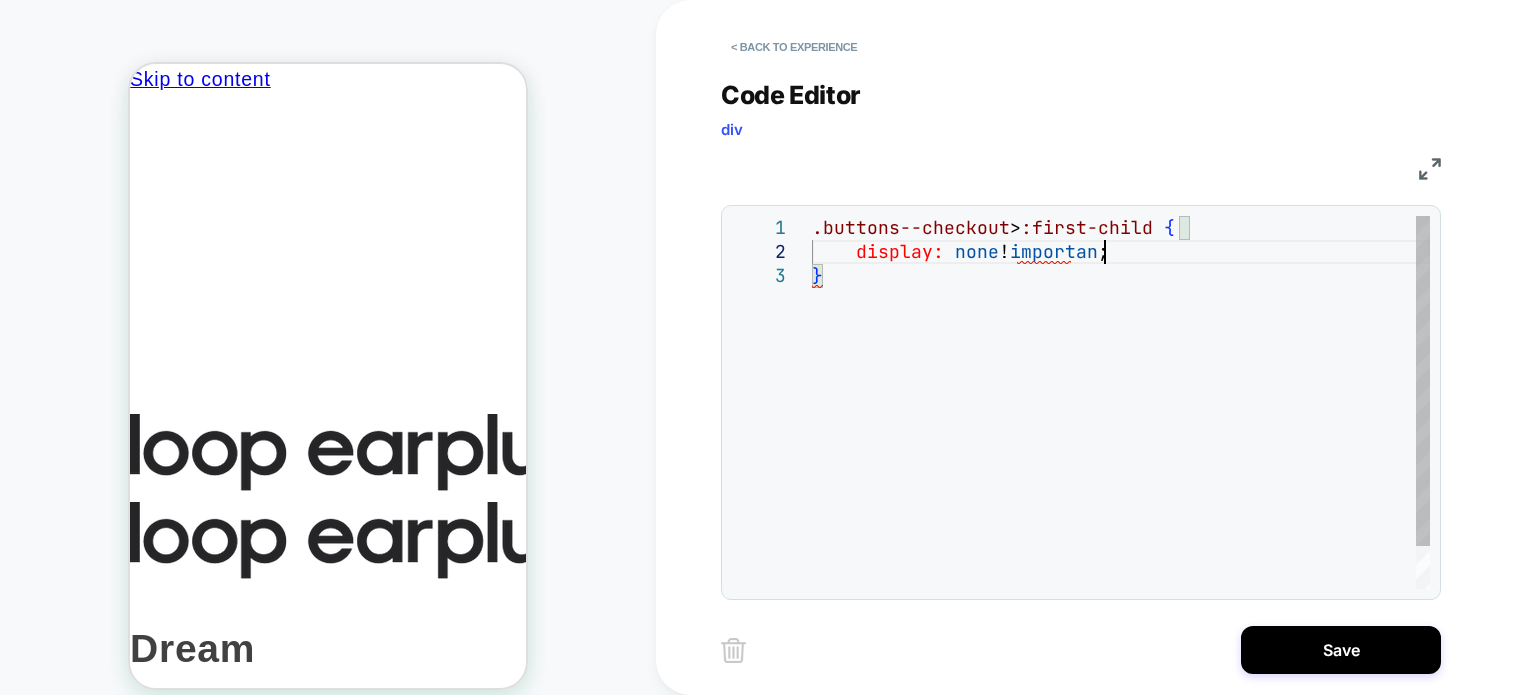scroll, scrollTop: 23, scrollLeft: 300, axis: both 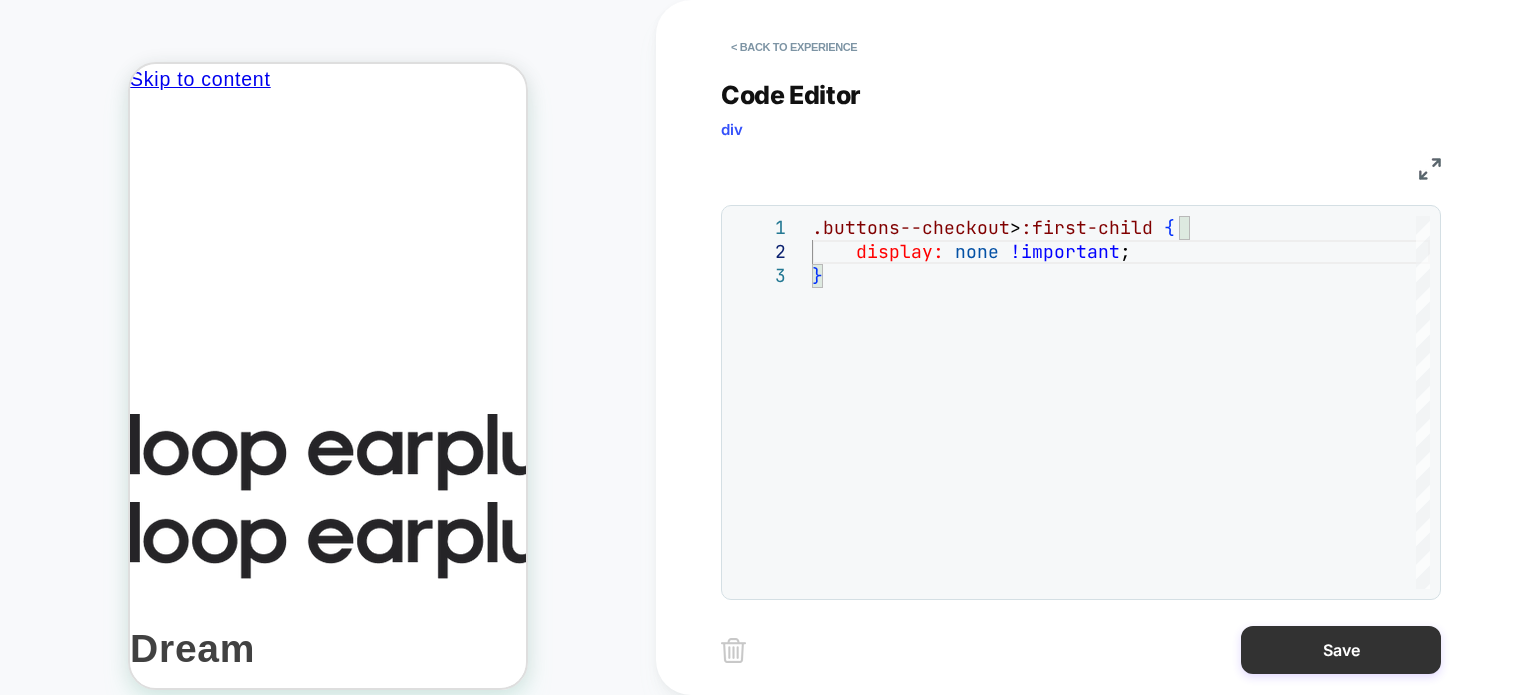 type on "**********" 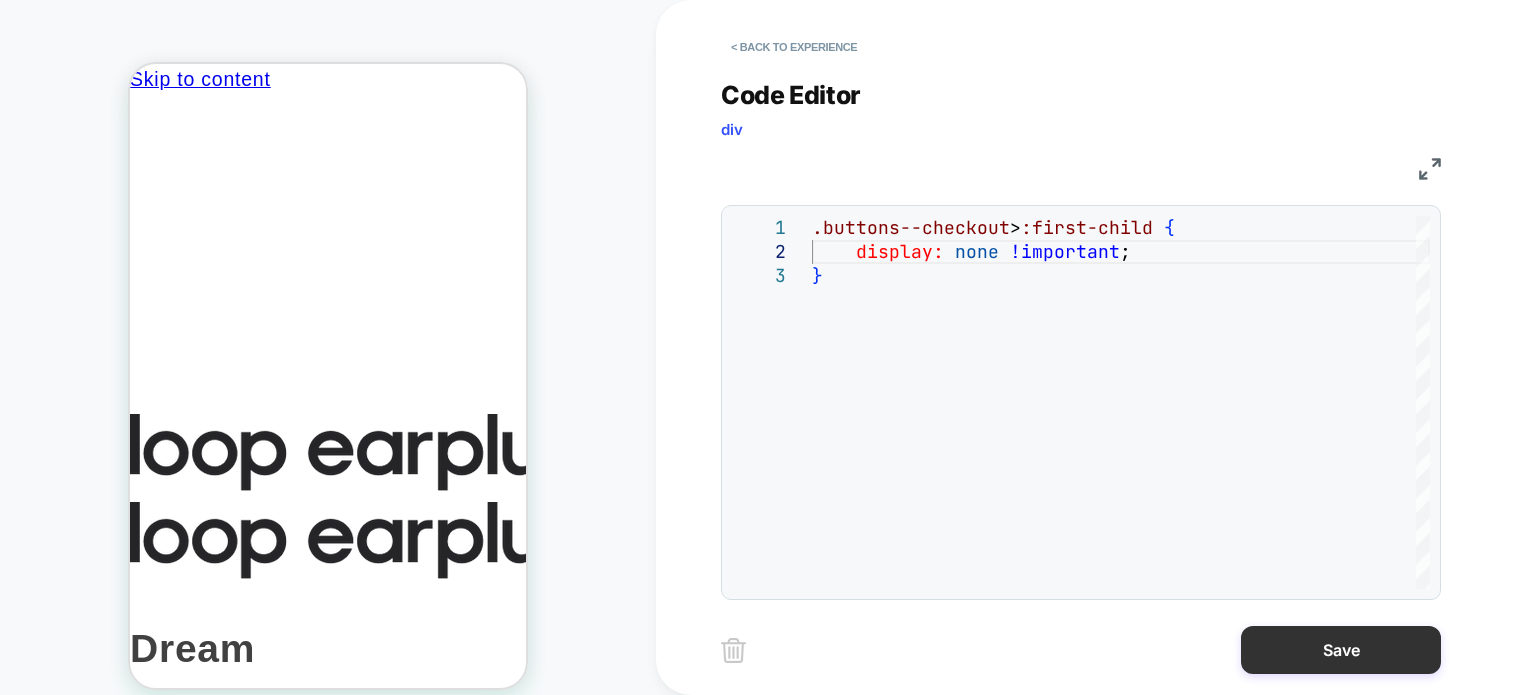 click on "Save" at bounding box center (1341, 650) 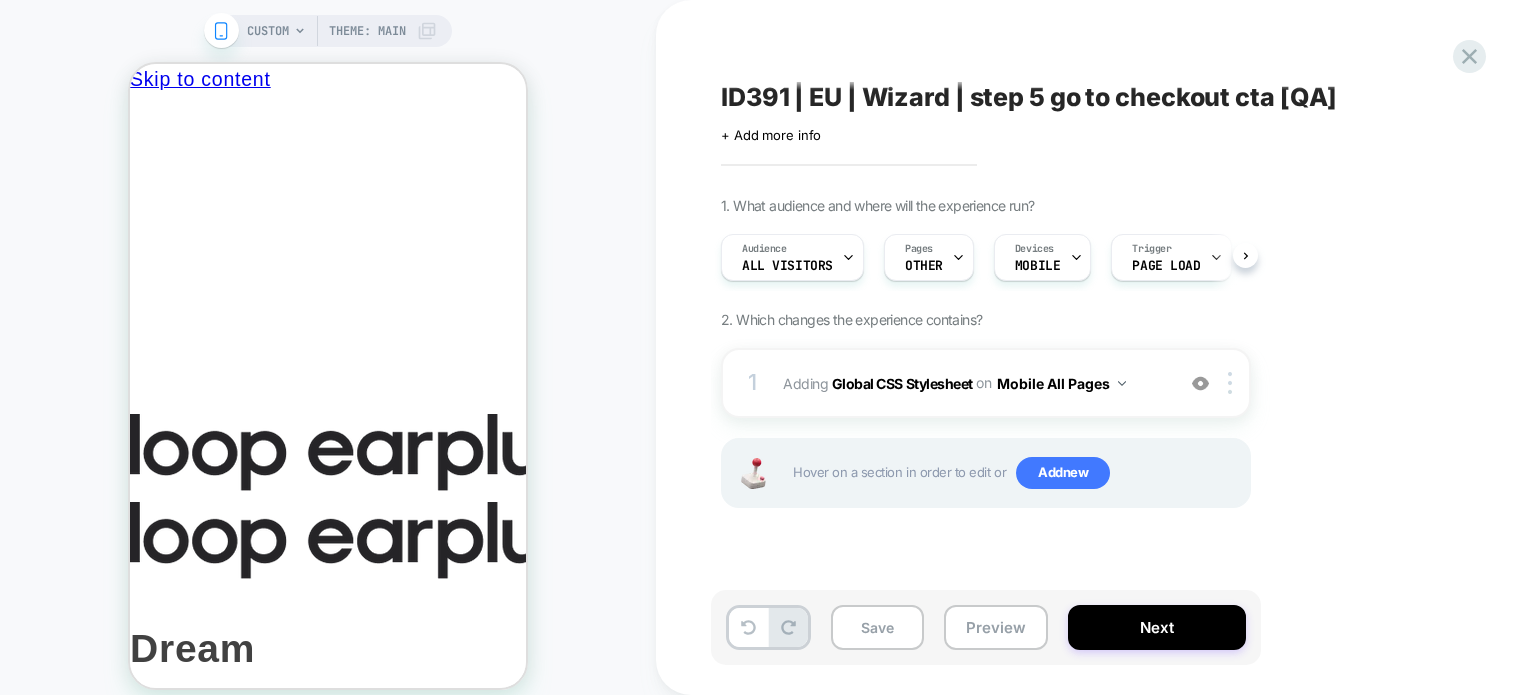 scroll, scrollTop: 0, scrollLeft: 0, axis: both 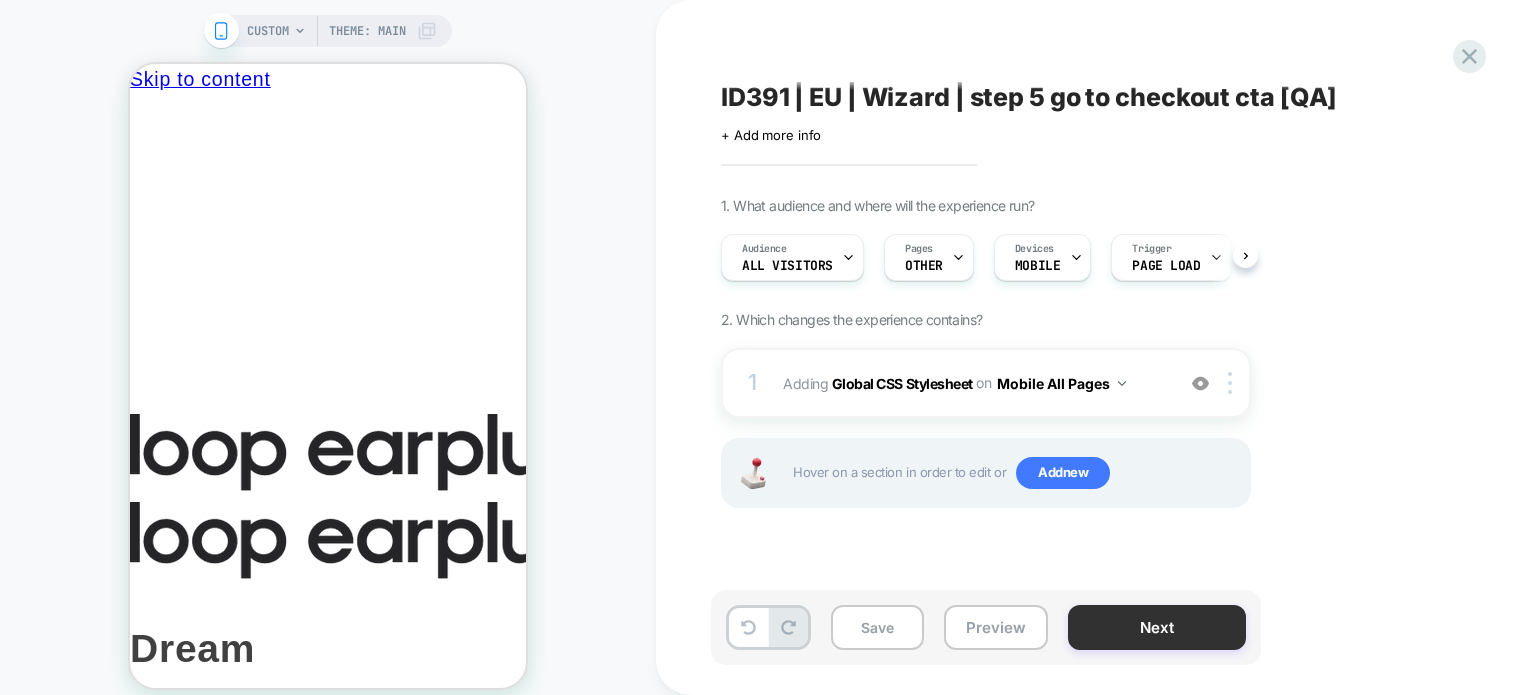 click on "Next" at bounding box center [1157, 627] 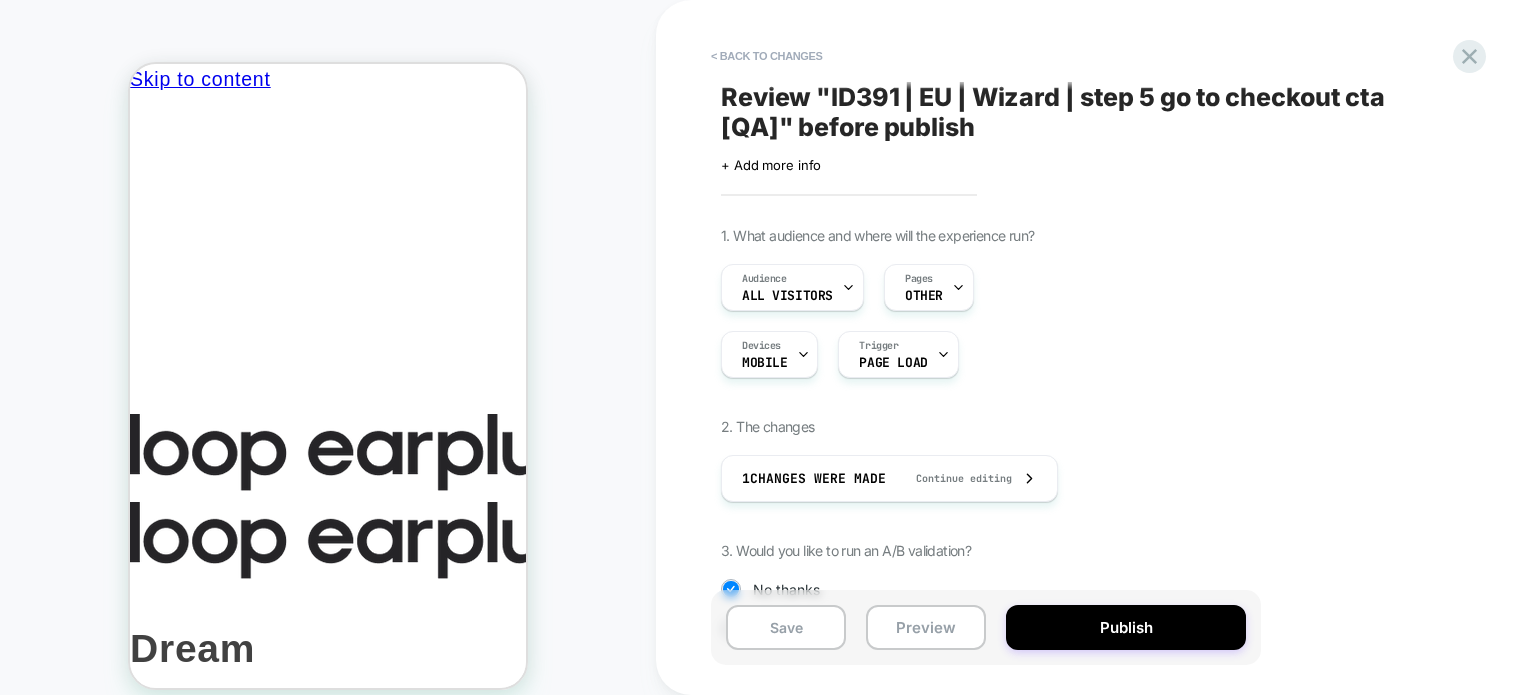scroll, scrollTop: 210, scrollLeft: 0, axis: vertical 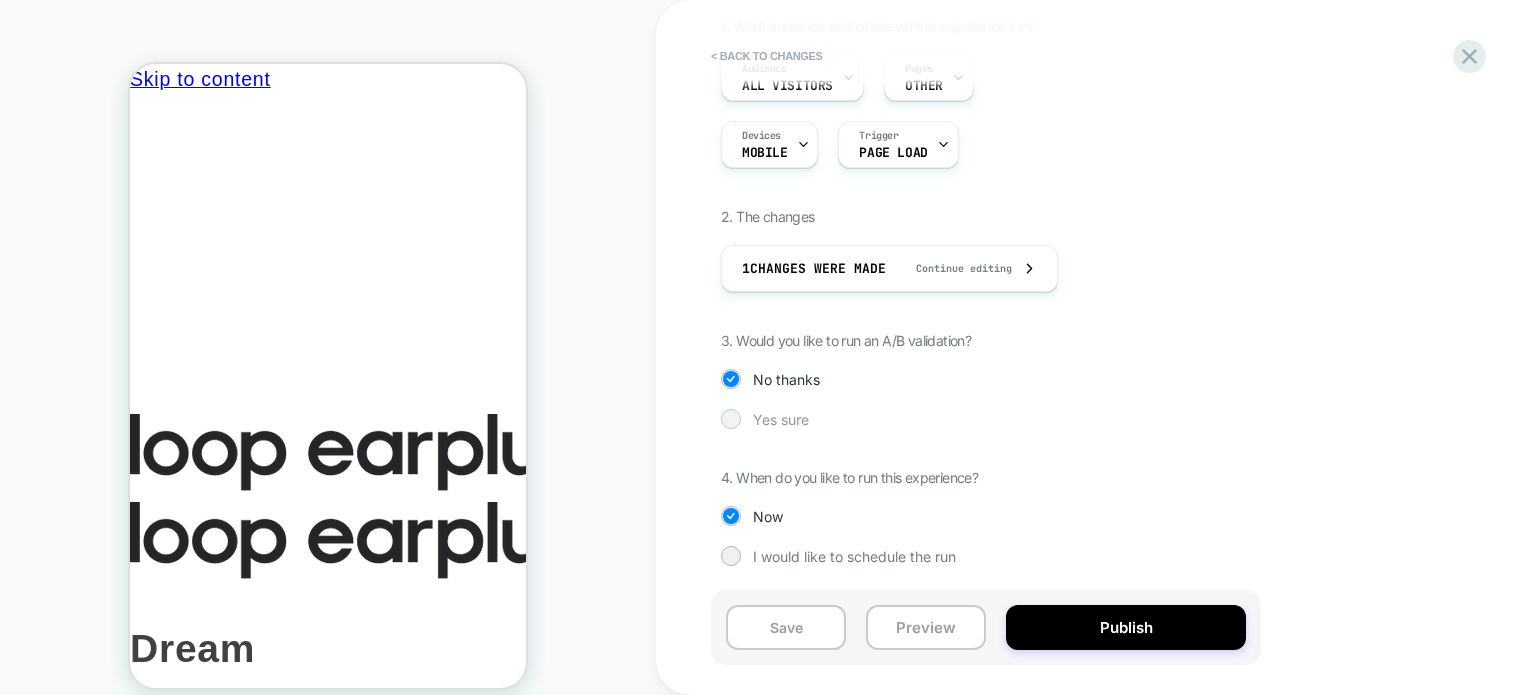 click at bounding box center [730, 418] 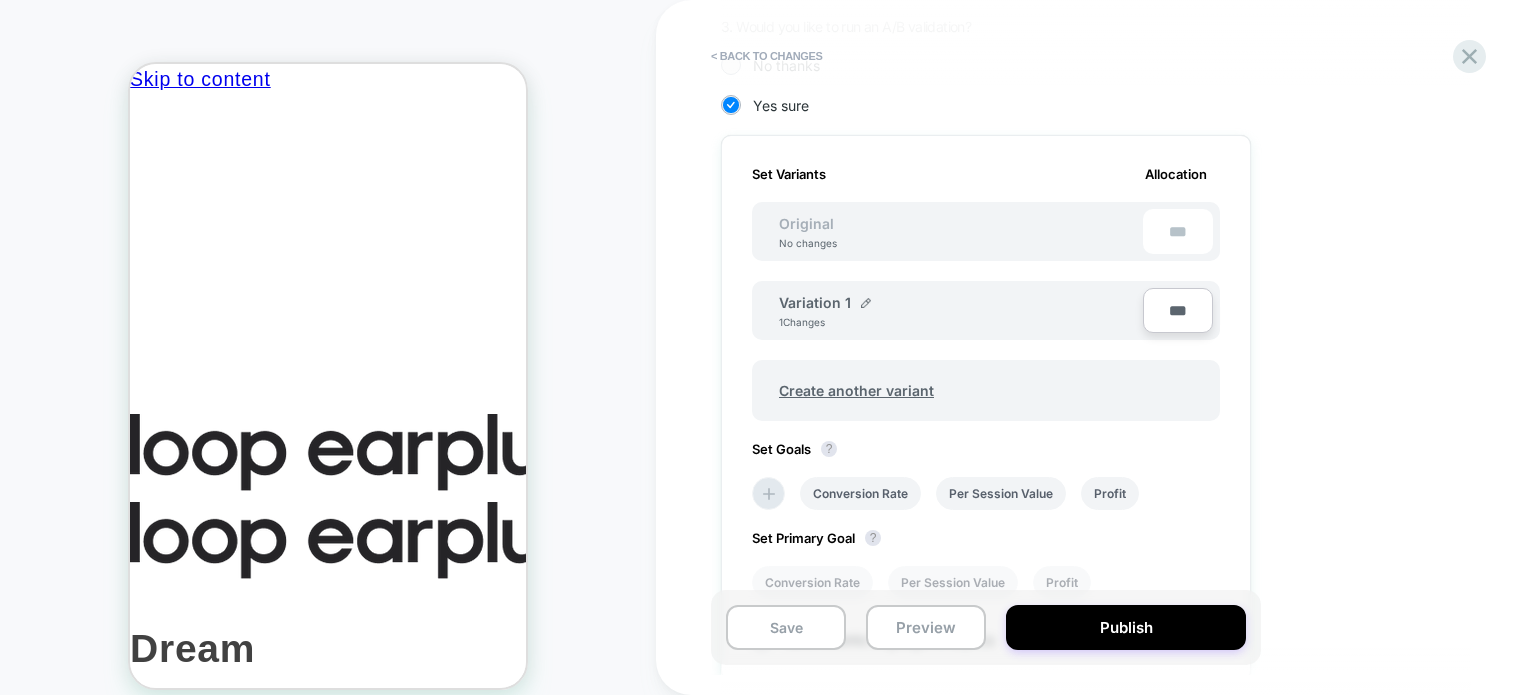 scroll, scrollTop: 524, scrollLeft: 0, axis: vertical 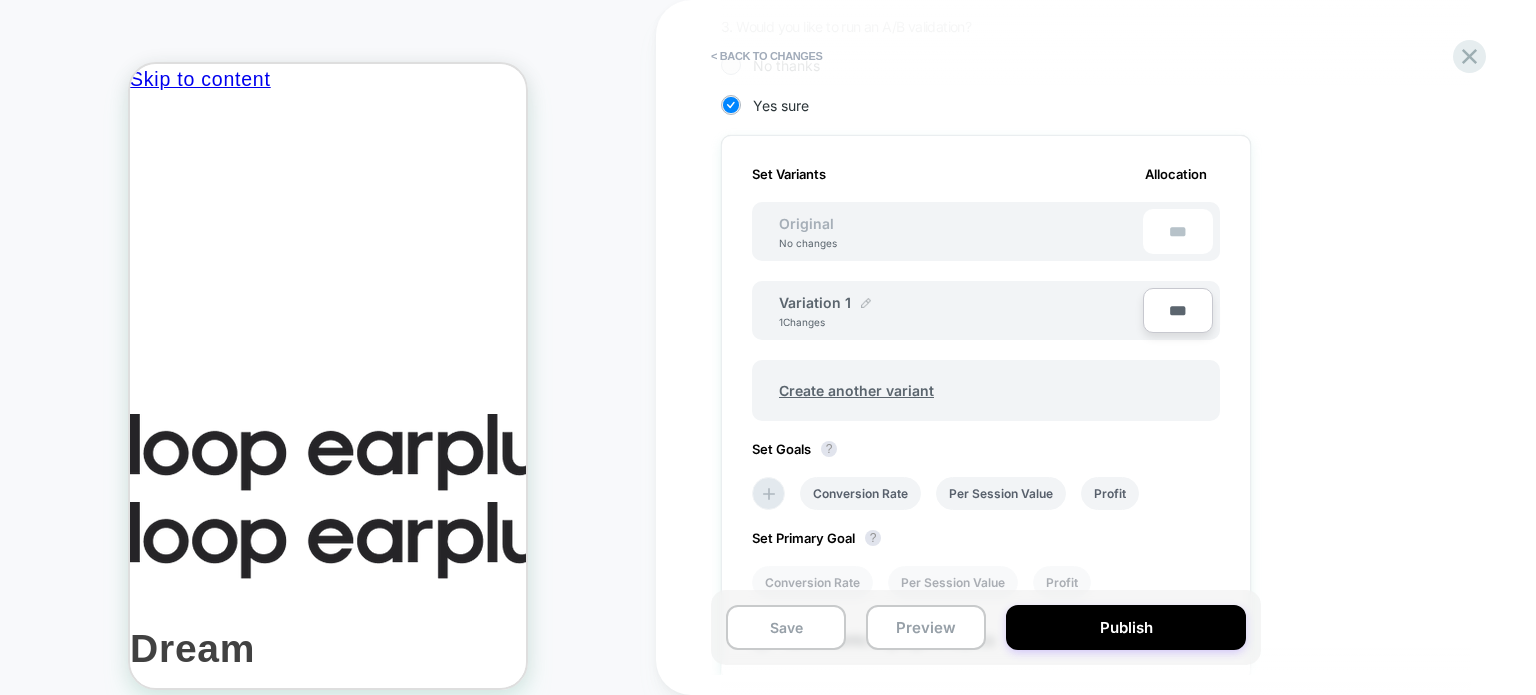 click at bounding box center (866, 303) 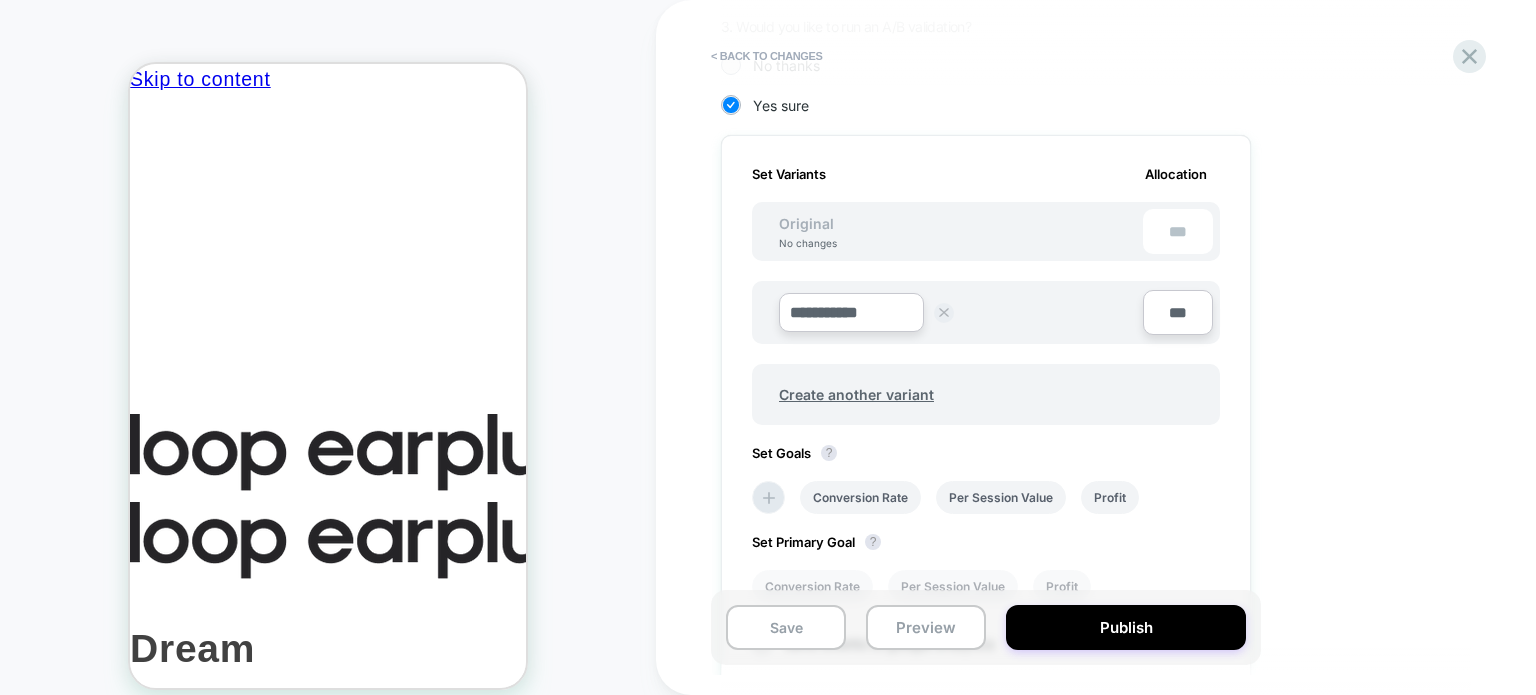 click at bounding box center [944, 313] 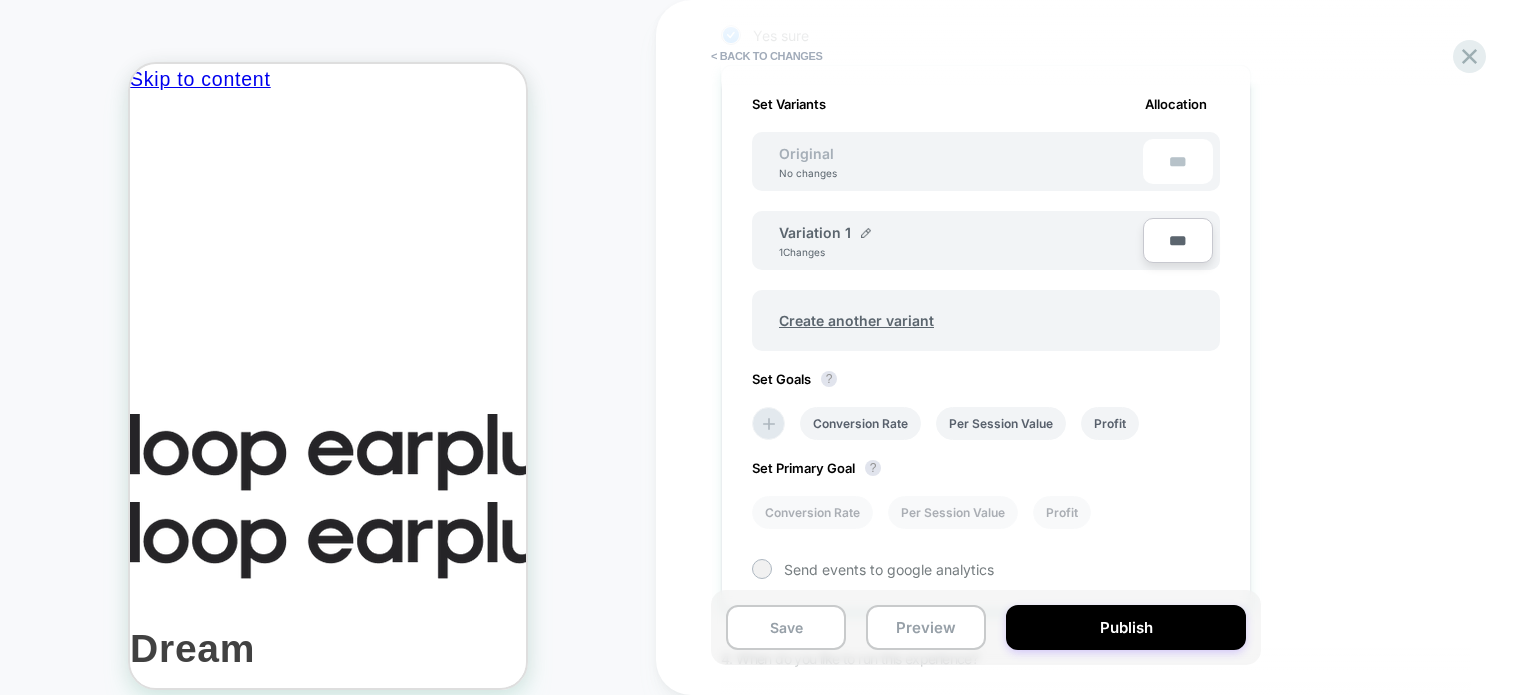 scroll, scrollTop: 592, scrollLeft: 0, axis: vertical 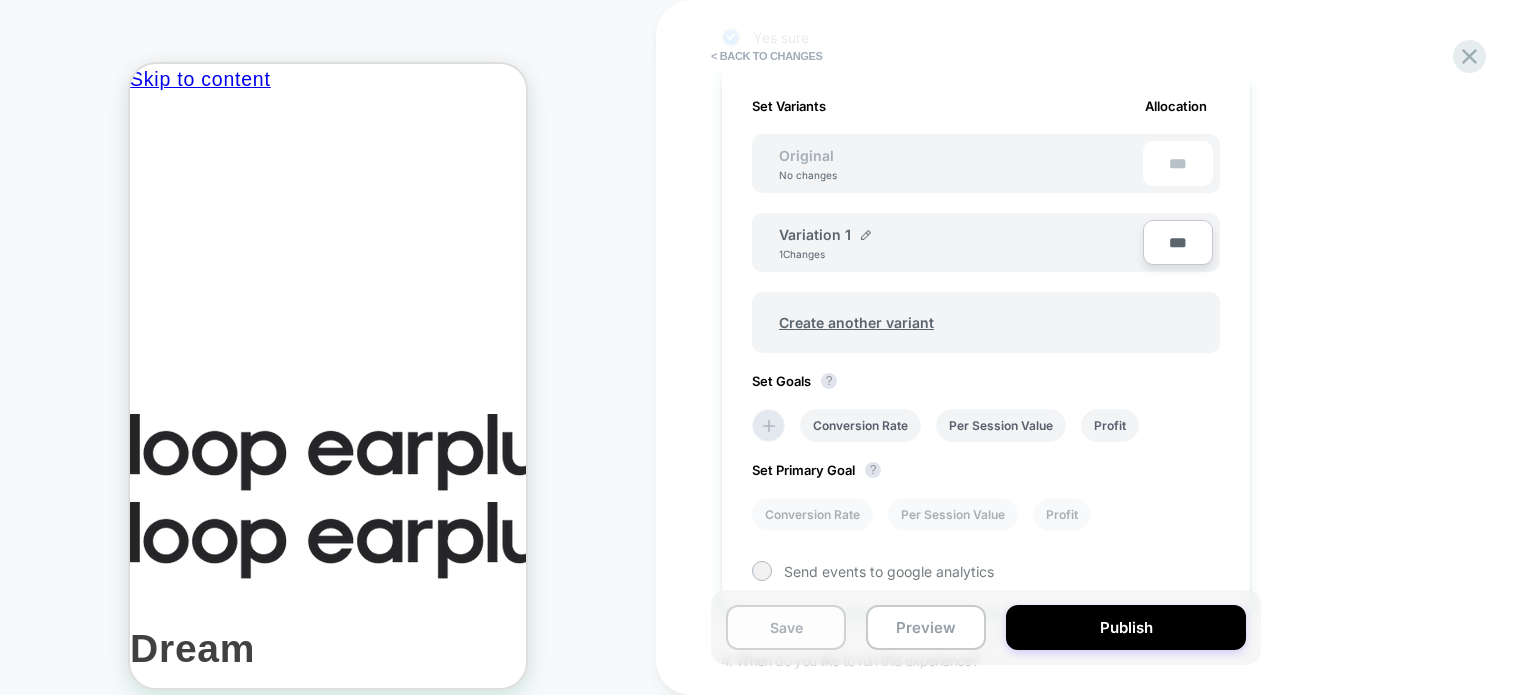 click on "Save" at bounding box center (786, 627) 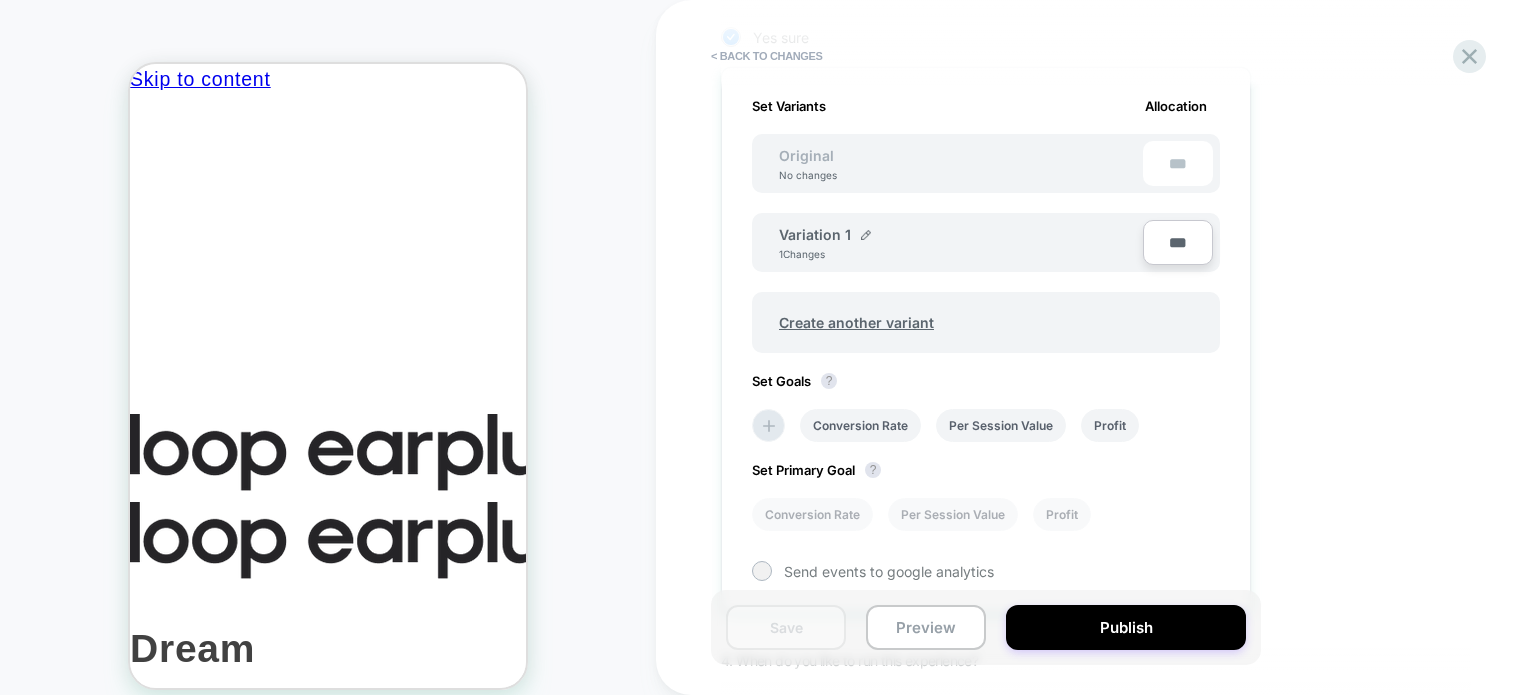 click on "Set Goals ? Conversion Rate Per Session Value Profit" at bounding box center (986, 407) 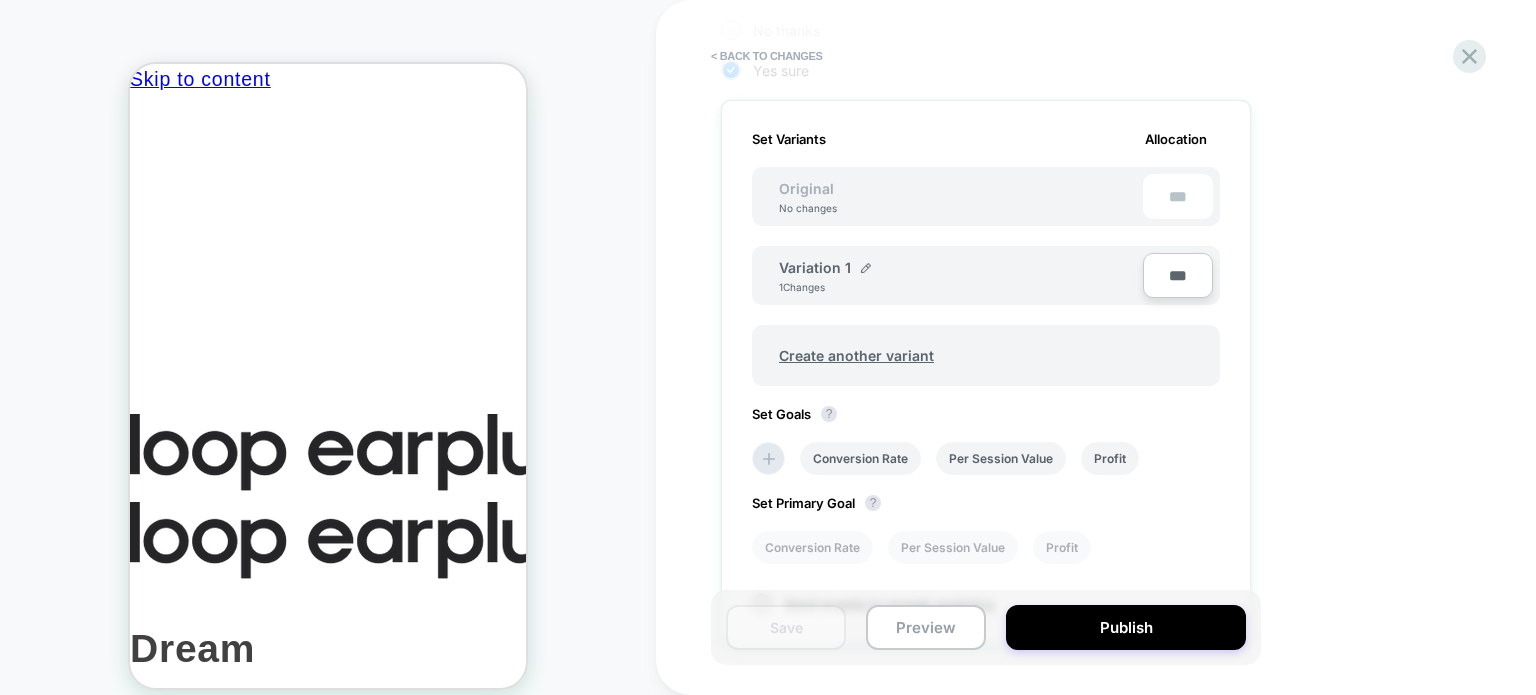 scroll, scrollTop: 556, scrollLeft: 0, axis: vertical 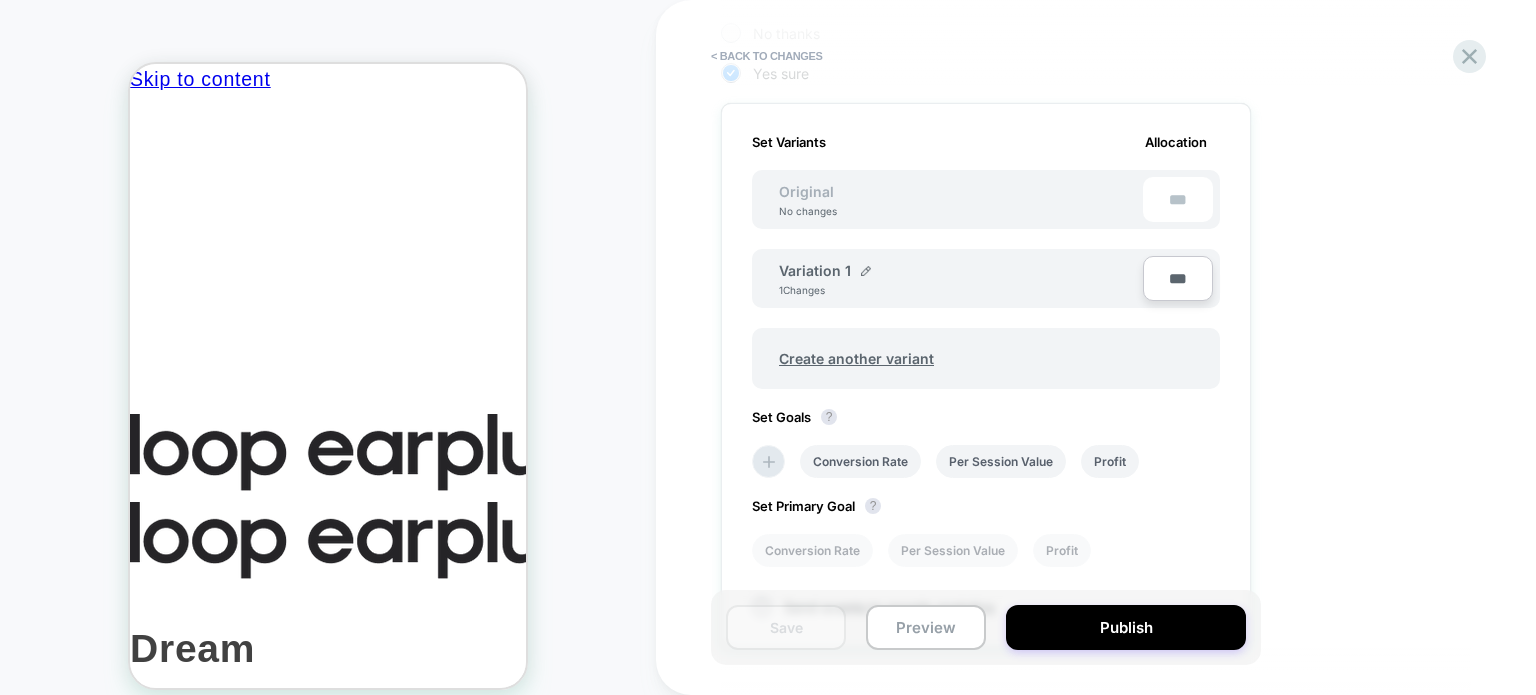 click on "Variation 1" at bounding box center [815, 270] 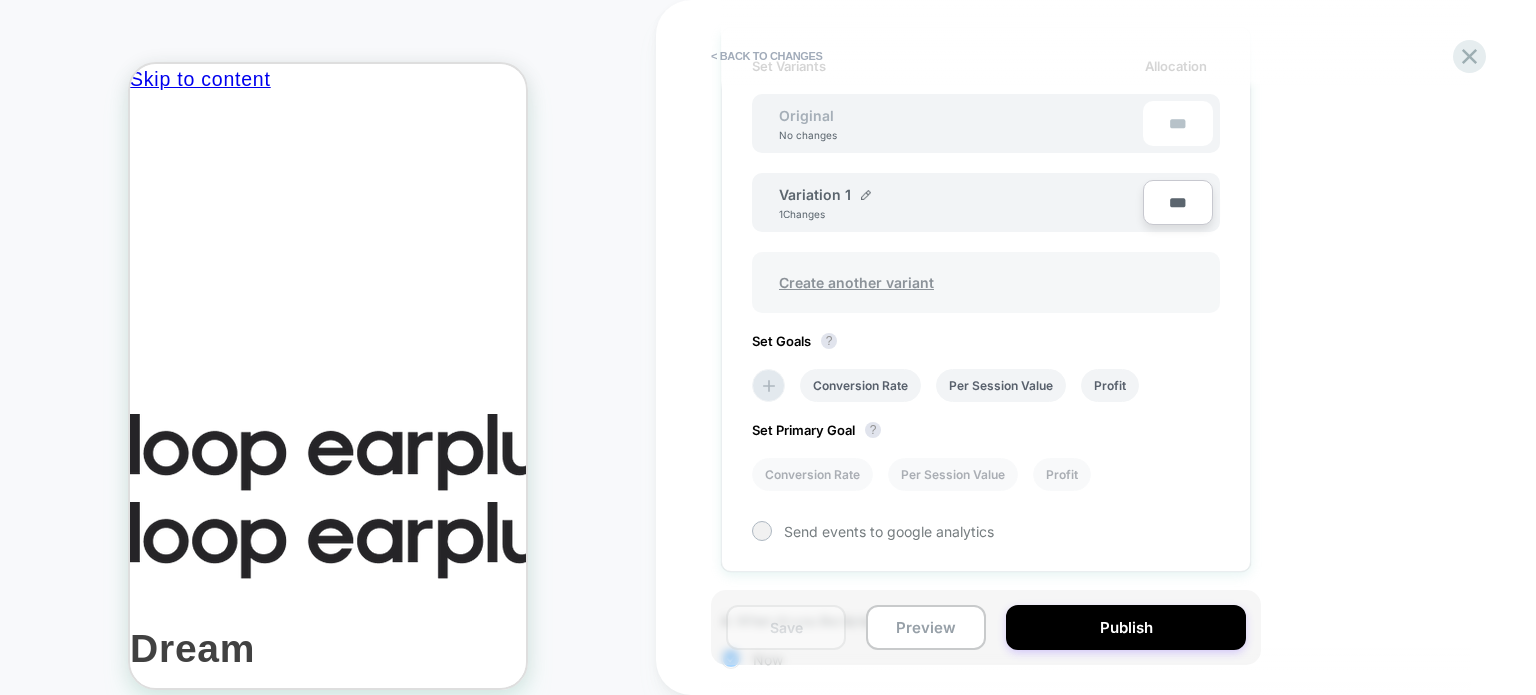 scroll, scrollTop: 632, scrollLeft: 0, axis: vertical 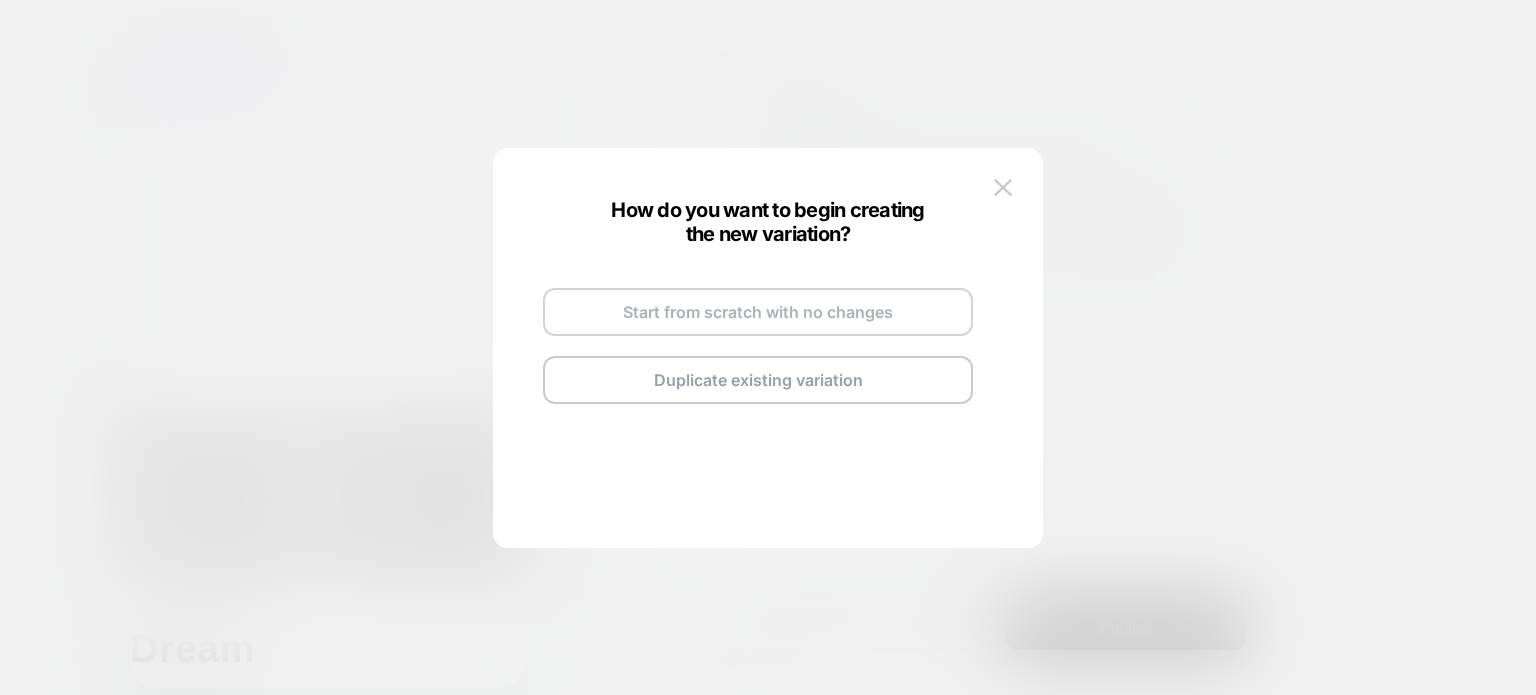 click on "Start from scratch with no changes" at bounding box center [758, 312] 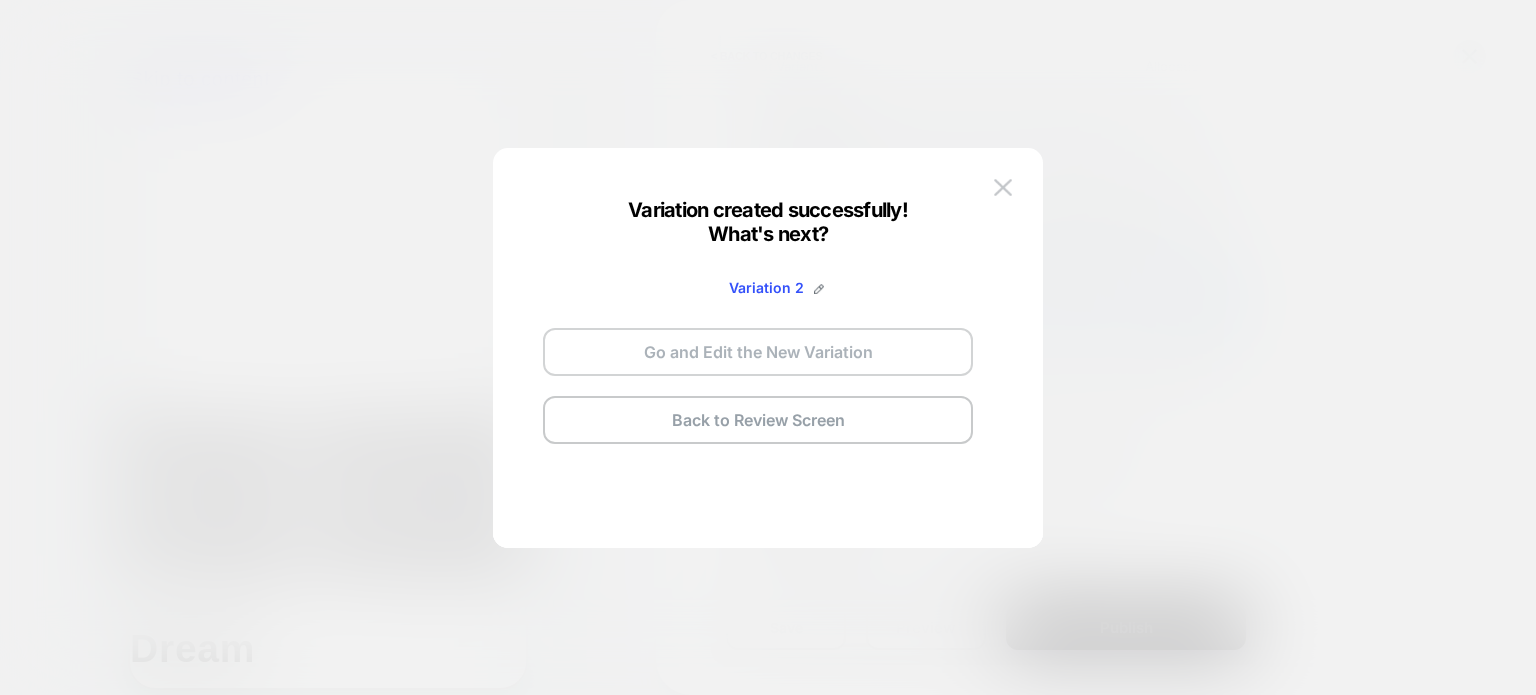 click on "Go and Edit the New Variation" at bounding box center (758, 352) 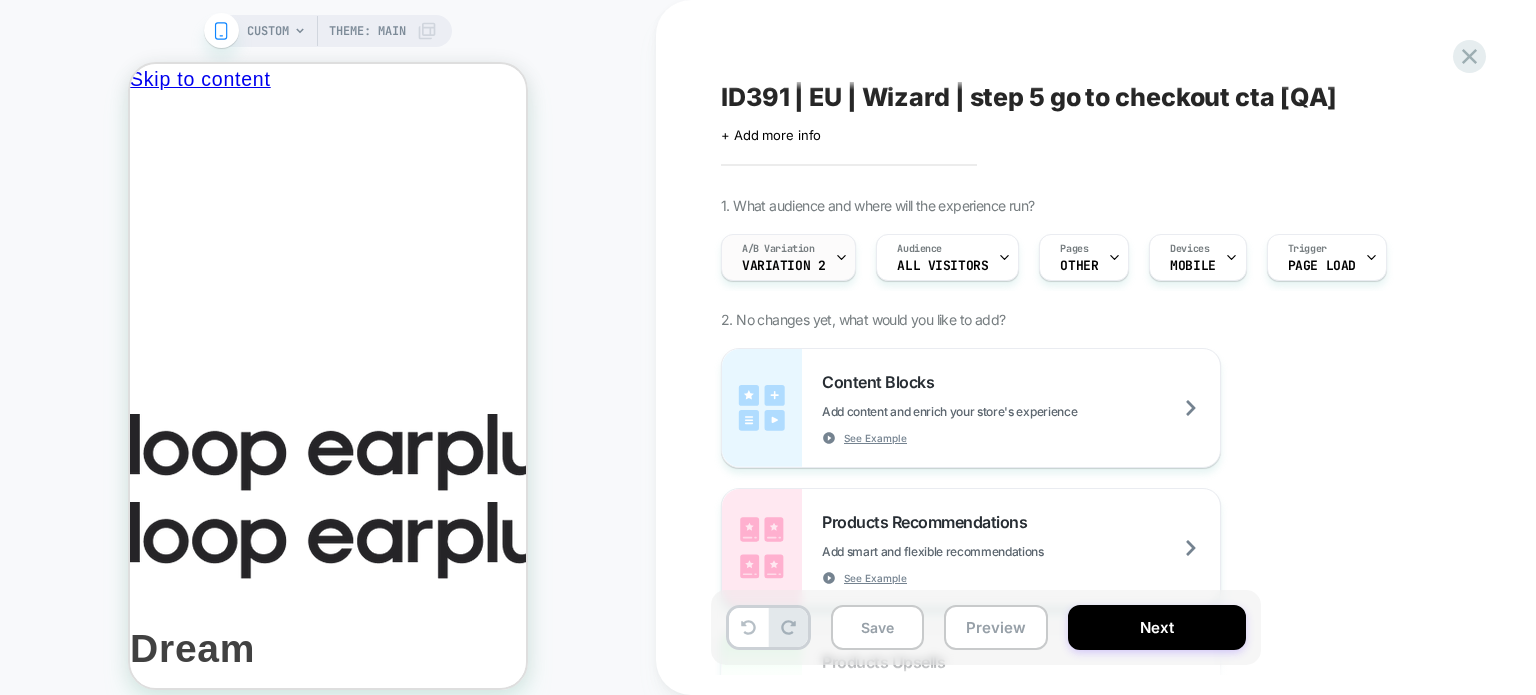 scroll, scrollTop: 0, scrollLeft: 0, axis: both 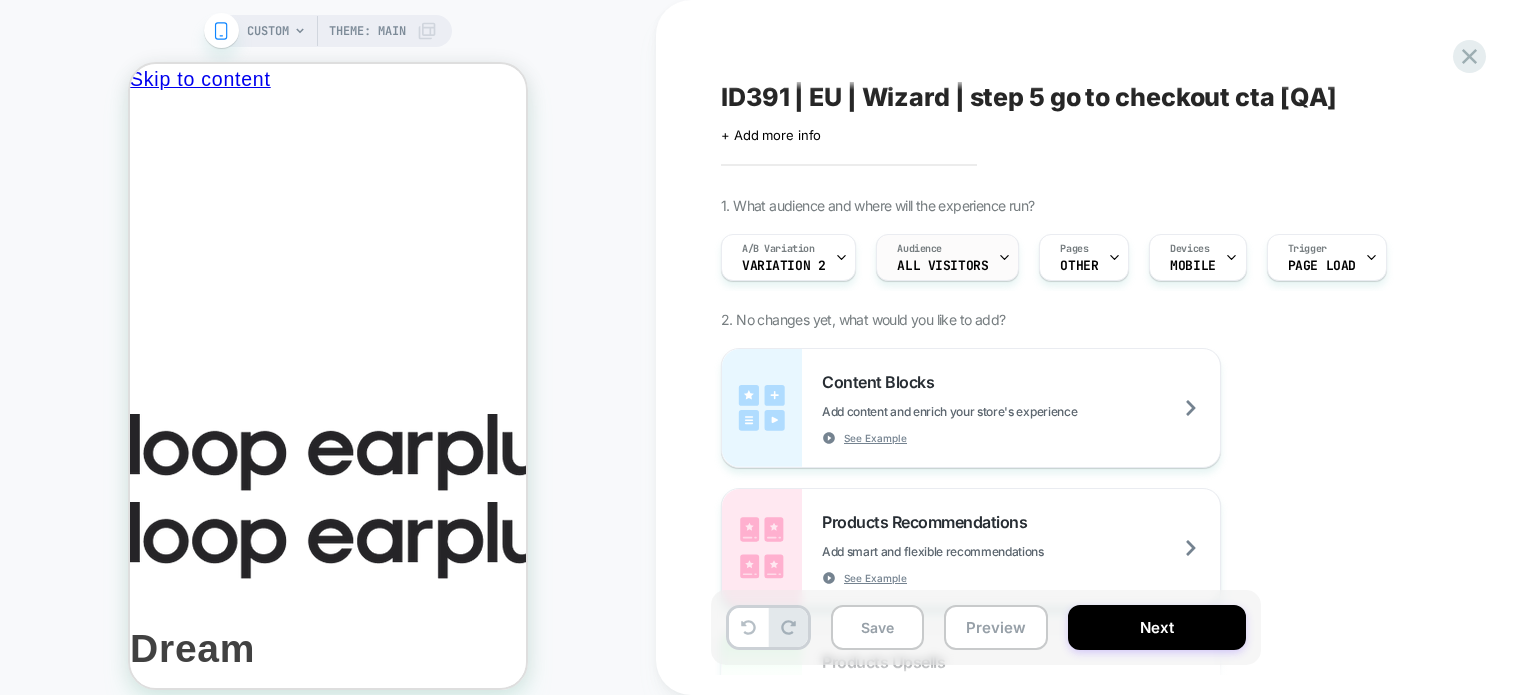 click on "Audience" at bounding box center (919, 249) 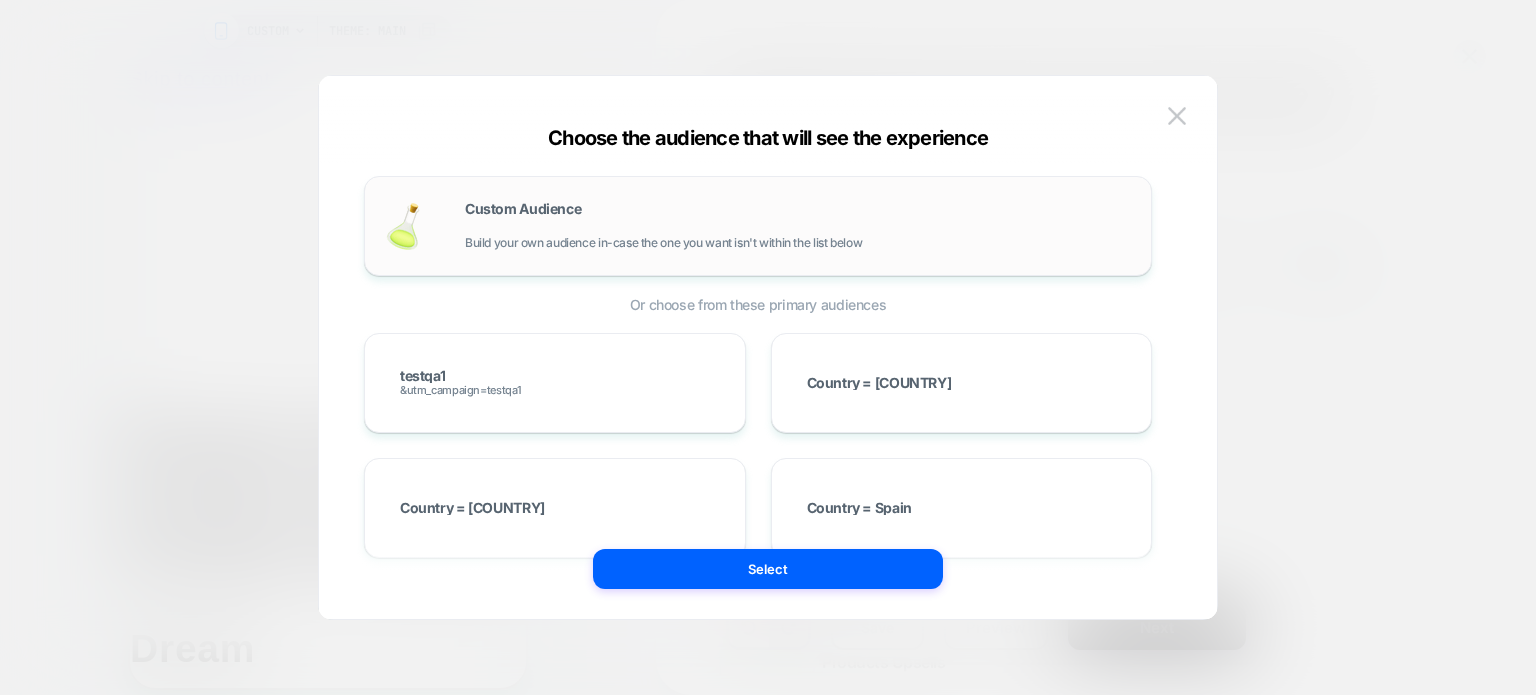 click on "Custom Audience Build your own audience in-case the one you want isn't within the list below" at bounding box center [798, 226] 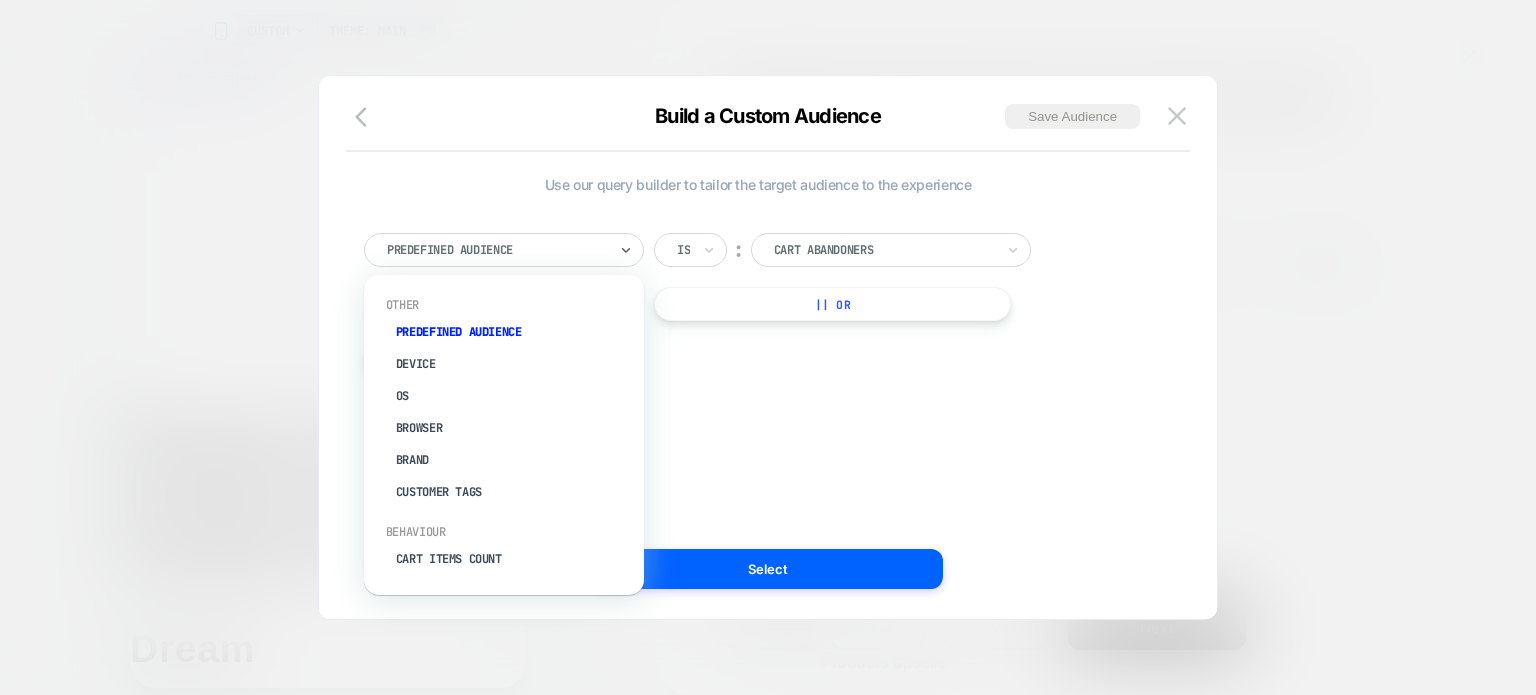 click at bounding box center (497, 250) 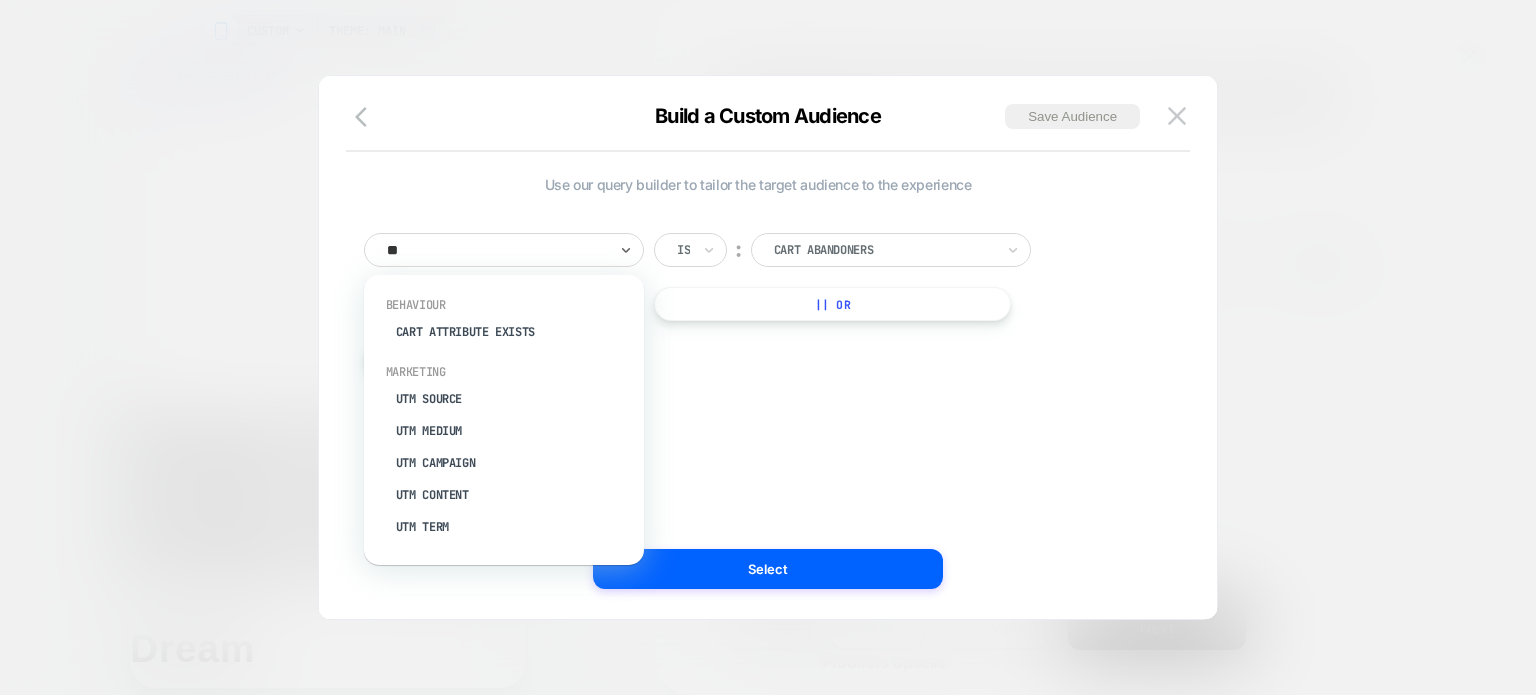 type on "***" 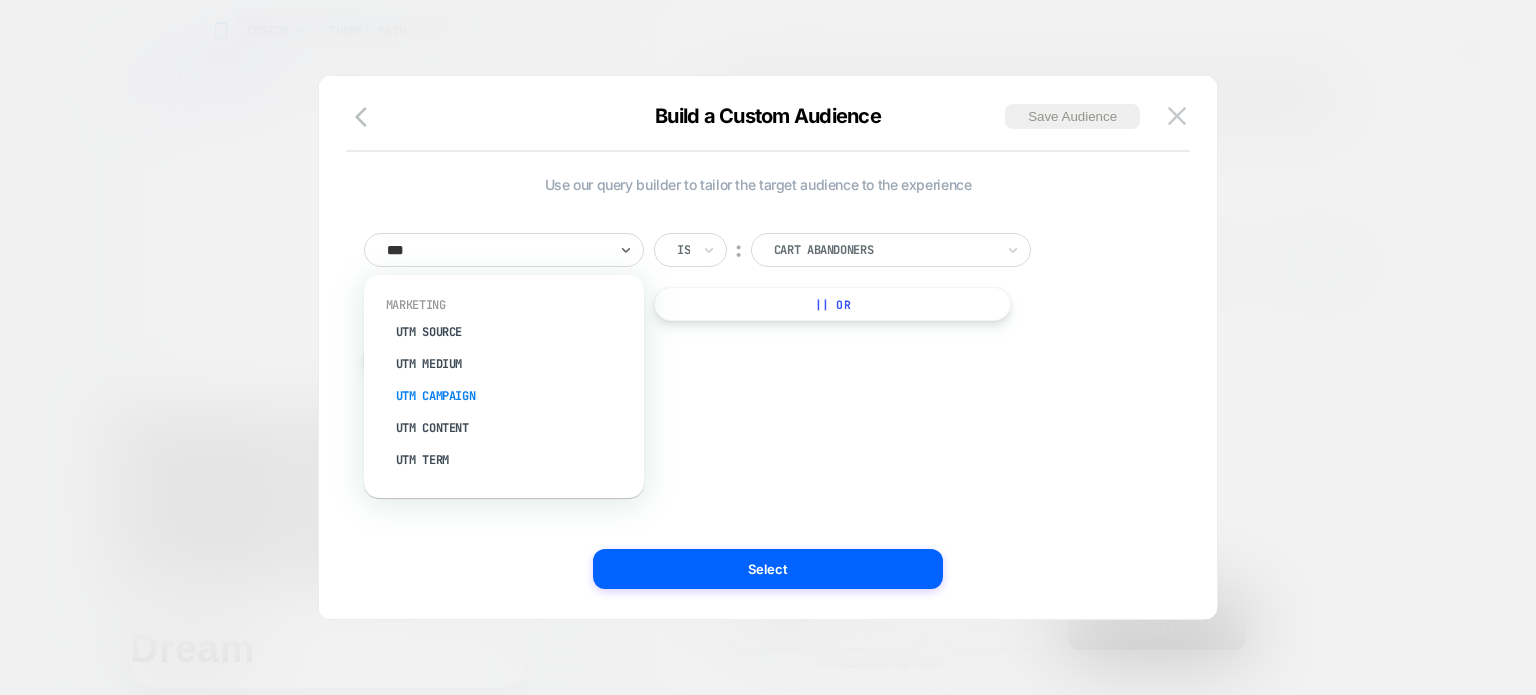 click on "UTM Campaign" at bounding box center (514, 396) 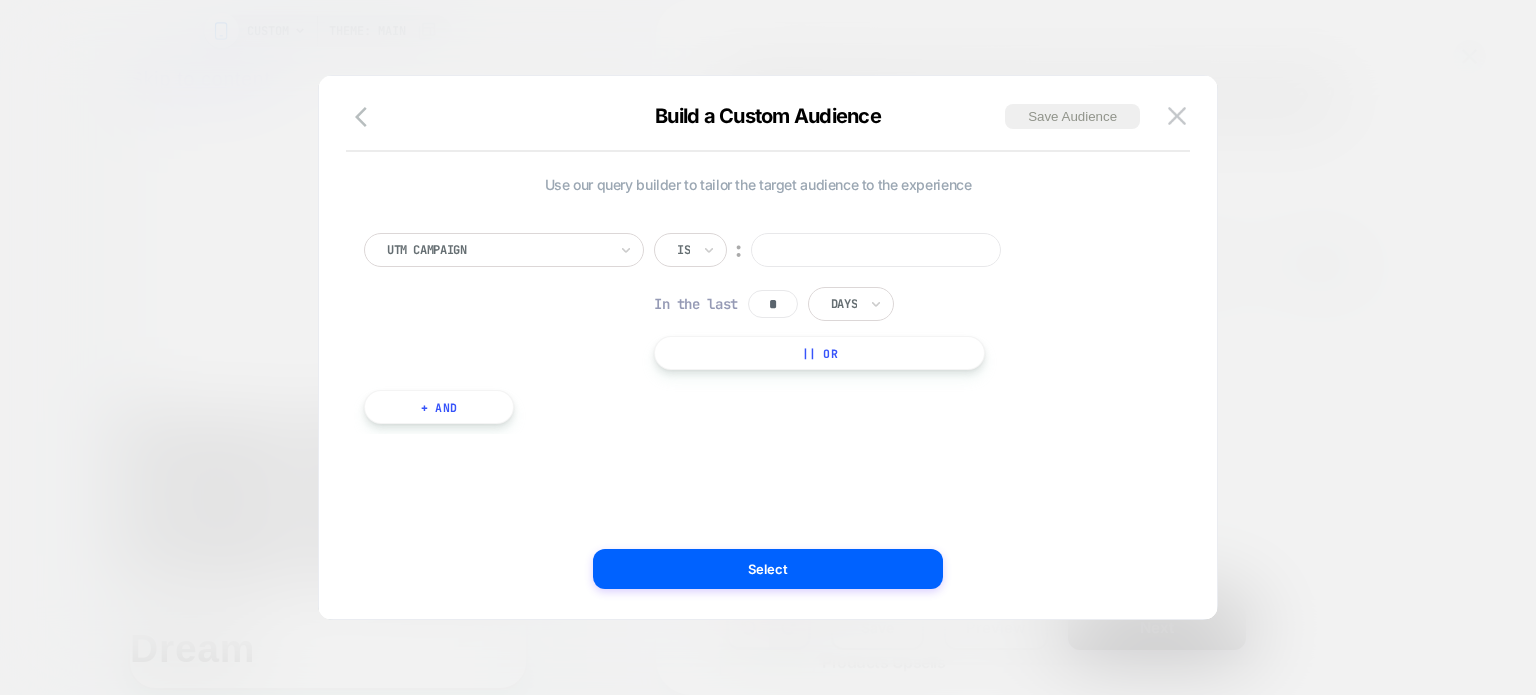 click at bounding box center (876, 250) 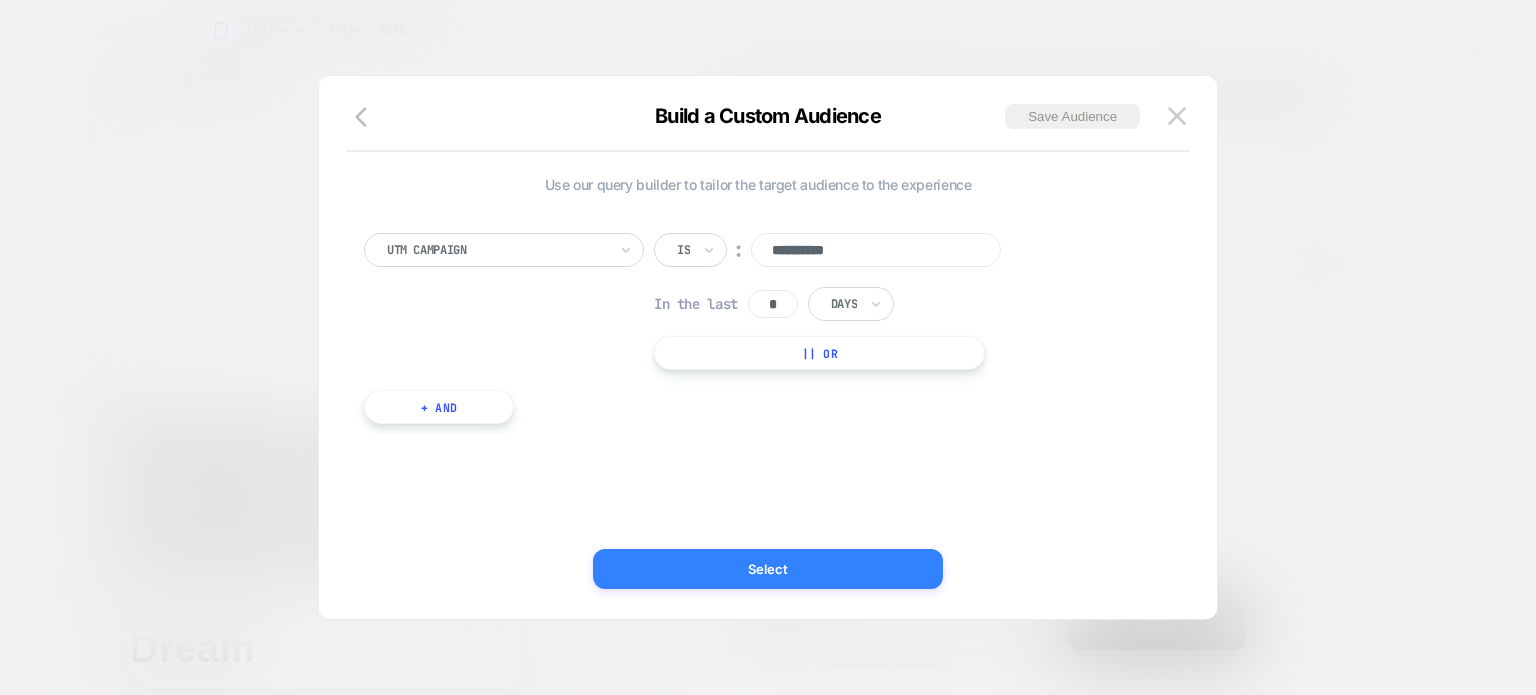 type on "**********" 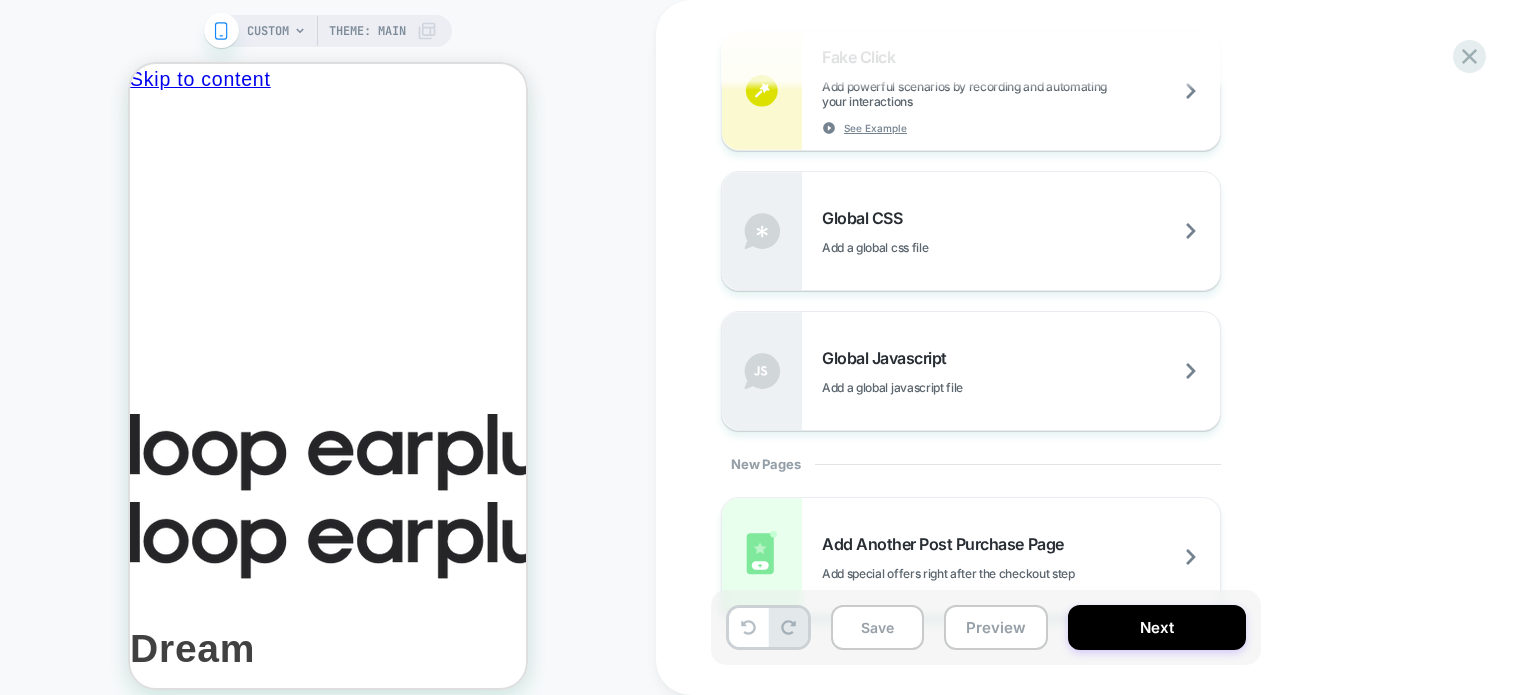 scroll, scrollTop: 1344, scrollLeft: 0, axis: vertical 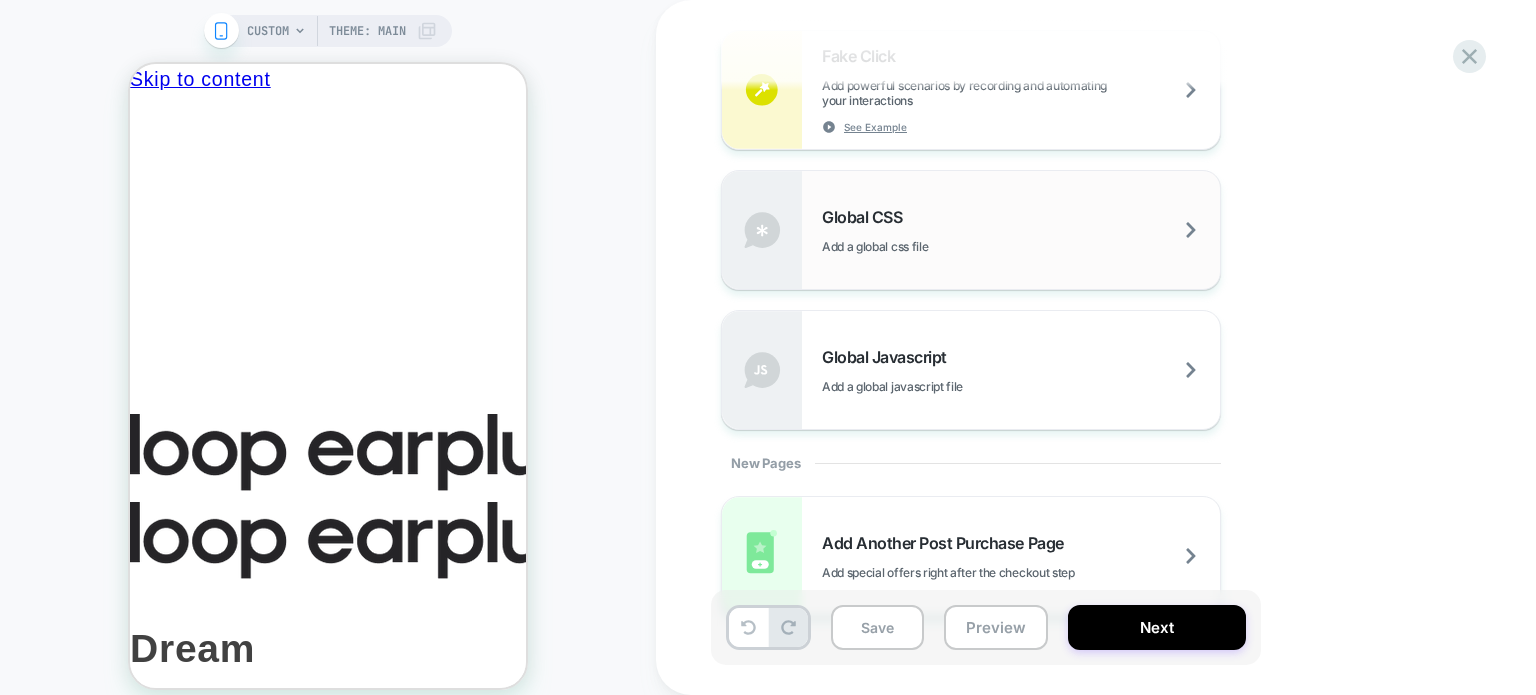 click on "Global CSS Add a global css file" at bounding box center (1021, 230) 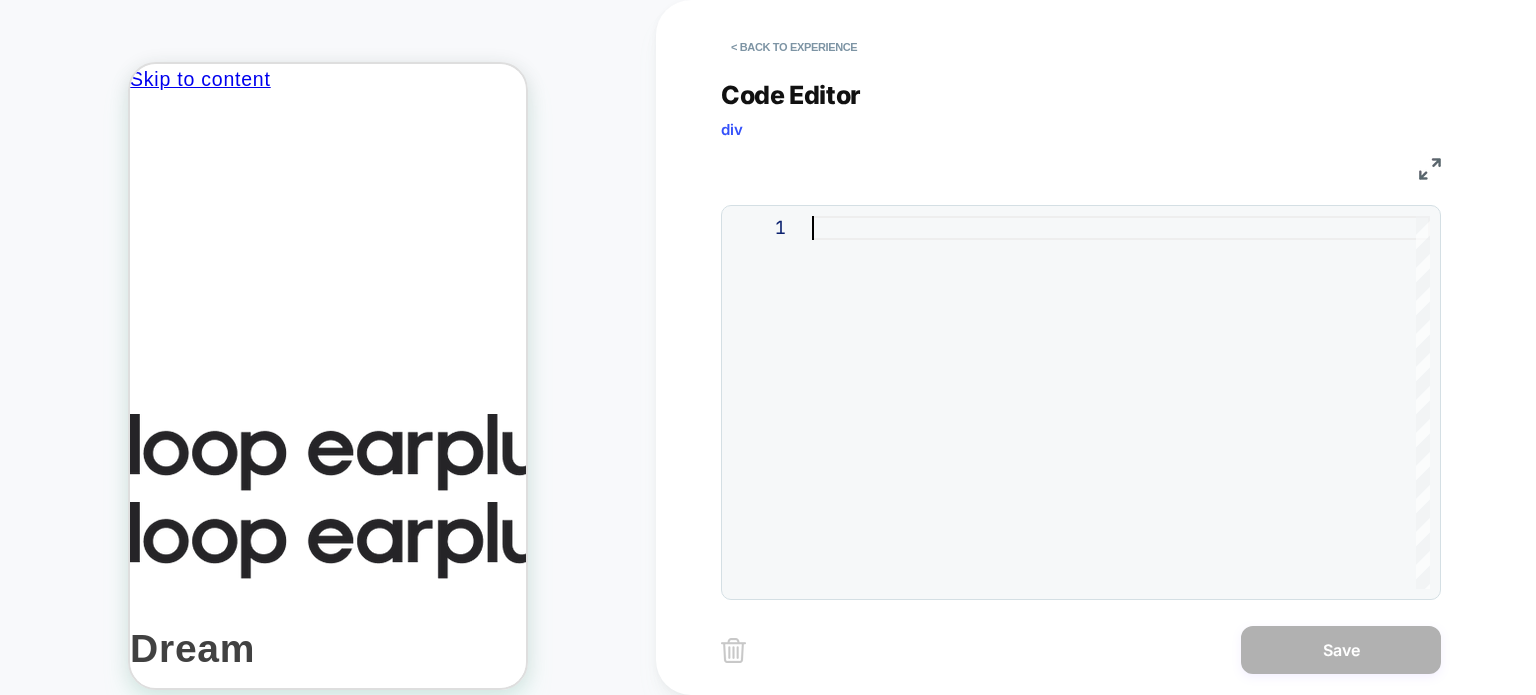 click at bounding box center [1121, 402] 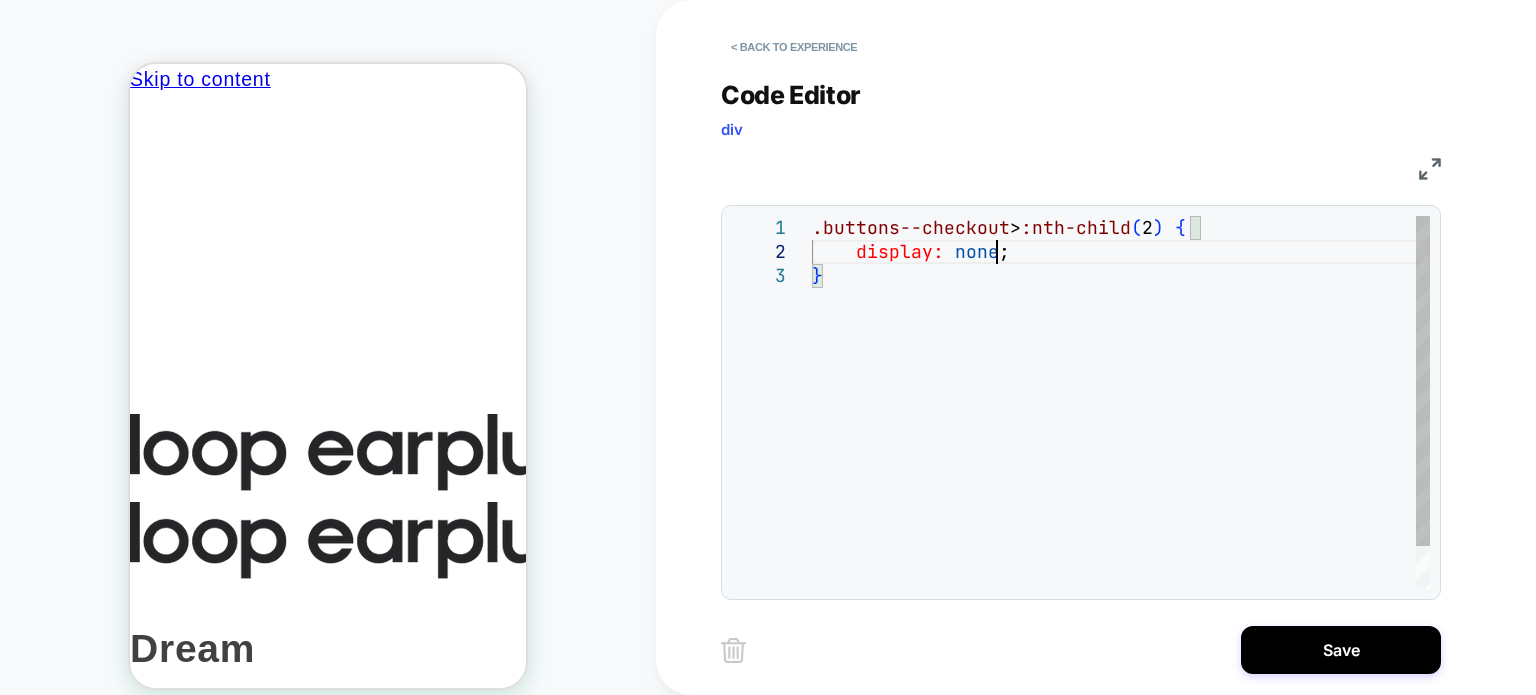click on ".buttons--checkout  >  :nth-child ( 2 )   {      display:   none ; }" at bounding box center (1121, 426) 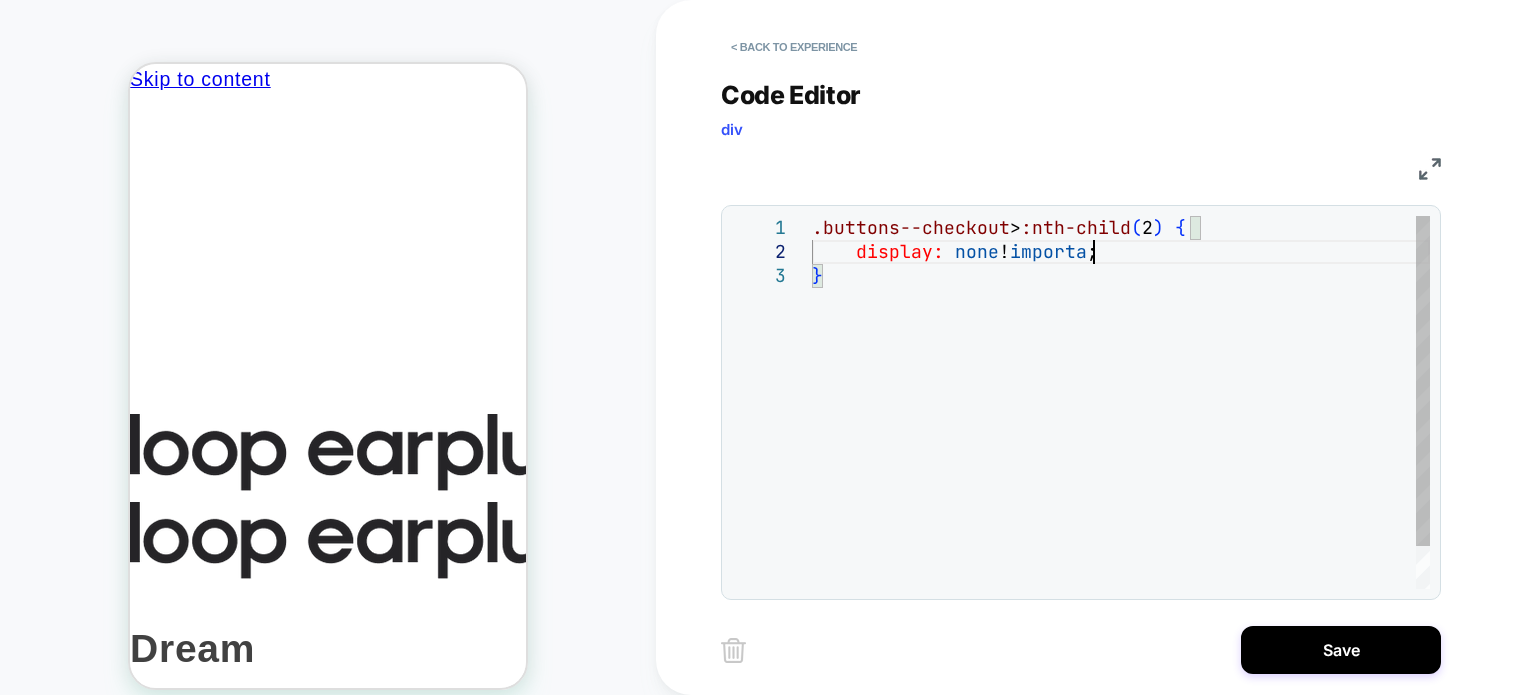 scroll, scrollTop: 23, scrollLeft: 300, axis: both 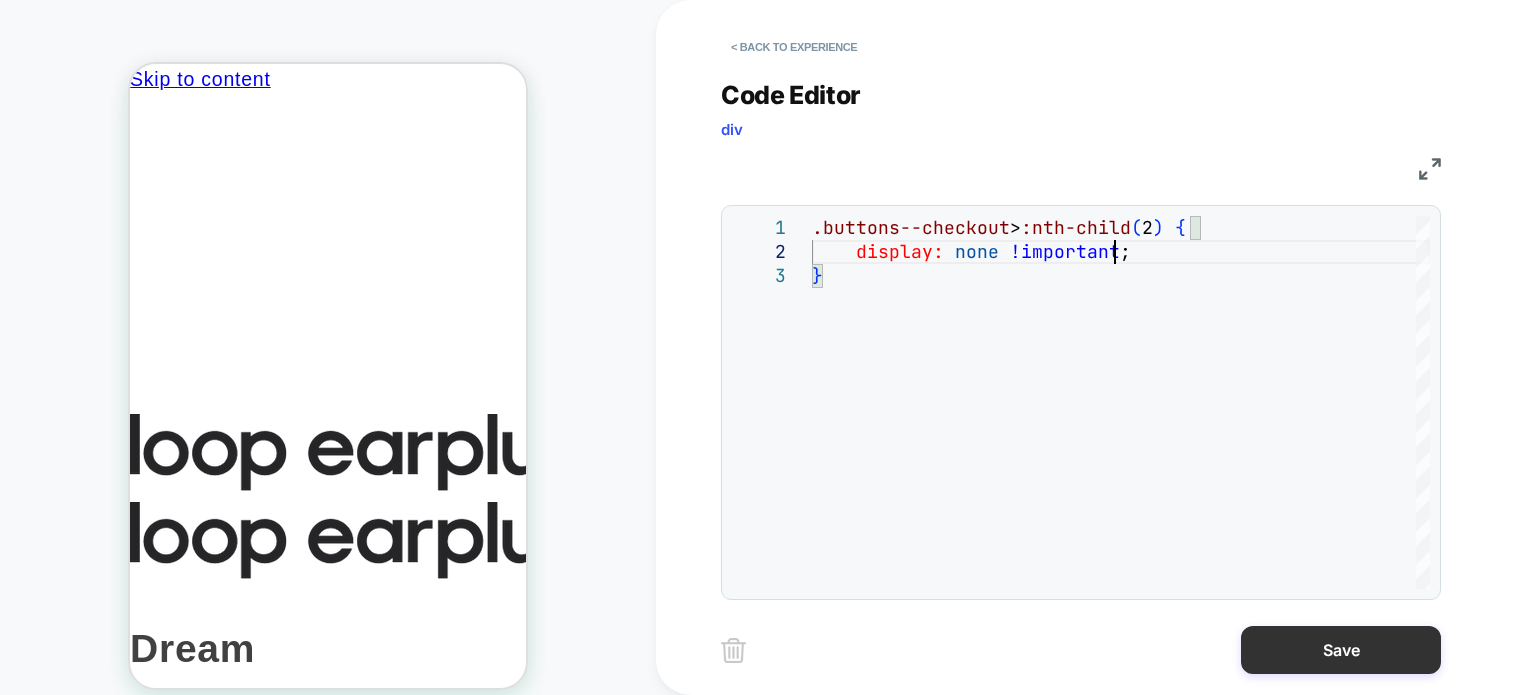 type on "**********" 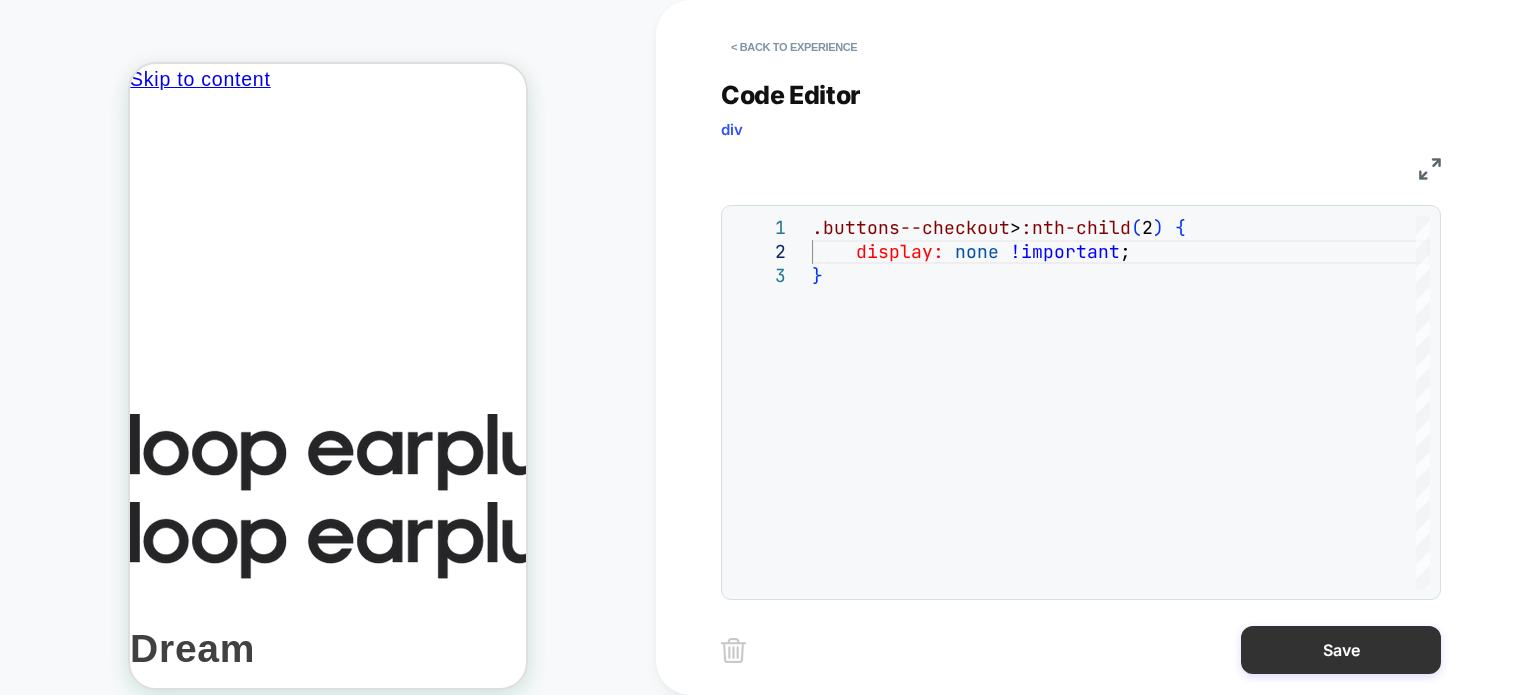 click on "Save" at bounding box center [1341, 650] 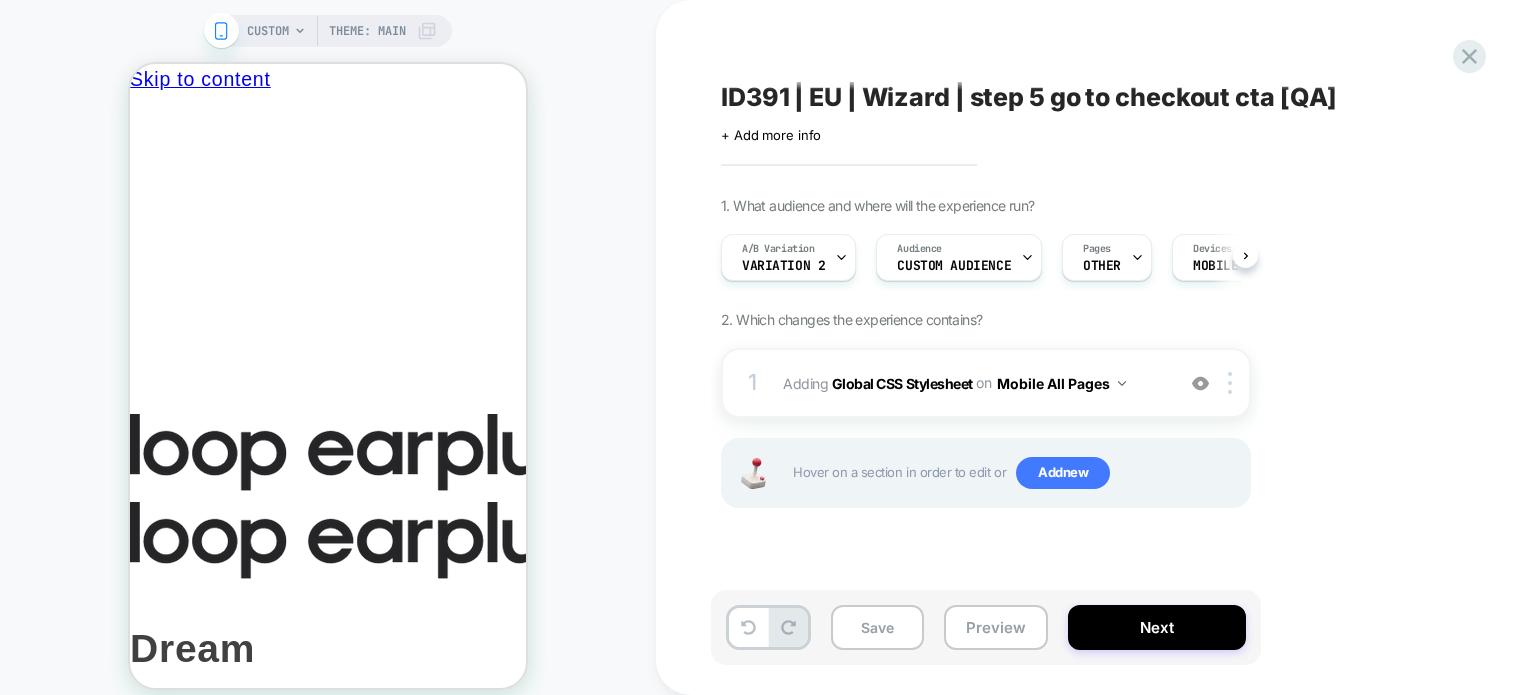 scroll, scrollTop: 0, scrollLeft: 0, axis: both 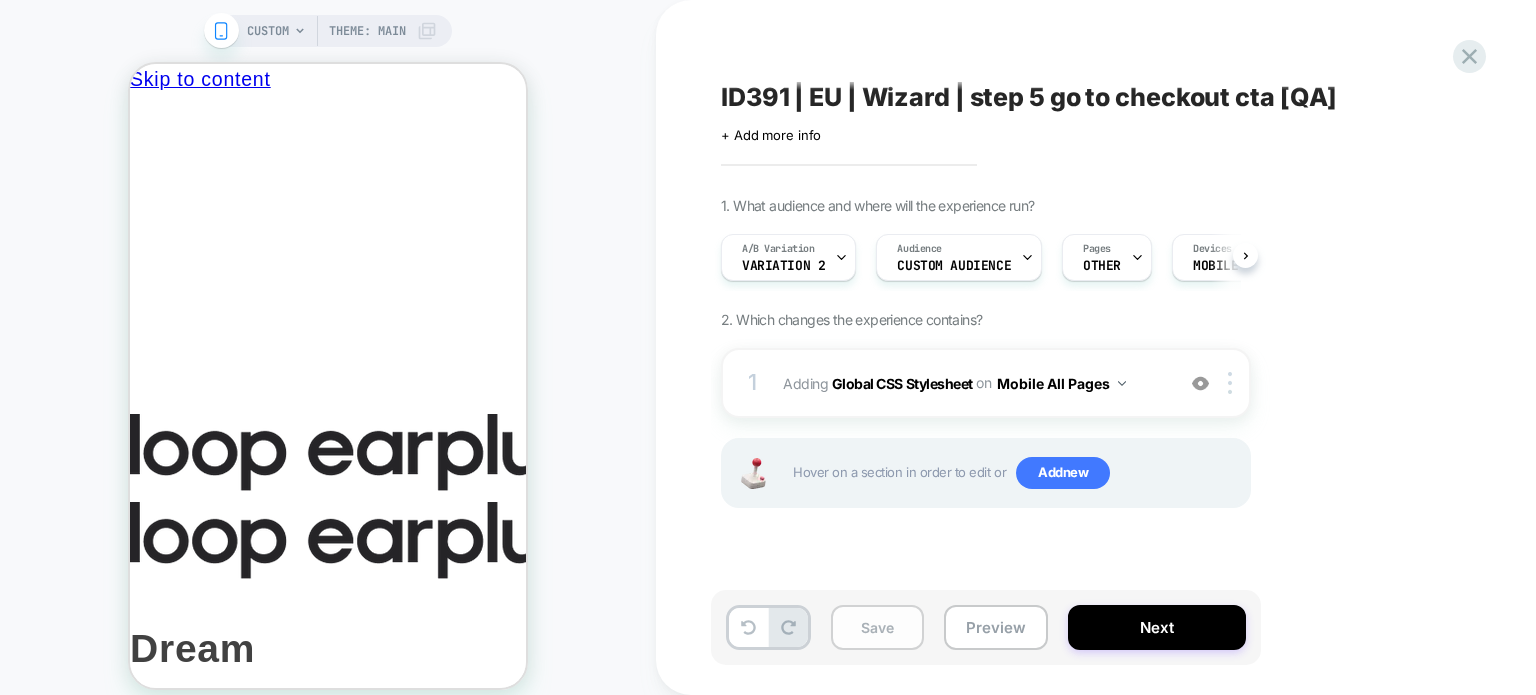 click on "Save" at bounding box center (877, 627) 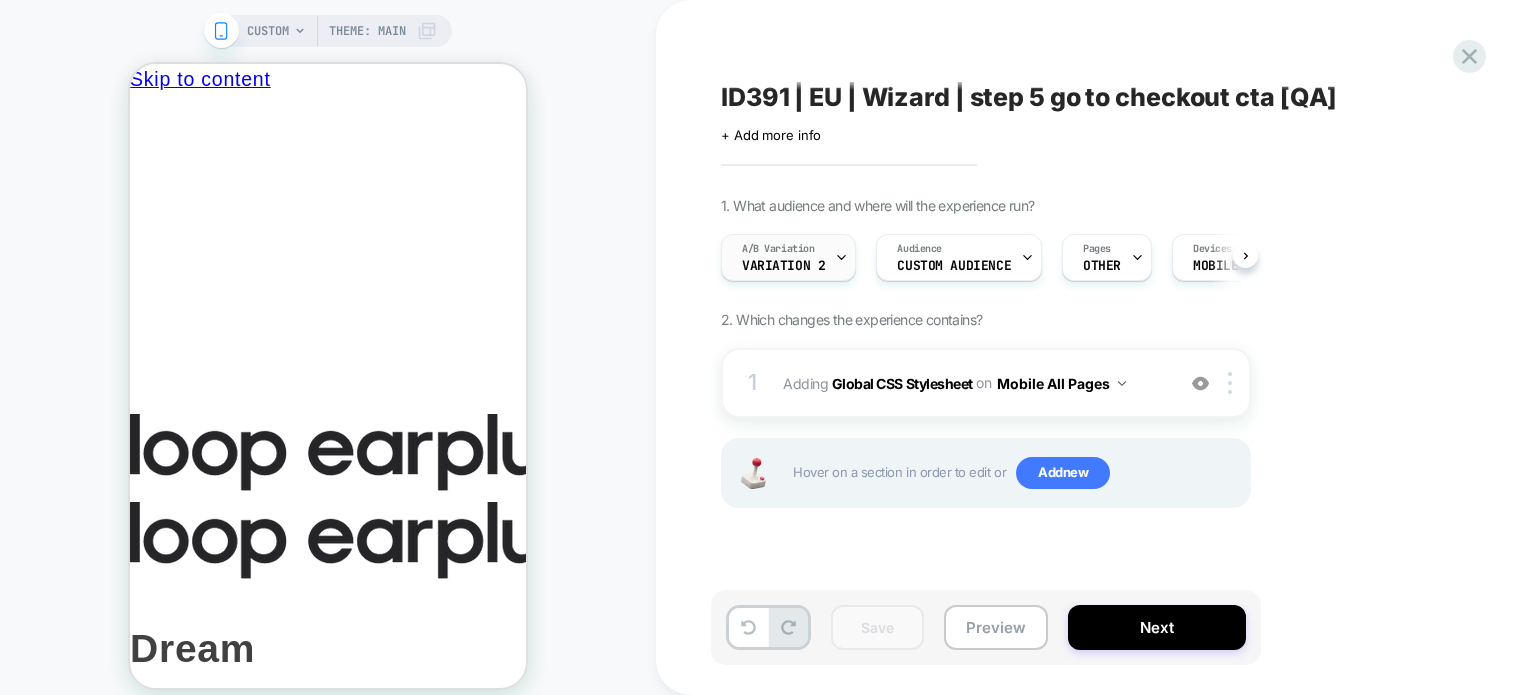 click on "Variation 2" at bounding box center [783, 266] 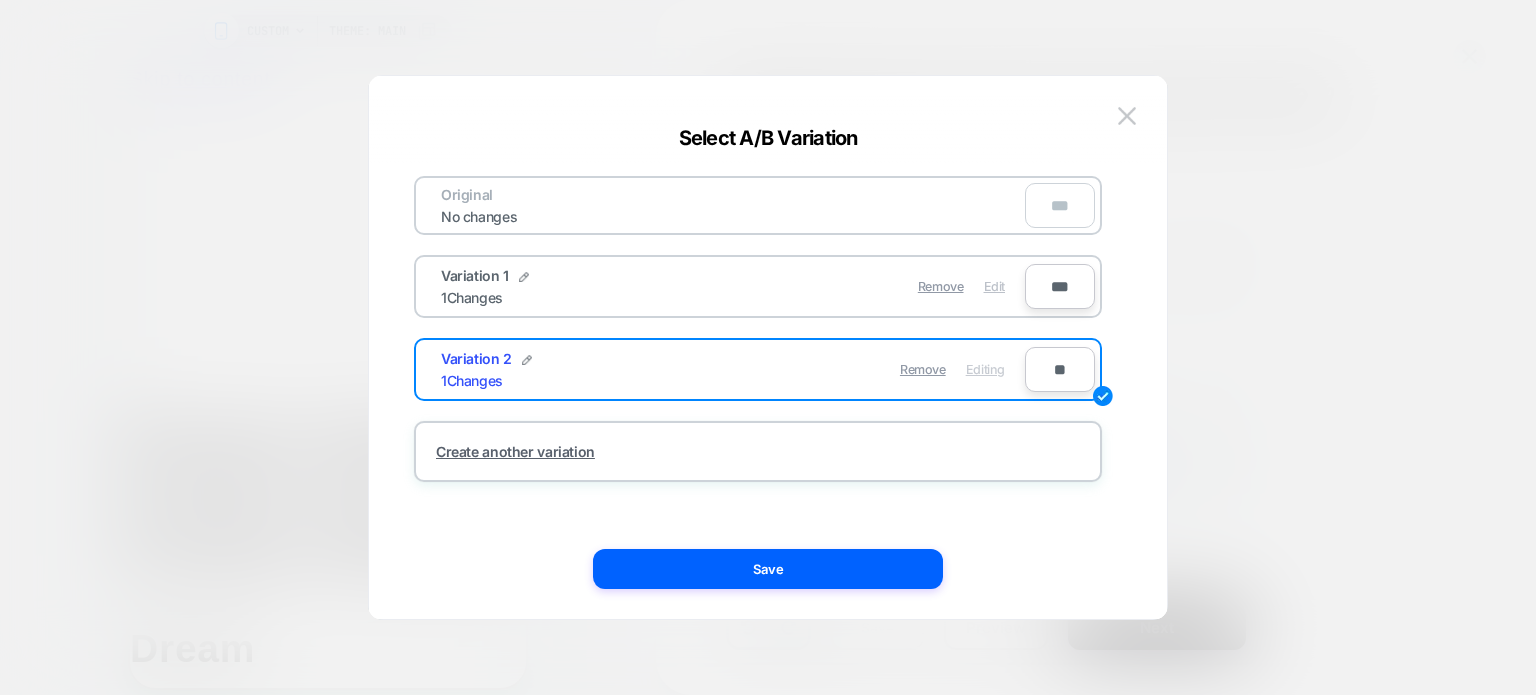 click on "Edit" at bounding box center [994, 286] 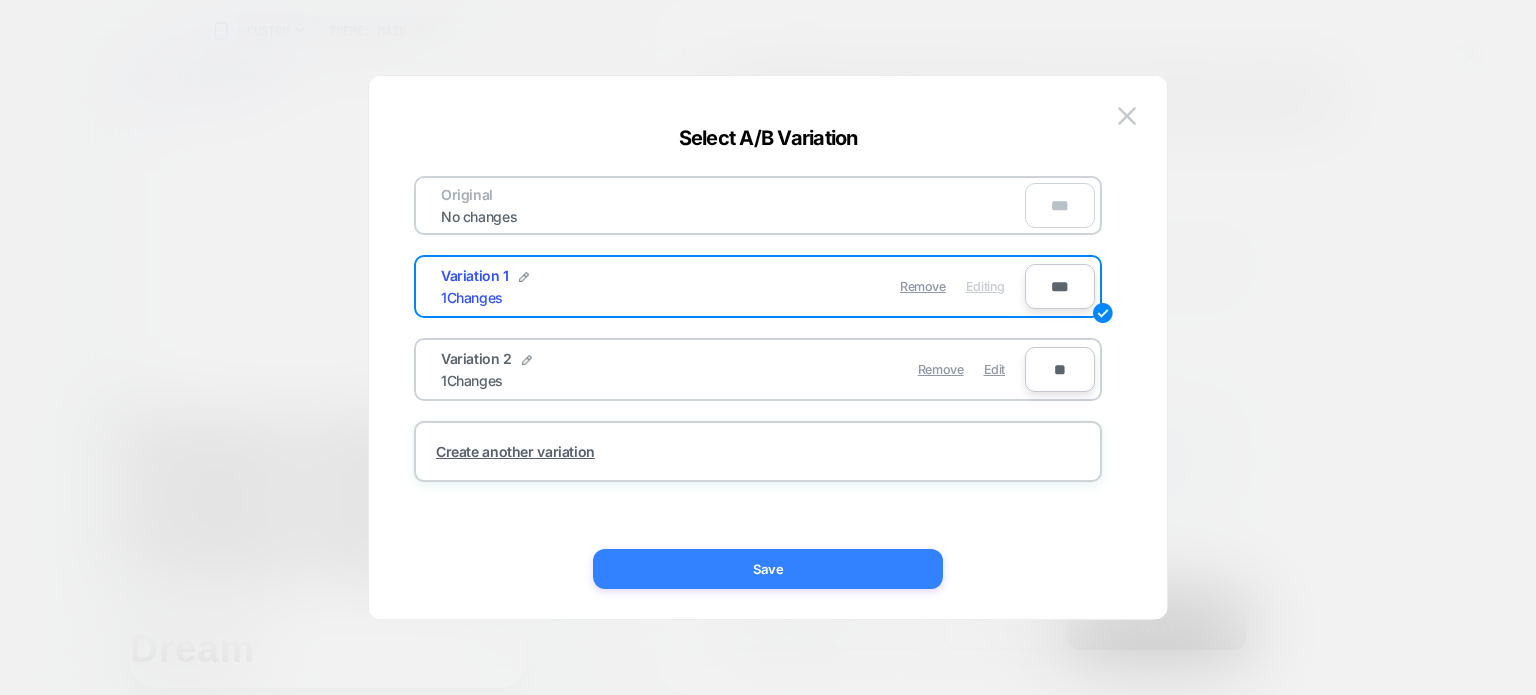 click on "Save" at bounding box center [768, 569] 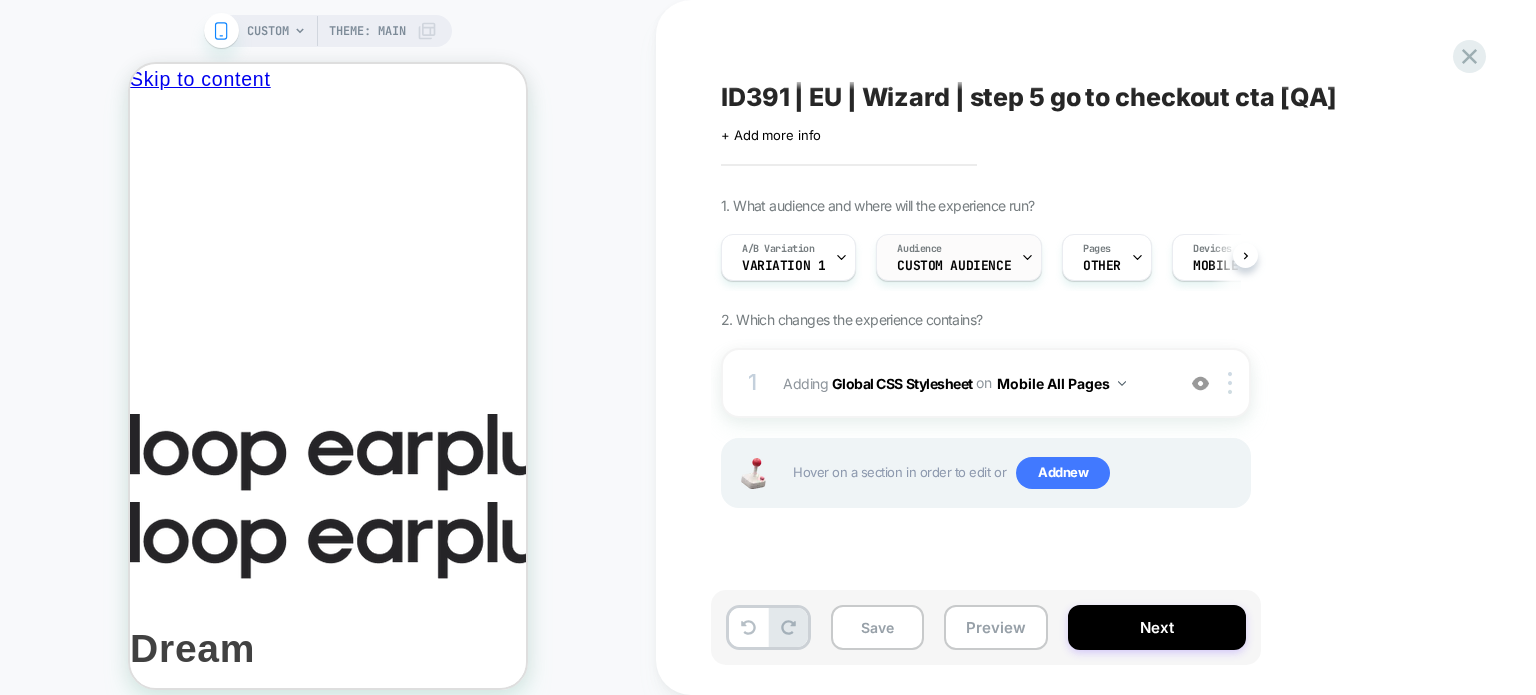 click on "Audience Custom Audience" at bounding box center (954, 257) 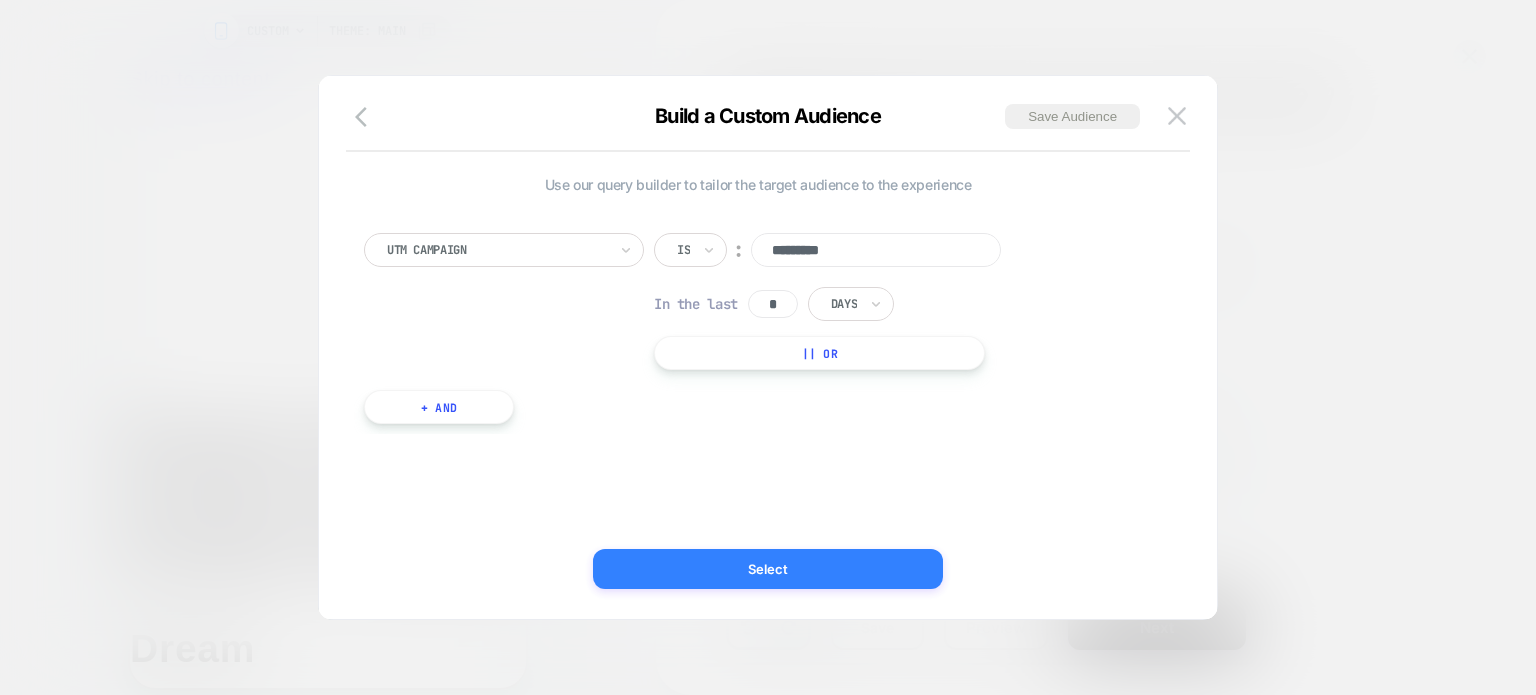 type on "*********" 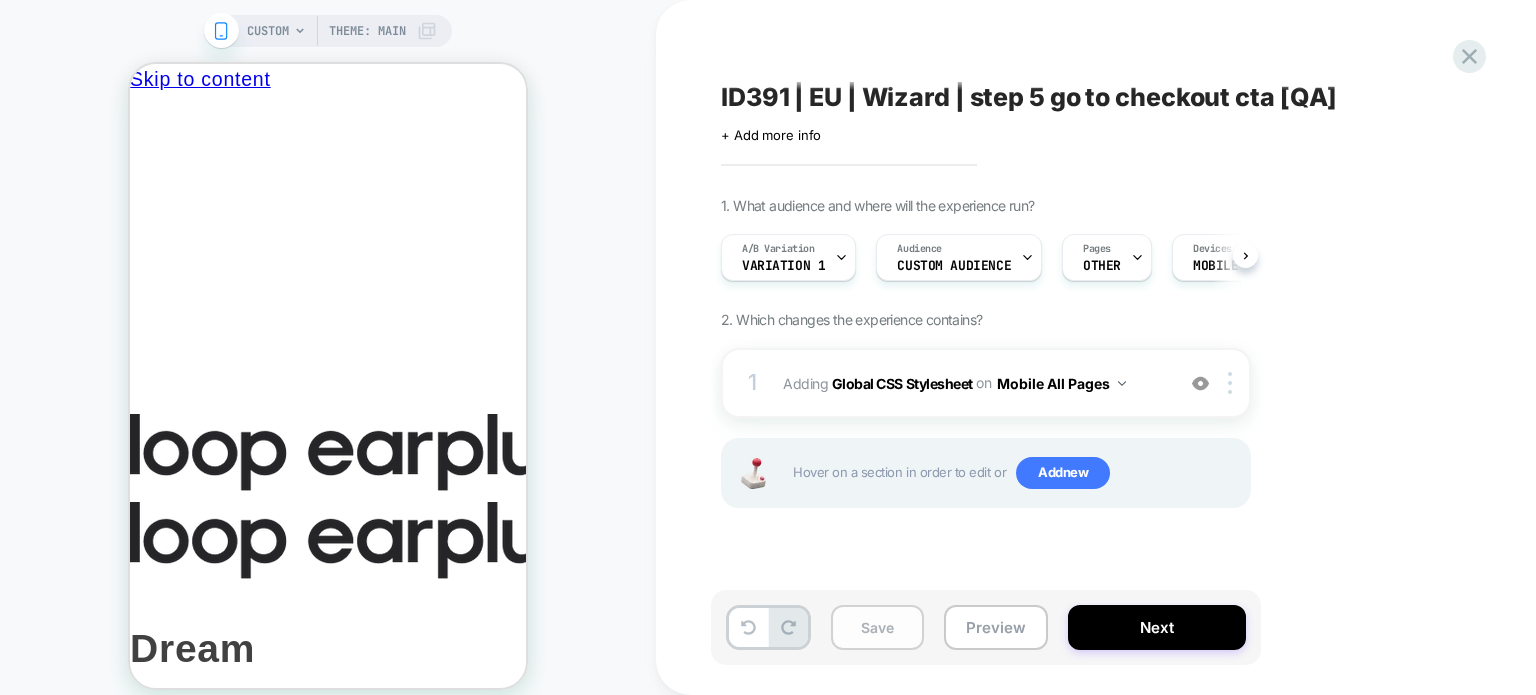 click on "Save" at bounding box center [877, 627] 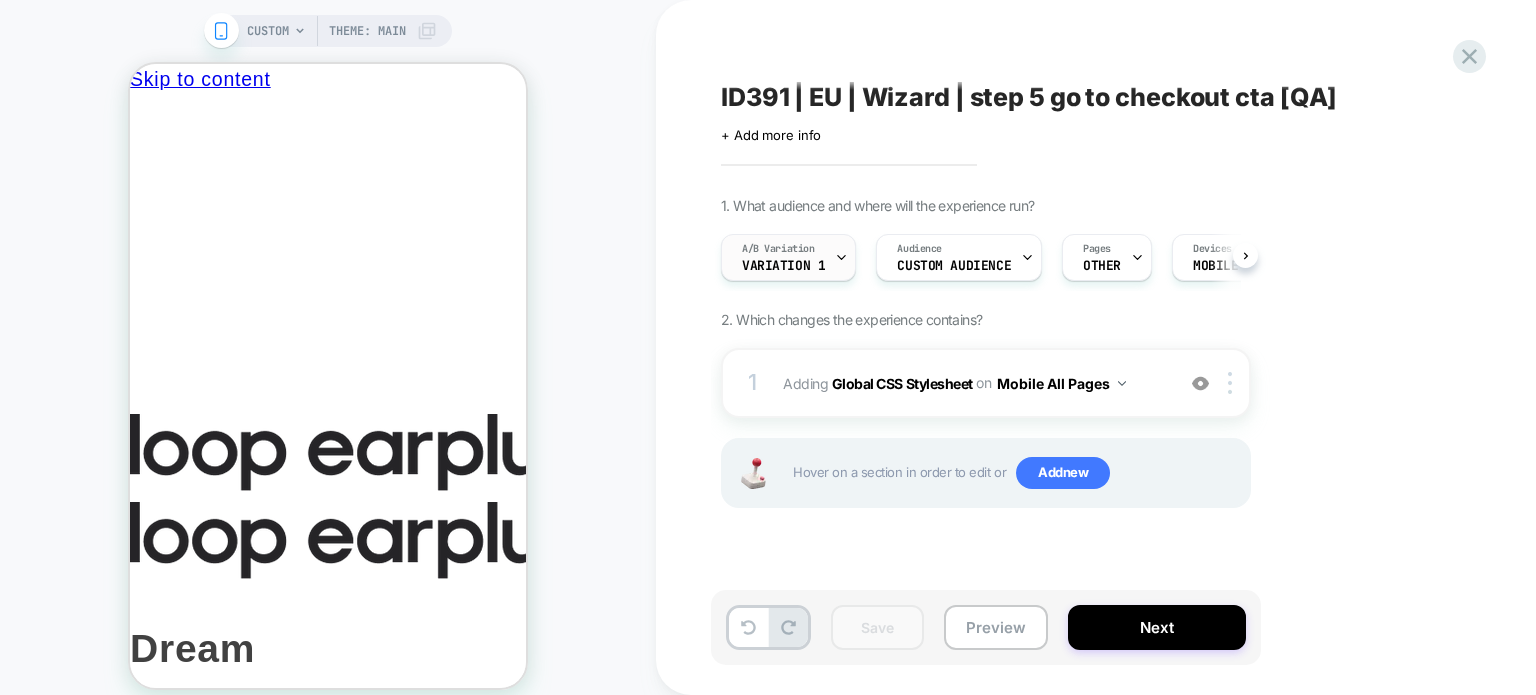 click on "Variation 1" at bounding box center (783, 266) 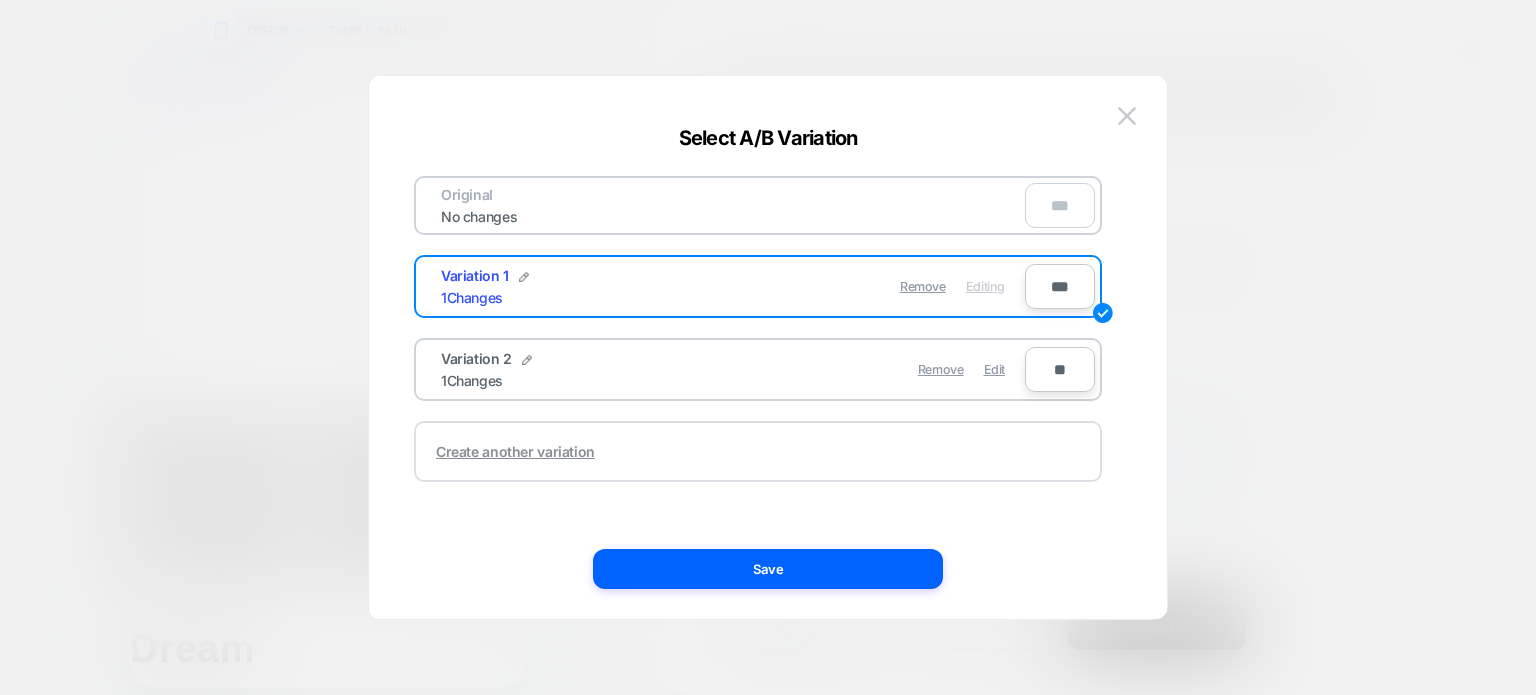 click on "Create another variation" at bounding box center (515, 451) 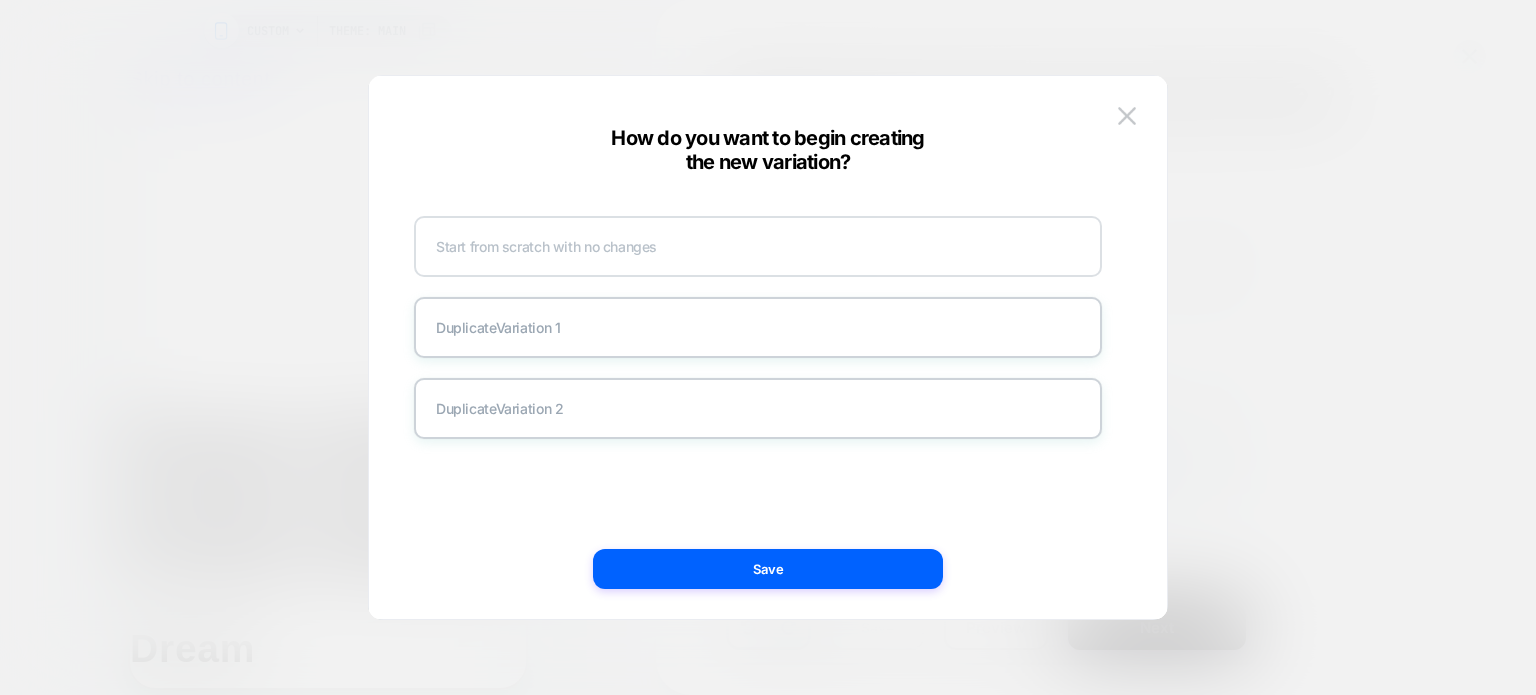 click on "Start from scratch with no changes" at bounding box center [758, 246] 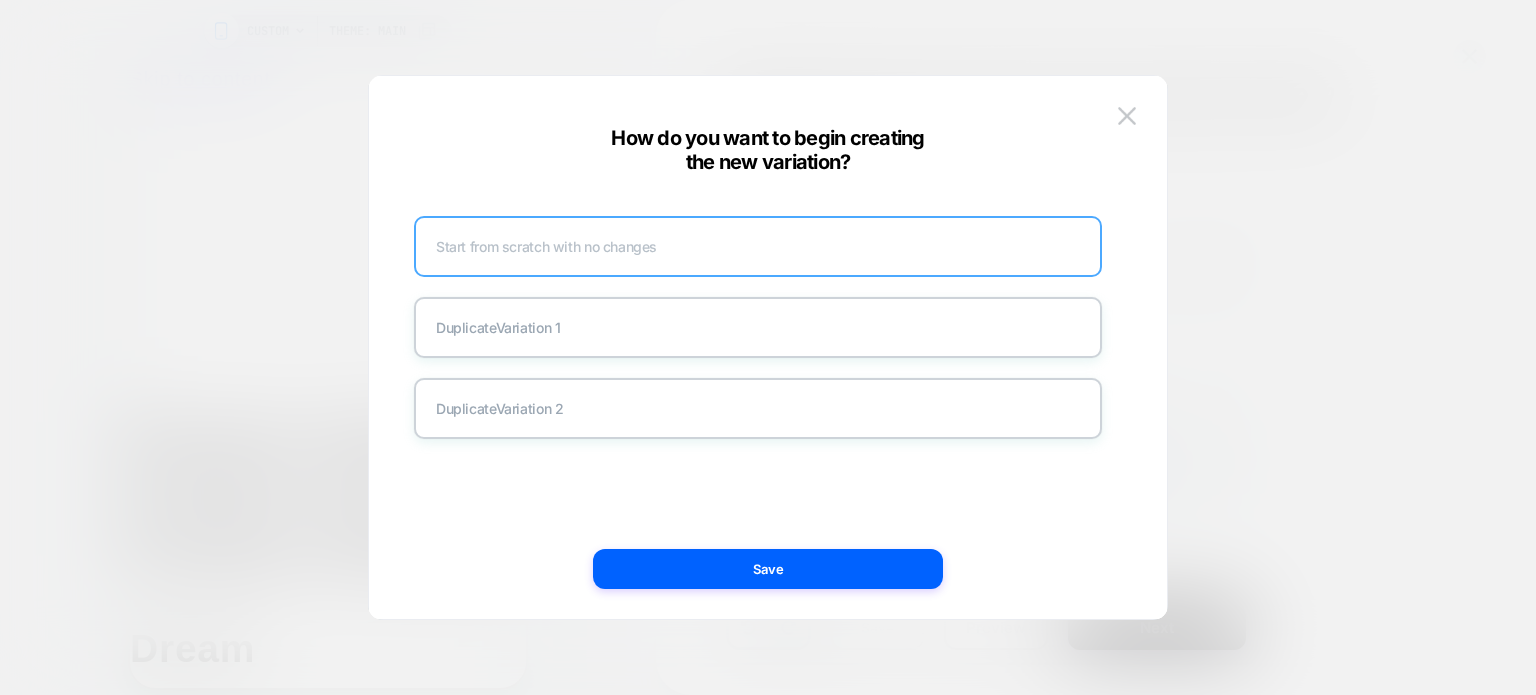 click on "Start from scratch with no changes" at bounding box center (758, 246) 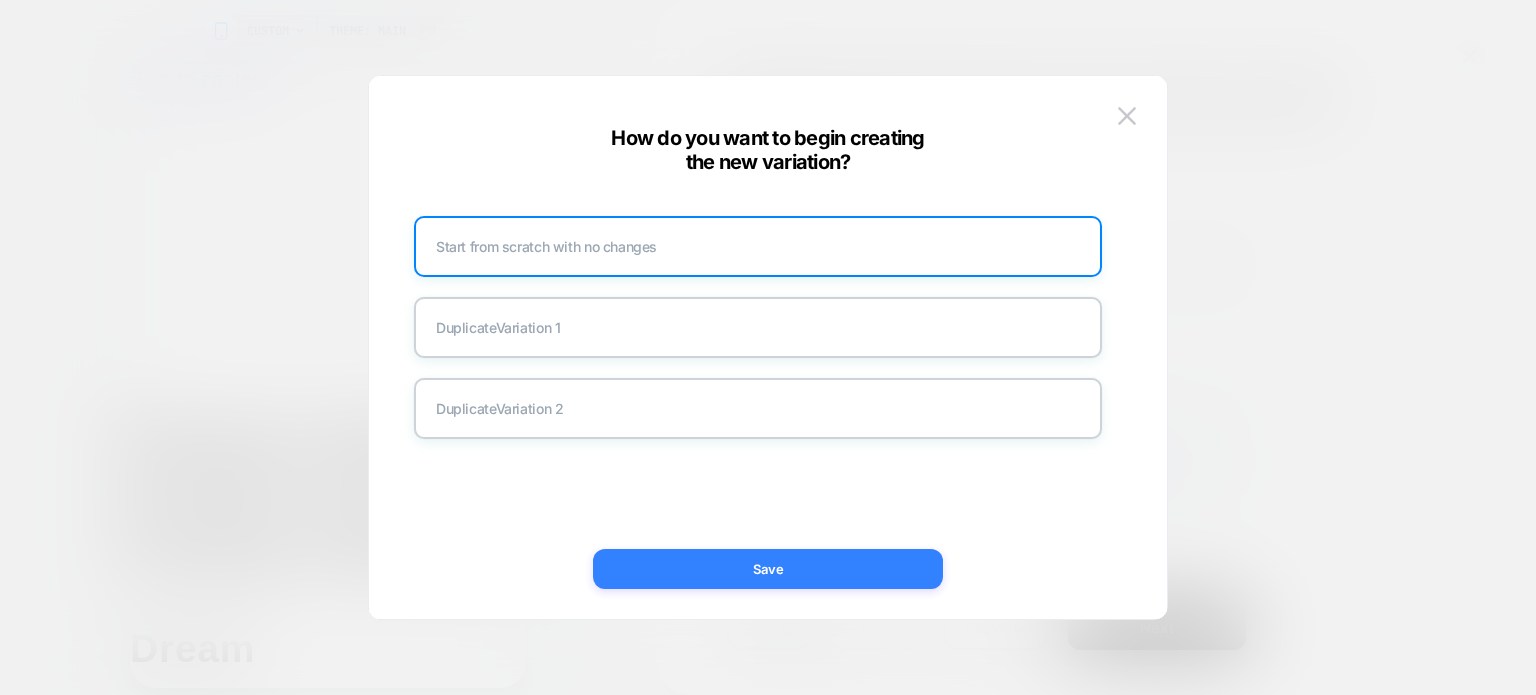 click on "Save" at bounding box center (768, 569) 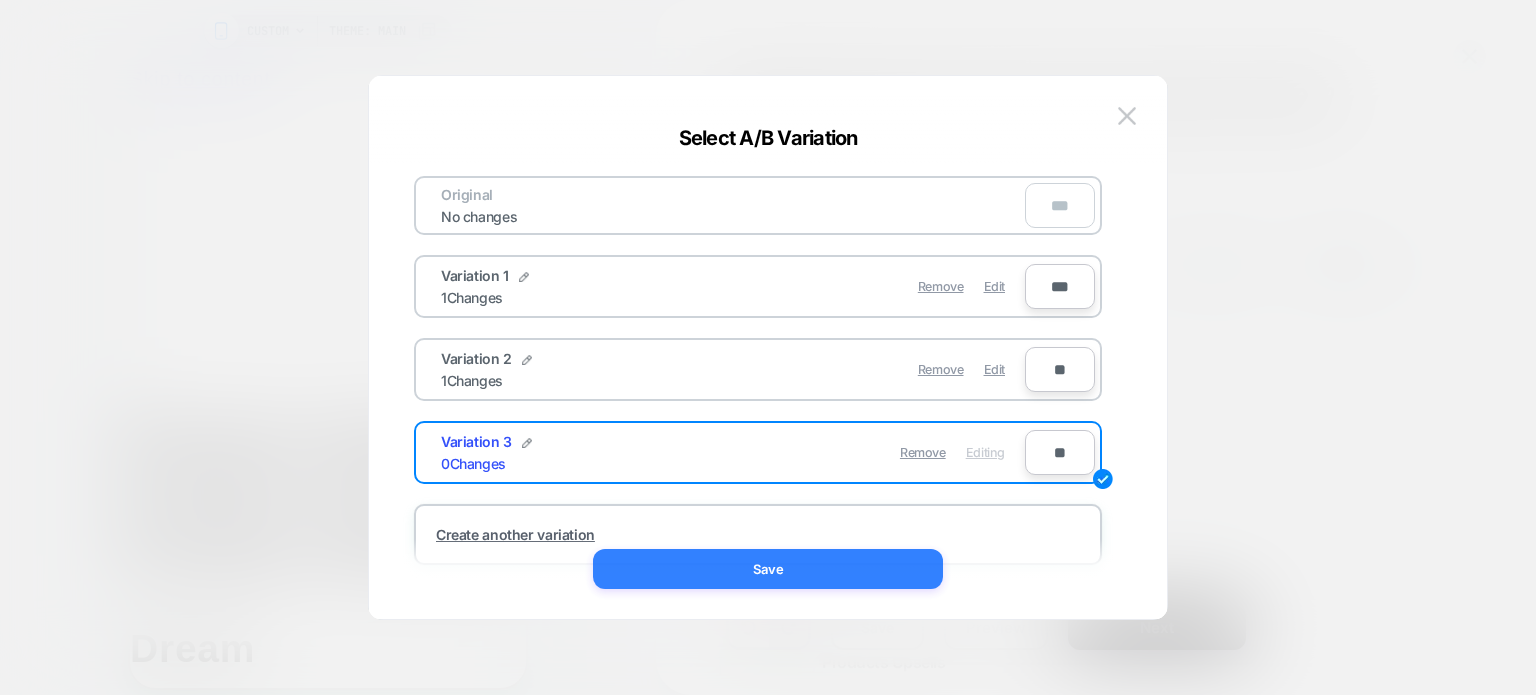 click on "Save" at bounding box center (768, 569) 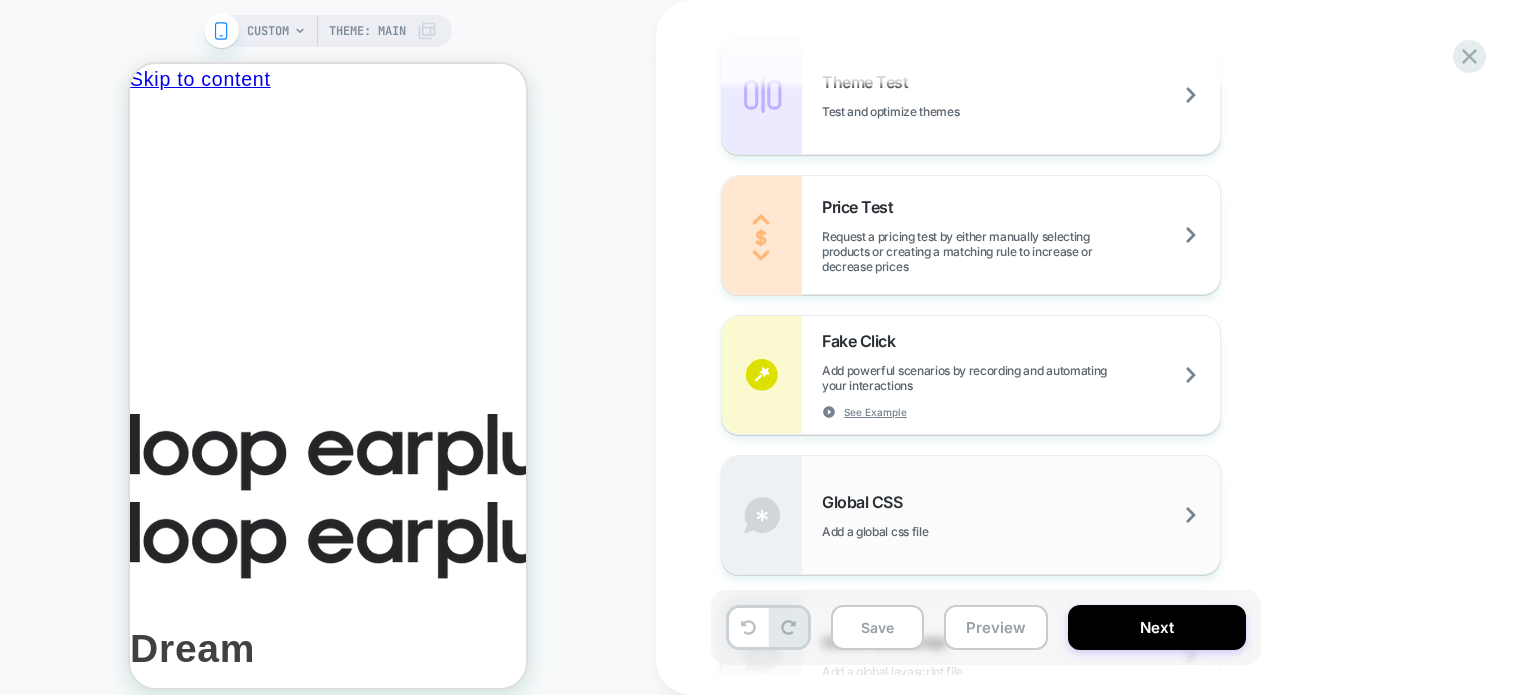 scroll, scrollTop: 1394, scrollLeft: 0, axis: vertical 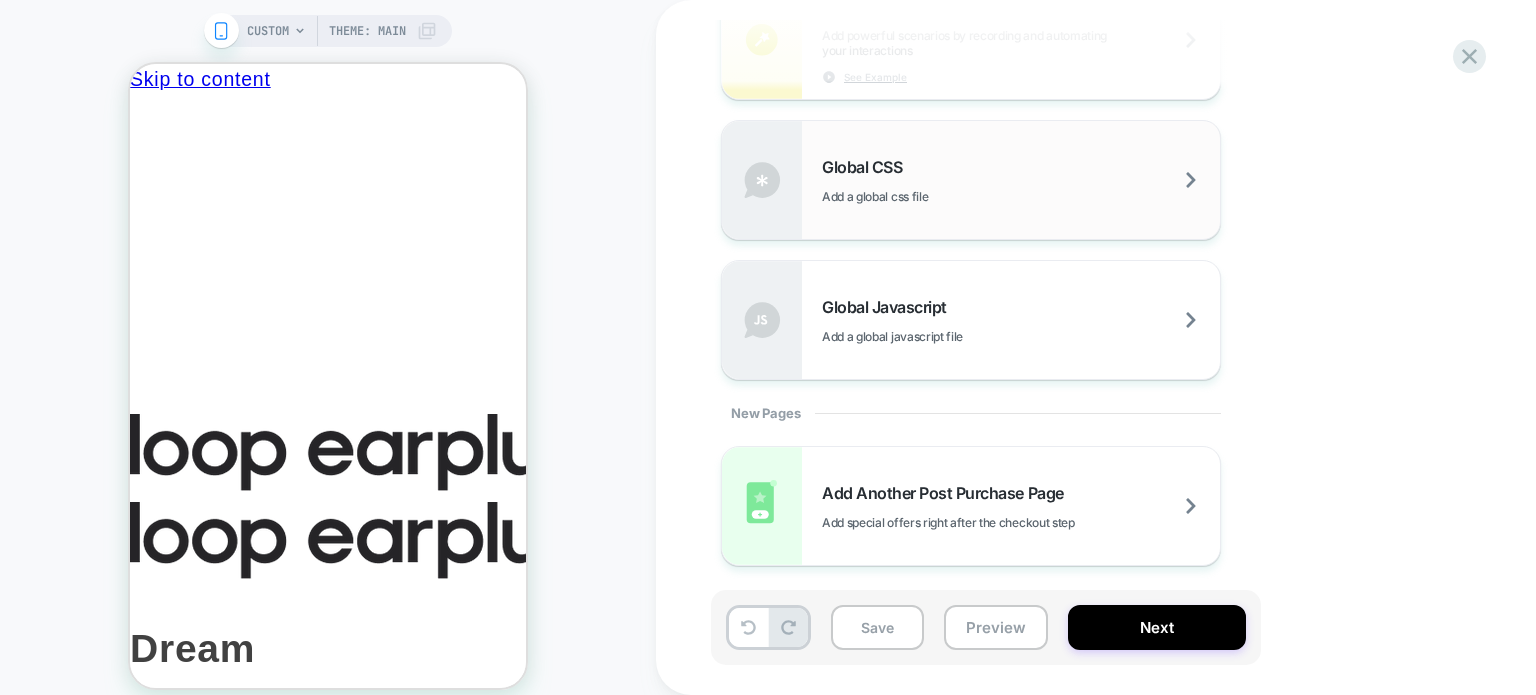 click on "Global CSS" at bounding box center (867, 167) 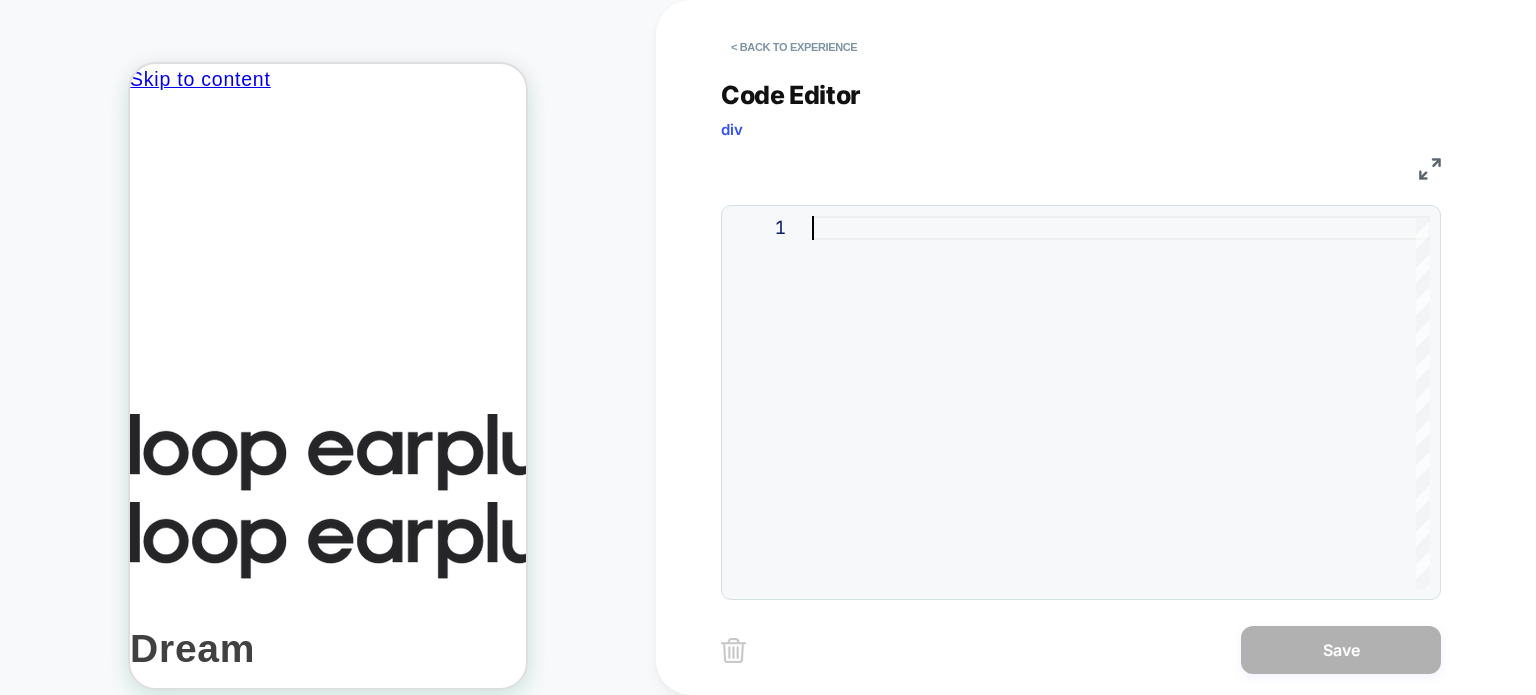 click at bounding box center (1121, 402) 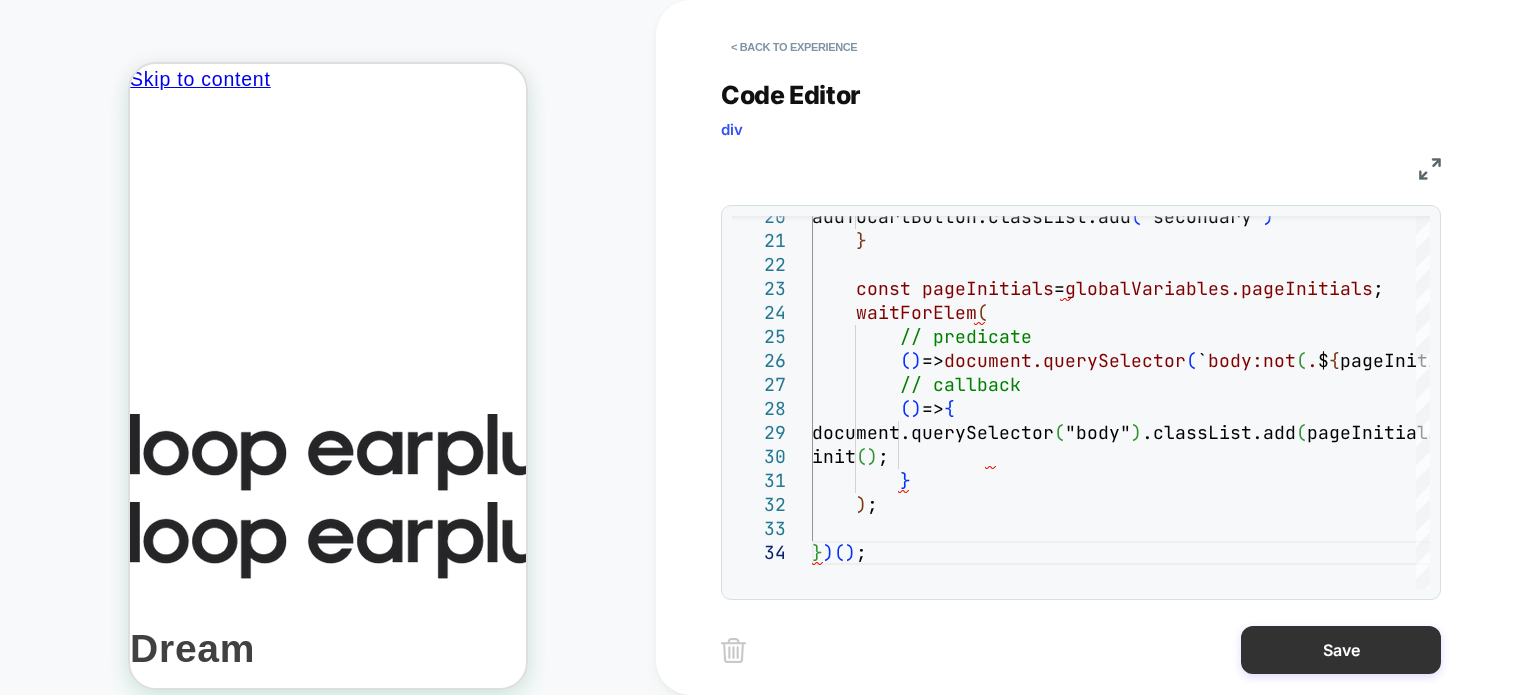 click on "Save" at bounding box center (1341, 650) 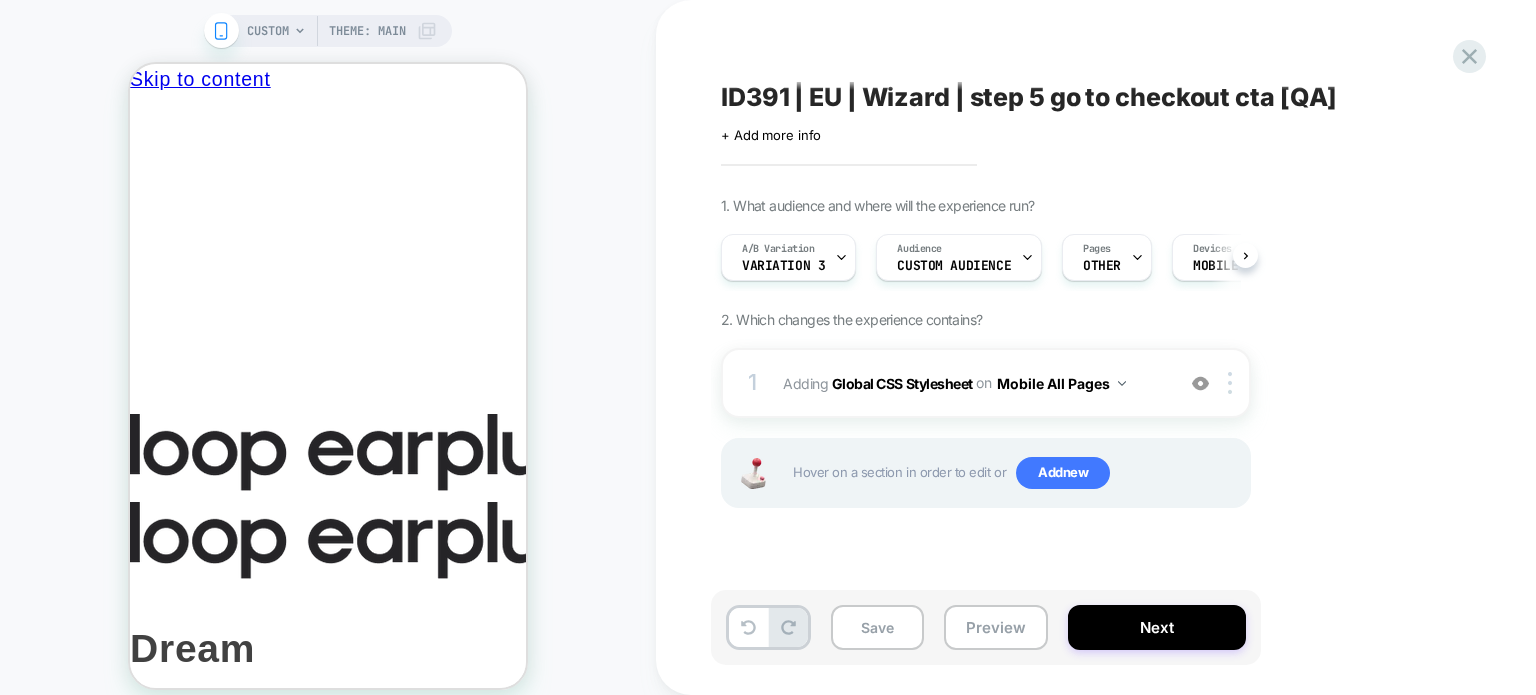 scroll, scrollTop: 0, scrollLeft: 0, axis: both 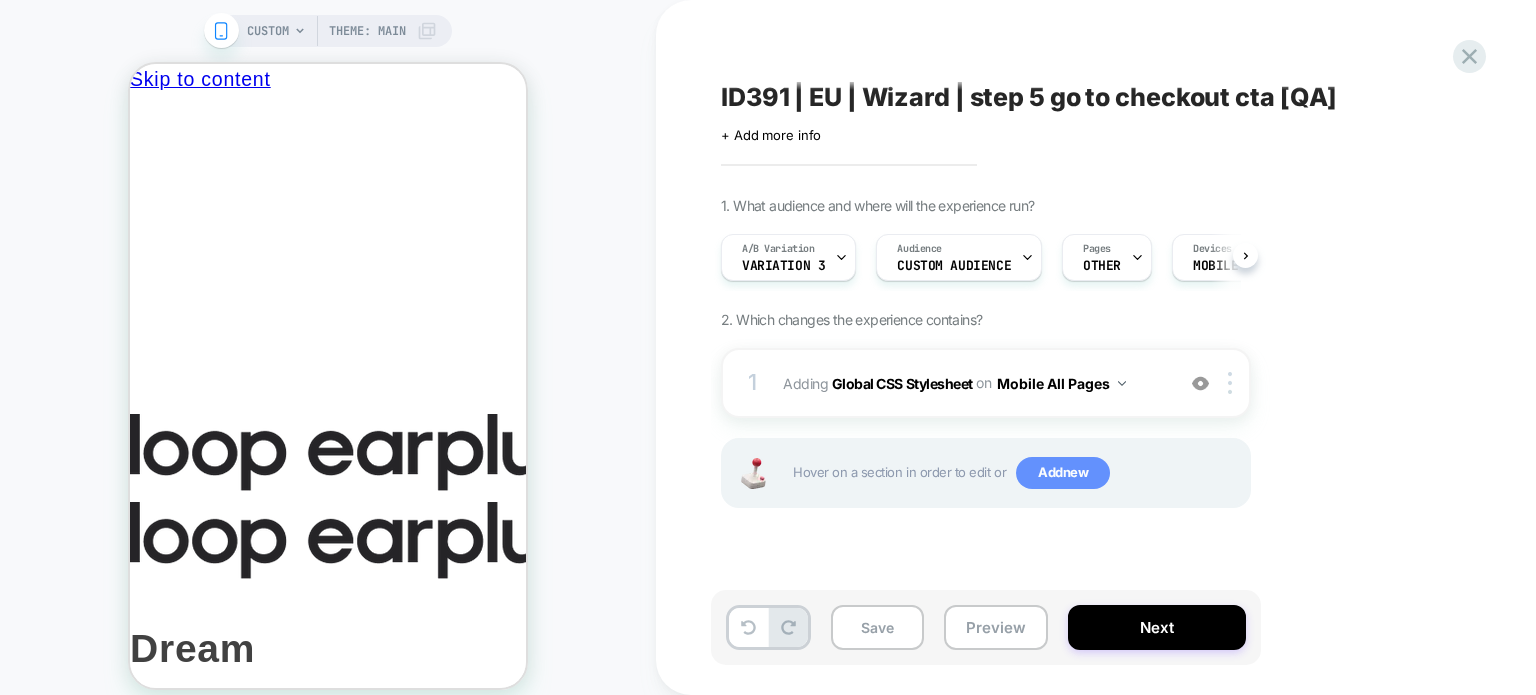 click on "Add  new" at bounding box center (1063, 473) 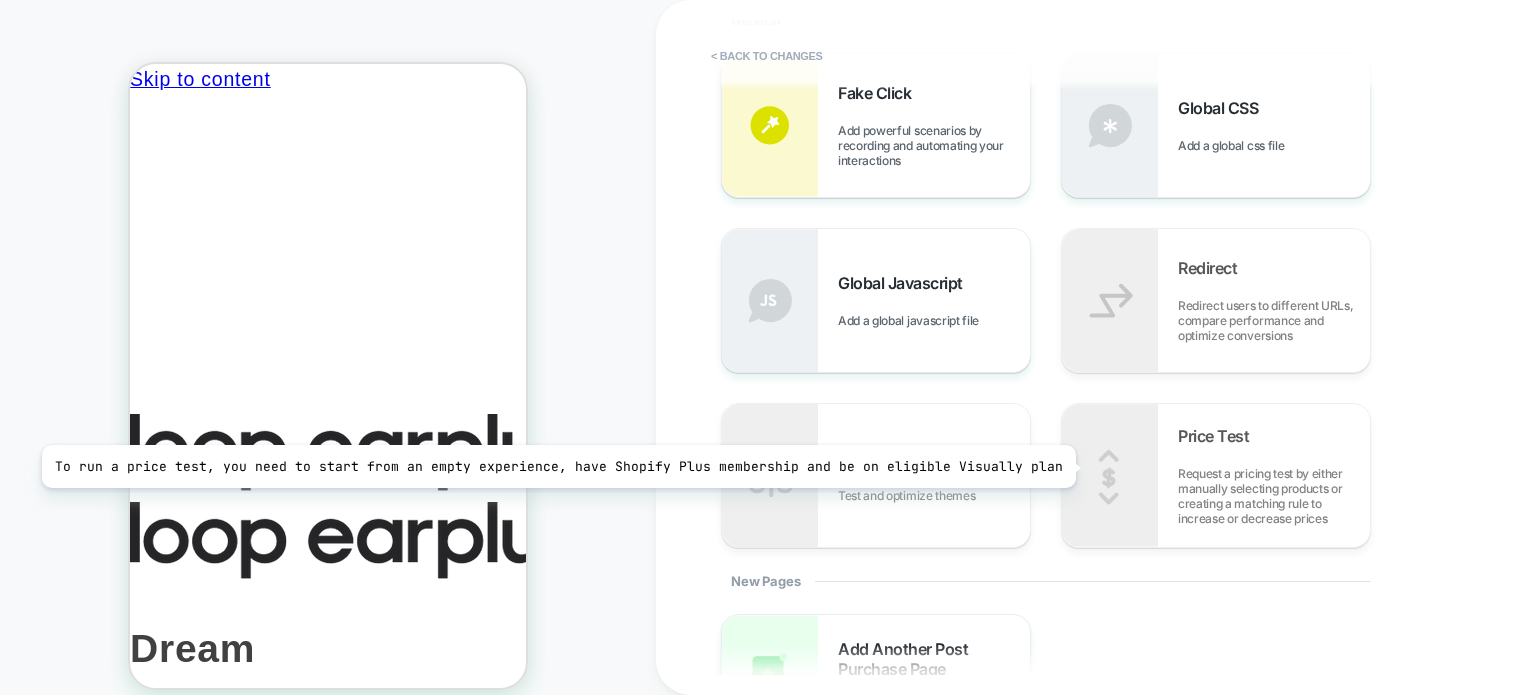 scroll, scrollTop: 487, scrollLeft: 0, axis: vertical 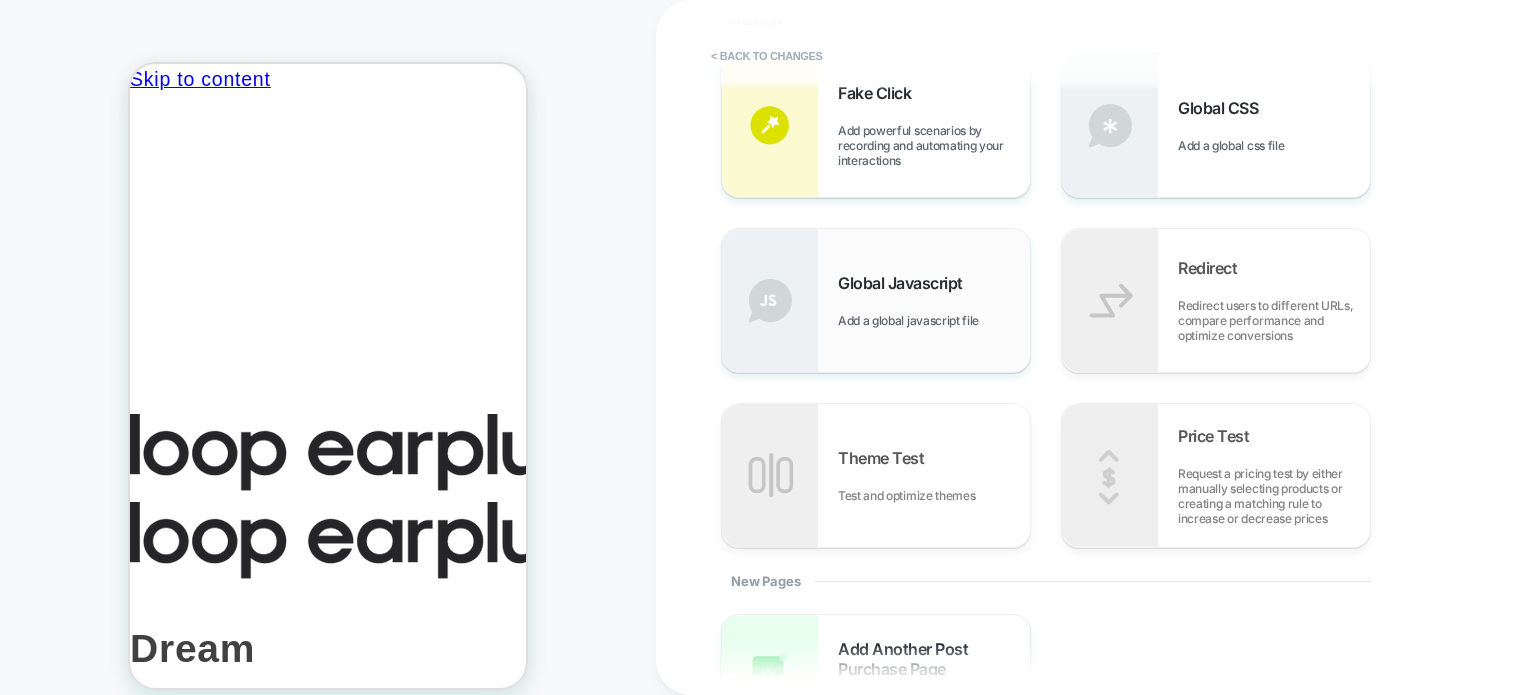 click on "Global Javascript Add a global javascript file" at bounding box center [876, 300] 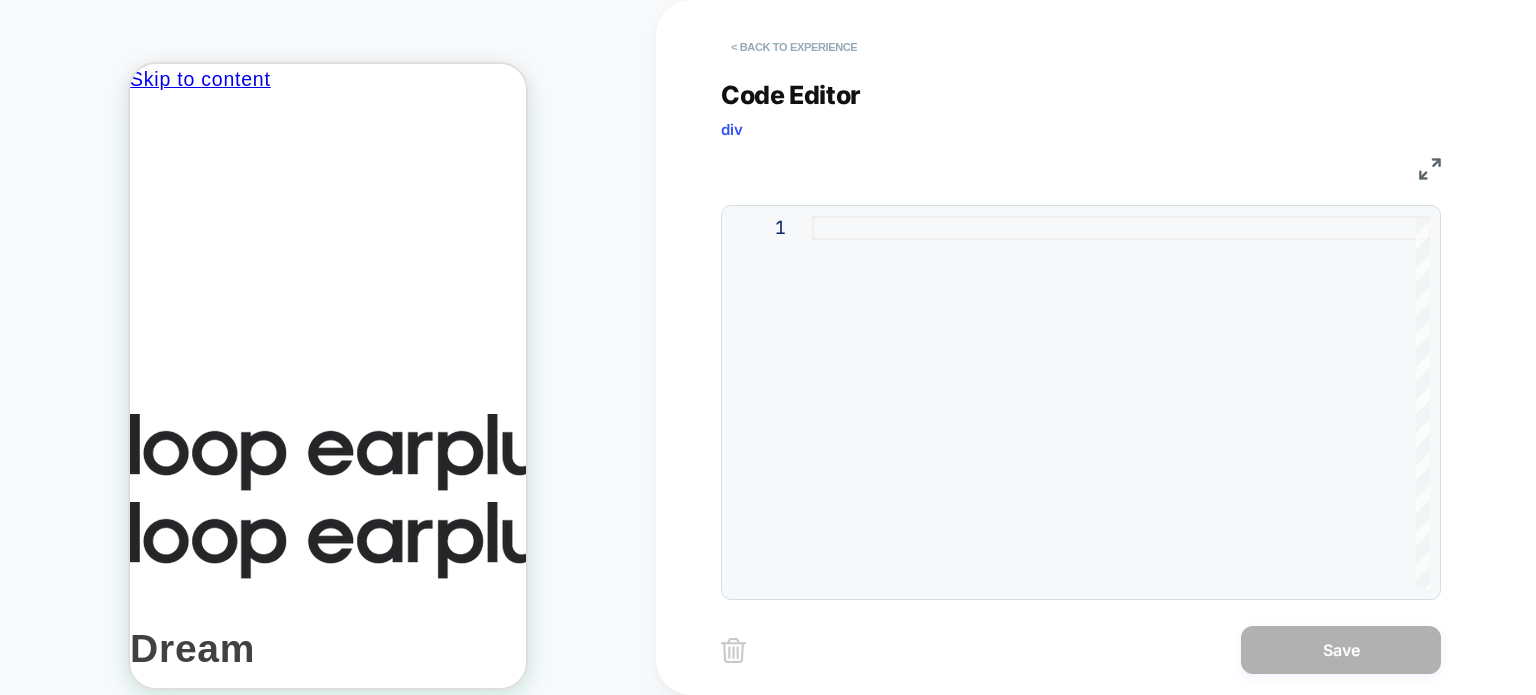 click on "< Back to experience" at bounding box center (794, 47) 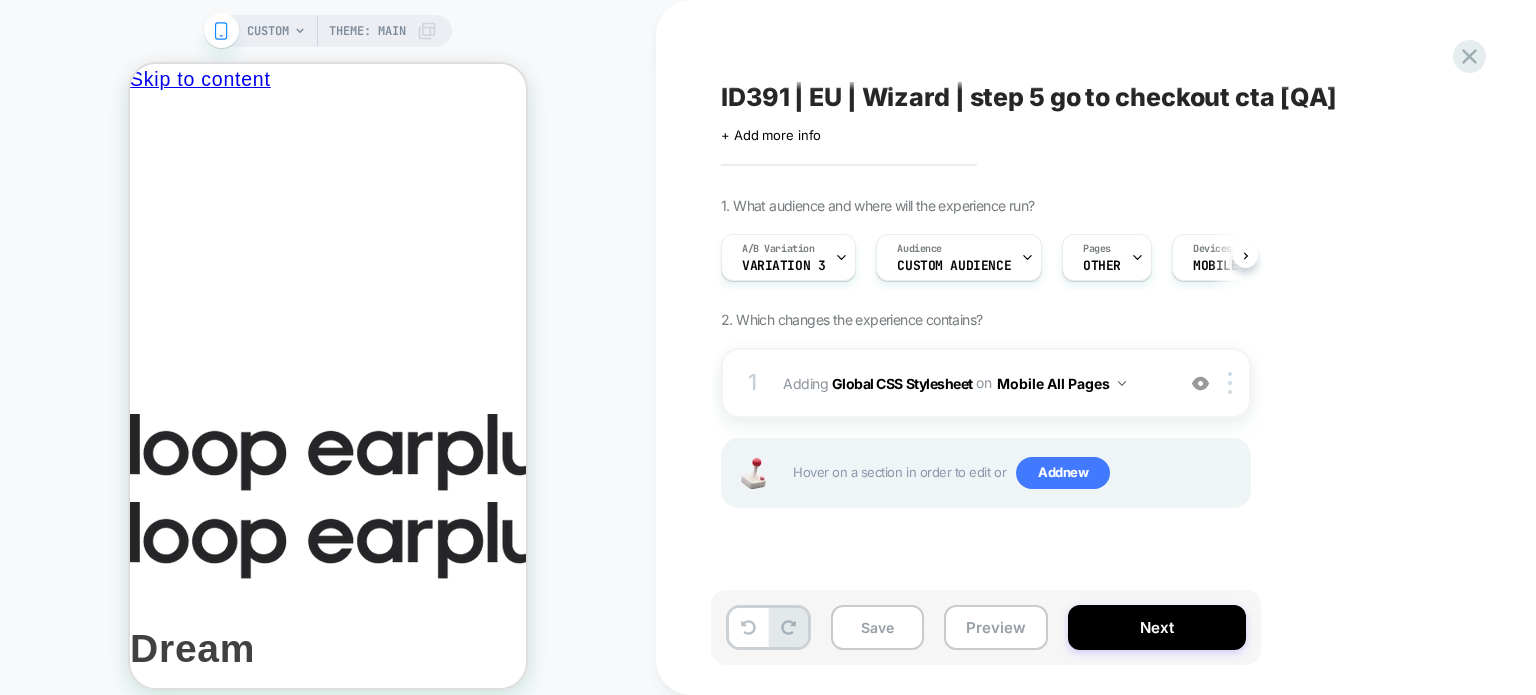 scroll, scrollTop: 0, scrollLeft: 0, axis: both 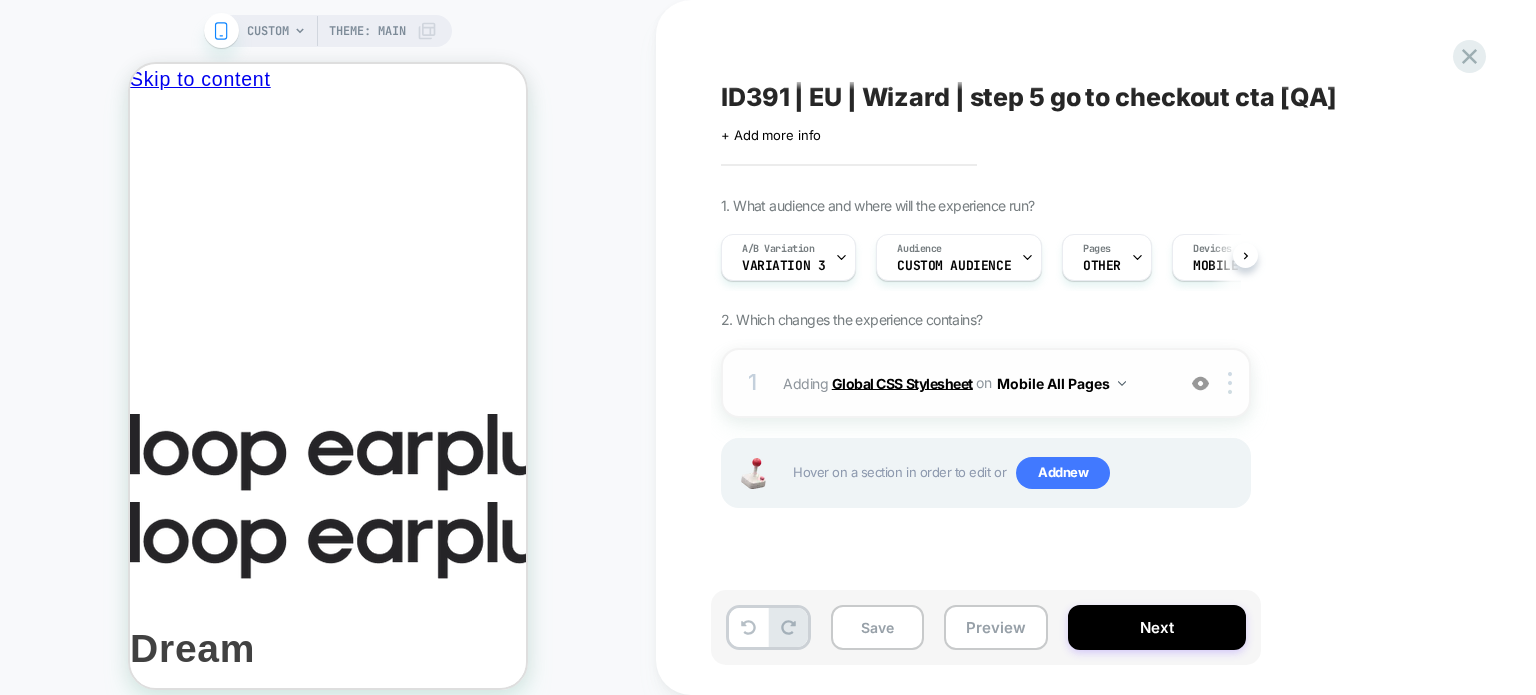 click on "Global CSS Stylesheet" at bounding box center [902, 382] 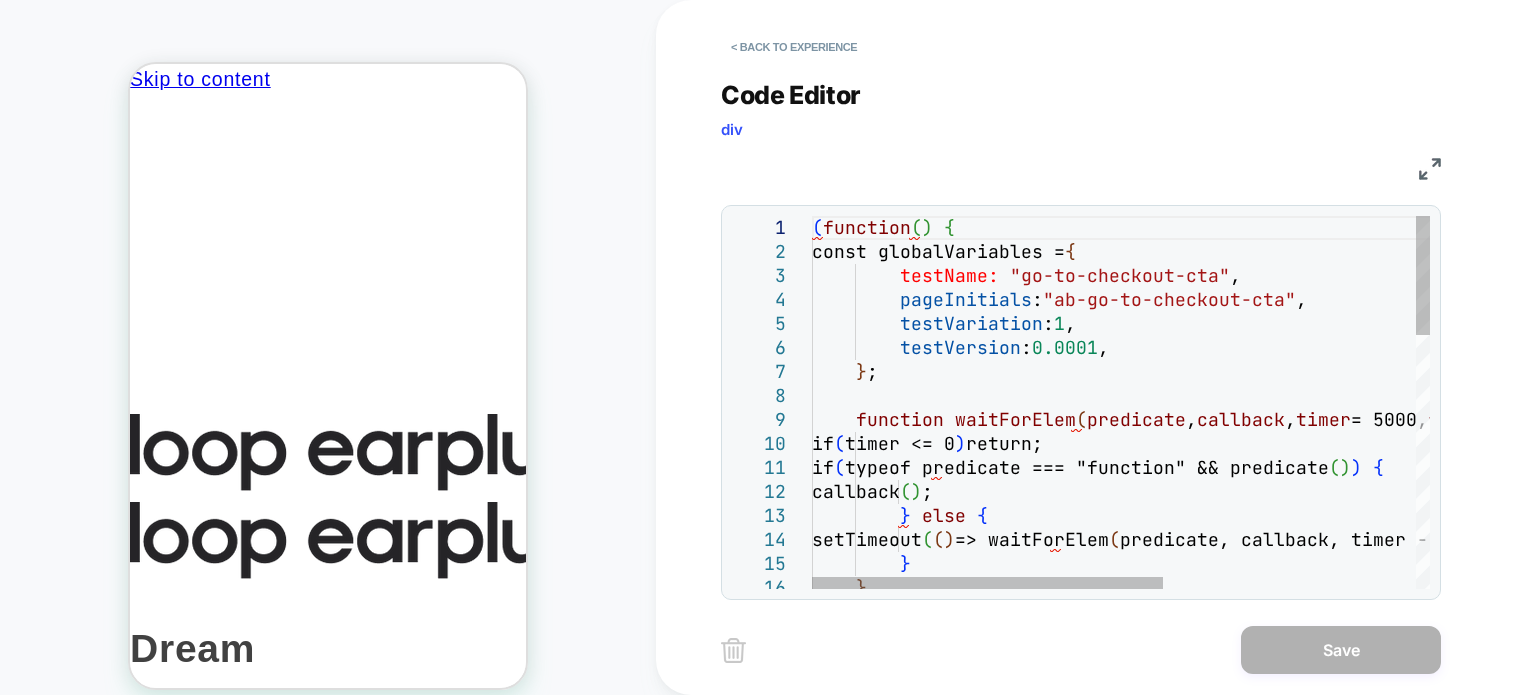 scroll, scrollTop: 0, scrollLeft: 0, axis: both 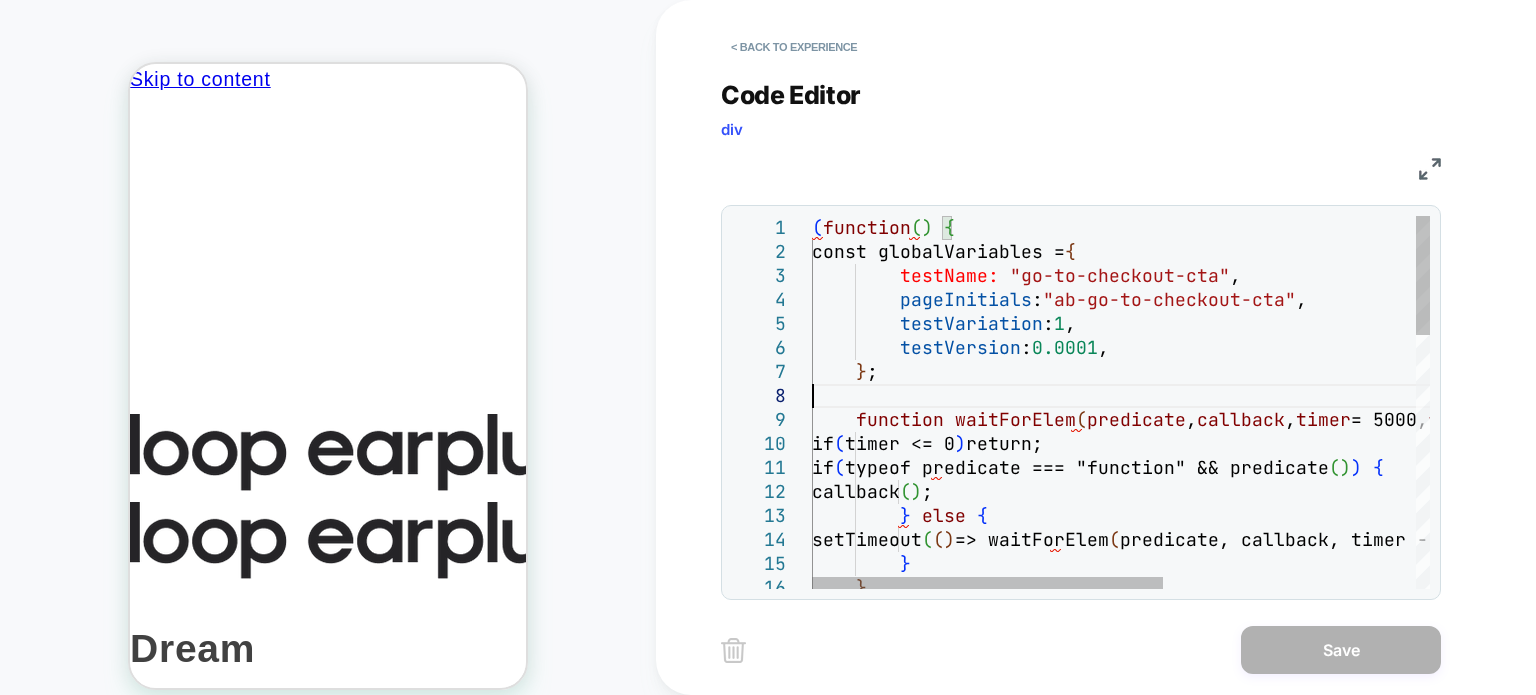click on "( function ( )   {     const globalVariables =  {          testName:   "go-to-checkout-cta" ,          pageInitials :  "ab-go-to-checkout-cta" ,          testVariation :  1 ,          testVersion :  0.0001 ,      } ;      function   waitForElem ( predicate ,  callback ,  timer  = 5000,  frequency  = 100 )   {         if  ( timer <= 0 )  return;         if  ( typeof predicate === "function" && predicate ( ) )   {             callback ( ) ;          }   else   {             setTimeout ( ( )  => waitForElem ( predicate, callback, timer - frequency ) , frequency ) ;          }      }" at bounding box center (1342, 798) 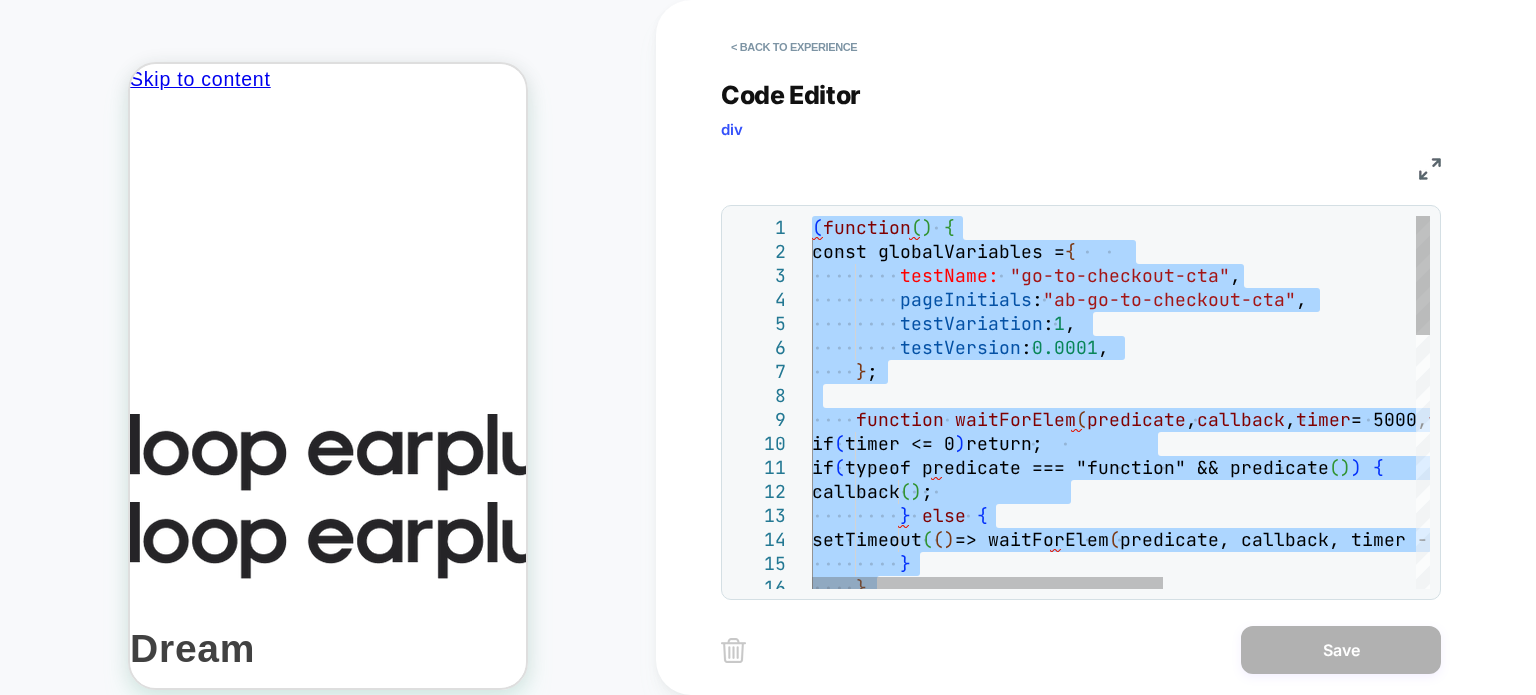 type on "**********" 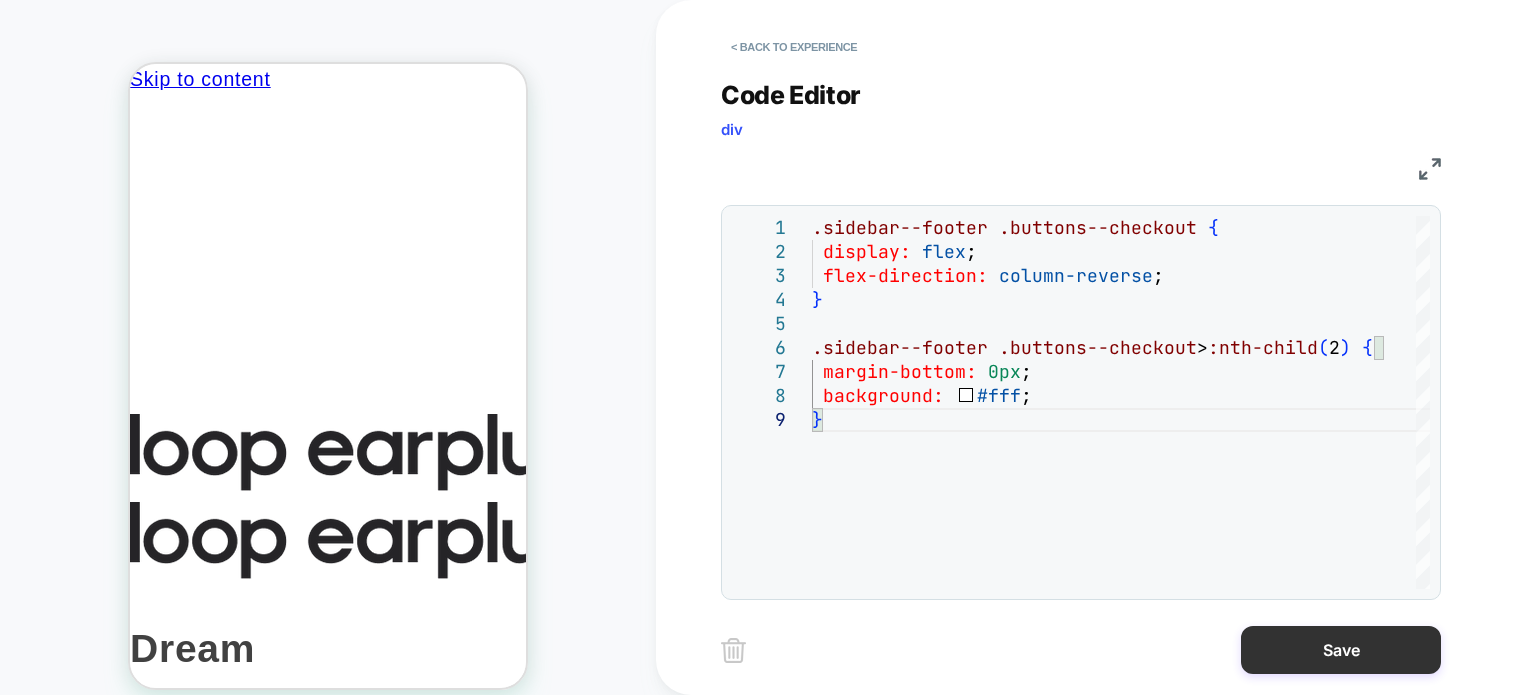 click on "Save" at bounding box center [1341, 650] 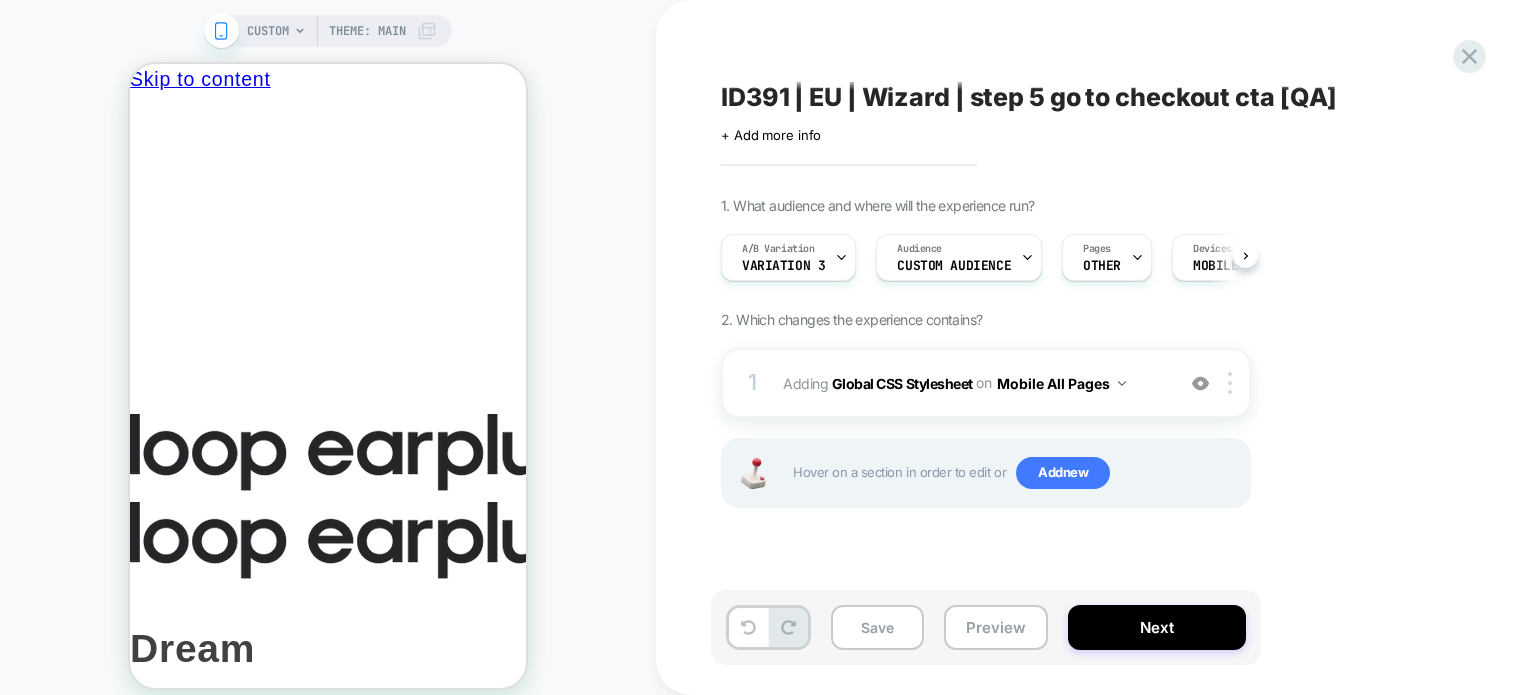 scroll, scrollTop: 0, scrollLeft: 0, axis: both 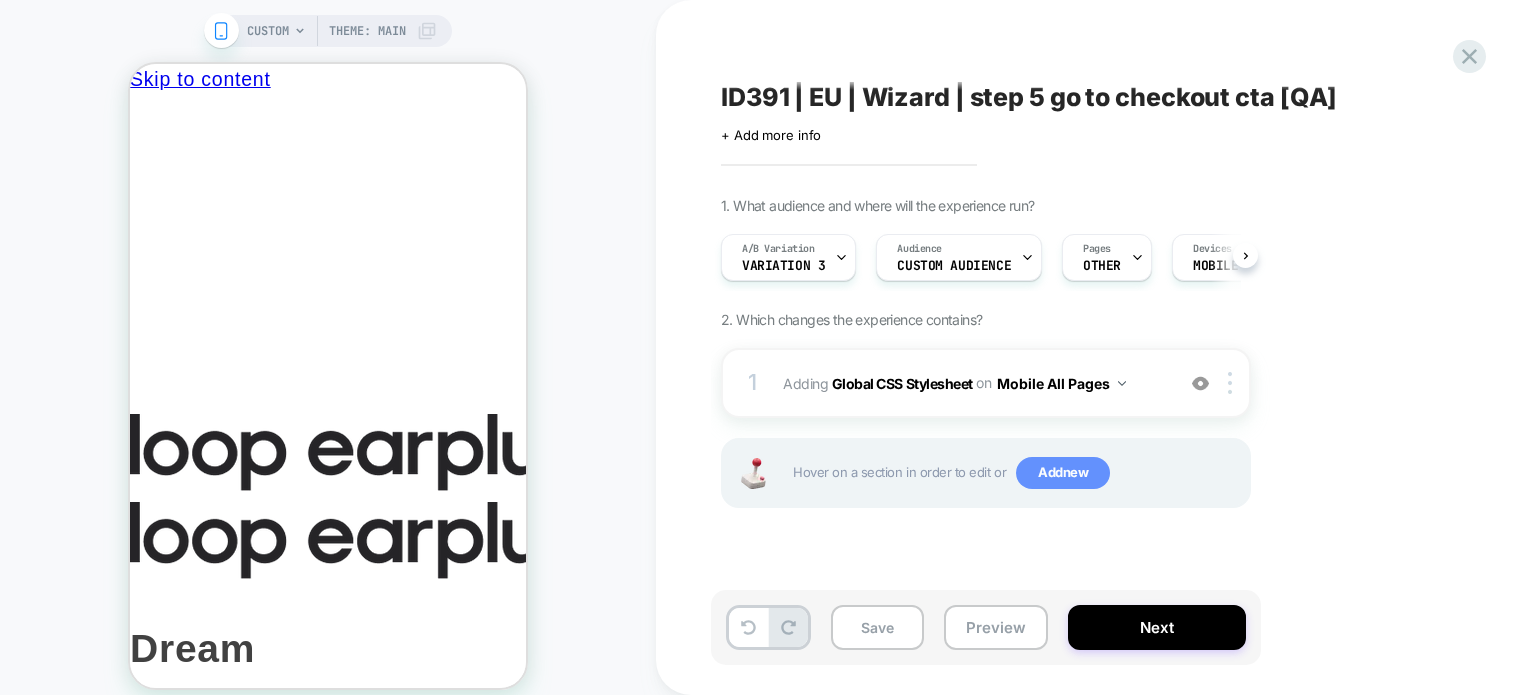 click on "Add  new" at bounding box center [1063, 473] 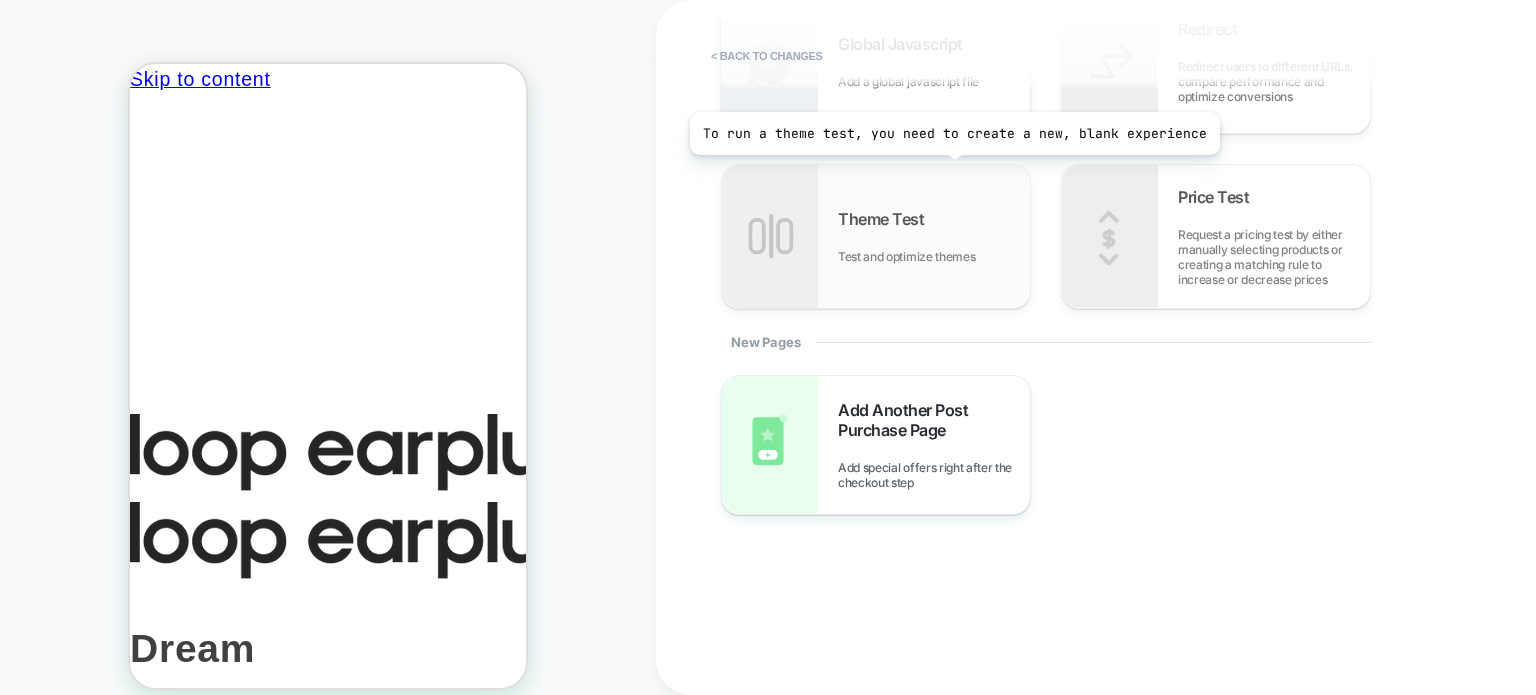 scroll, scrollTop: 457, scrollLeft: 0, axis: vertical 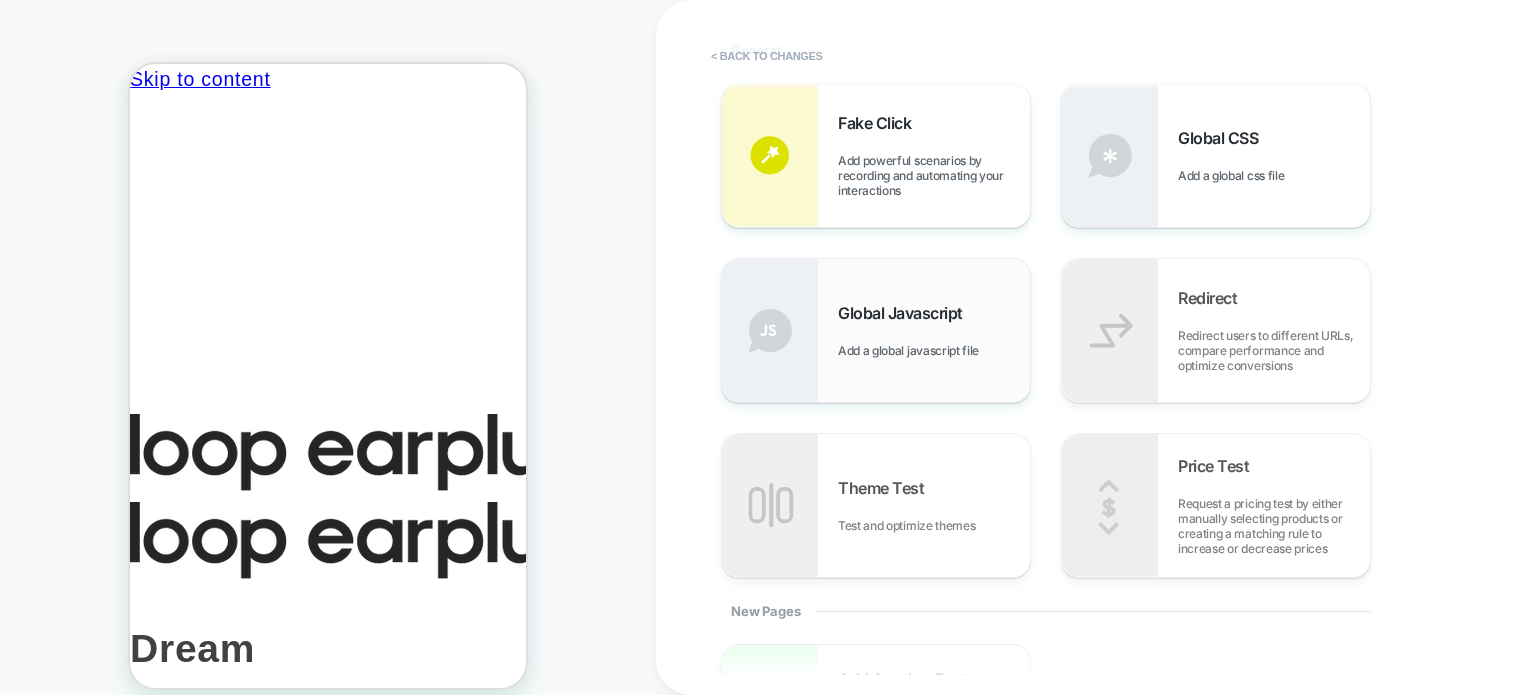 click on "Global Javascript" at bounding box center (905, 313) 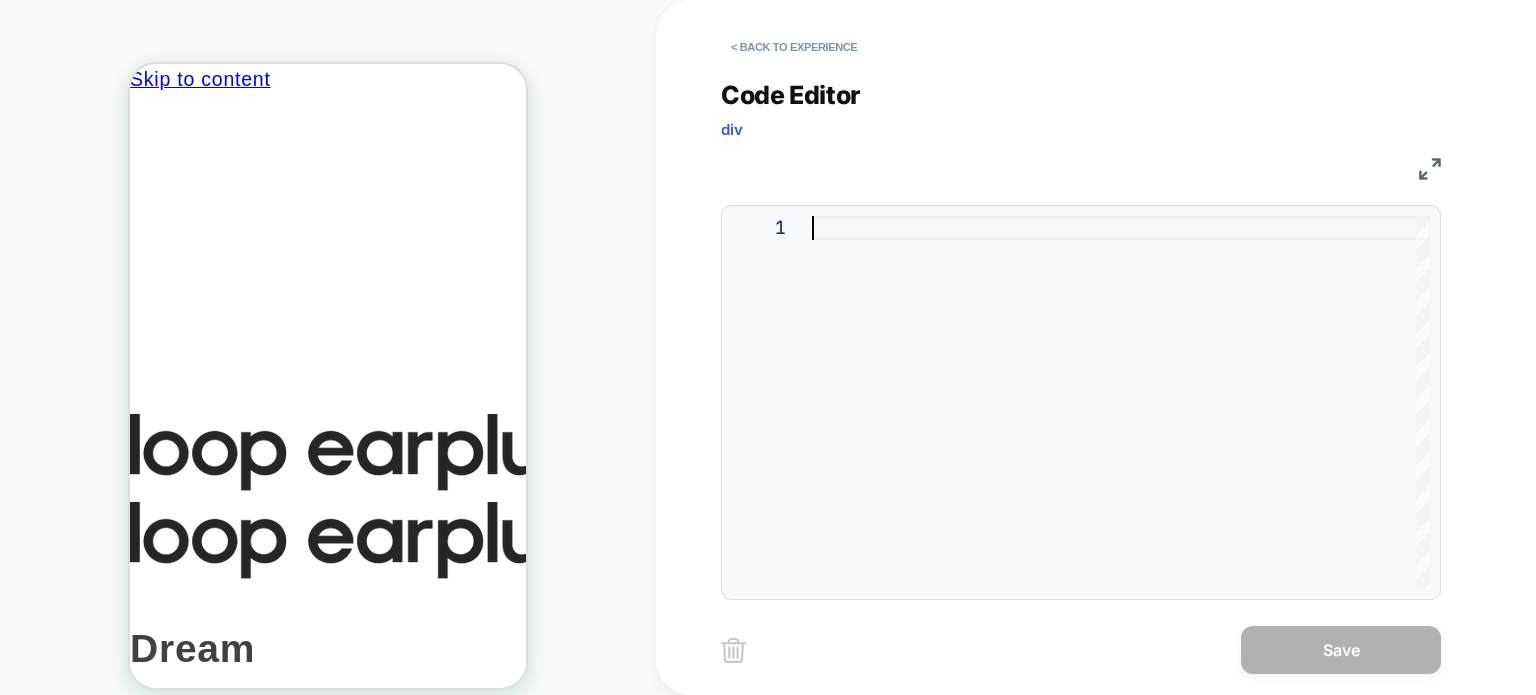 click at bounding box center (1121, 402) 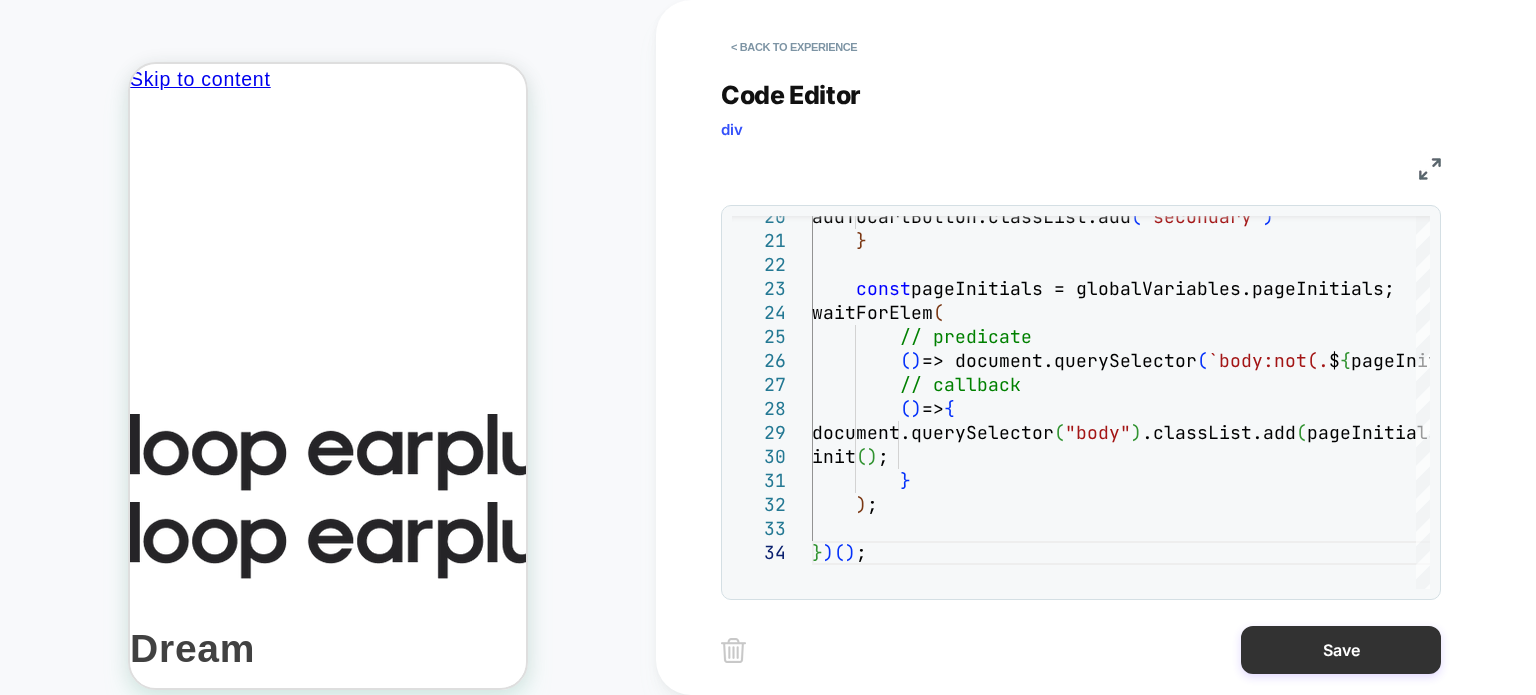 click on "Save" at bounding box center [1341, 650] 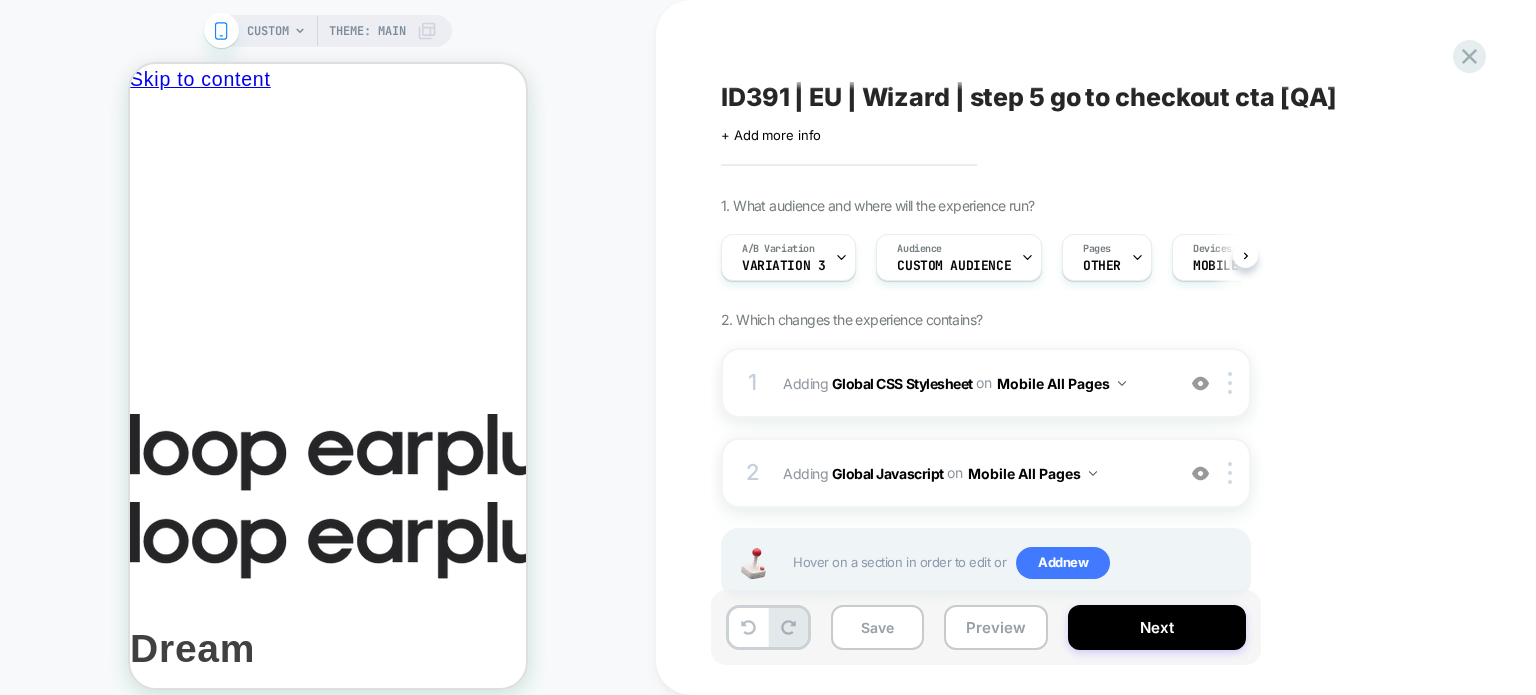 scroll, scrollTop: 0, scrollLeft: 0, axis: both 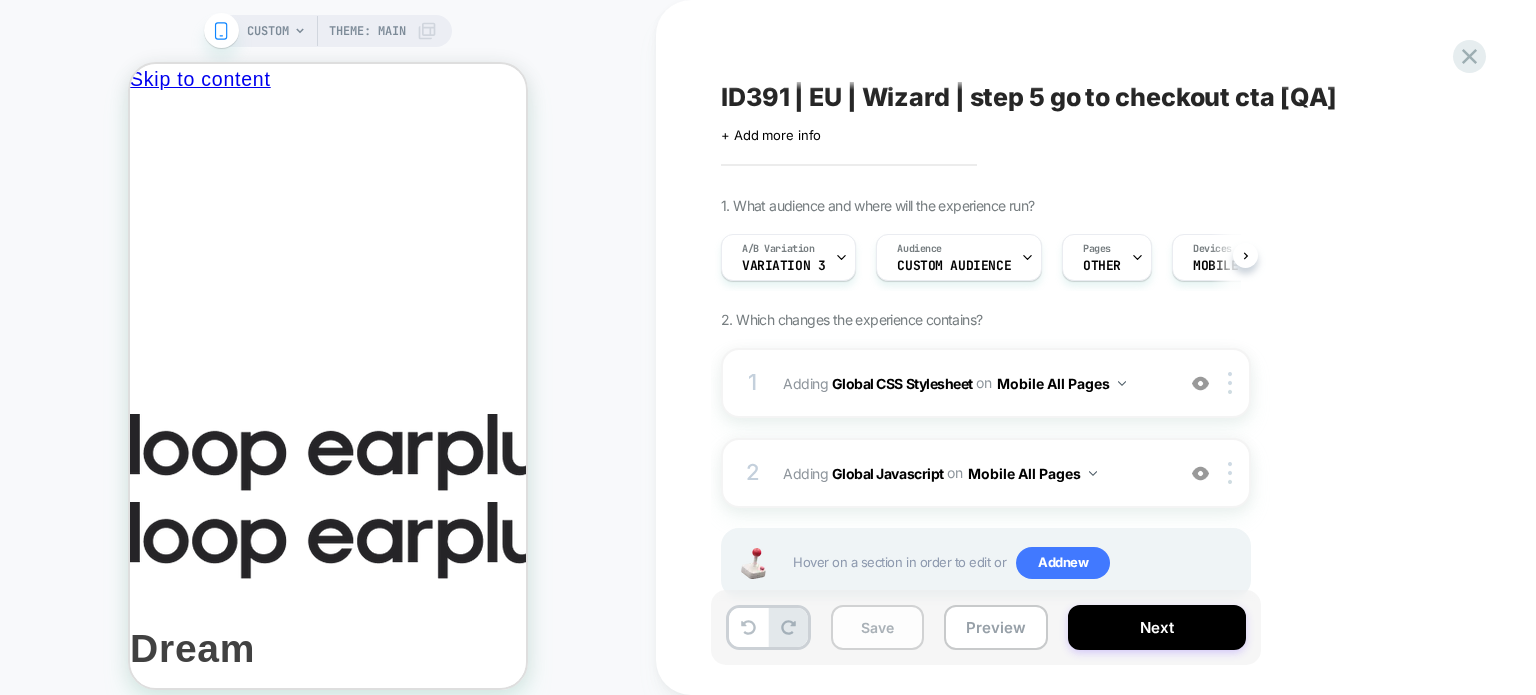 click on "Save" at bounding box center [877, 627] 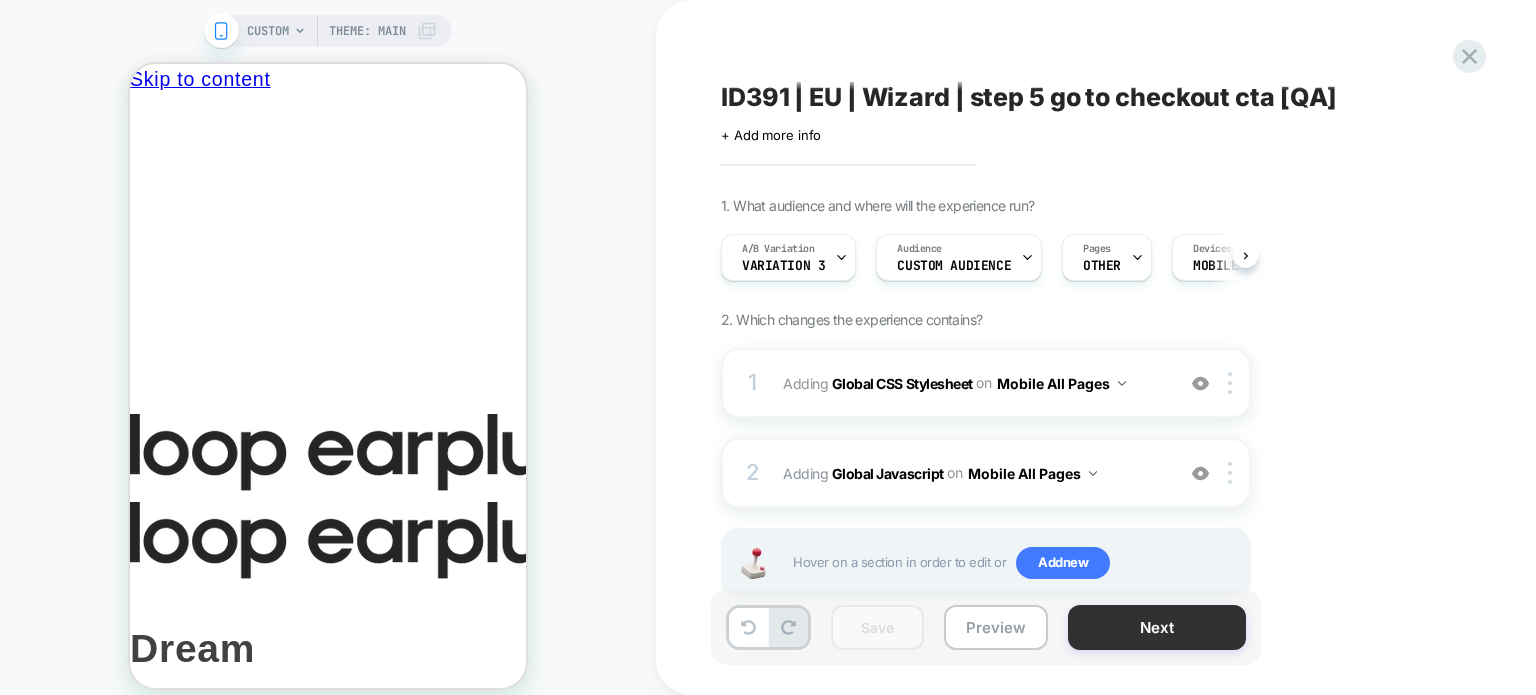 click on "Next" at bounding box center [1157, 627] 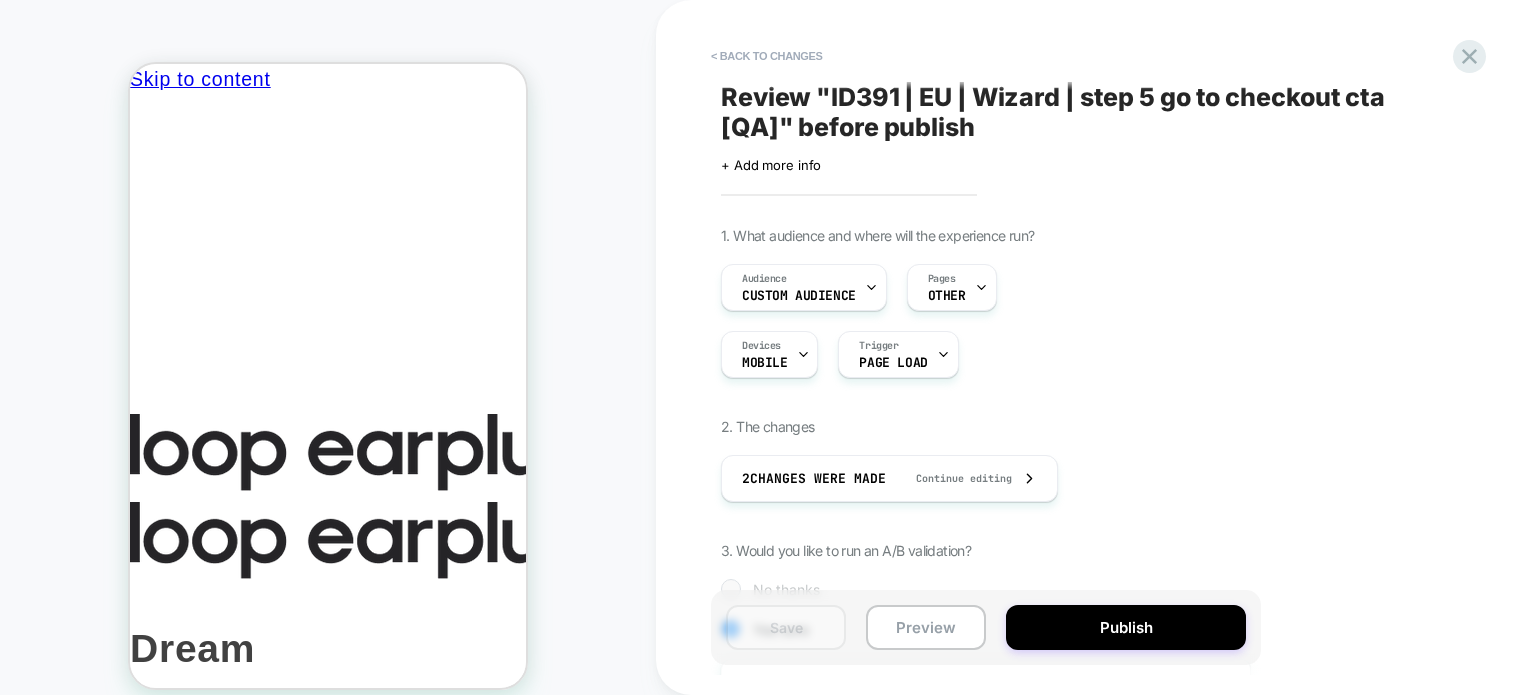 click on "Publish" at bounding box center (1126, 627) 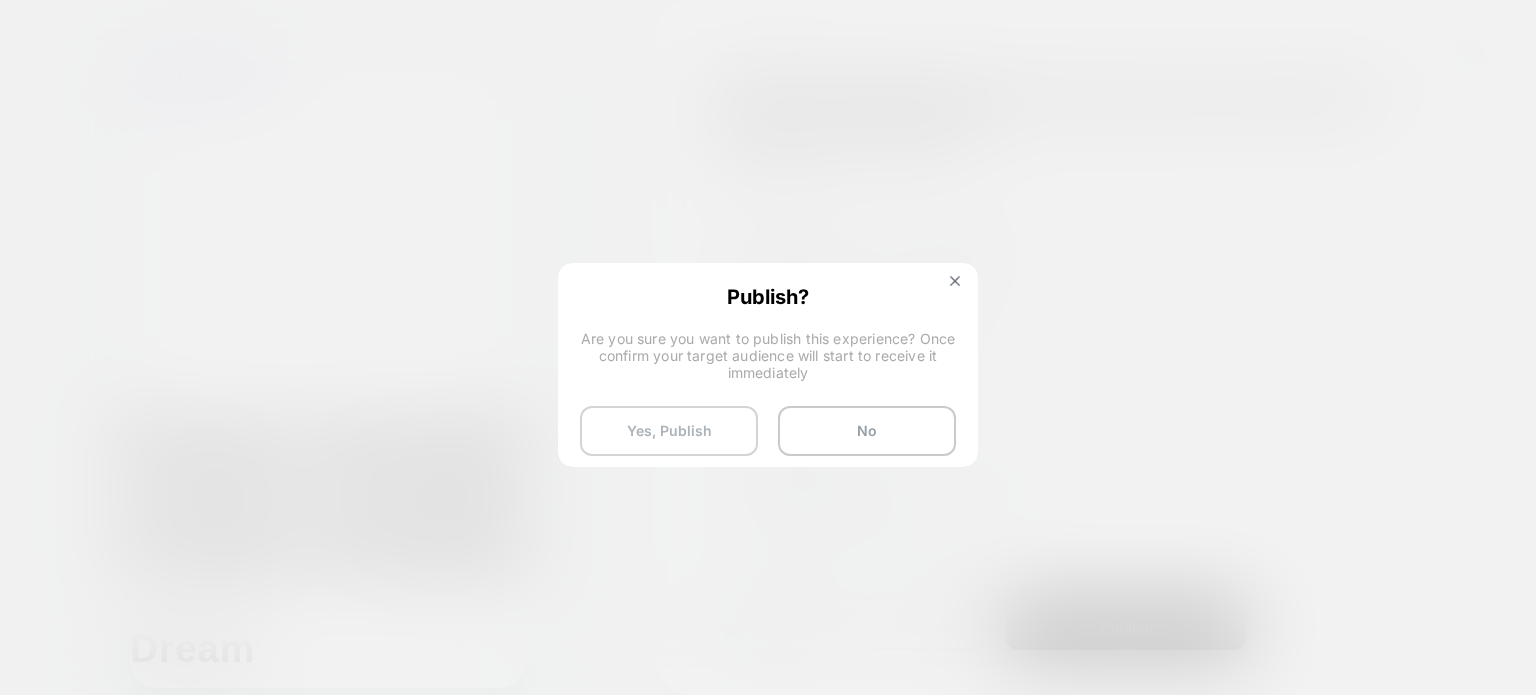 click on "Yes, Publish" at bounding box center (669, 431) 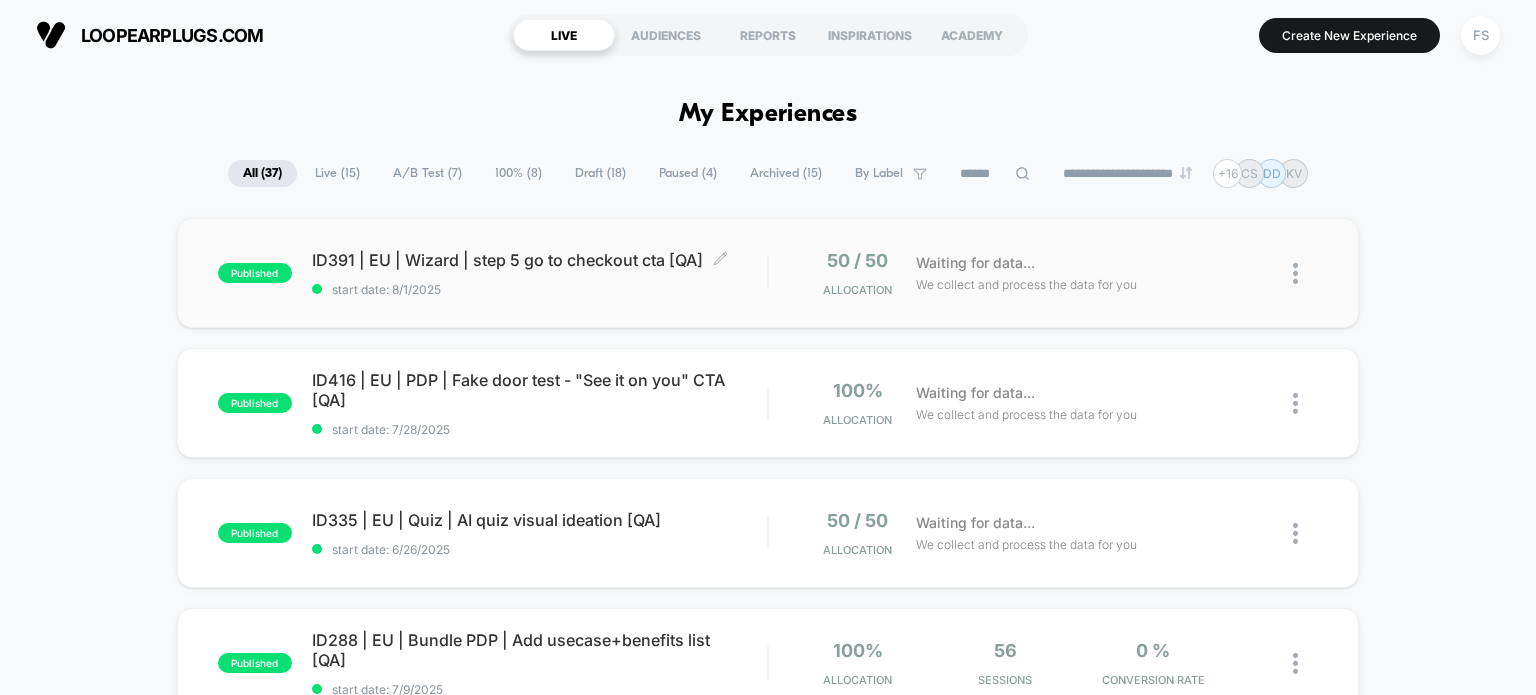 click on "ID391 | EU | Wizard | step 5 go to checkout cta [QA] Click to edit experience details" at bounding box center [540, 260] 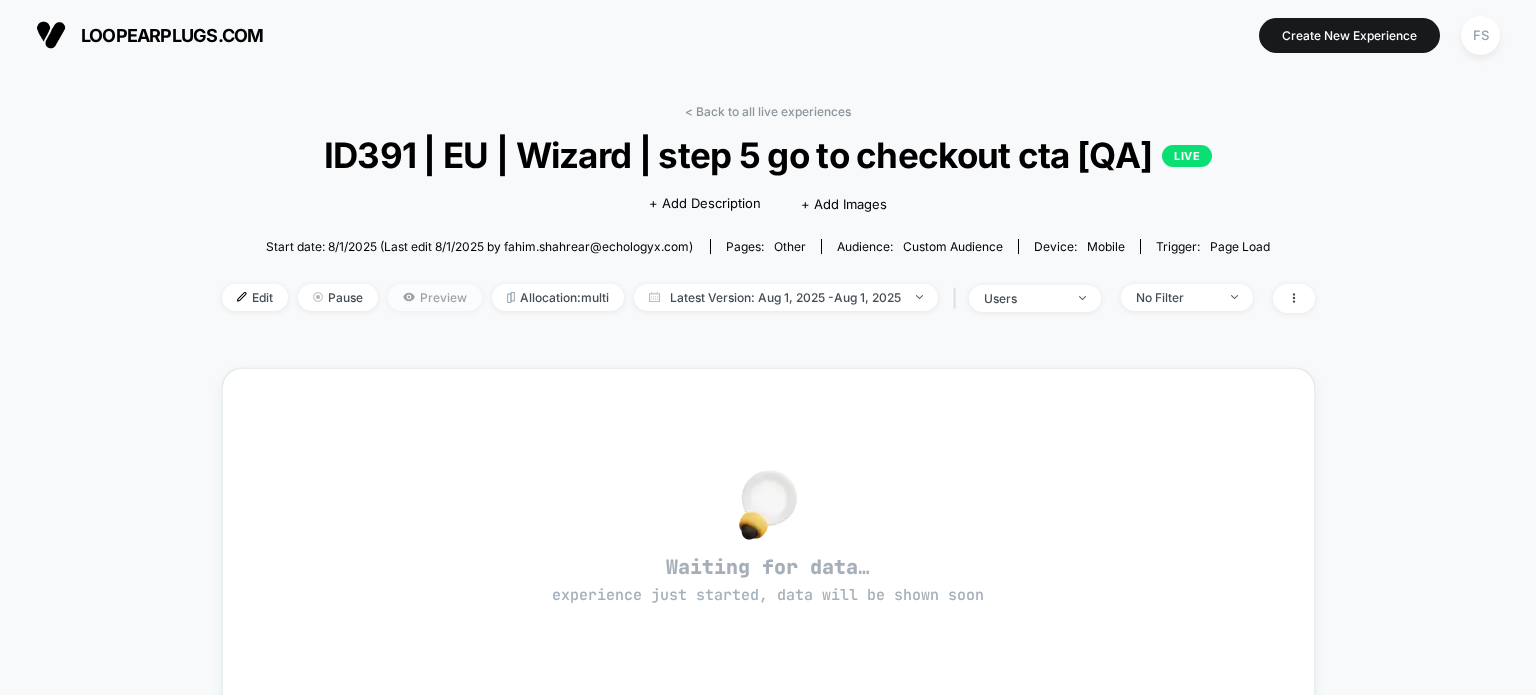 click on "Preview" at bounding box center [435, 297] 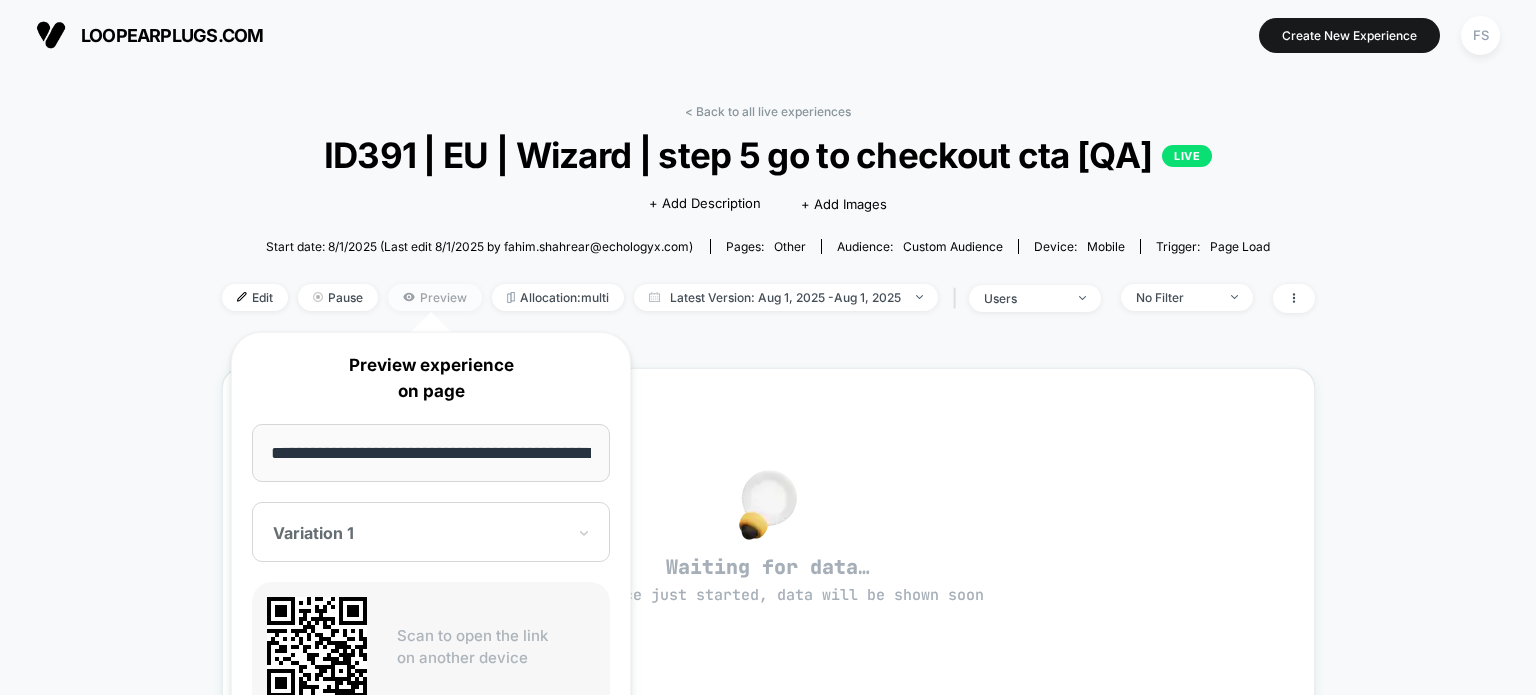 scroll, scrollTop: 0, scrollLeft: 72, axis: horizontal 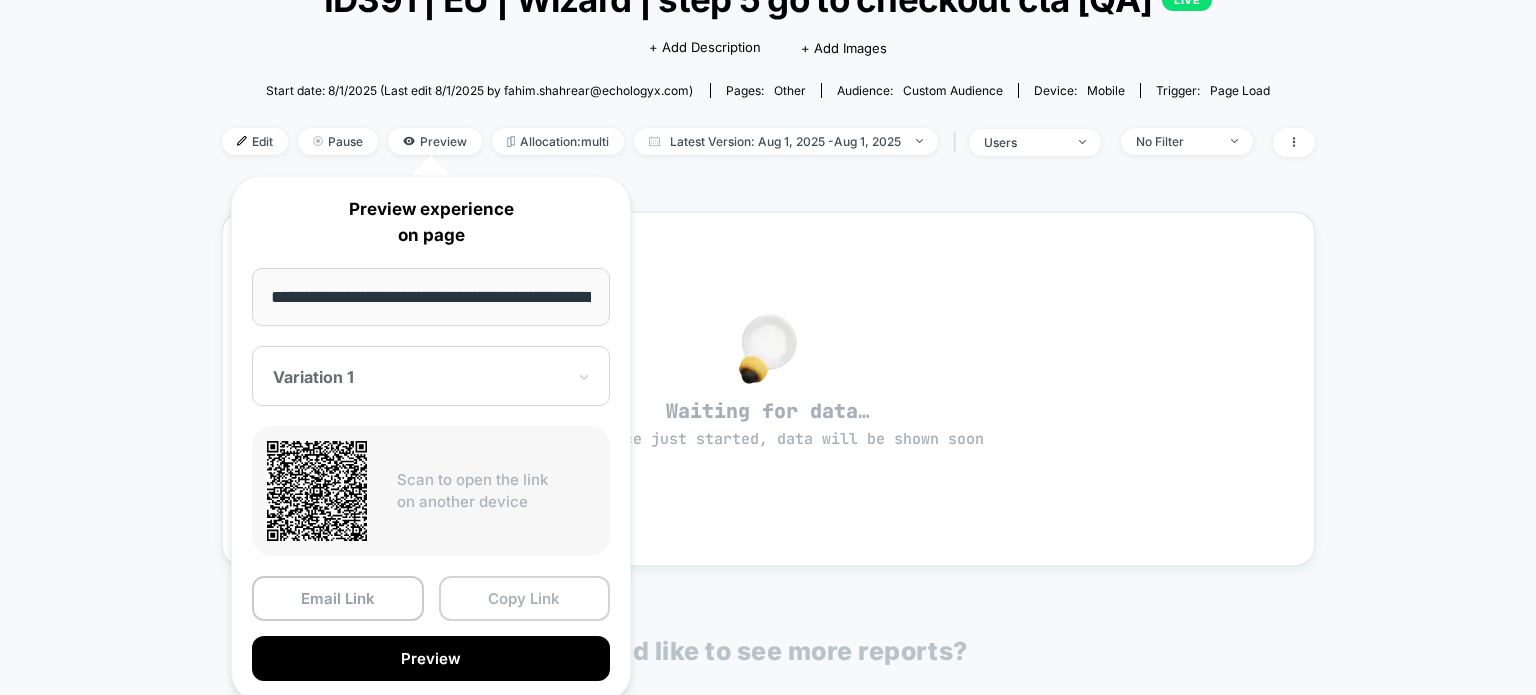 click on "Copy Link" at bounding box center [525, 598] 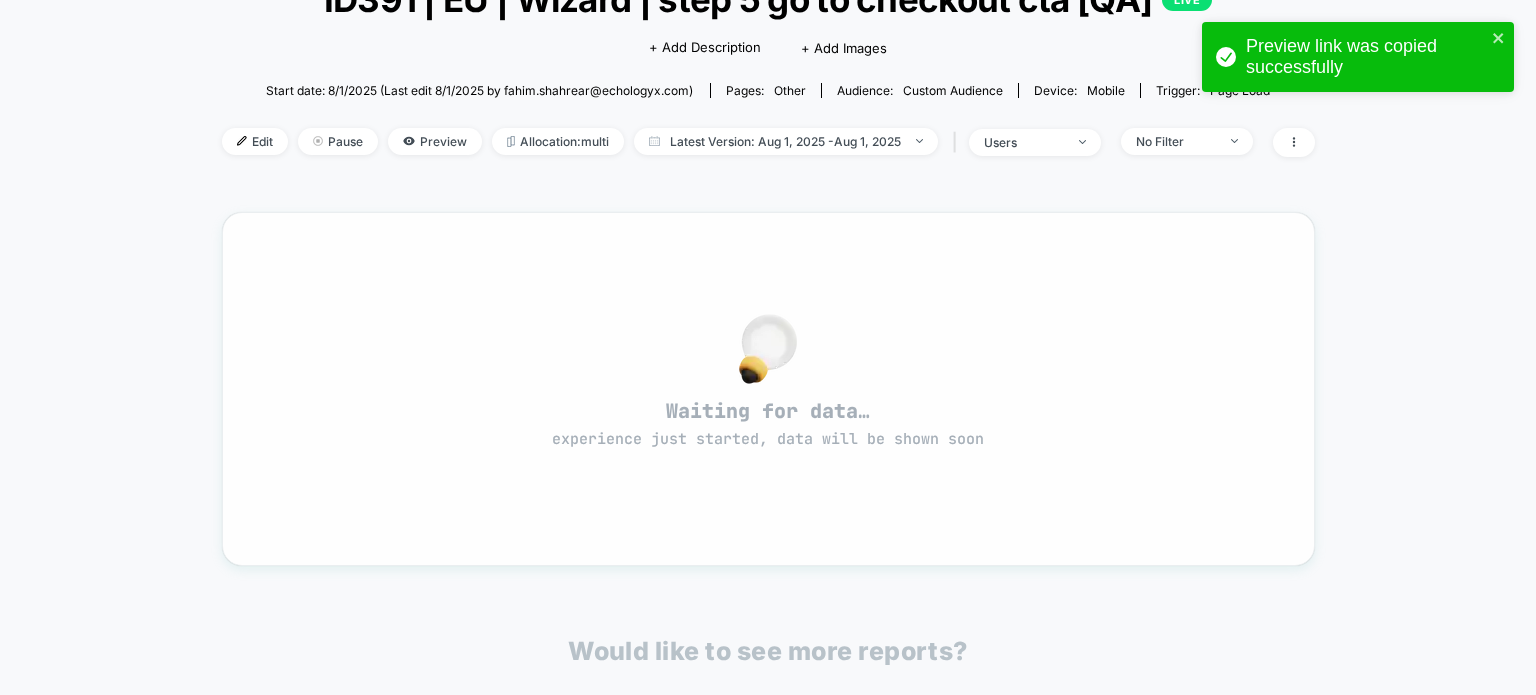 scroll, scrollTop: 0, scrollLeft: 0, axis: both 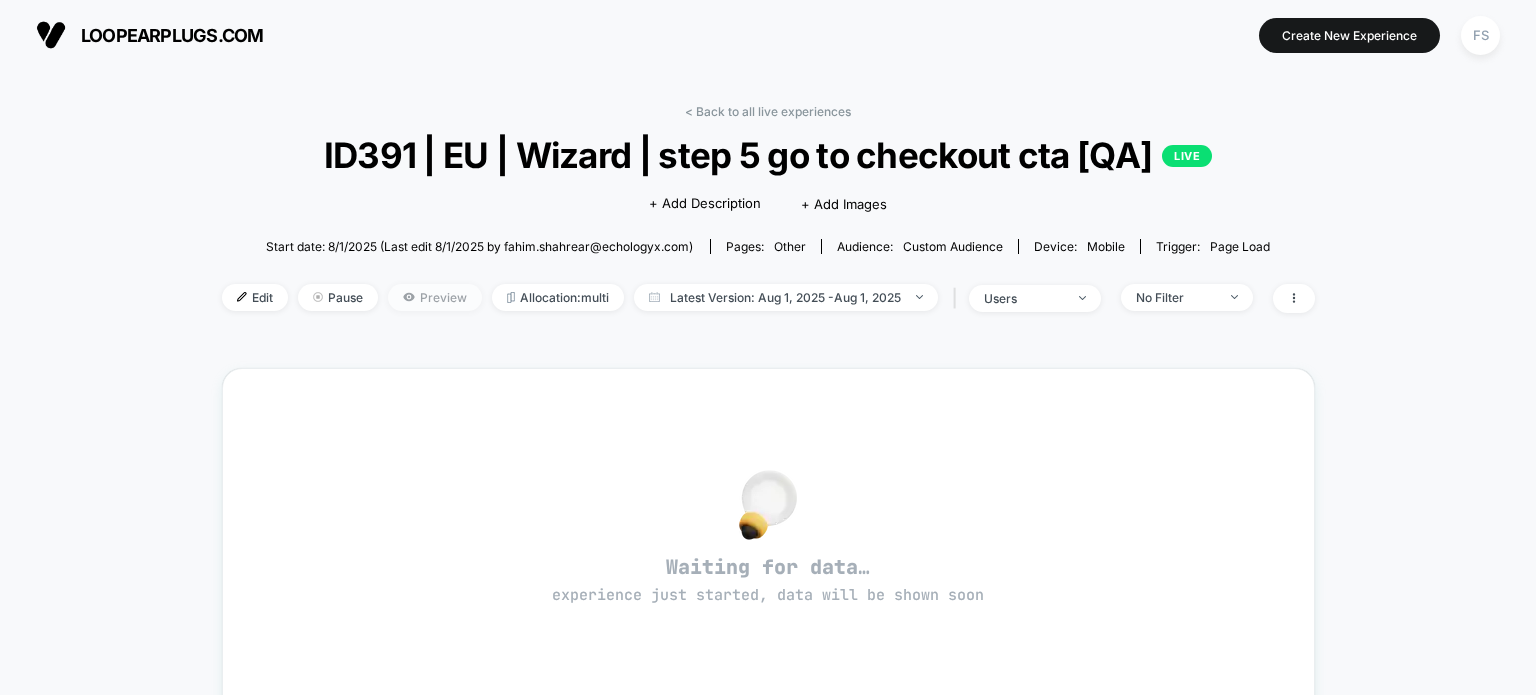 click 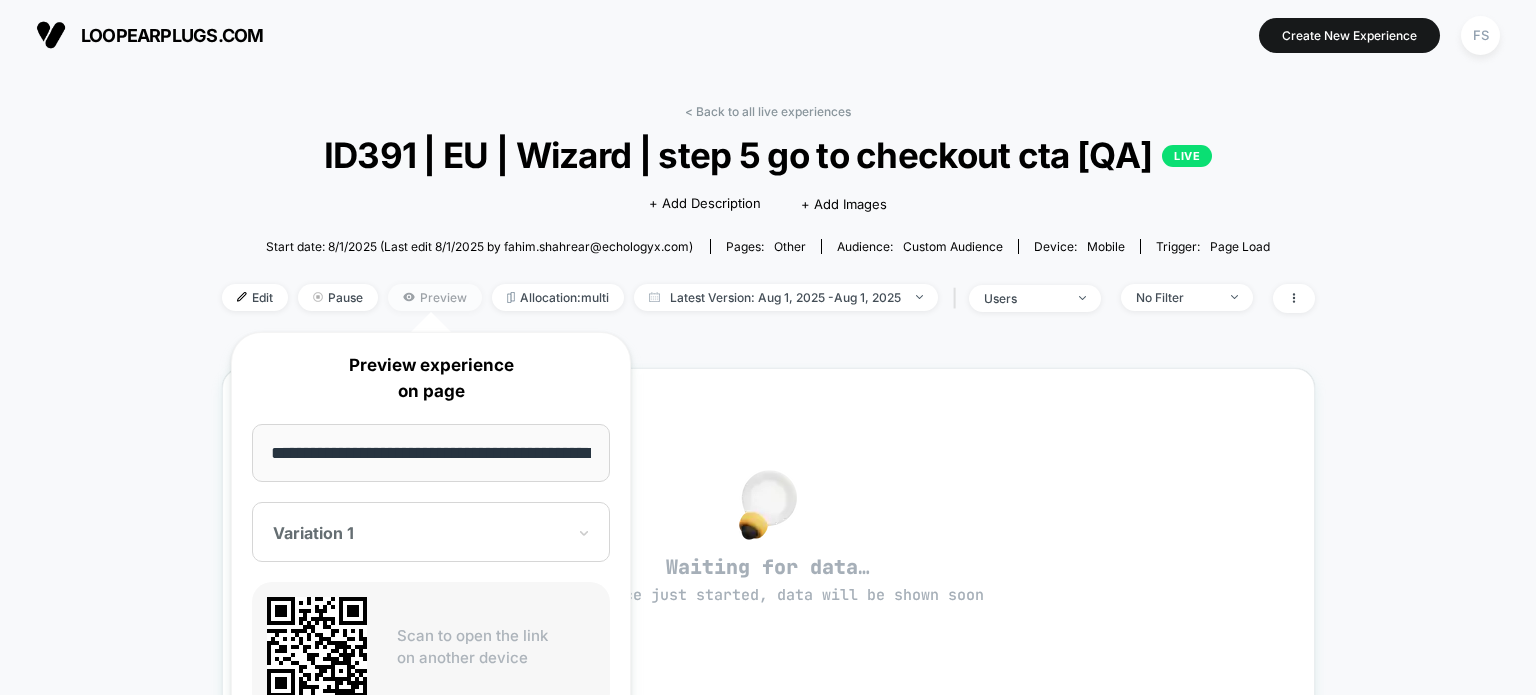 scroll, scrollTop: 0, scrollLeft: 72, axis: horizontal 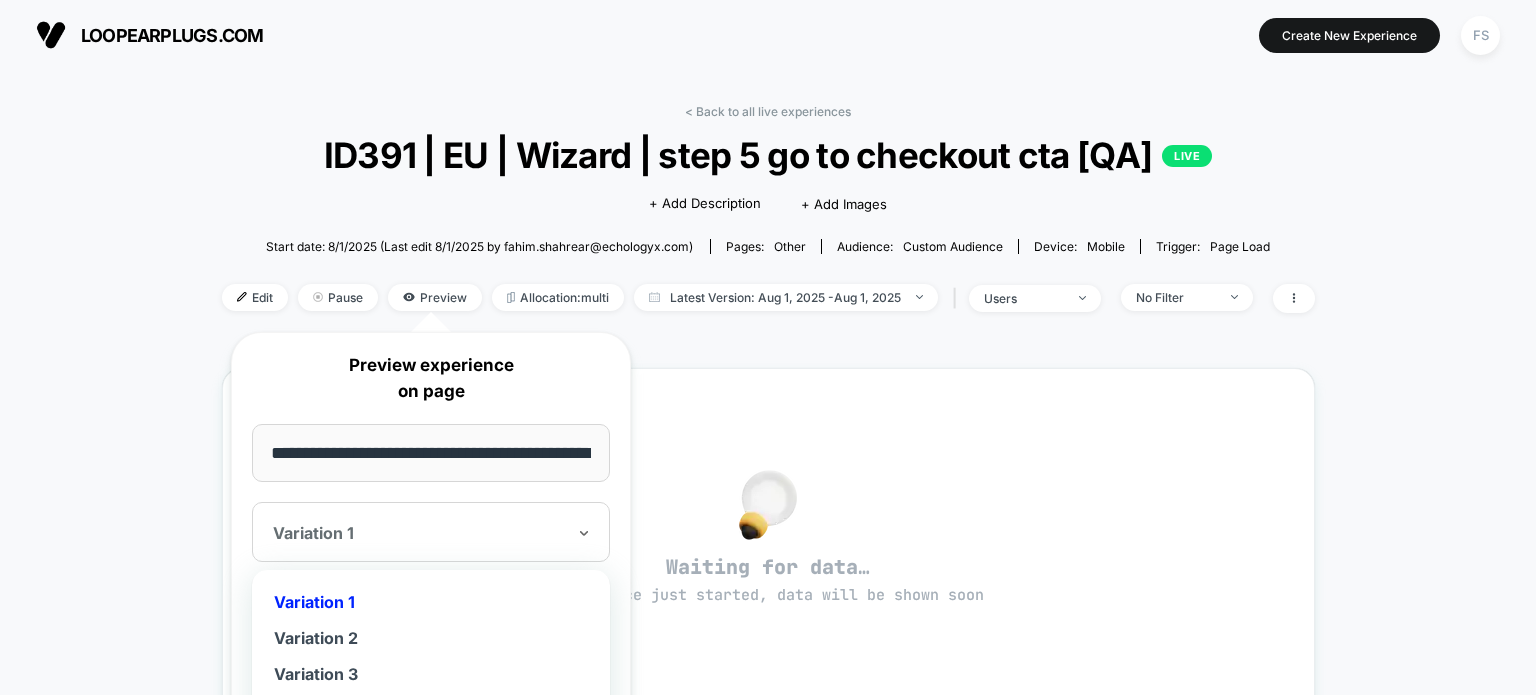 click at bounding box center [419, 533] 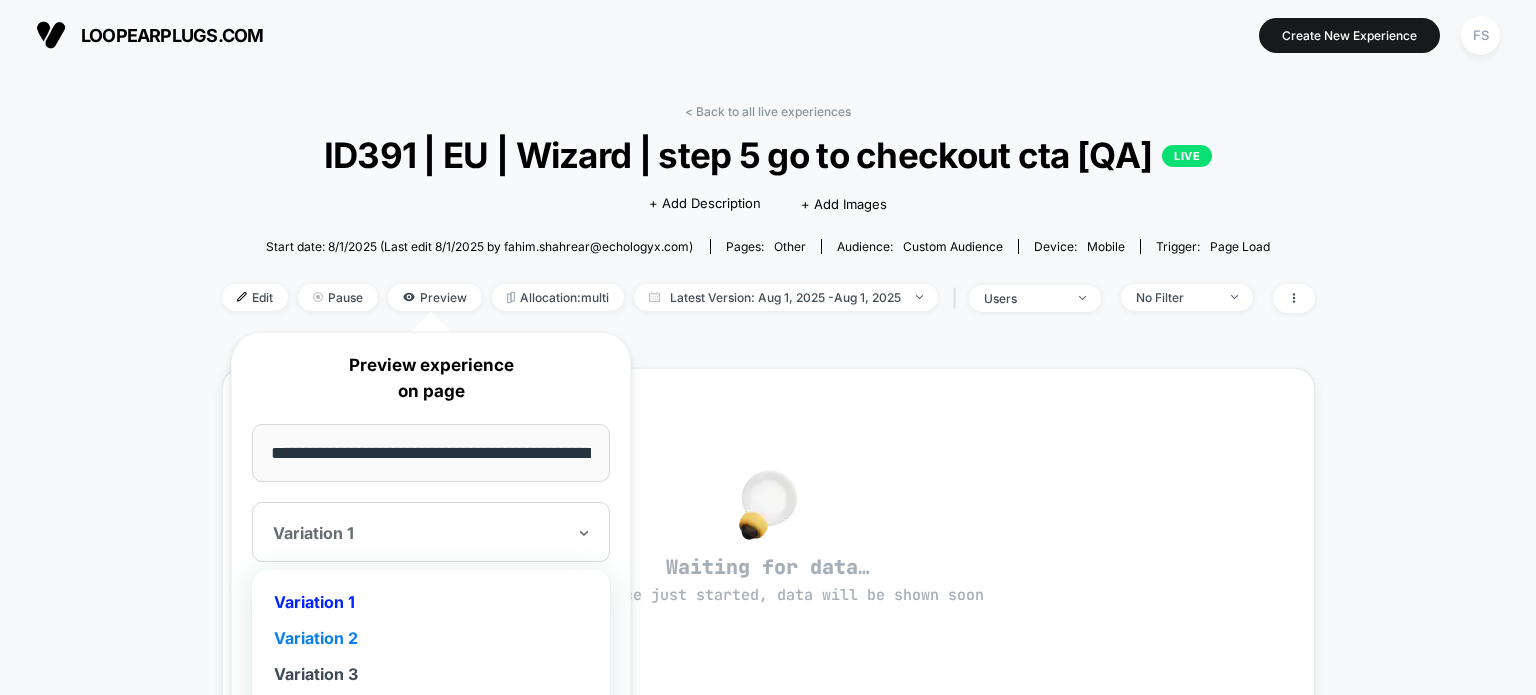 click on "Variation 2" at bounding box center [431, 638] 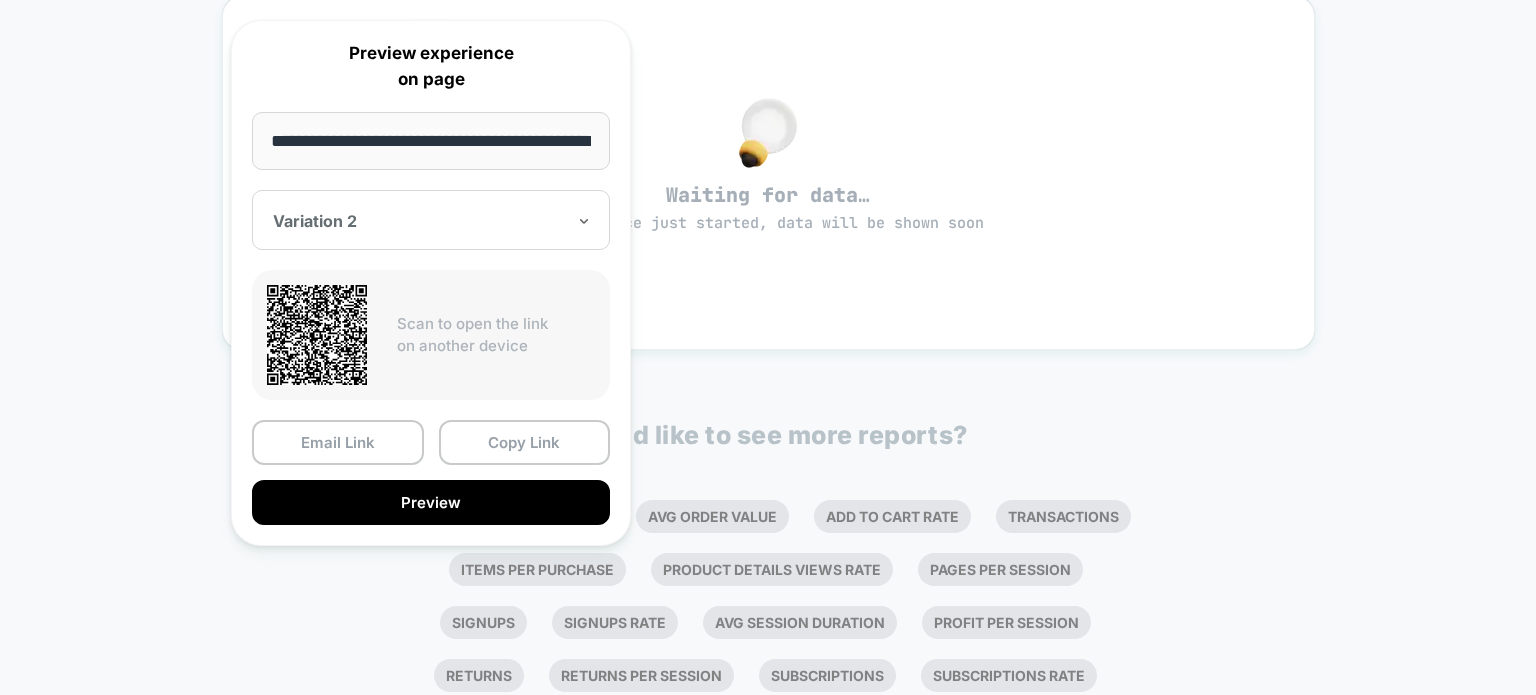 scroll, scrollTop: 388, scrollLeft: 0, axis: vertical 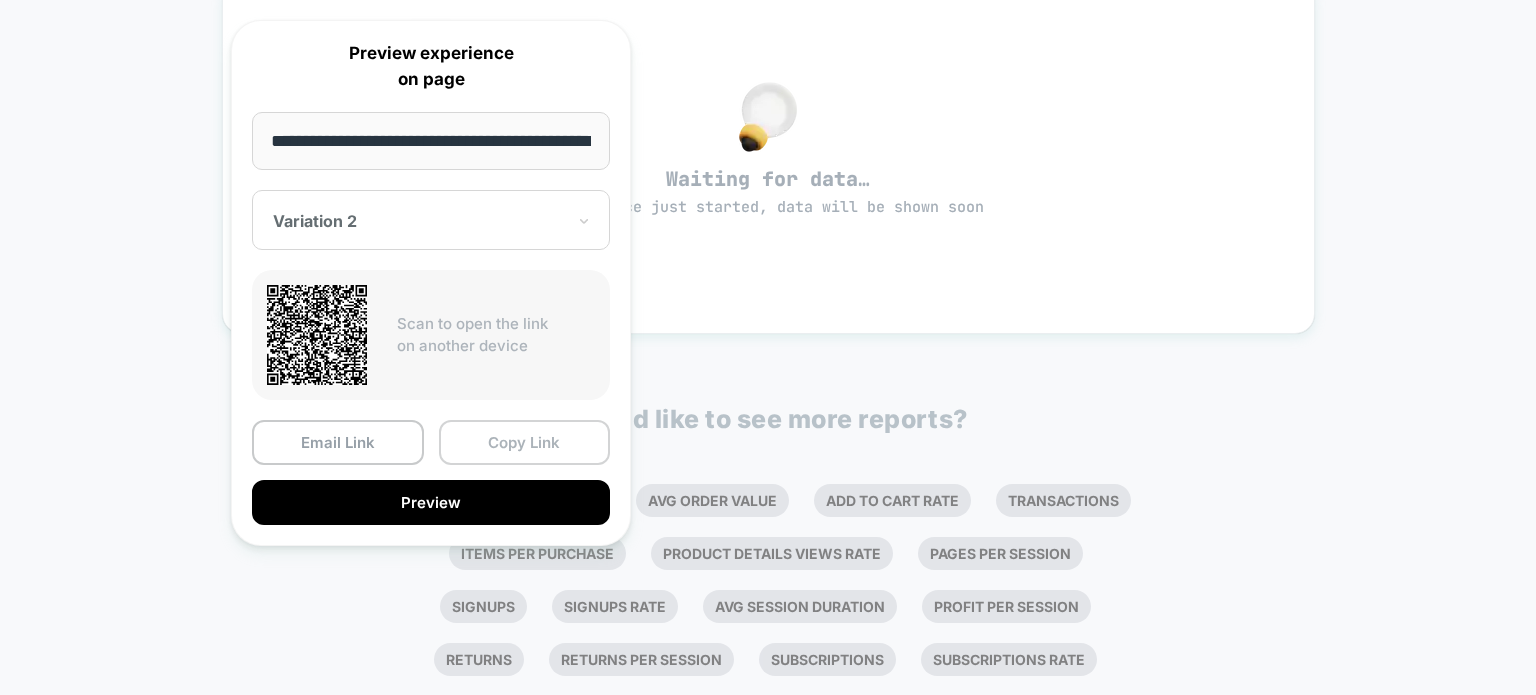 click on "Copy Link" at bounding box center [525, 442] 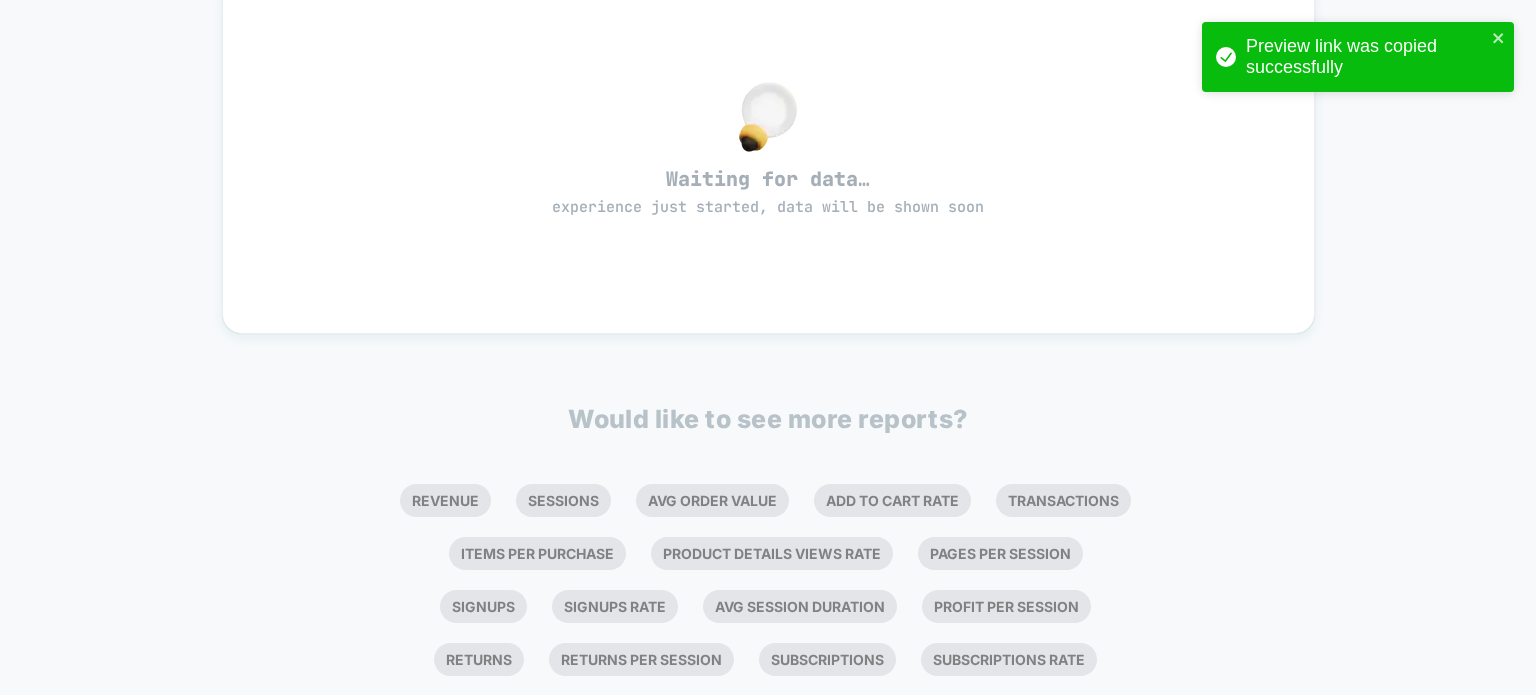 click on "< Back to all live experiences  ID391 | EU | Wizard | step 5 go to checkout cta [QA] LIVE Click to edit experience details + Add Description + Add Images Start date: 8/1/2025 (Last edit 8/1/2025 by fahim.shahrear@echologyx.com) Pages: other Audience: Custom Audience Device: mobile Trigger: Page Load Edit Pause  Preview Allocation:  multi Latest Version:     Aug 1, 2025    -    Aug 1, 2025 |   users   No Filter Waiting for data… experience just started, data will be shown soon Would like to see more reports? Revenue Sessions Avg Order Value Add To Cart Rate Transactions Items Per Purchase Product Details Views Rate Pages Per Session Signups Signups Rate Avg Session Duration Profit Per Session Returns Returns Per Session Subscriptions Subscriptions Rate Checkout Rate Ctr Clicks" at bounding box center (768, 240) 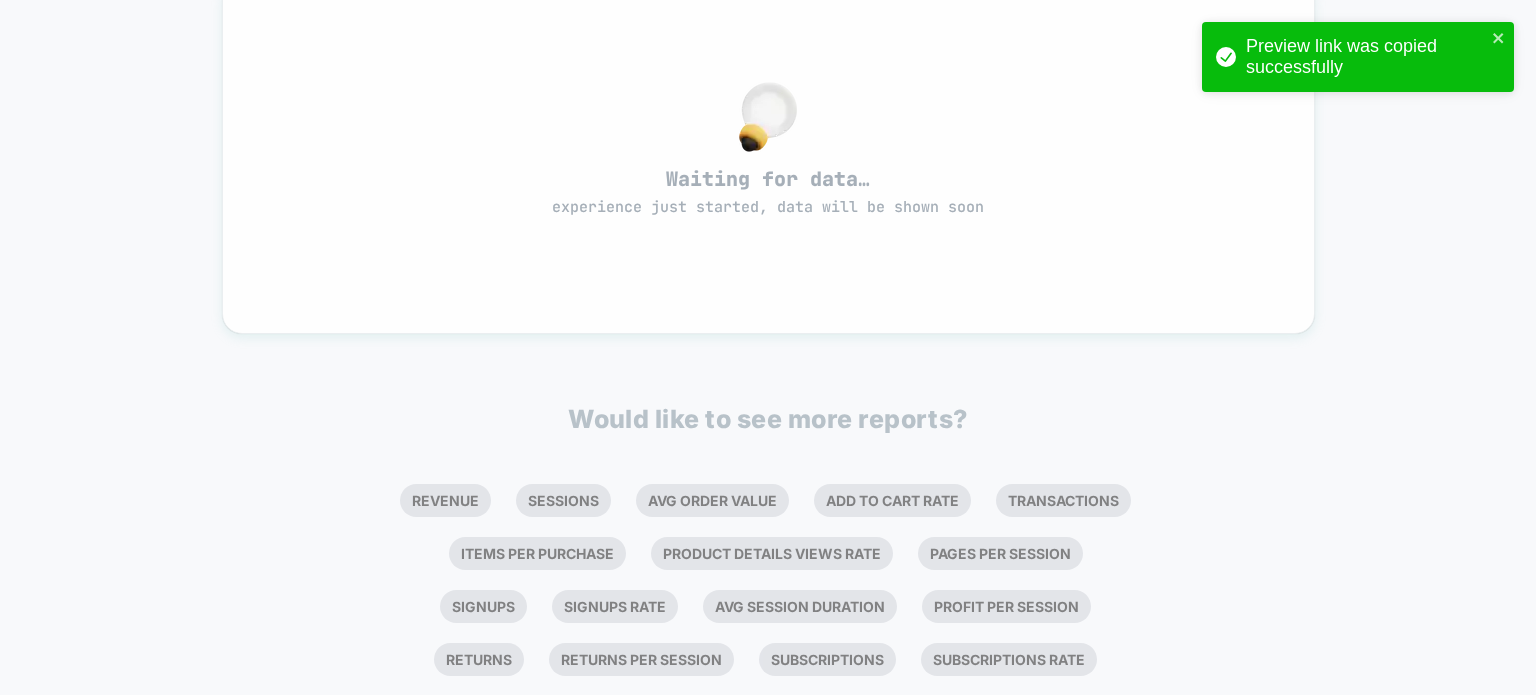 scroll, scrollTop: 0, scrollLeft: 0, axis: both 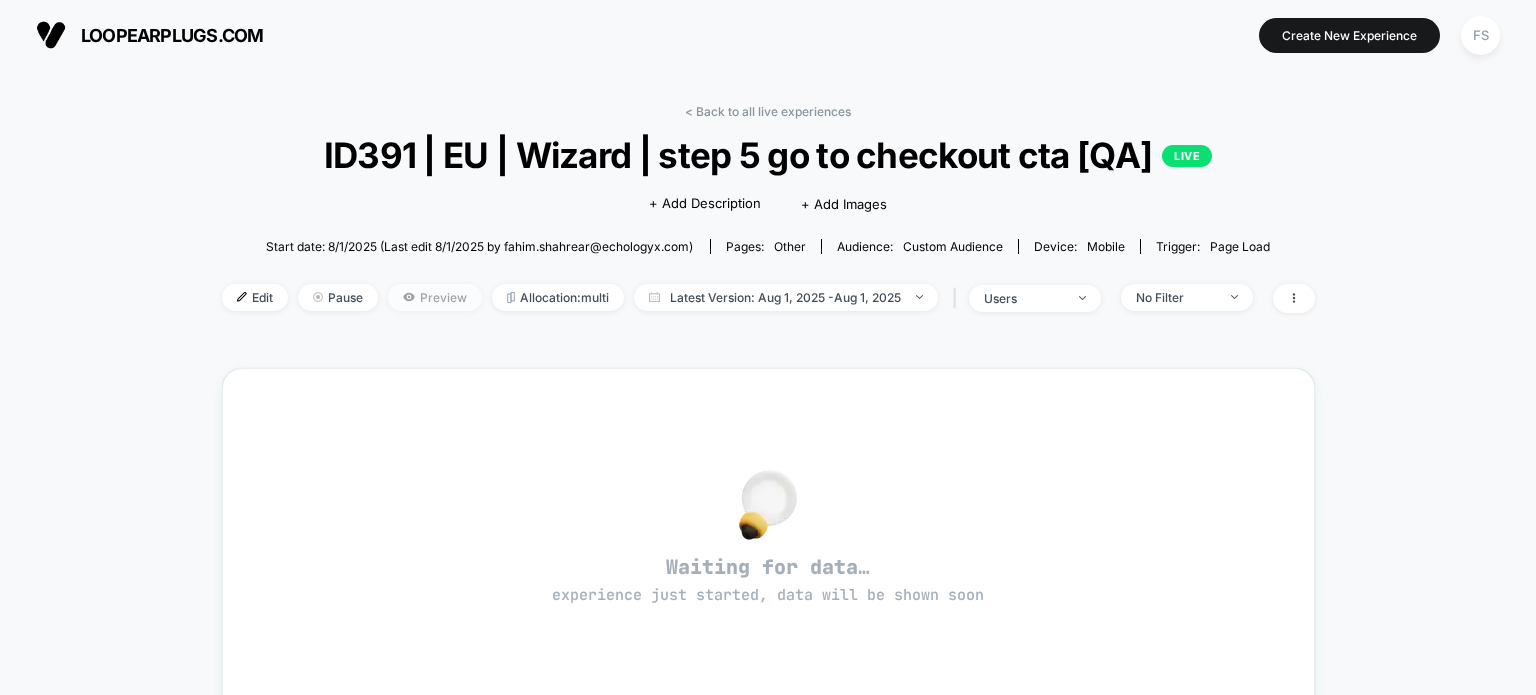 click on "Preview" at bounding box center (435, 297) 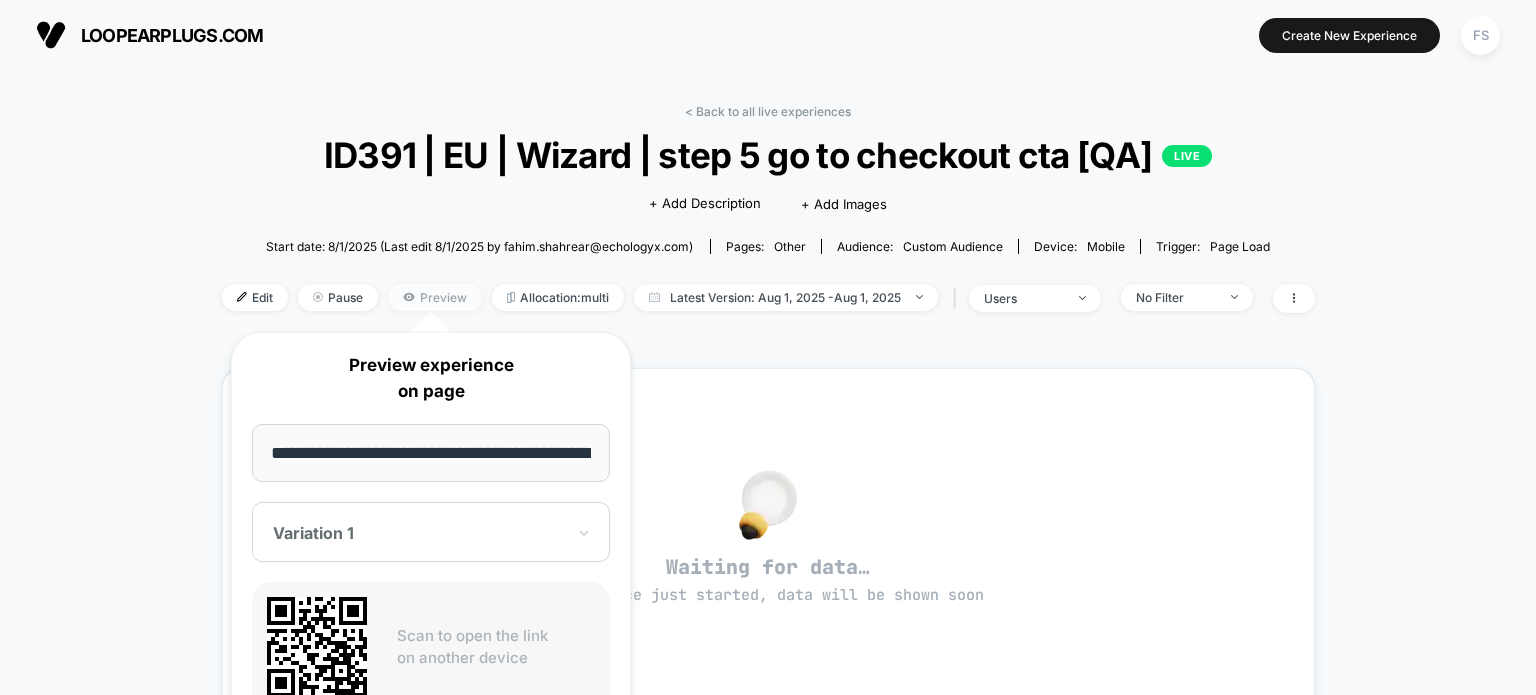 scroll, scrollTop: 0, scrollLeft: 72, axis: horizontal 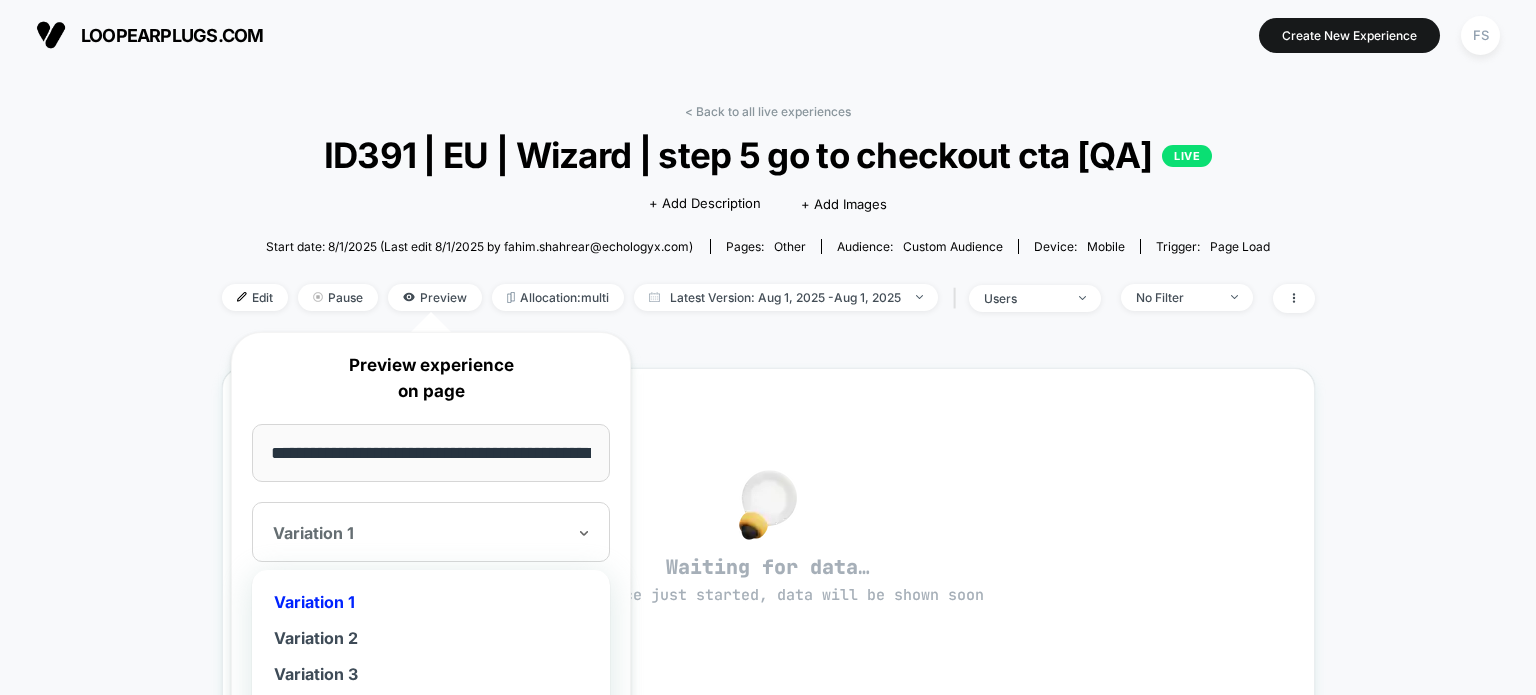 click at bounding box center (419, 533) 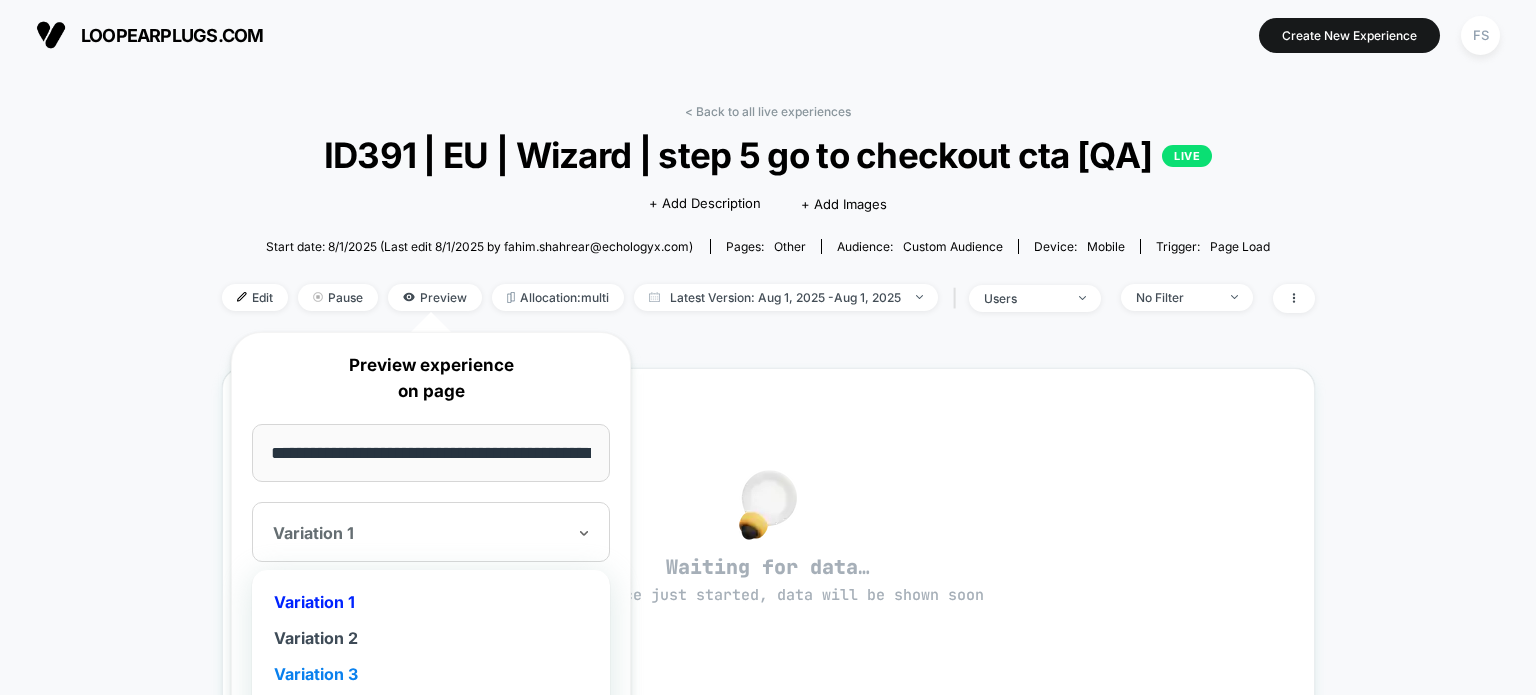 click on "Variation 3" at bounding box center (431, 674) 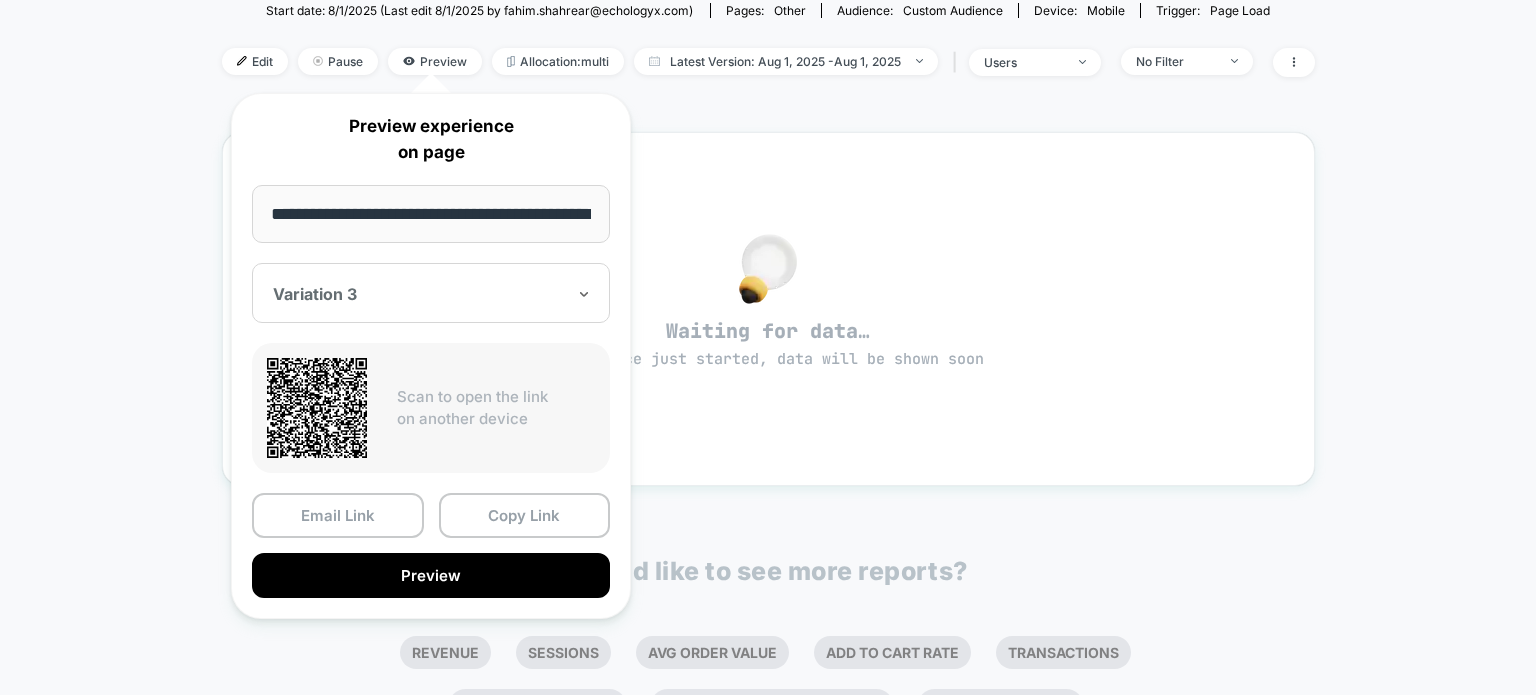scroll, scrollTop: 238, scrollLeft: 0, axis: vertical 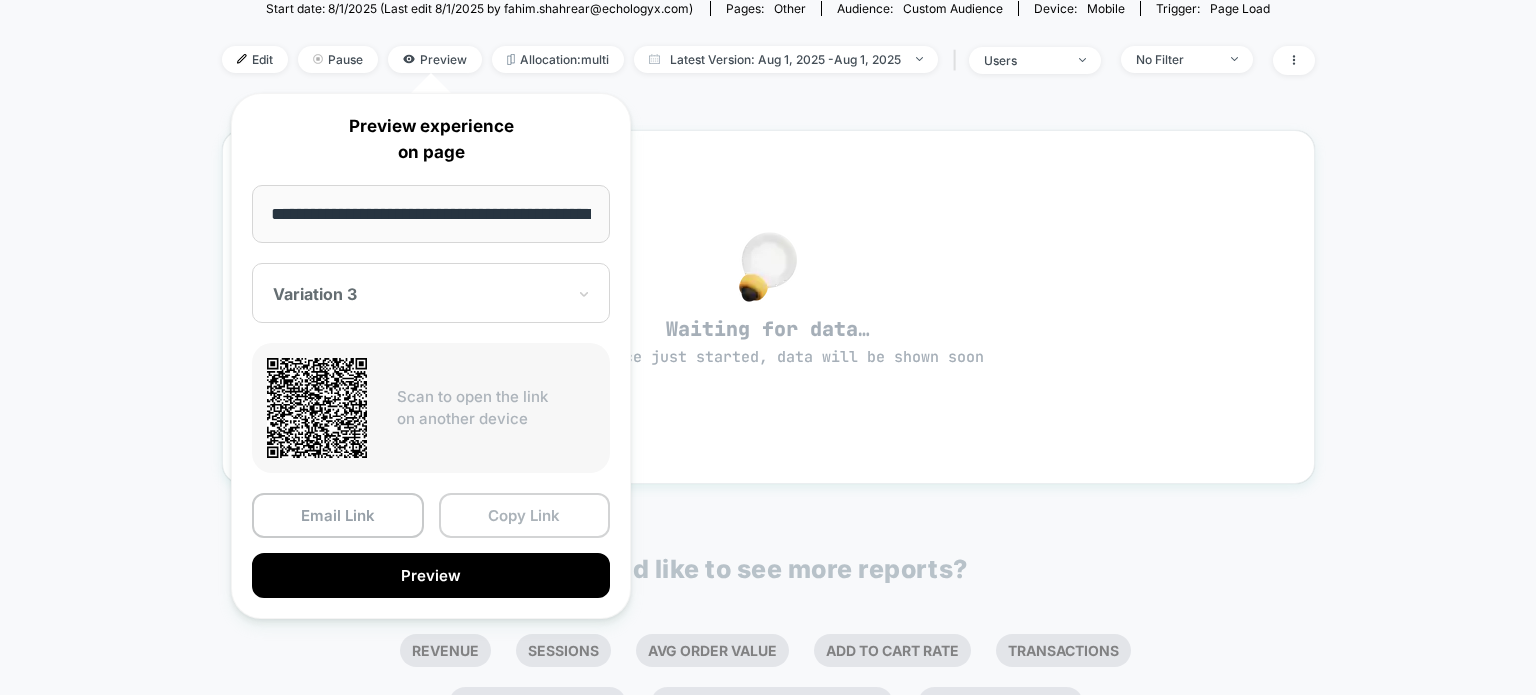 click on "Copy Link" at bounding box center [525, 515] 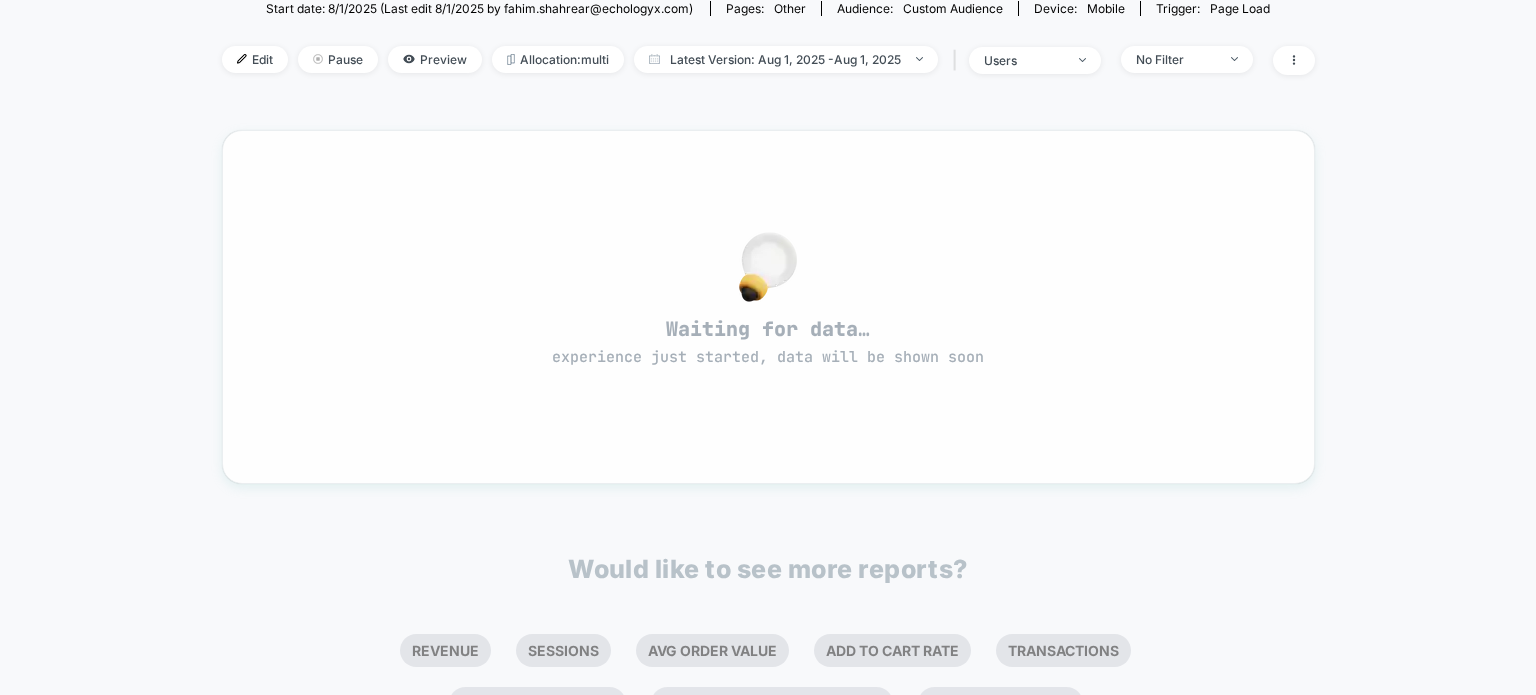 scroll, scrollTop: 0, scrollLeft: 0, axis: both 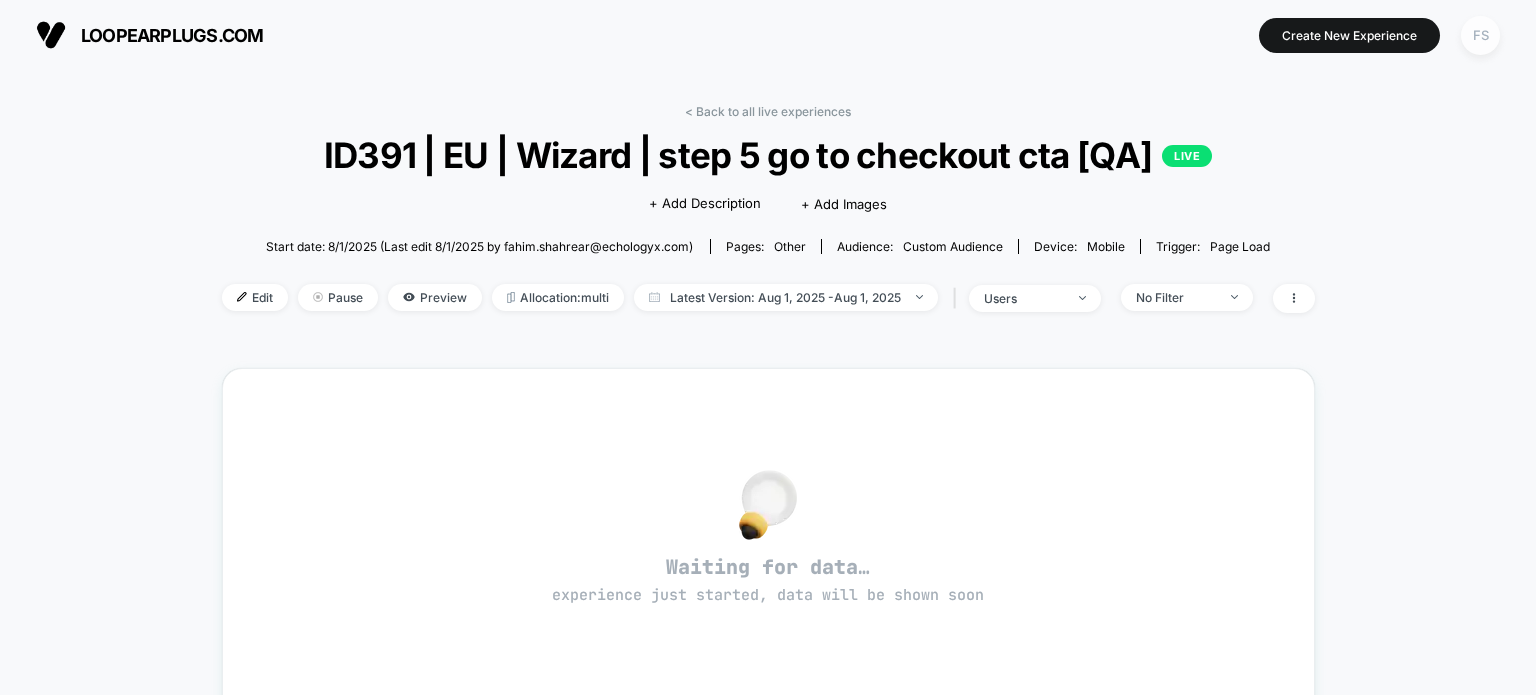 click on "FS" at bounding box center [1480, 35] 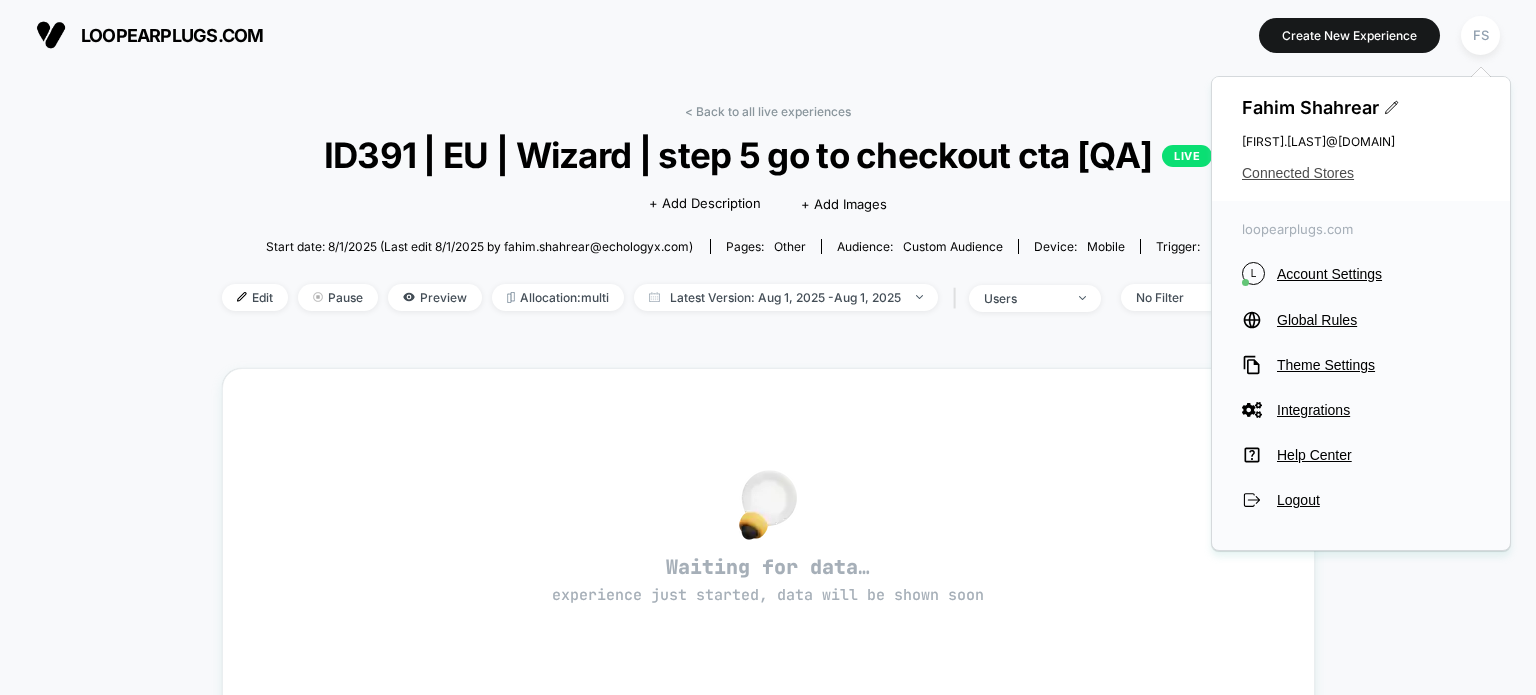 click on "Connected Stores" at bounding box center [1361, 173] 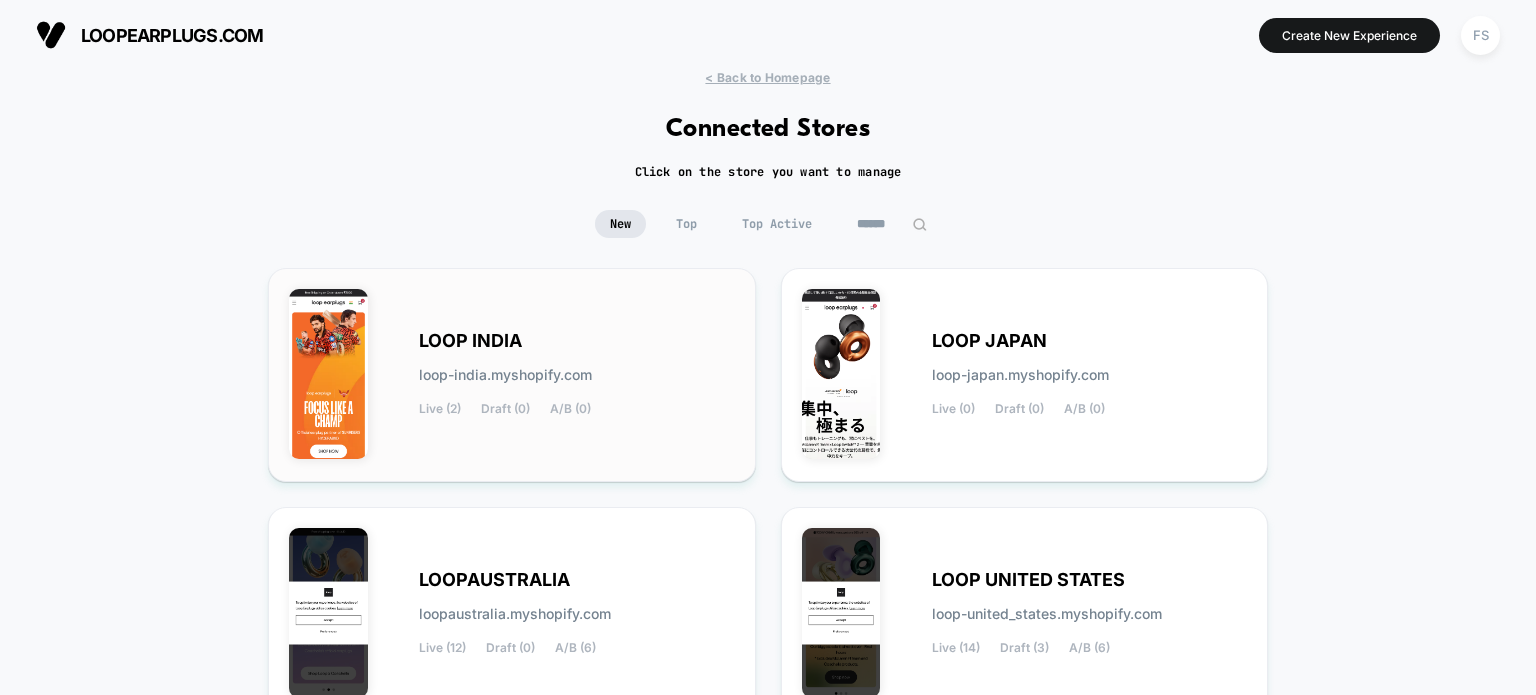 scroll, scrollTop: 255, scrollLeft: 0, axis: vertical 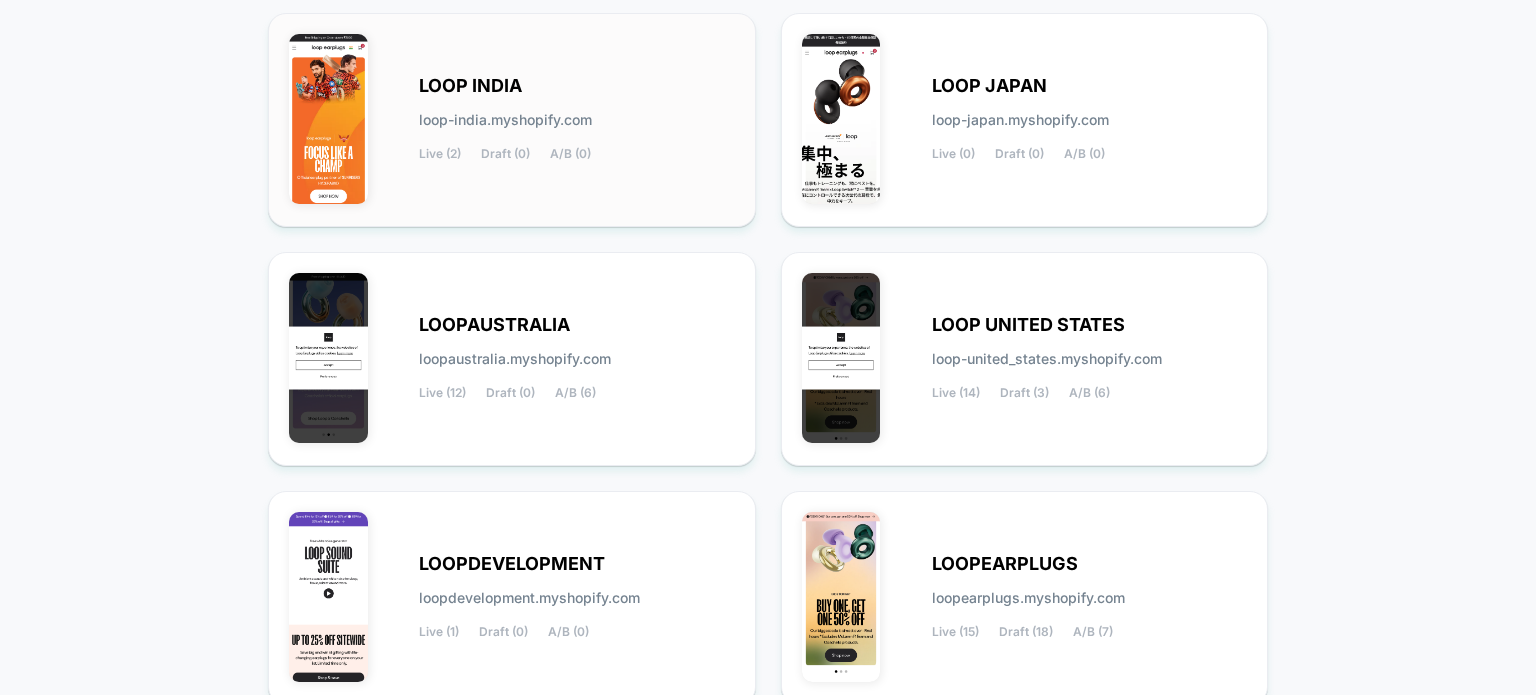click on "loop-india.myshopify.com" at bounding box center (505, 120) 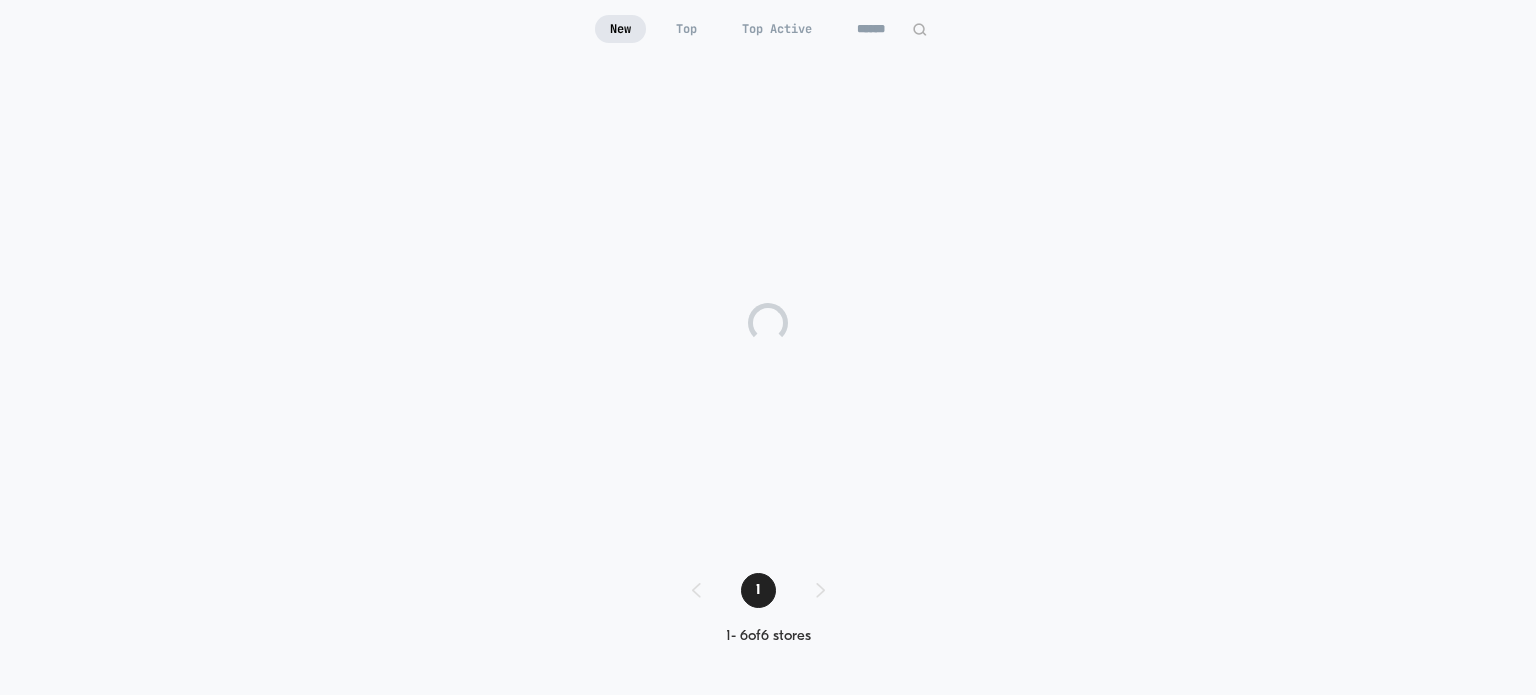 scroll, scrollTop: 195, scrollLeft: 0, axis: vertical 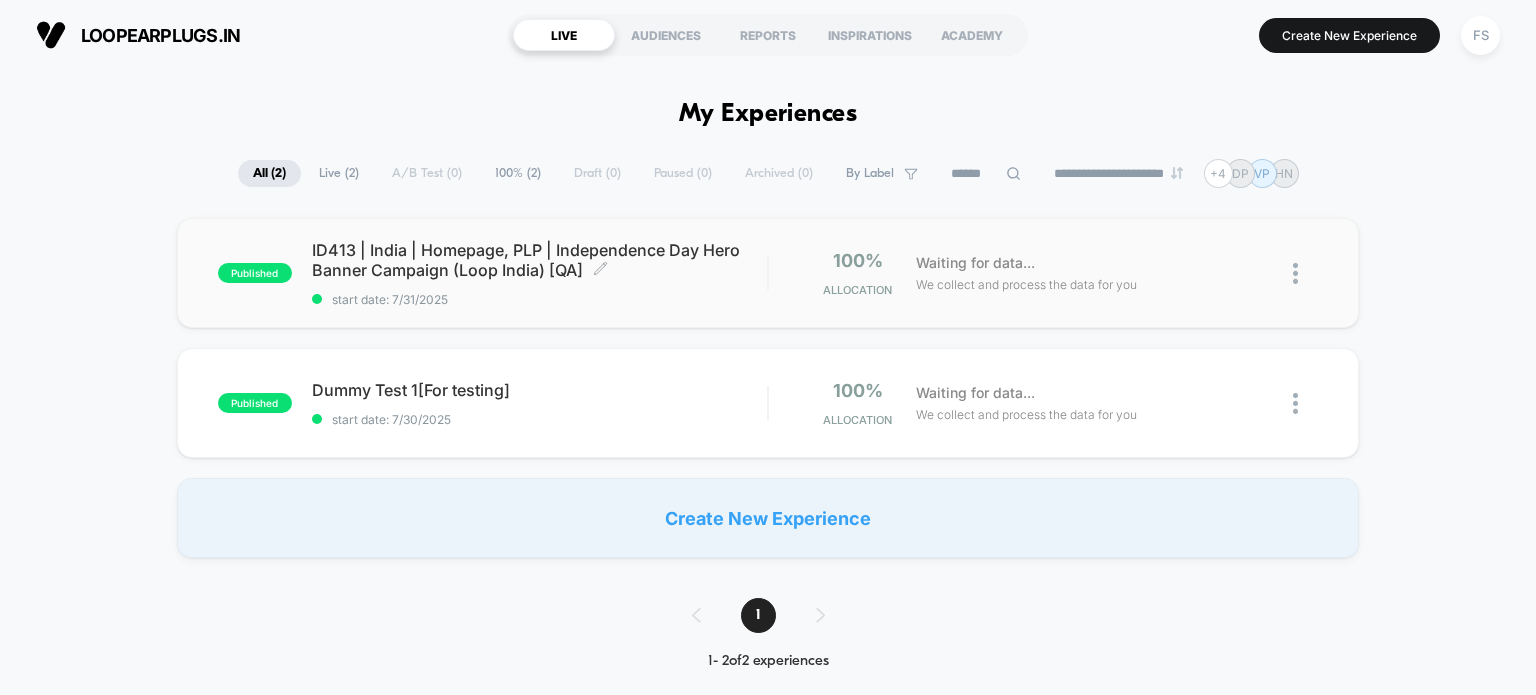 click on "ID413 | [COUNTRY] | Homepage, PLP |  Independence Day Hero Banner Campaign (Loop [COUNTRY]) [QA] Click to edit experience details" at bounding box center [540, 260] 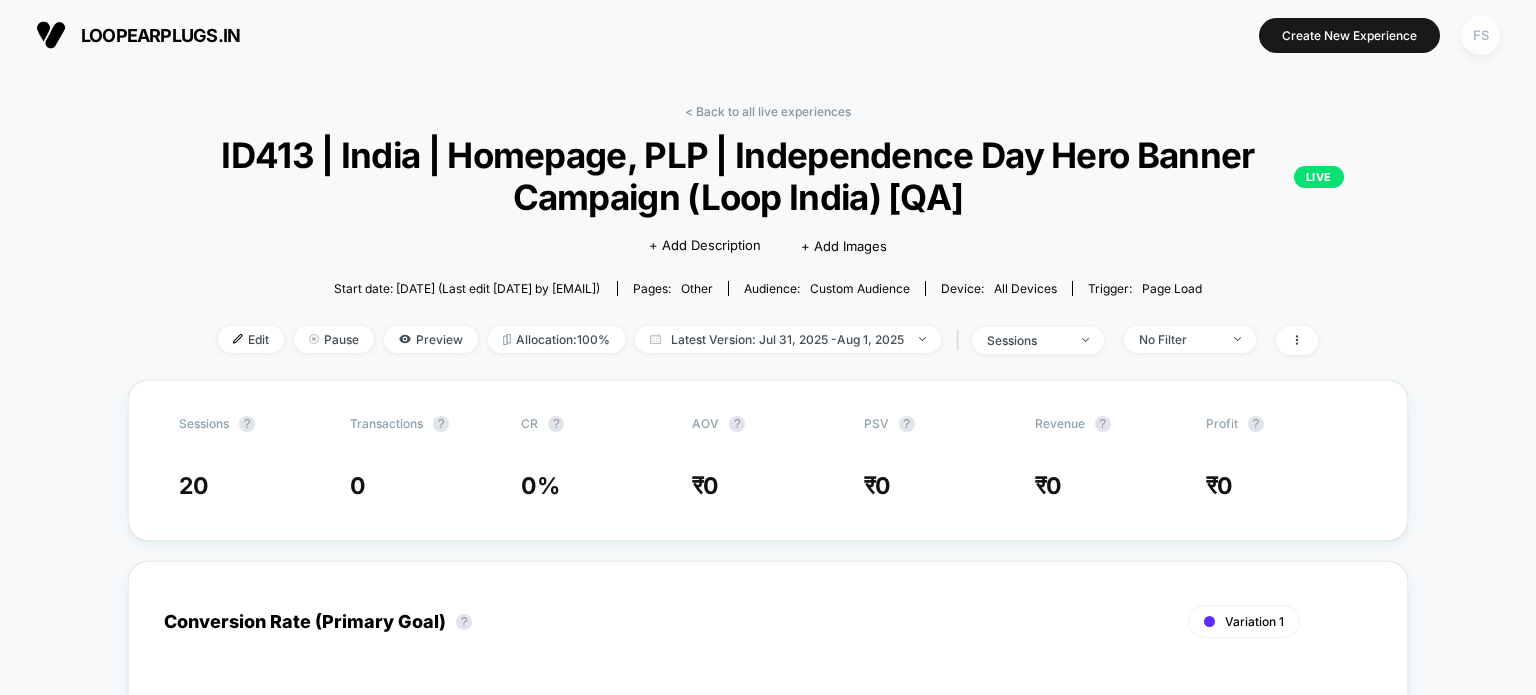 click on "FS" at bounding box center [1480, 35] 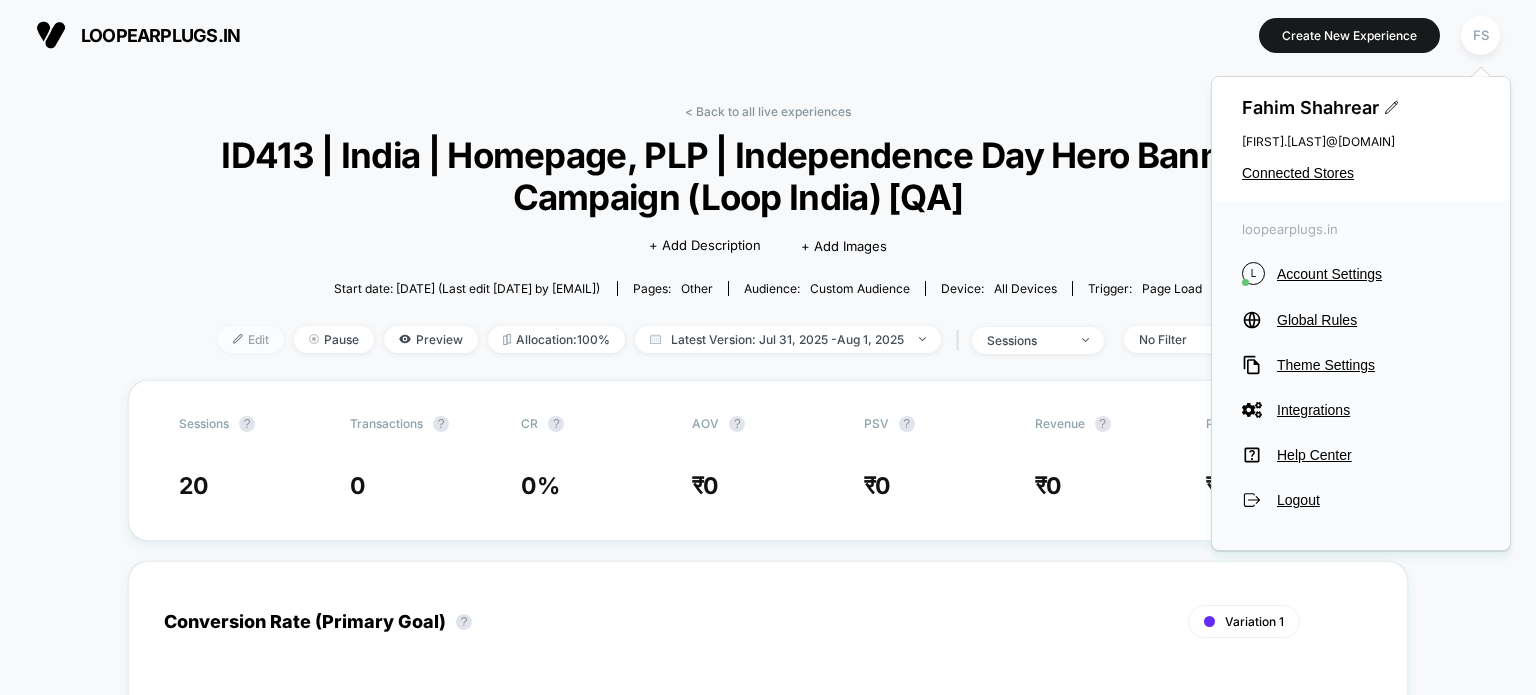 click on "Edit" at bounding box center [251, 339] 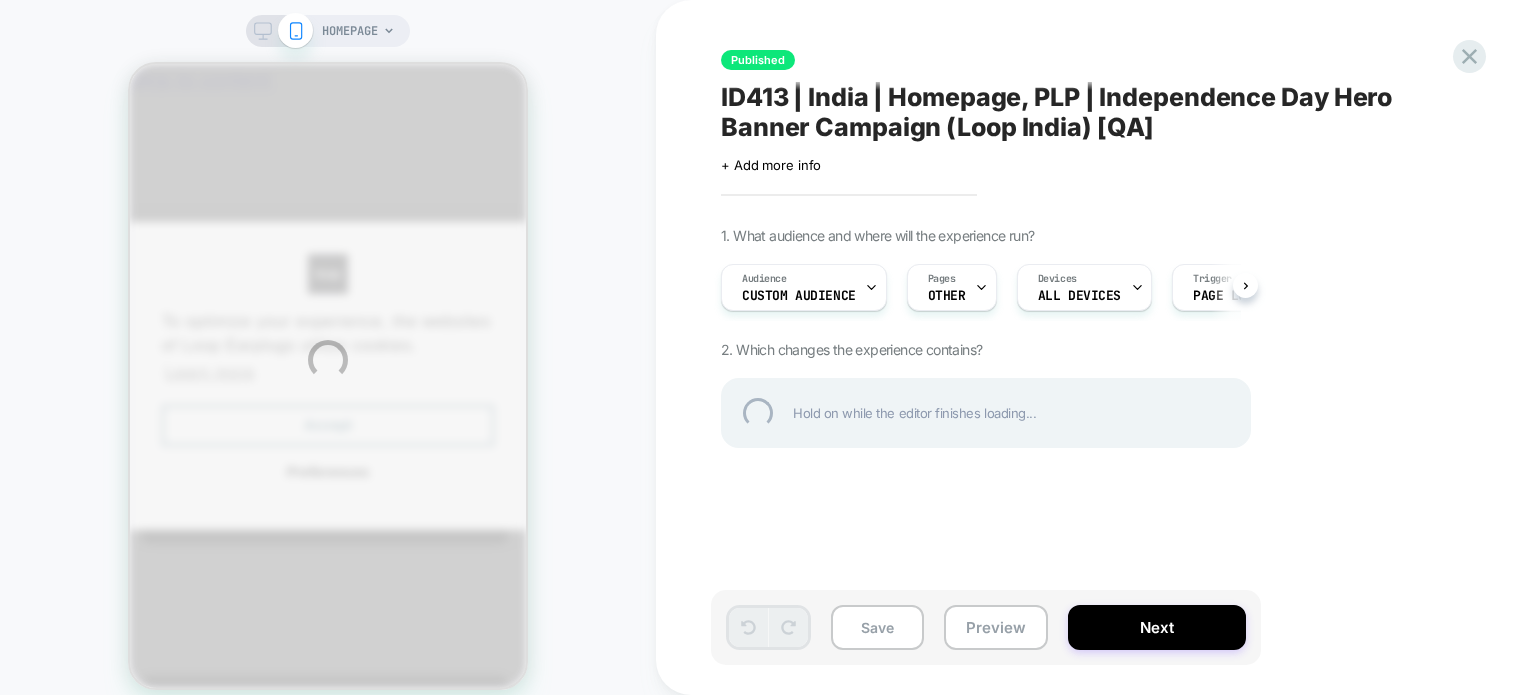 scroll, scrollTop: 0, scrollLeft: 0, axis: both 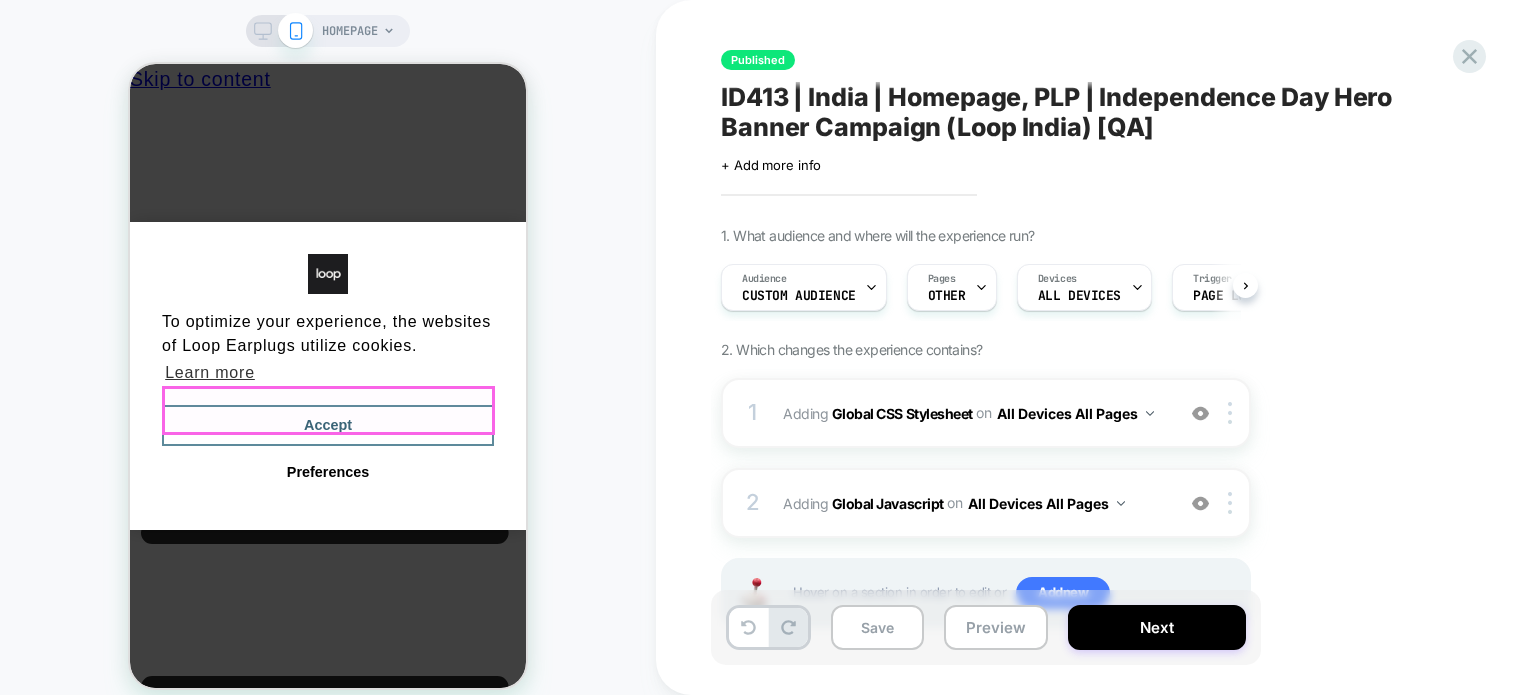 click on "Accept" at bounding box center [328, 426] 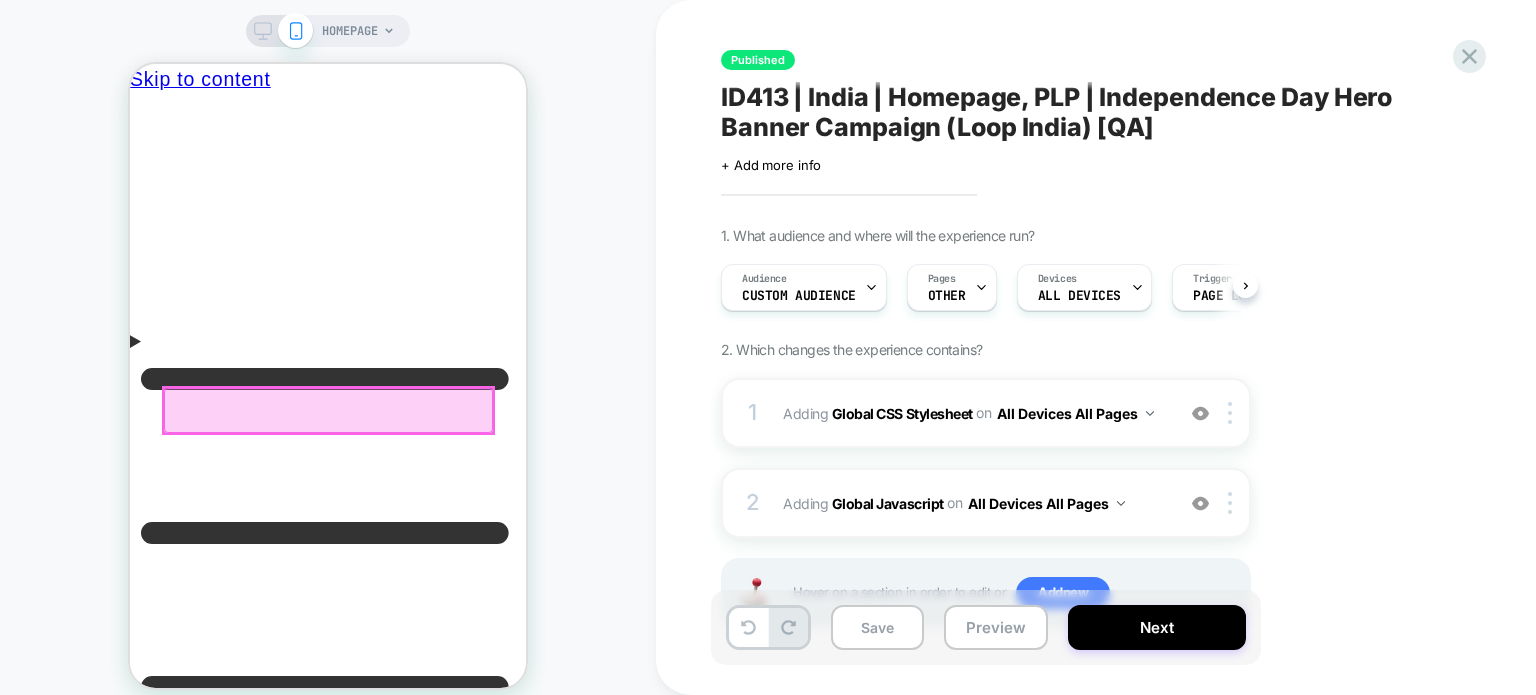 scroll, scrollTop: 0, scrollLeft: 0, axis: both 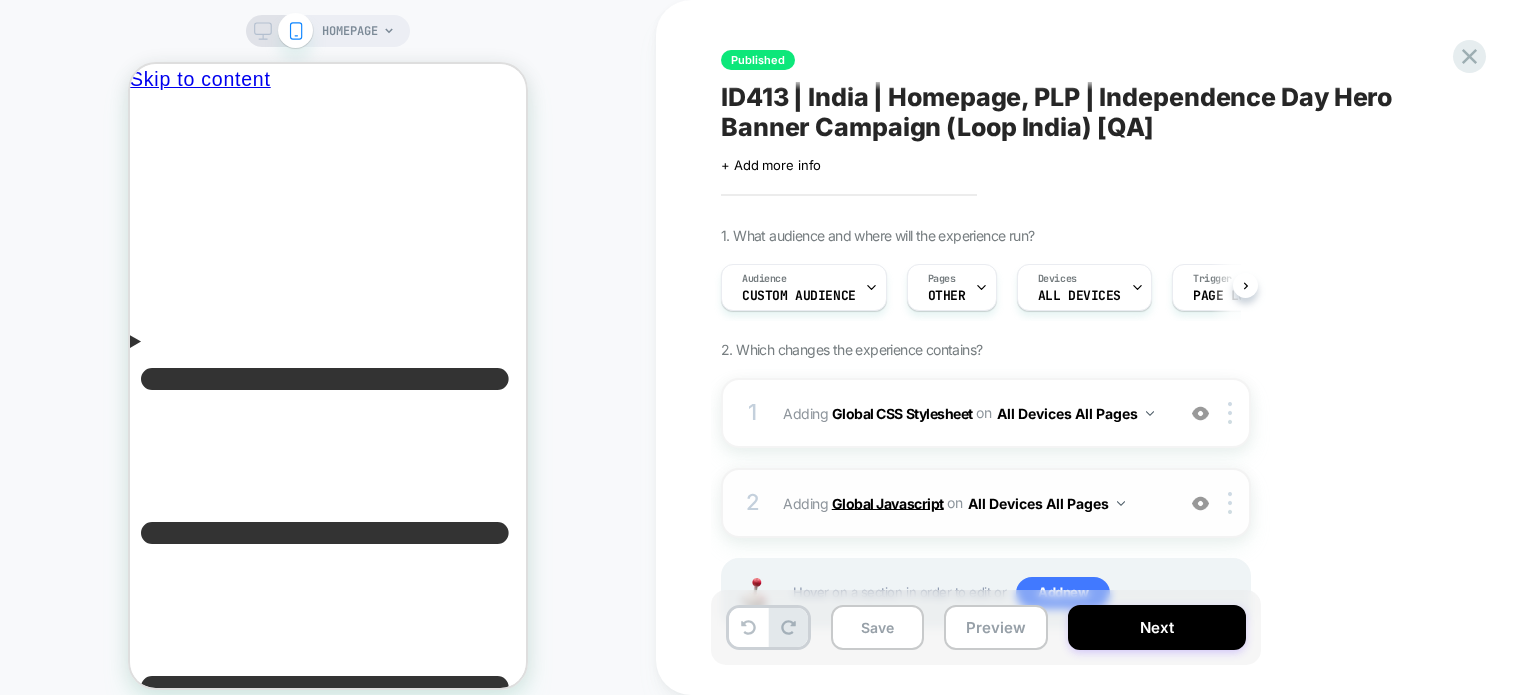 click on "Global Javascript" at bounding box center (888, 502) 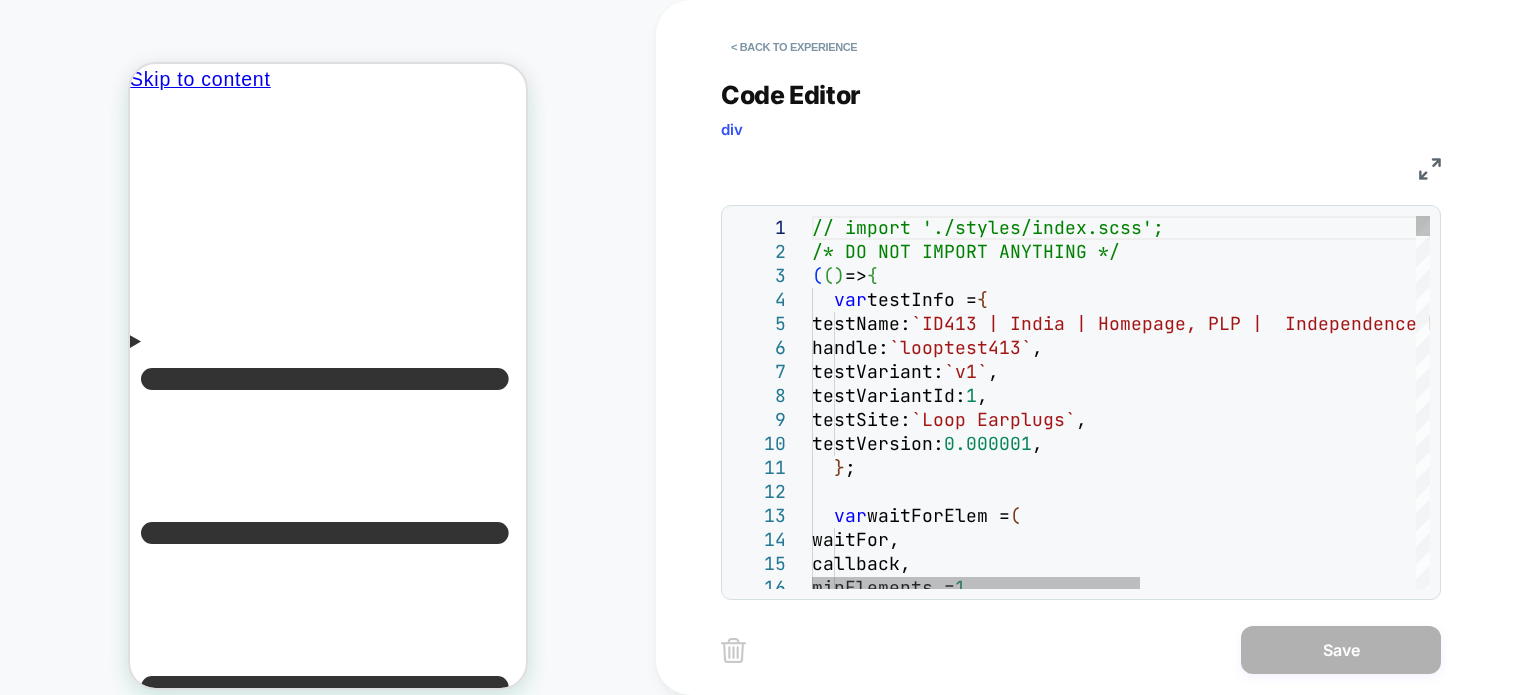 scroll, scrollTop: 0, scrollLeft: 0, axis: both 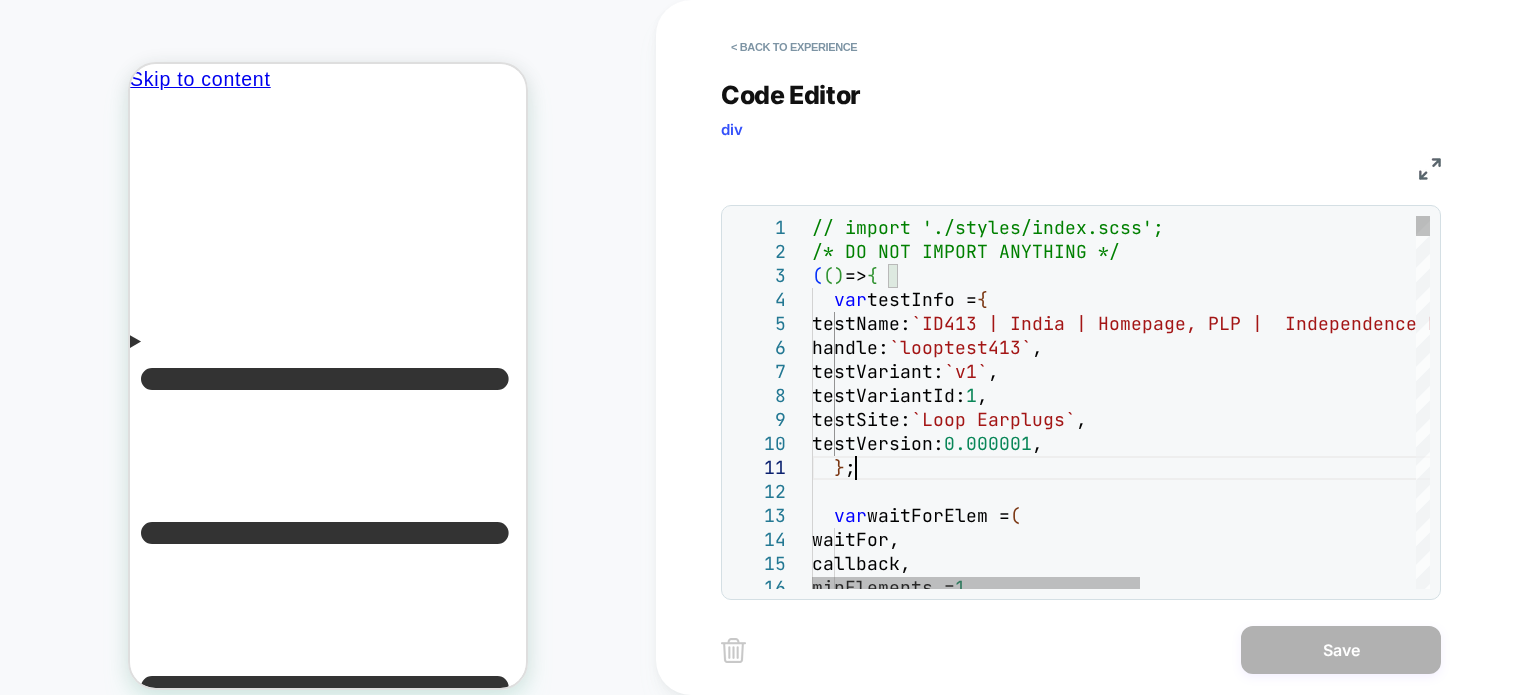 click on "// import './styles/index.scss'; /* DO NOT IMPORT ANYTHING */ ( ( )  =>  {    var  testInfo =  {     testName:  `ID413 | India | Homepage, PLP |  Independence Day  Hero Banner Campaign (Loop India)` ,     handle:  `looptest413` ,     testVariant:  `v1` ,     testVariantId:  1 ,     testSite:  `Loop Earplugs` ,     testVersion:  0.000001 ,    } ;    var  waitForElem =  (     waitFor,     callback,     minElements =  1 ," at bounding box center (1380, 3990) 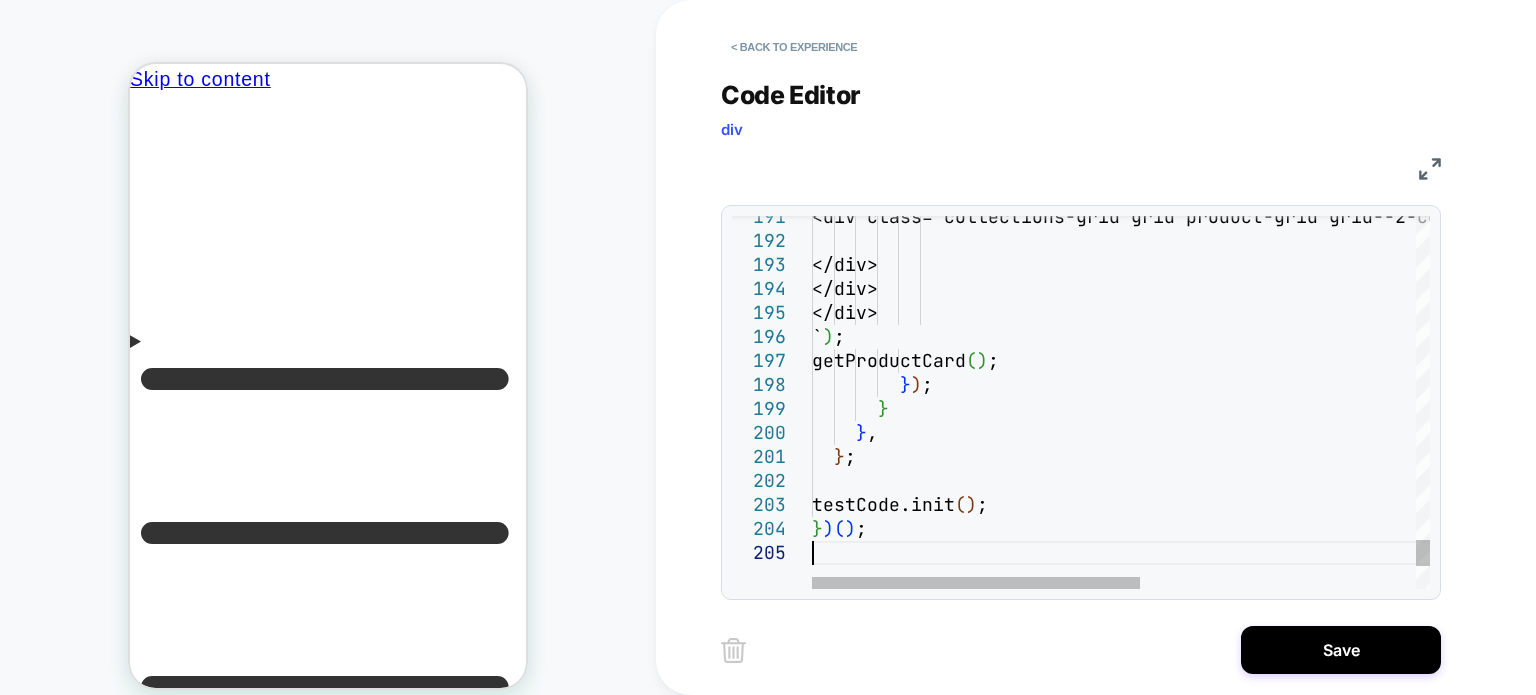 type on "**********" 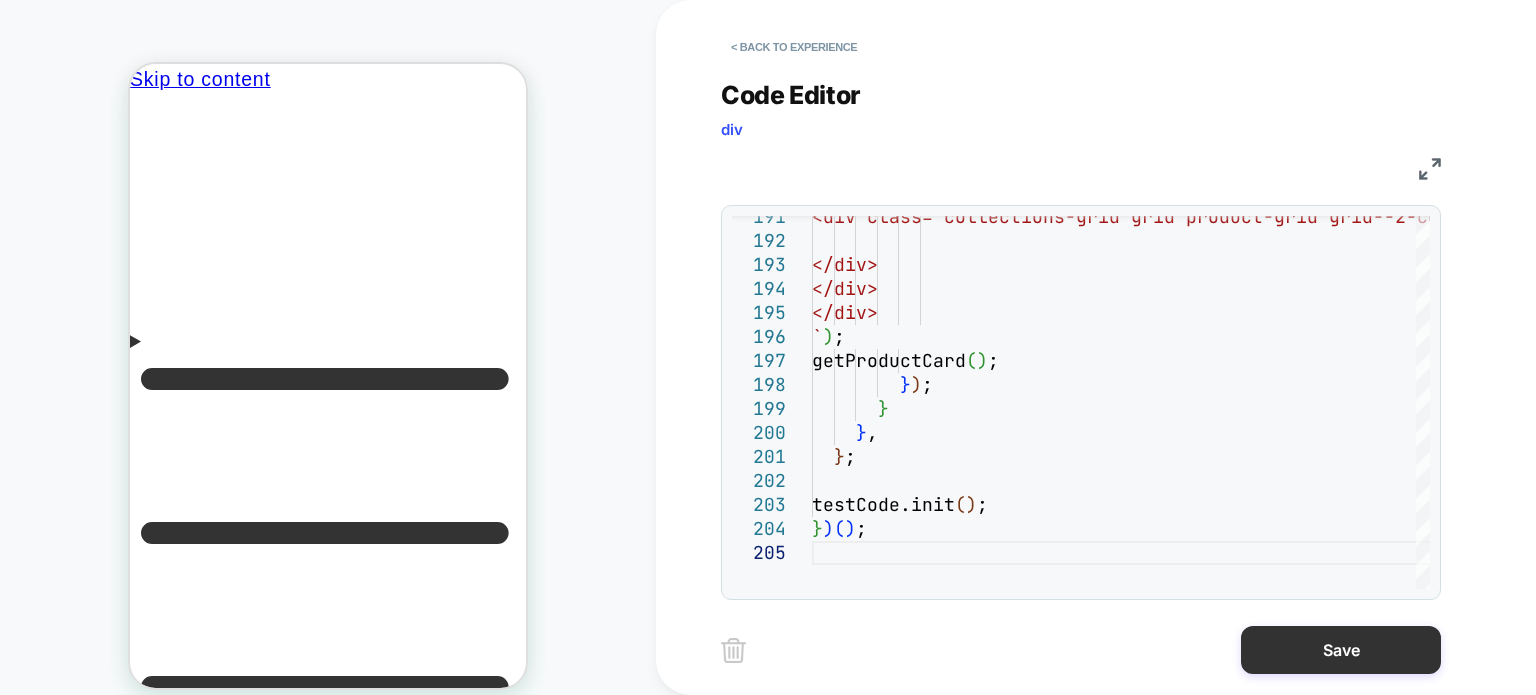 click on "Save" at bounding box center [1341, 650] 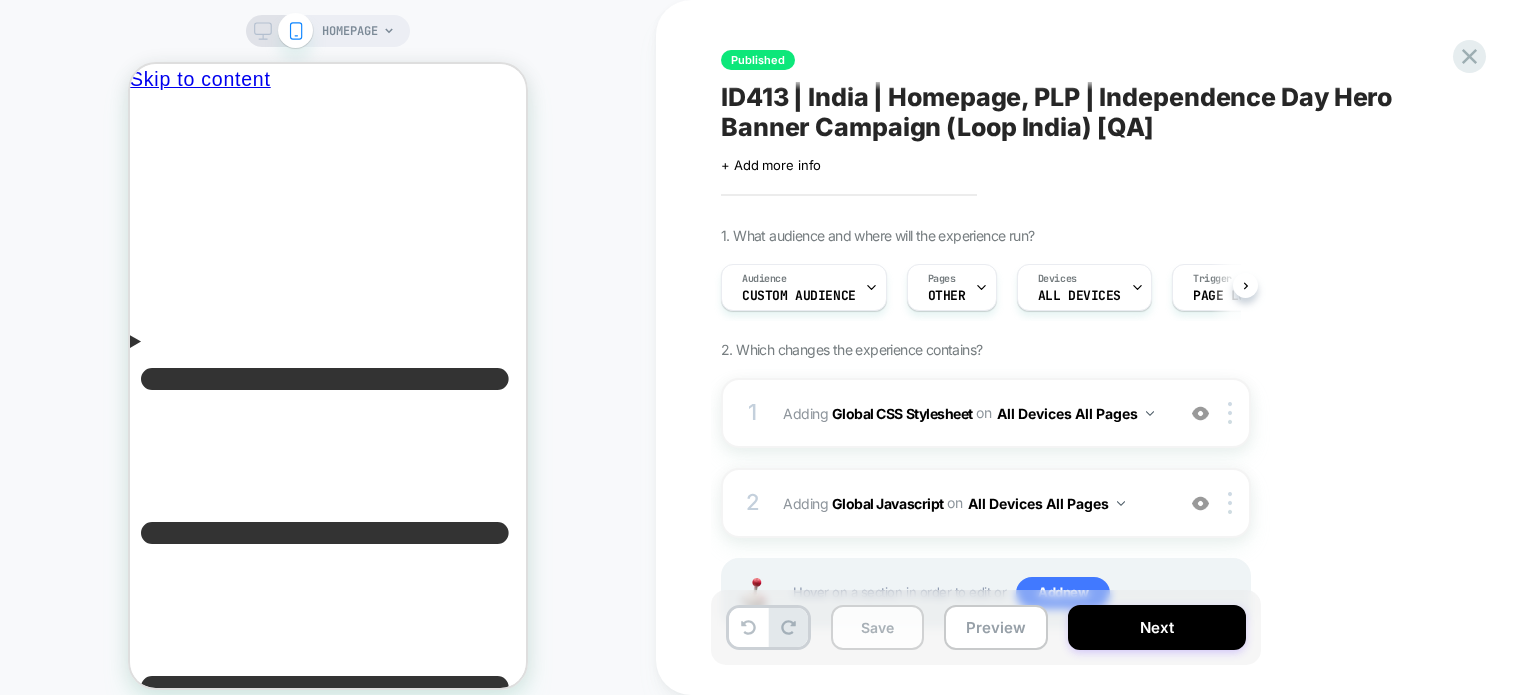 scroll, scrollTop: 0, scrollLeft: 0, axis: both 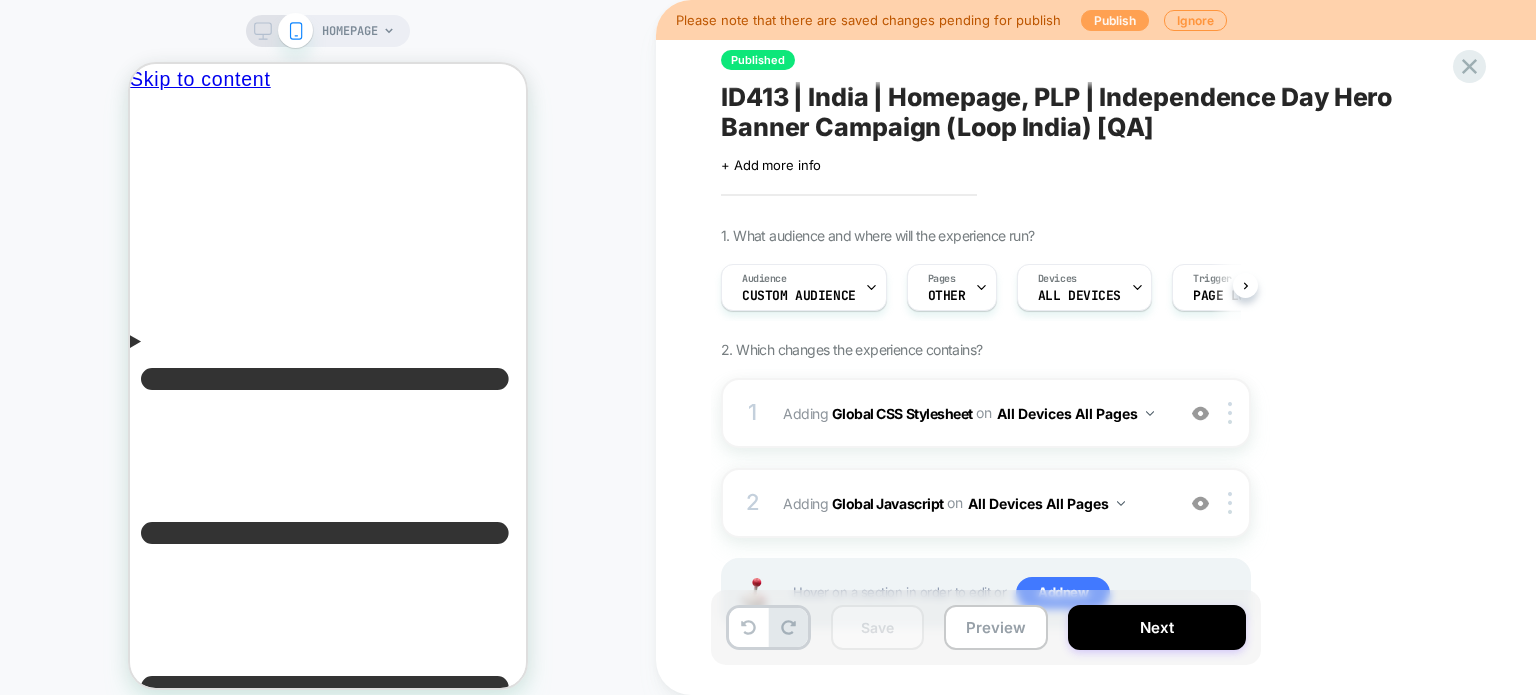 click on "Publish" at bounding box center (1115, 20) 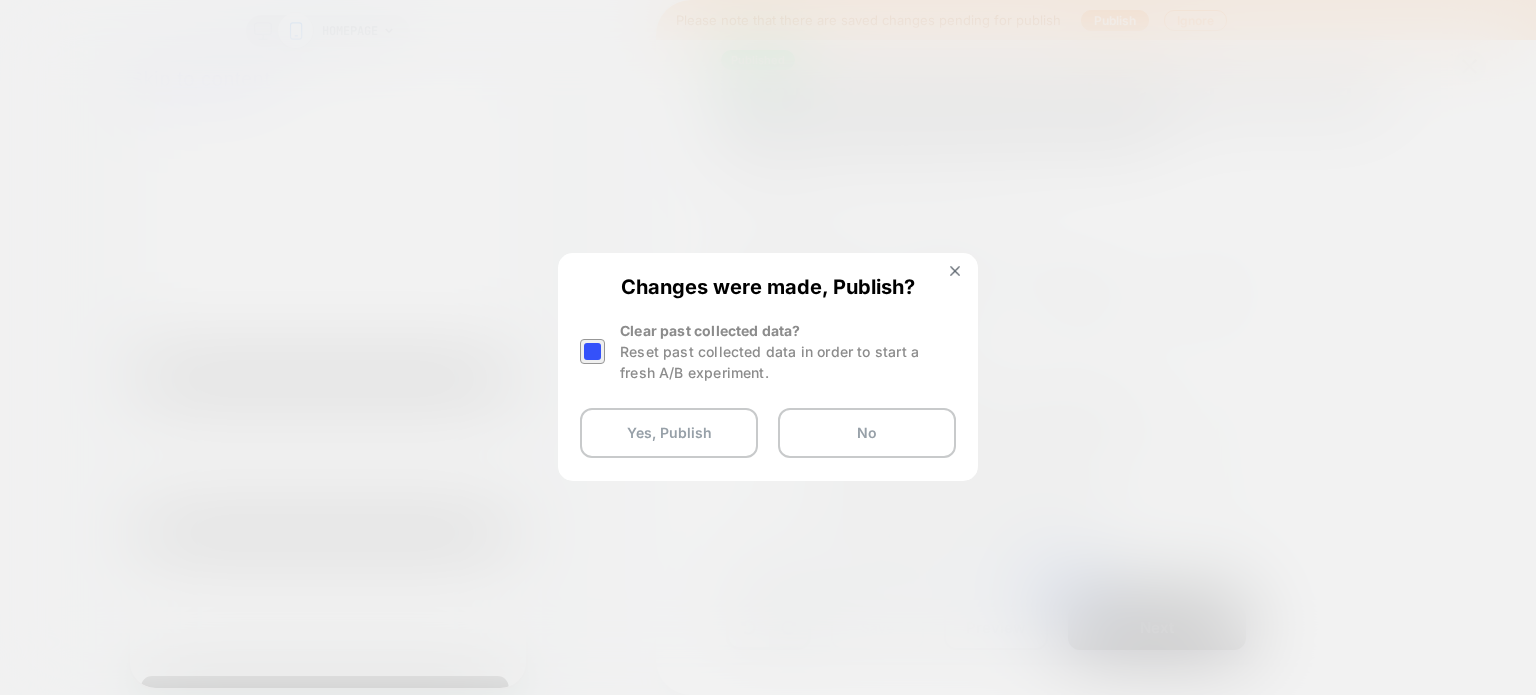 click at bounding box center [592, 351] 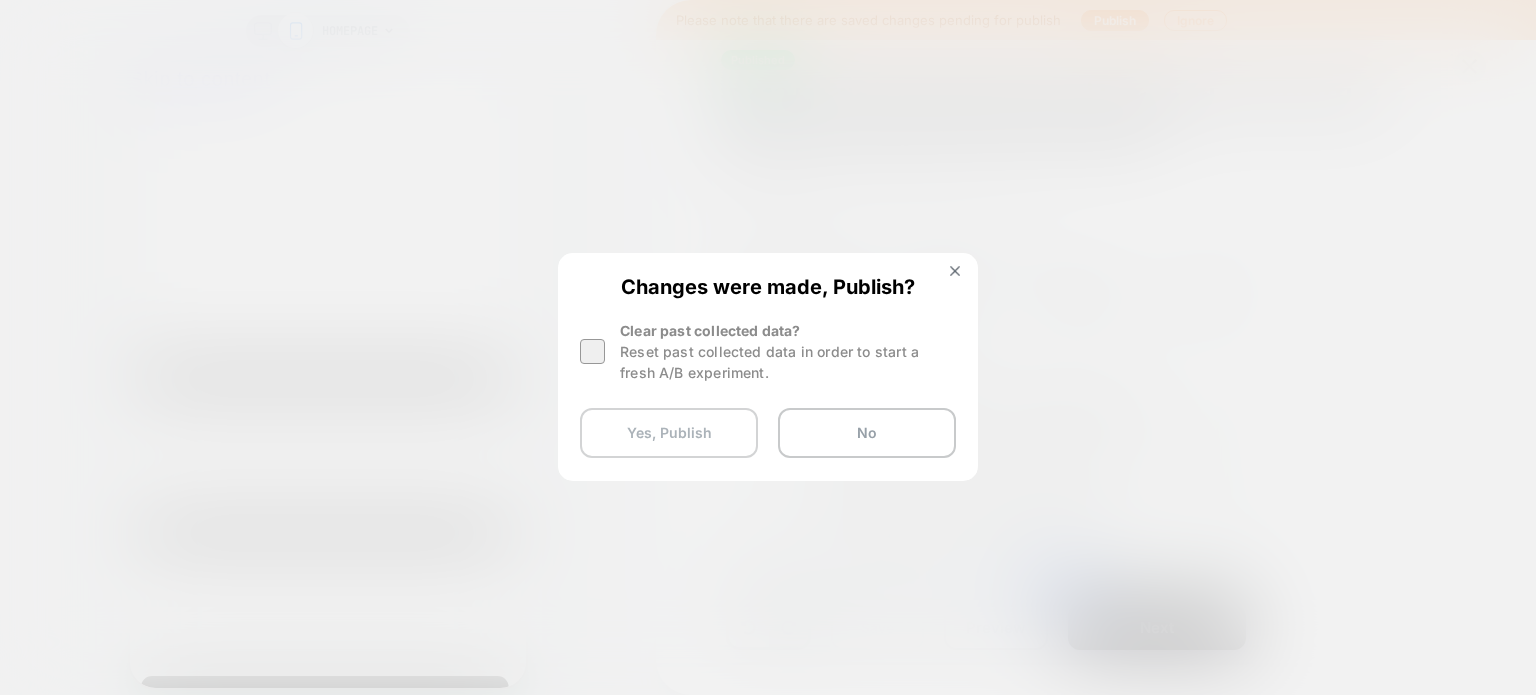 click on "Yes, Publish" at bounding box center [669, 433] 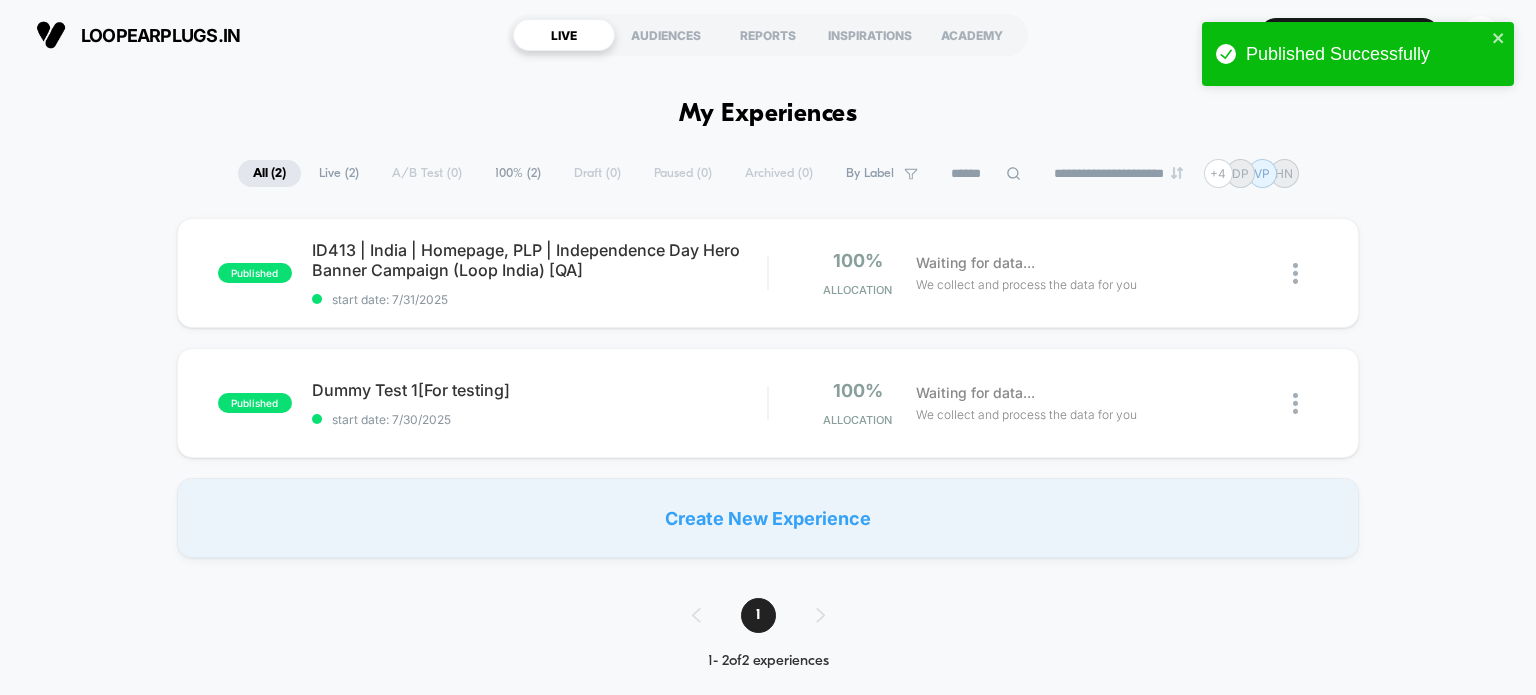 scroll, scrollTop: 0, scrollLeft: 0, axis: both 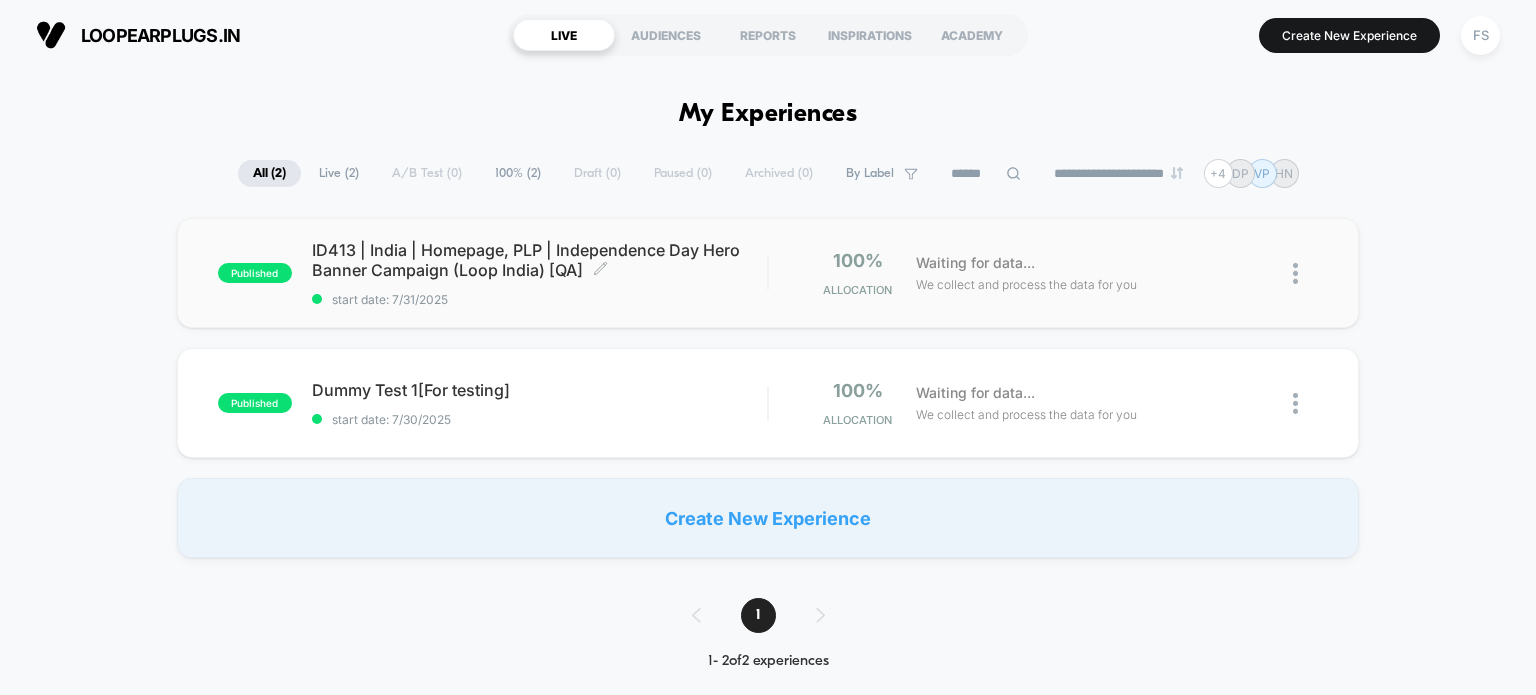 click on "ID413 | [COUNTRY] | Homepage, PLP |  Independence Day Hero Banner Campaign (Loop [COUNTRY]) [QA] Click to edit experience details" at bounding box center (540, 260) 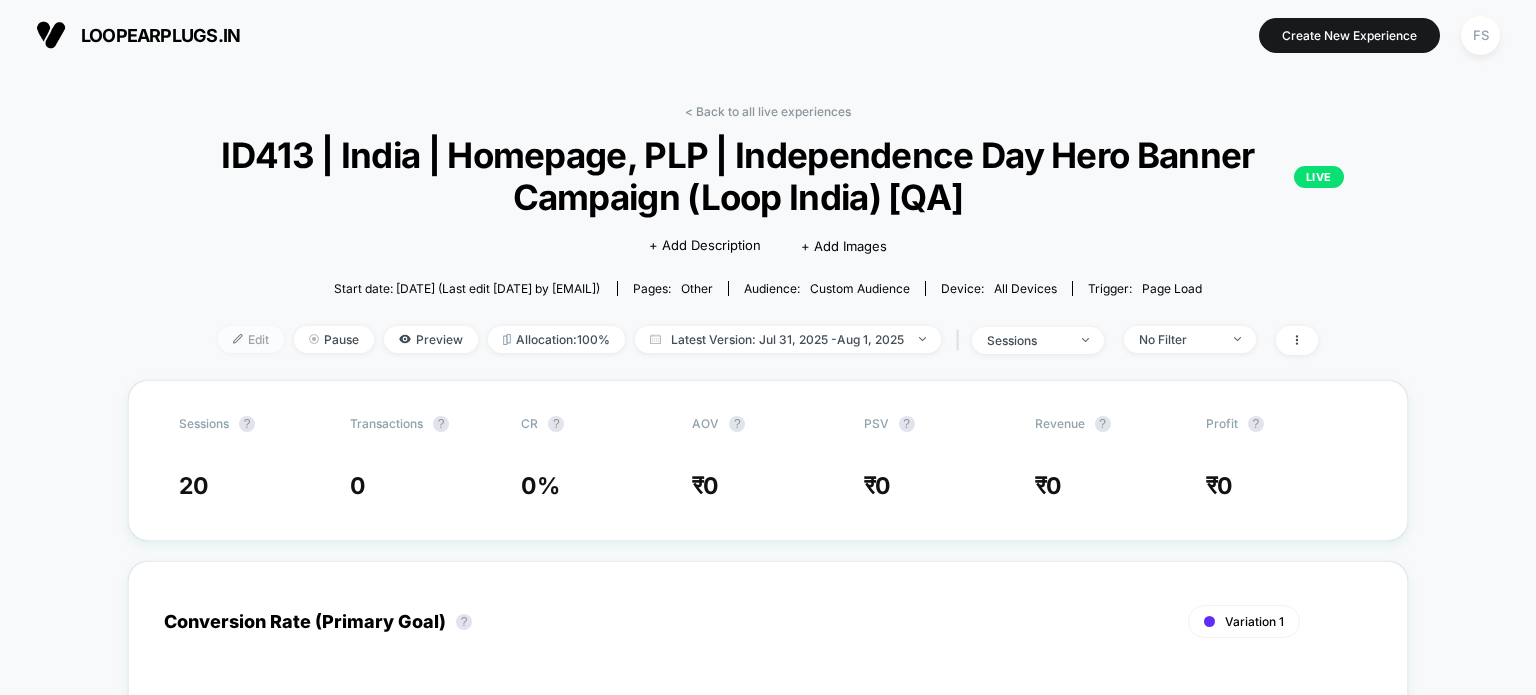 click on "Edit" at bounding box center [251, 339] 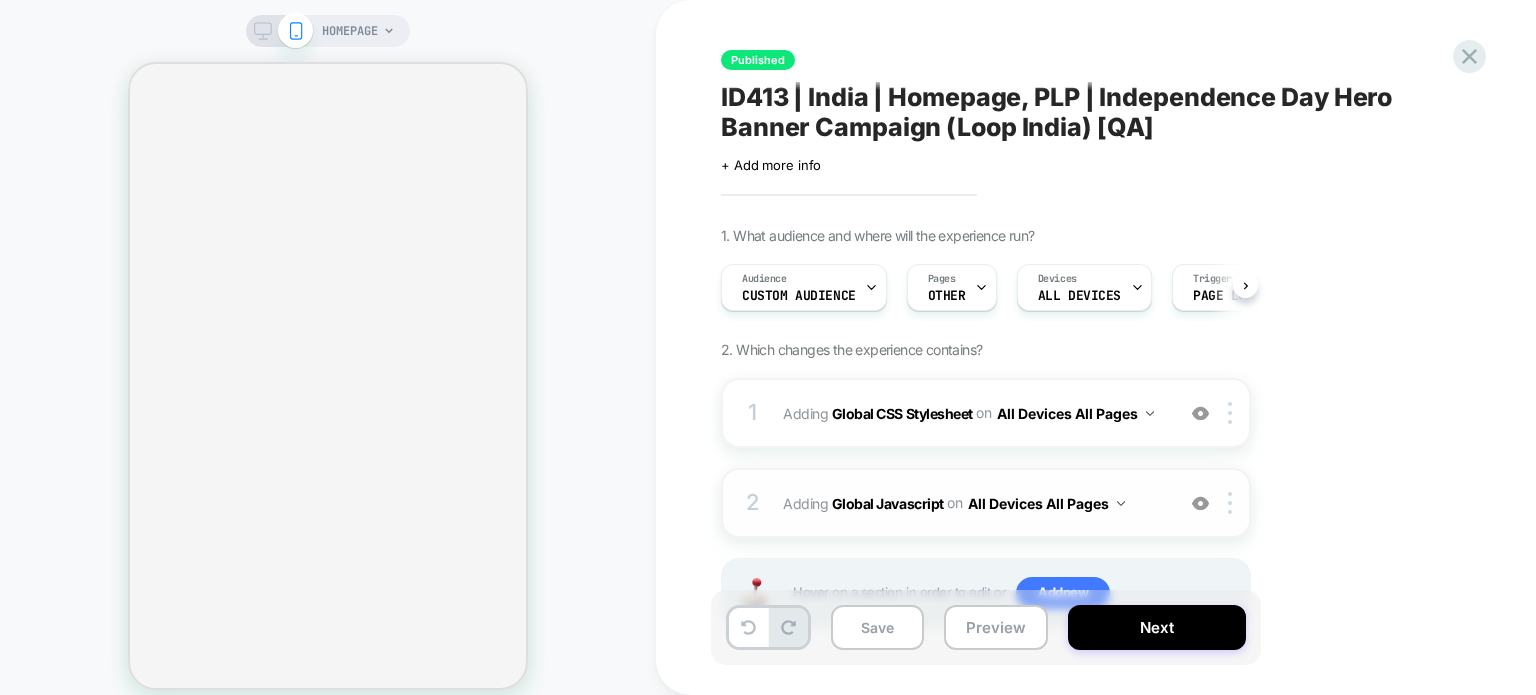 scroll, scrollTop: 0, scrollLeft: 0, axis: both 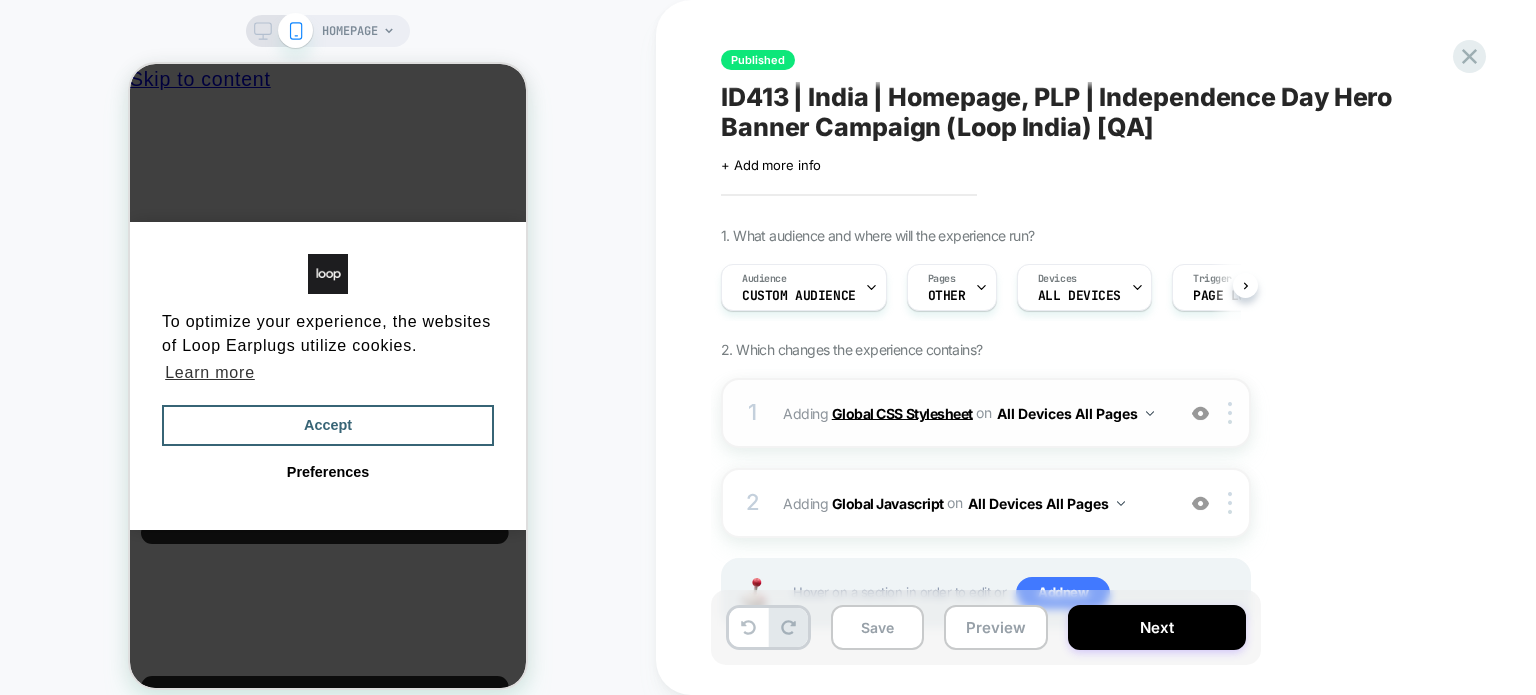 click on "Global CSS Stylesheet" at bounding box center [902, 412] 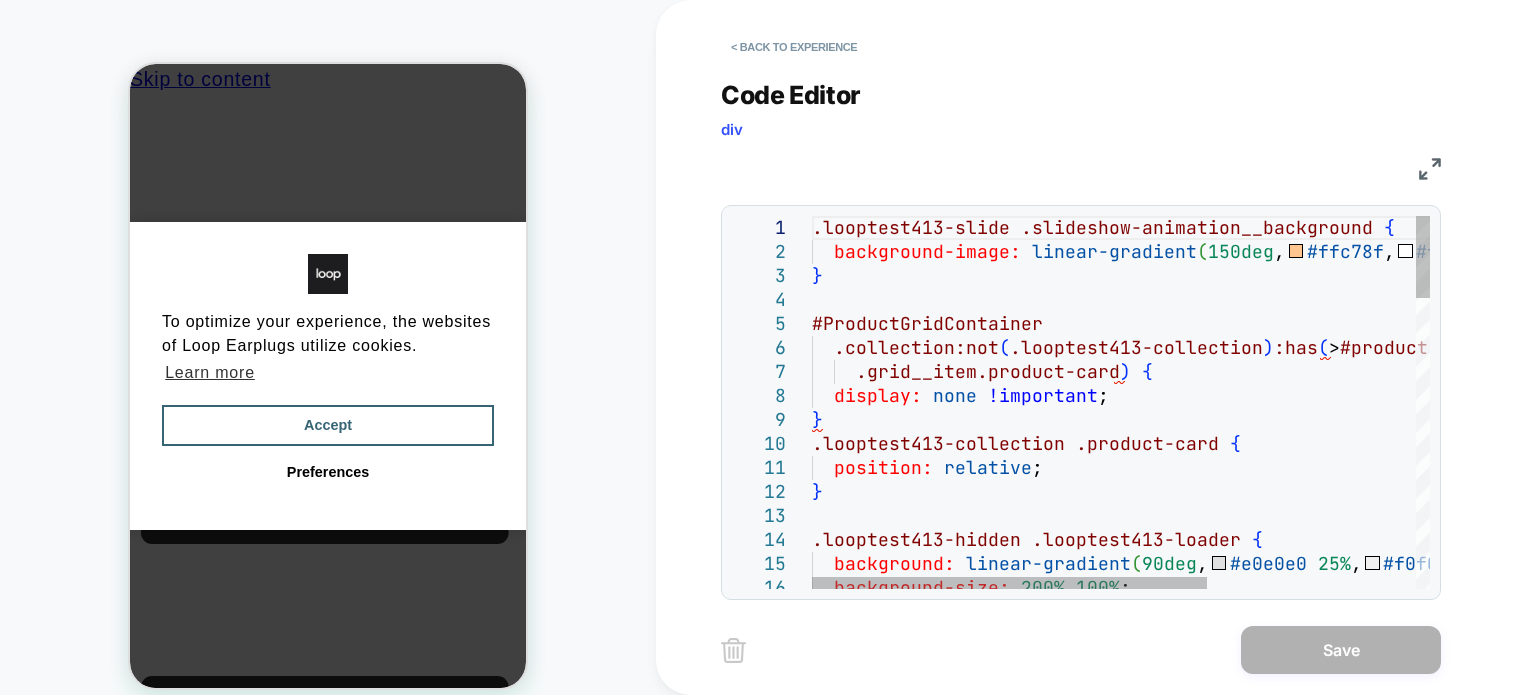 scroll, scrollTop: 0, scrollLeft: 0, axis: both 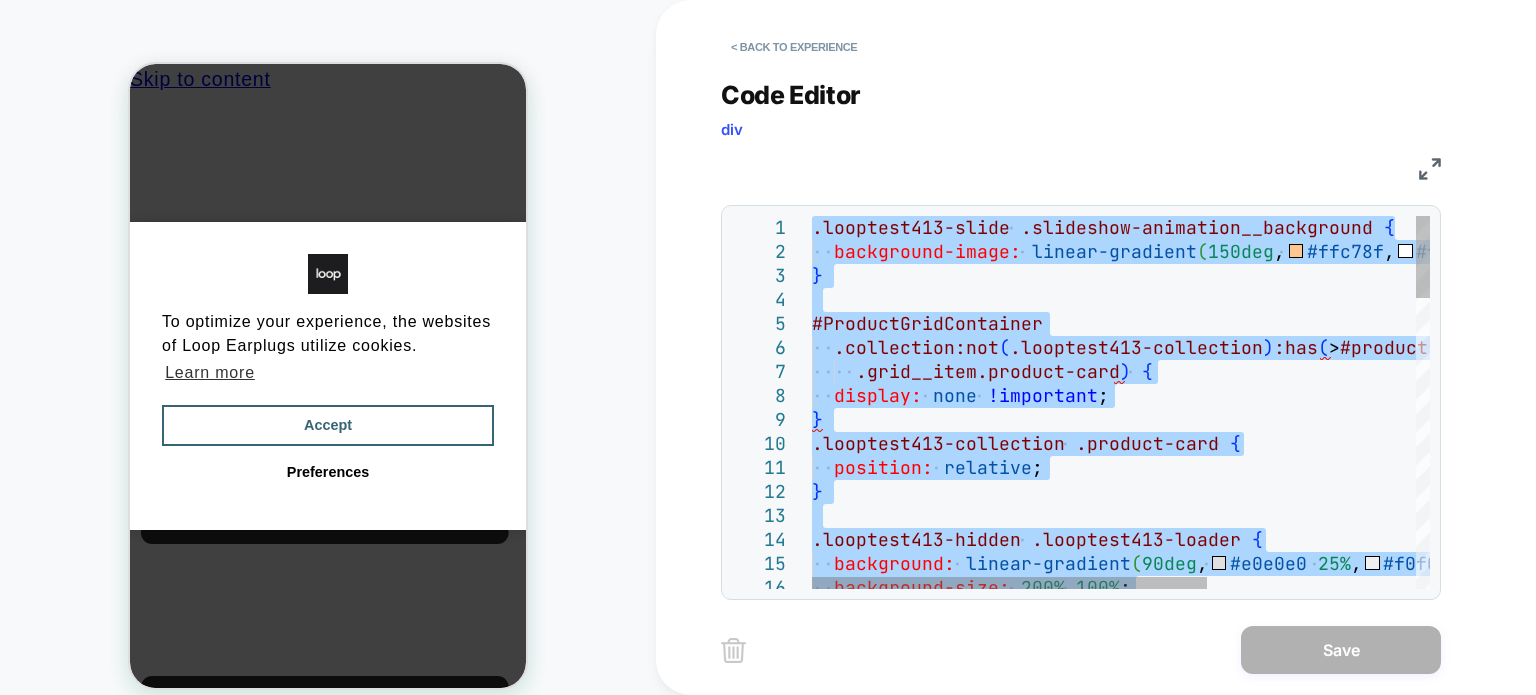 type on "**********" 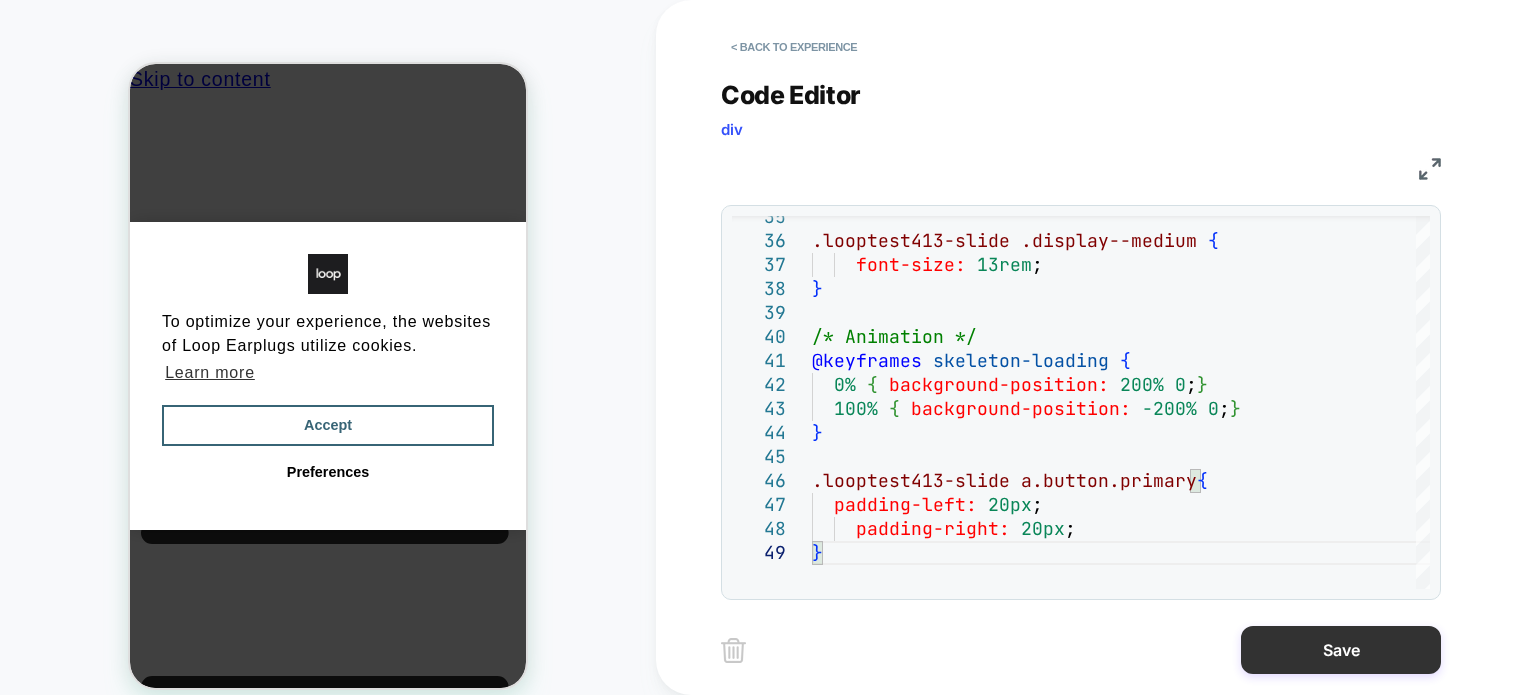 click on "Save" at bounding box center (1341, 650) 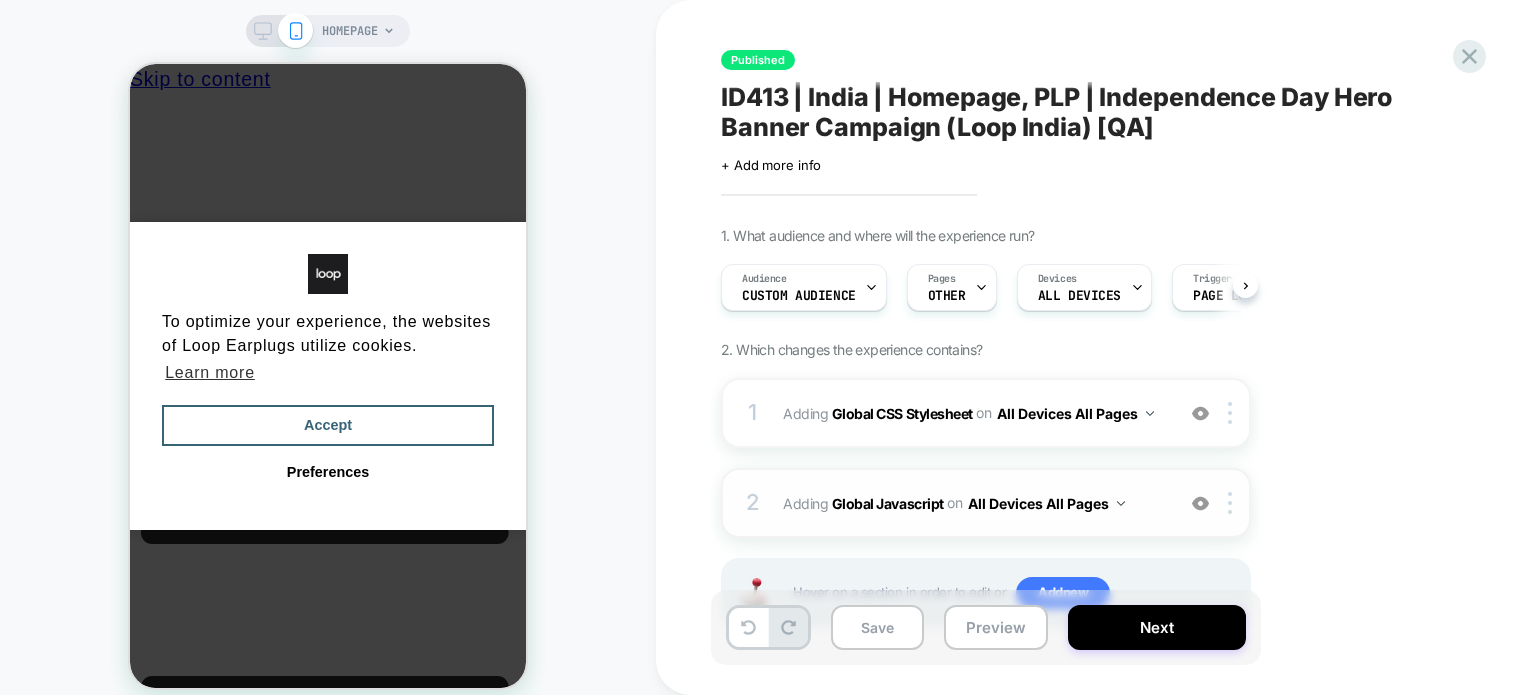 scroll, scrollTop: 0, scrollLeft: 0, axis: both 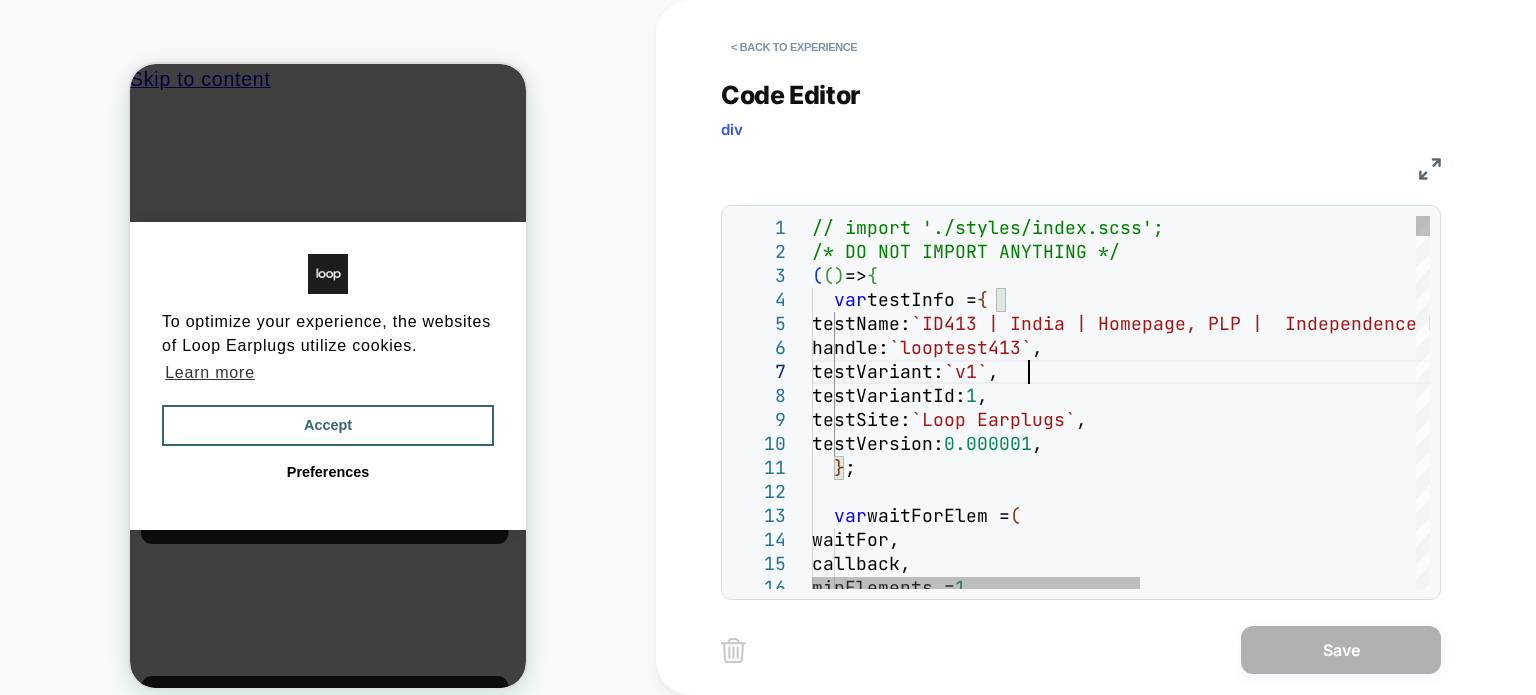 click on "// import './styles/index.scss'; /* DO NOT IMPORT ANYTHING */ ( ( )  =>  {    var  testInfo =  {     testName:  `ID413 | India | Homepage, PLP |  Independence Day  Hero Banner Campaign (Loop India)` ,     handle:  `looptest413` ,     testVariant:  `v1` ,     testVariantId:  1 ,     testSite:  `Loop Earplugs` ,     testVersion:  0.000001 ,    } ;    var  waitForElem =  (     waitFor,     callback,     minElements =  1 ," at bounding box center [1380, 4002] 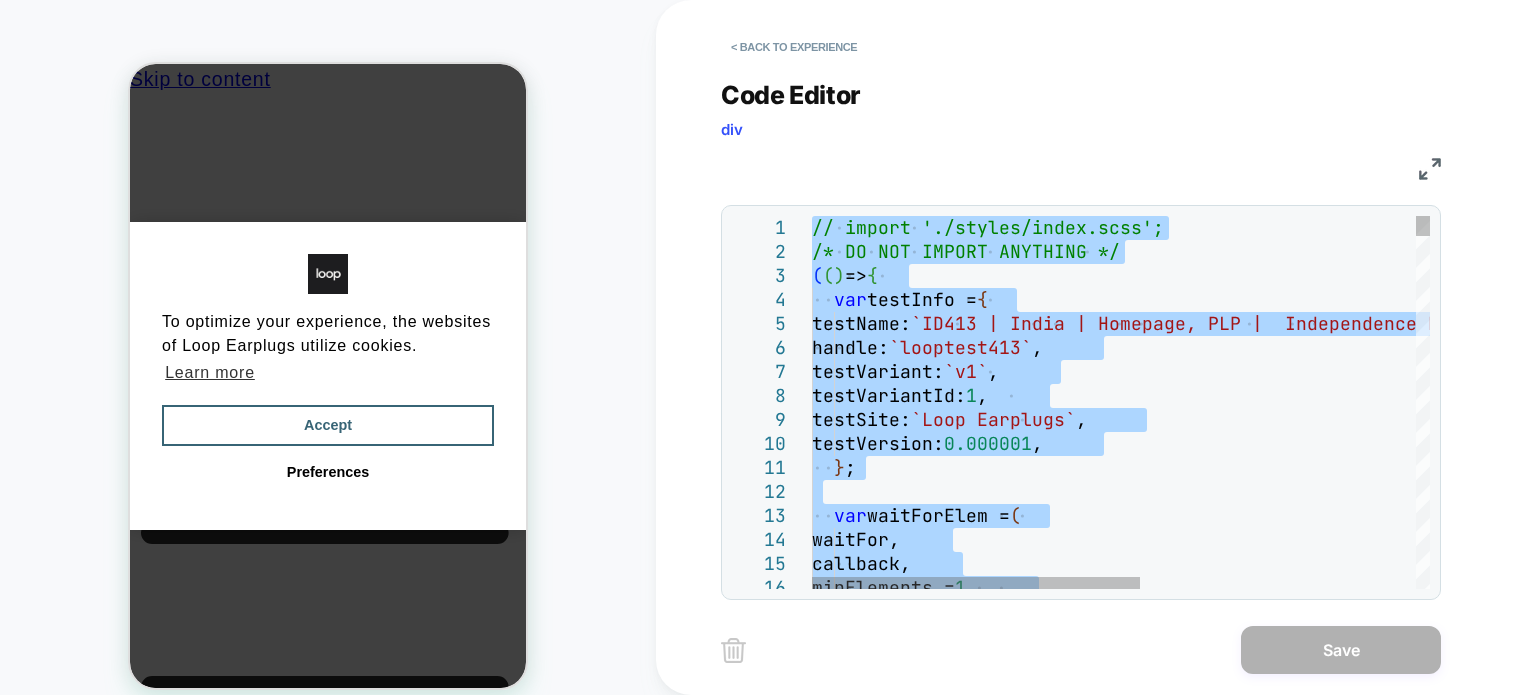 type on "**********" 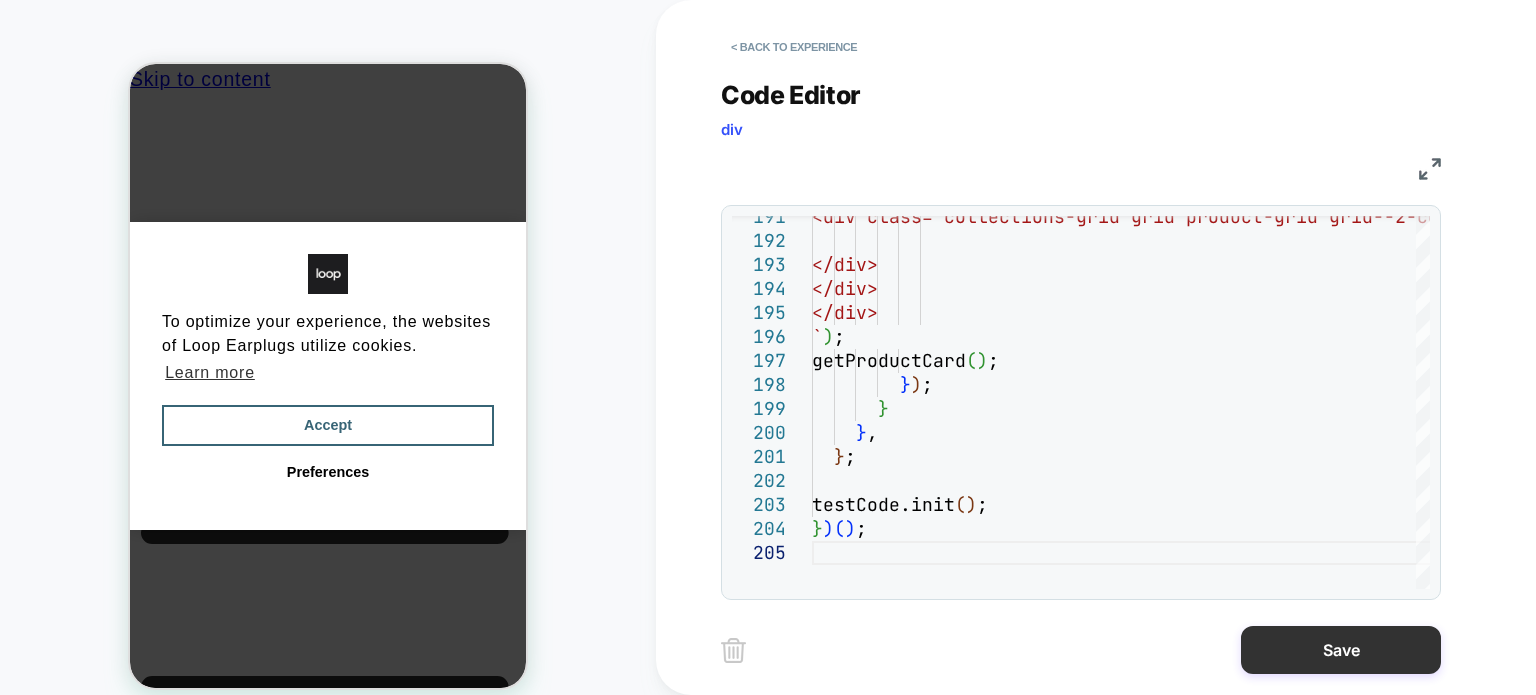 click on "Save" at bounding box center (1341, 650) 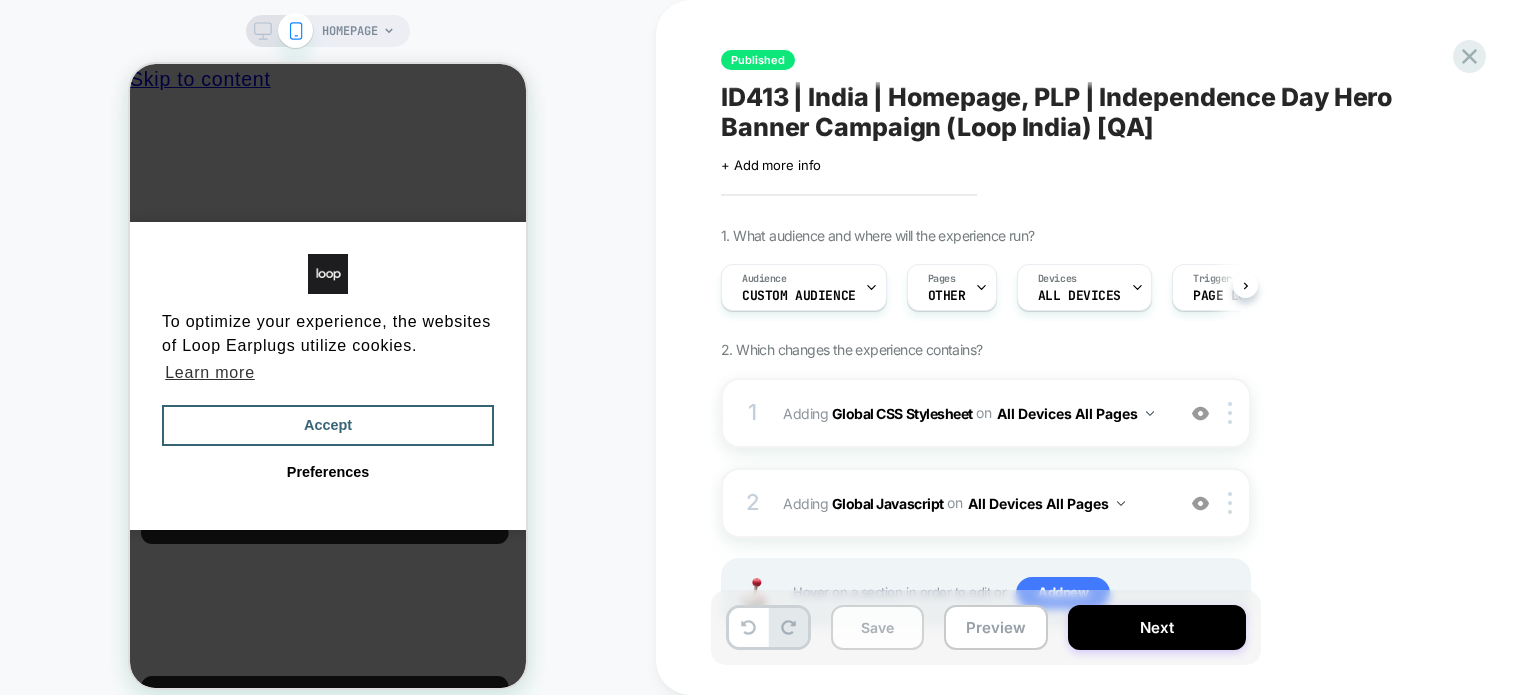 scroll, scrollTop: 0, scrollLeft: 0, axis: both 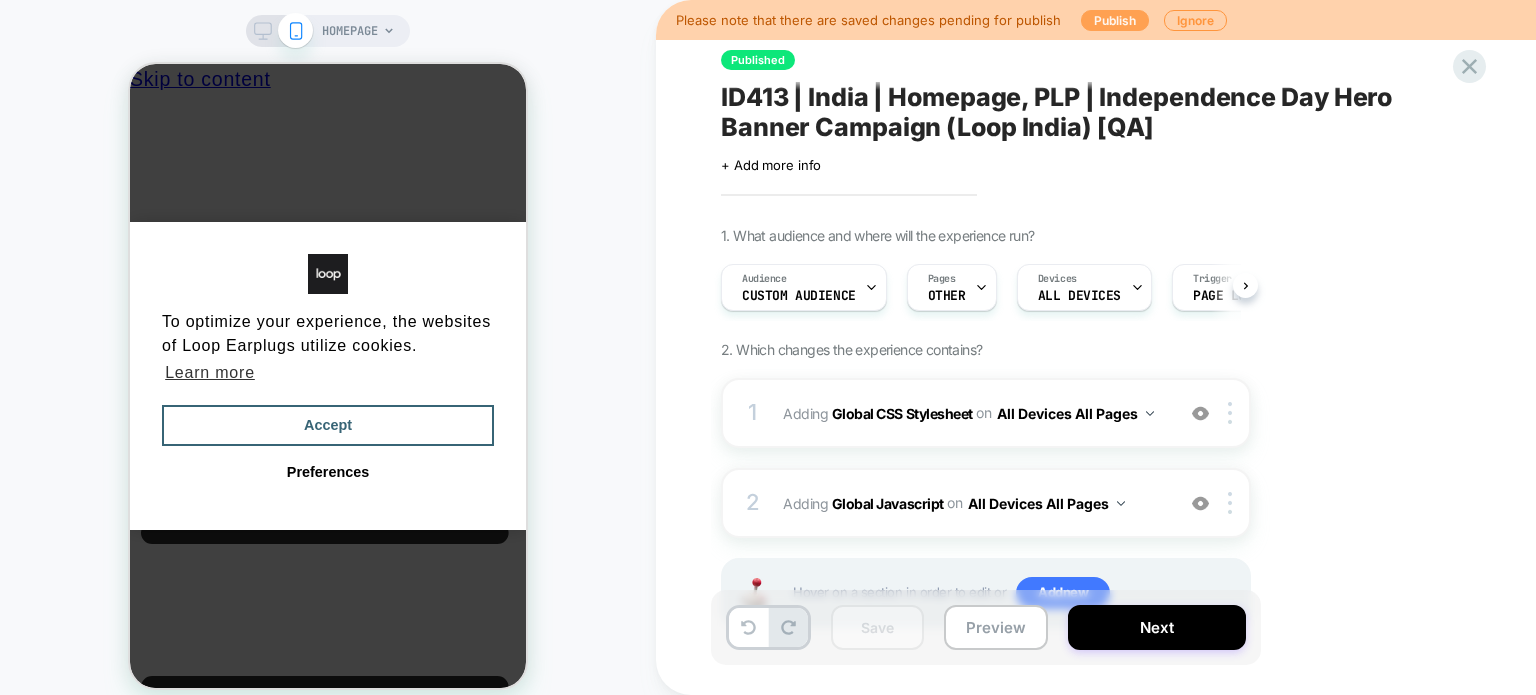 click on "Publish" at bounding box center (1115, 20) 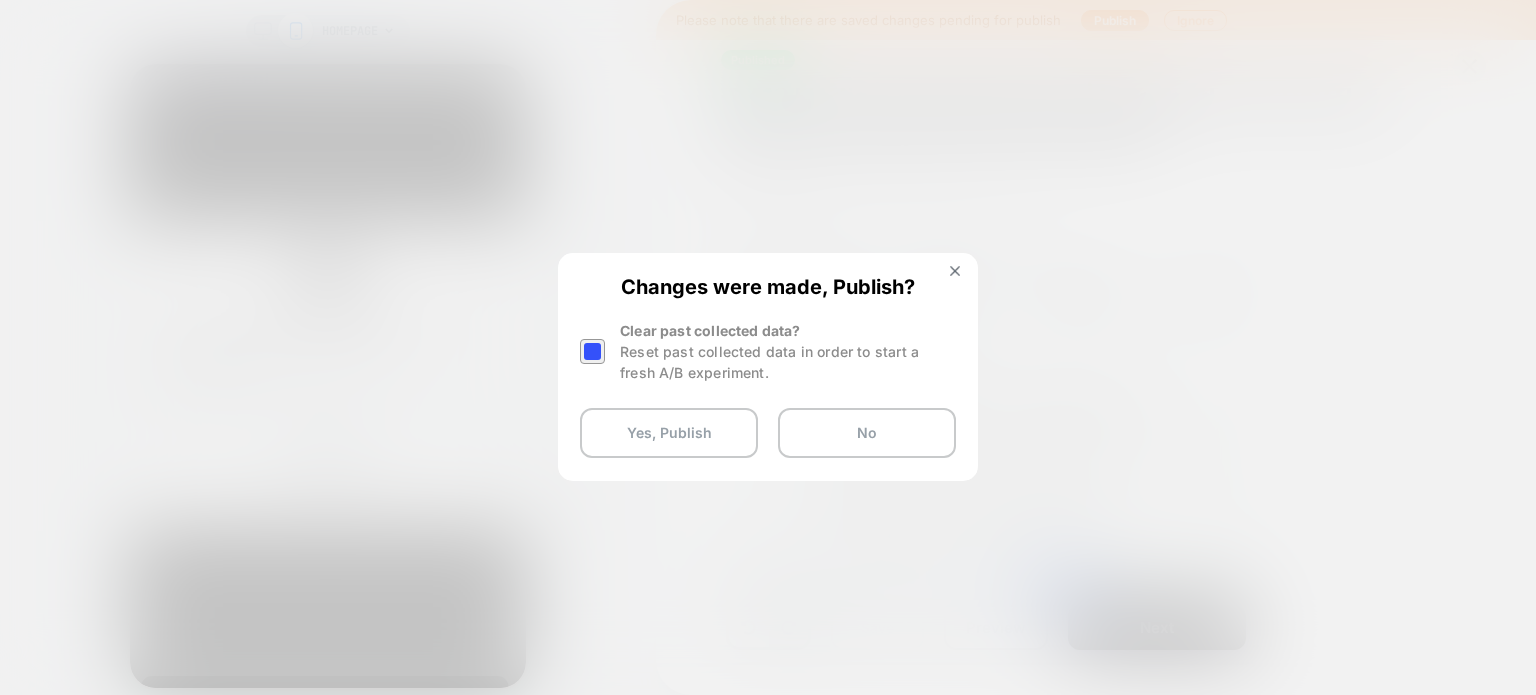 click at bounding box center [592, 351] 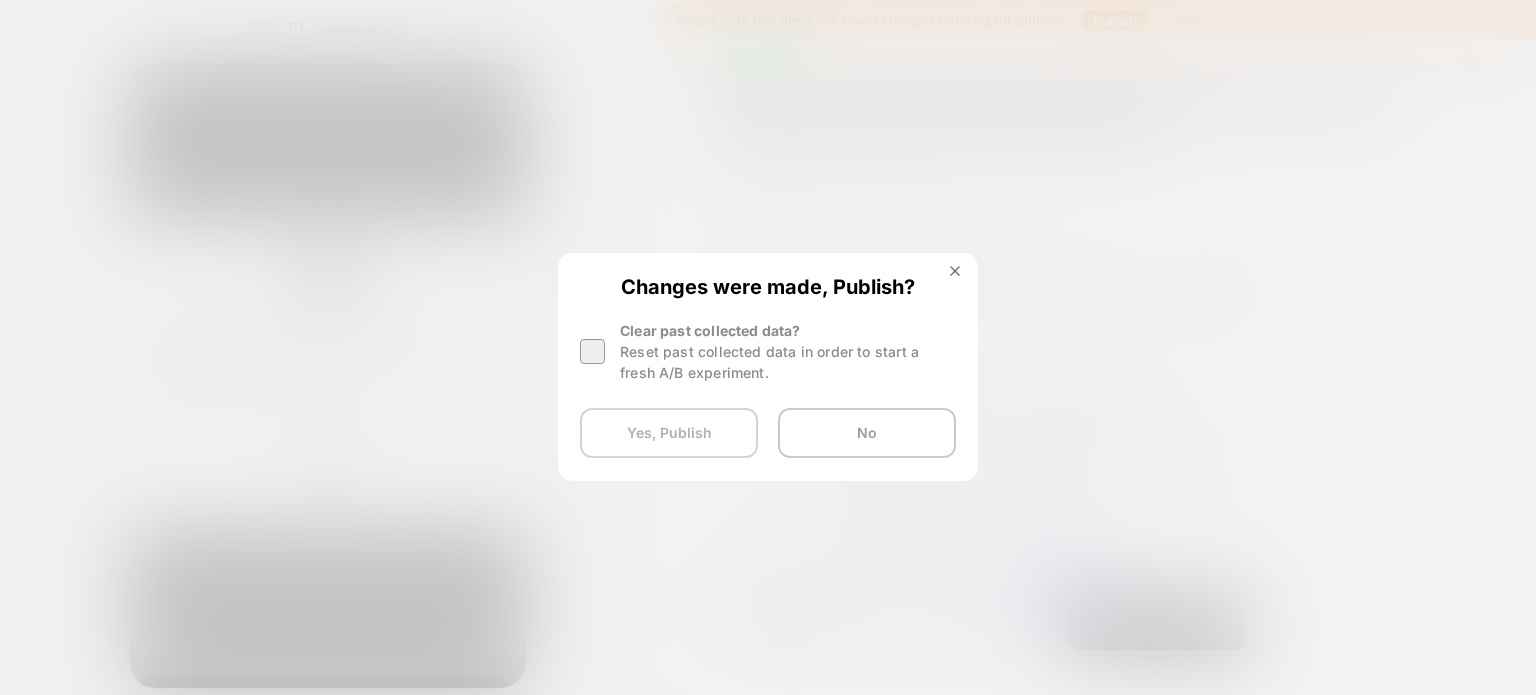 click on "Yes, Publish" at bounding box center [669, 433] 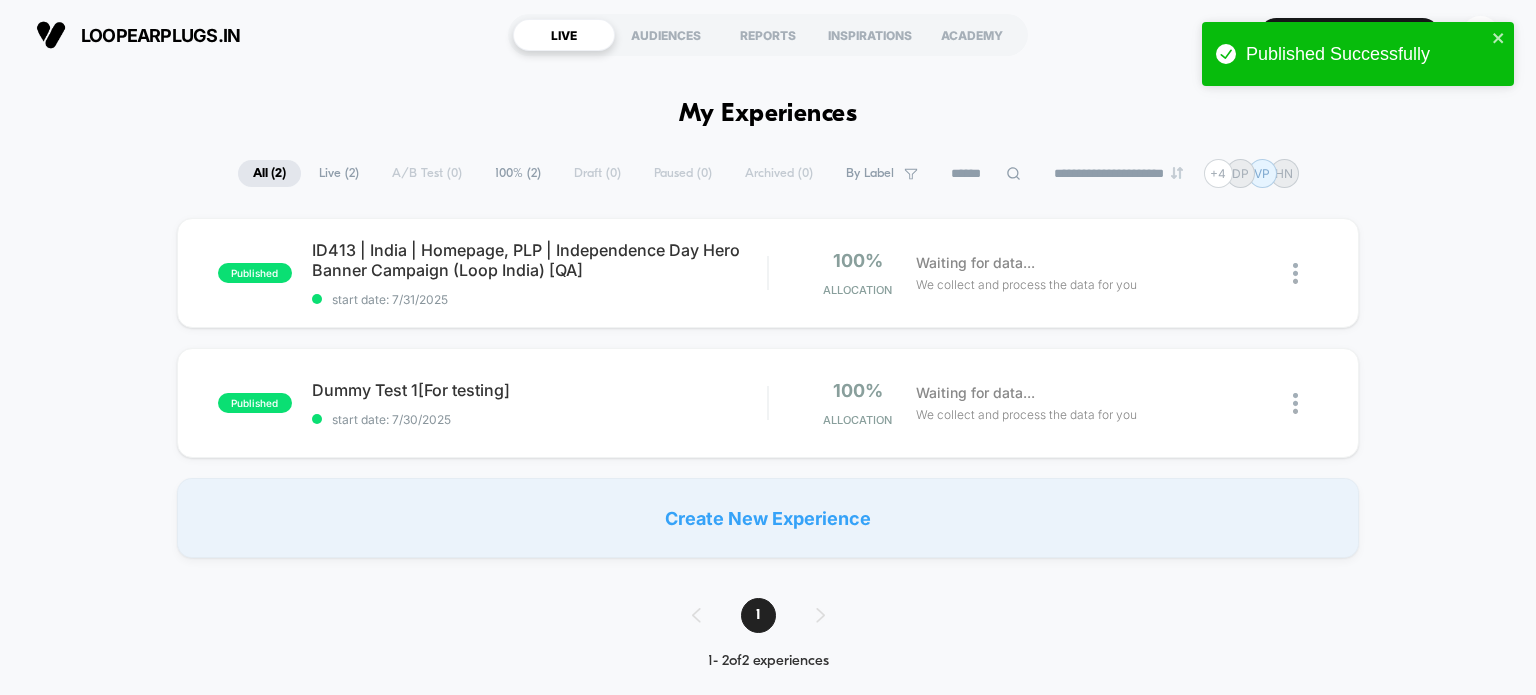 scroll, scrollTop: 0, scrollLeft: 0, axis: both 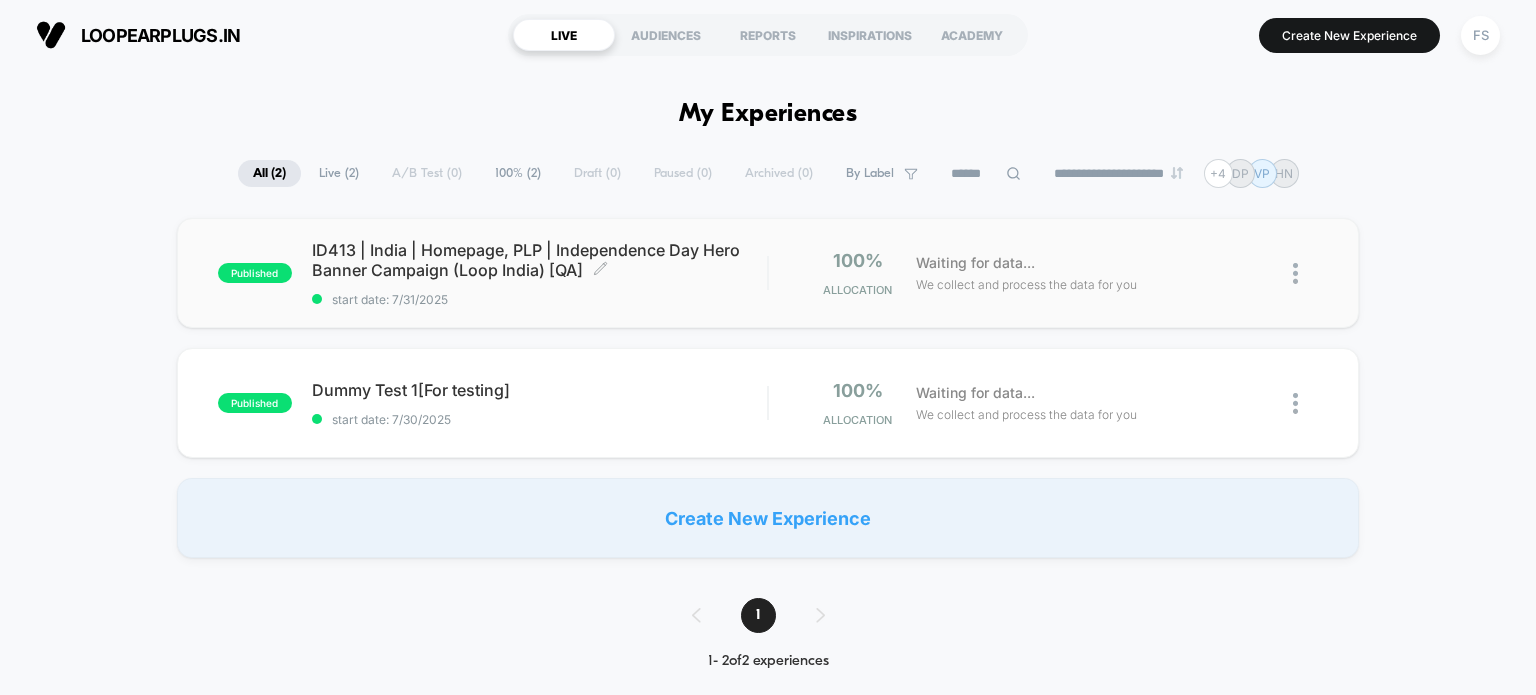 click on "ID413 | [COUNTRY] | Homepage, PLP |  Independence Day Hero Banner Campaign (Loop [COUNTRY]) [QA] Click to edit experience details" at bounding box center (540, 260) 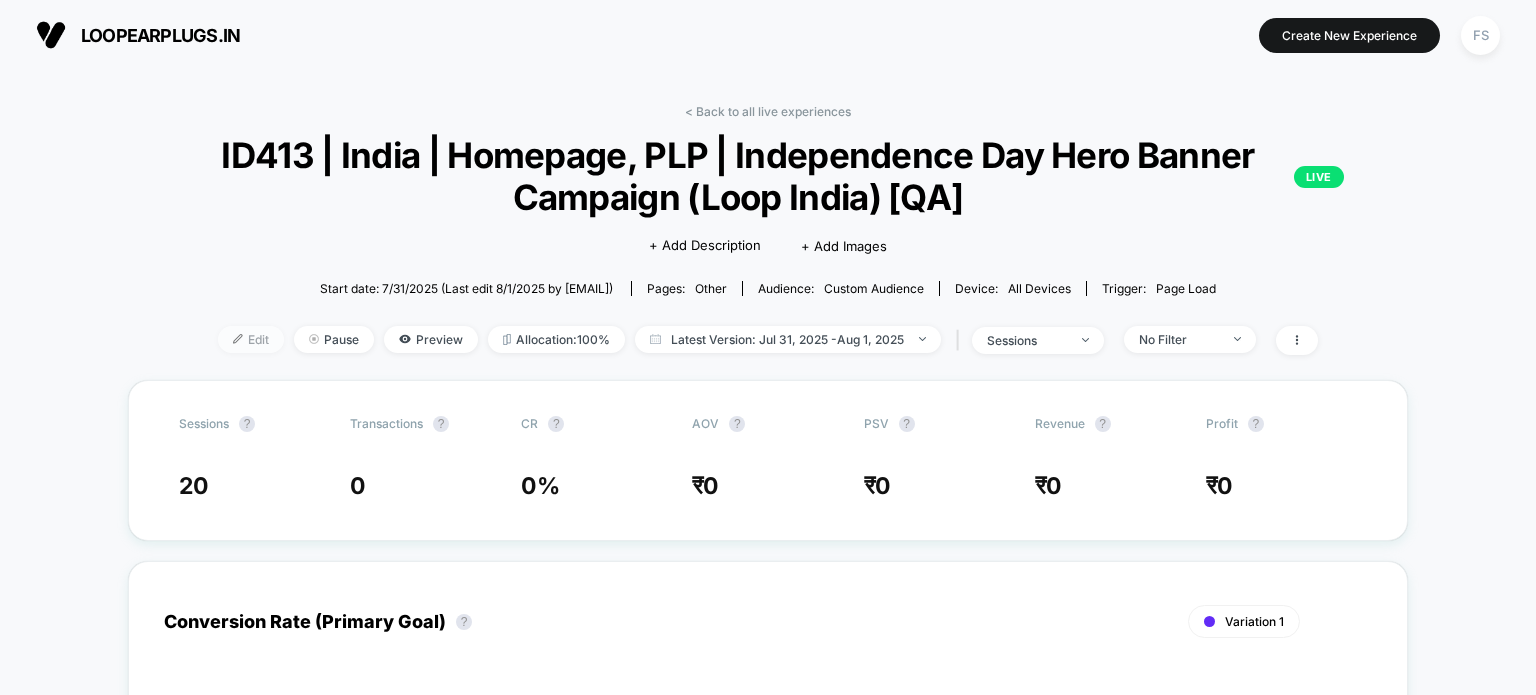 click on "Edit" at bounding box center [251, 339] 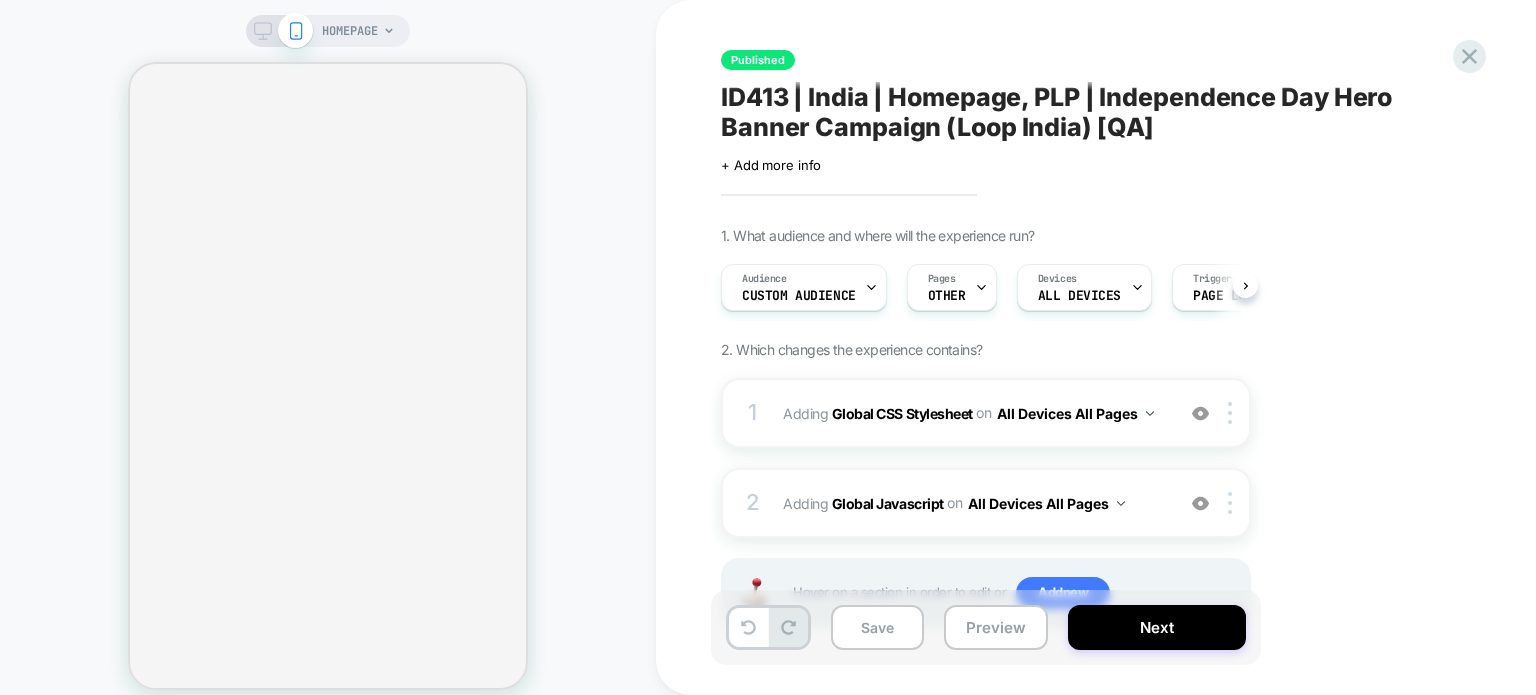 scroll, scrollTop: 0, scrollLeft: 0, axis: both 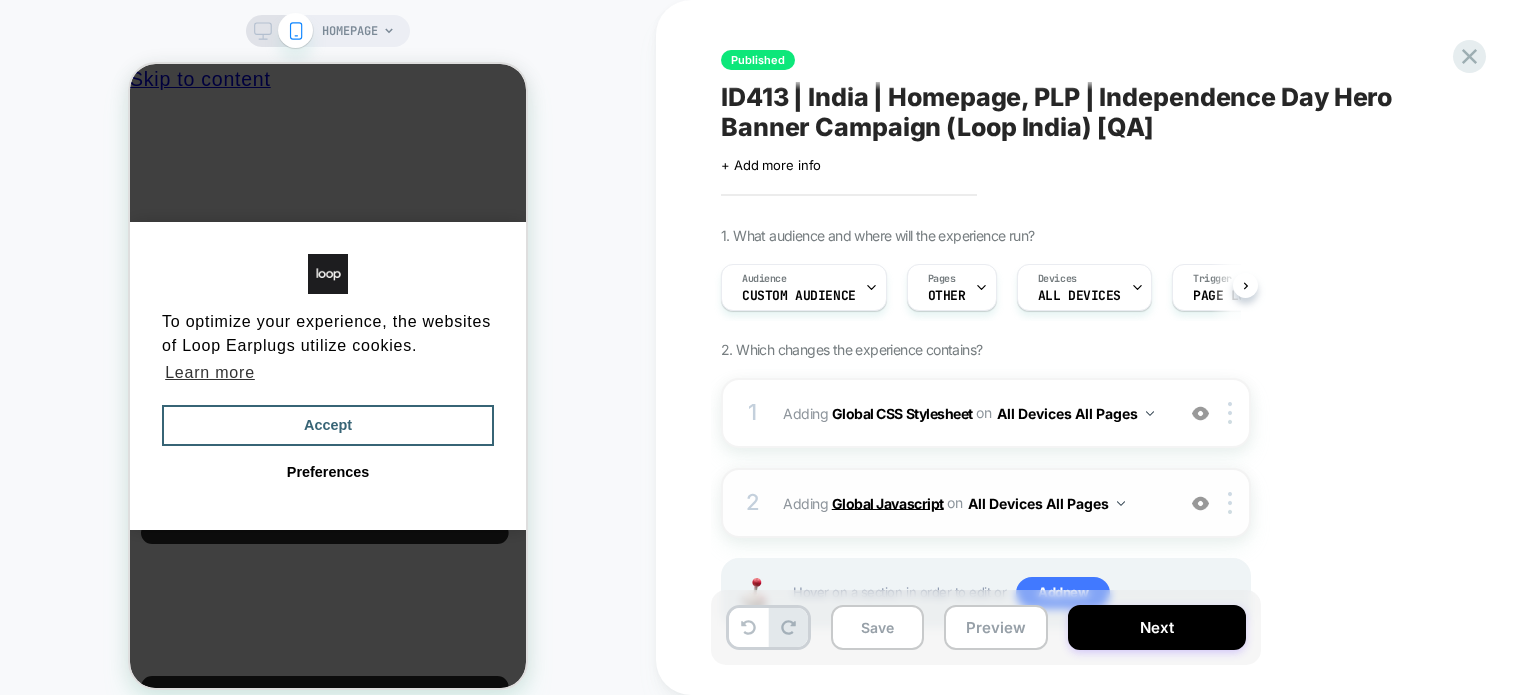 click on "Global Javascript" at bounding box center (888, 502) 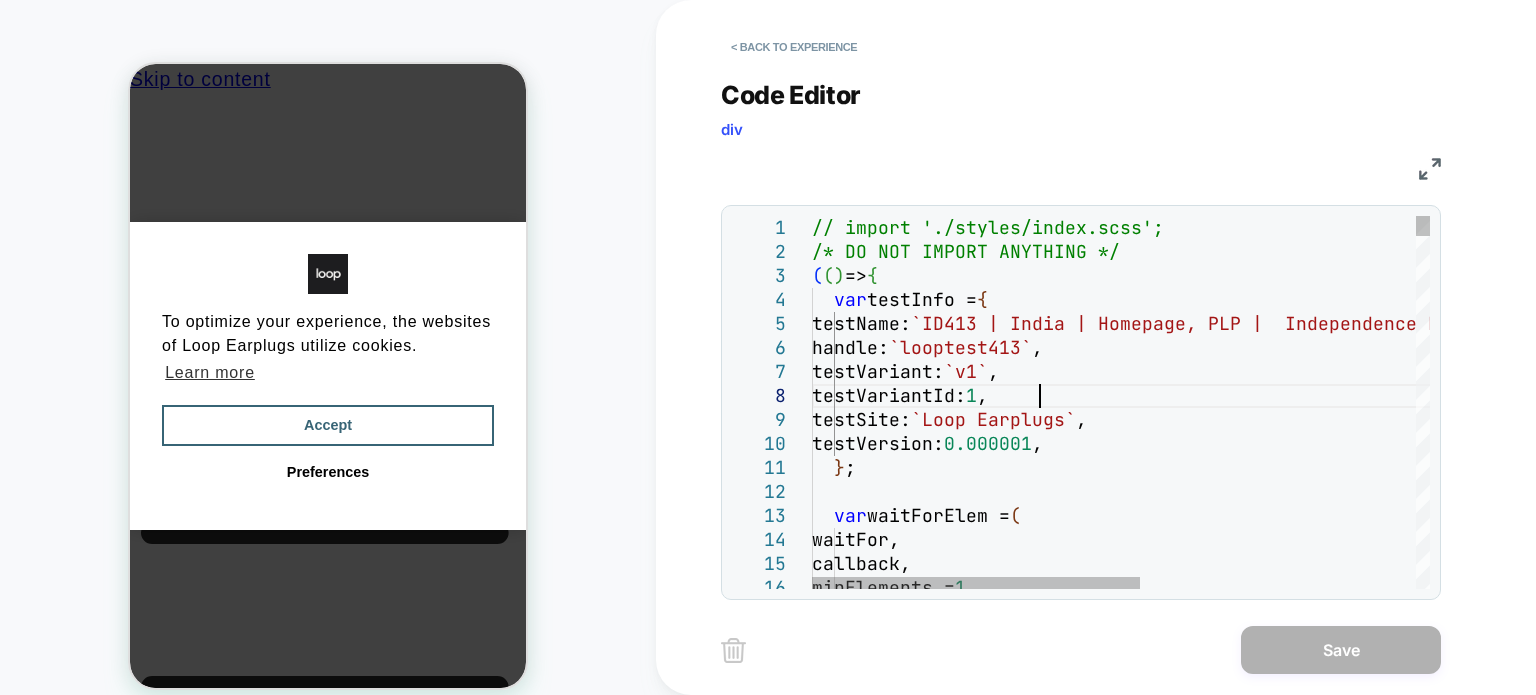 scroll, scrollTop: 0, scrollLeft: 0, axis: both 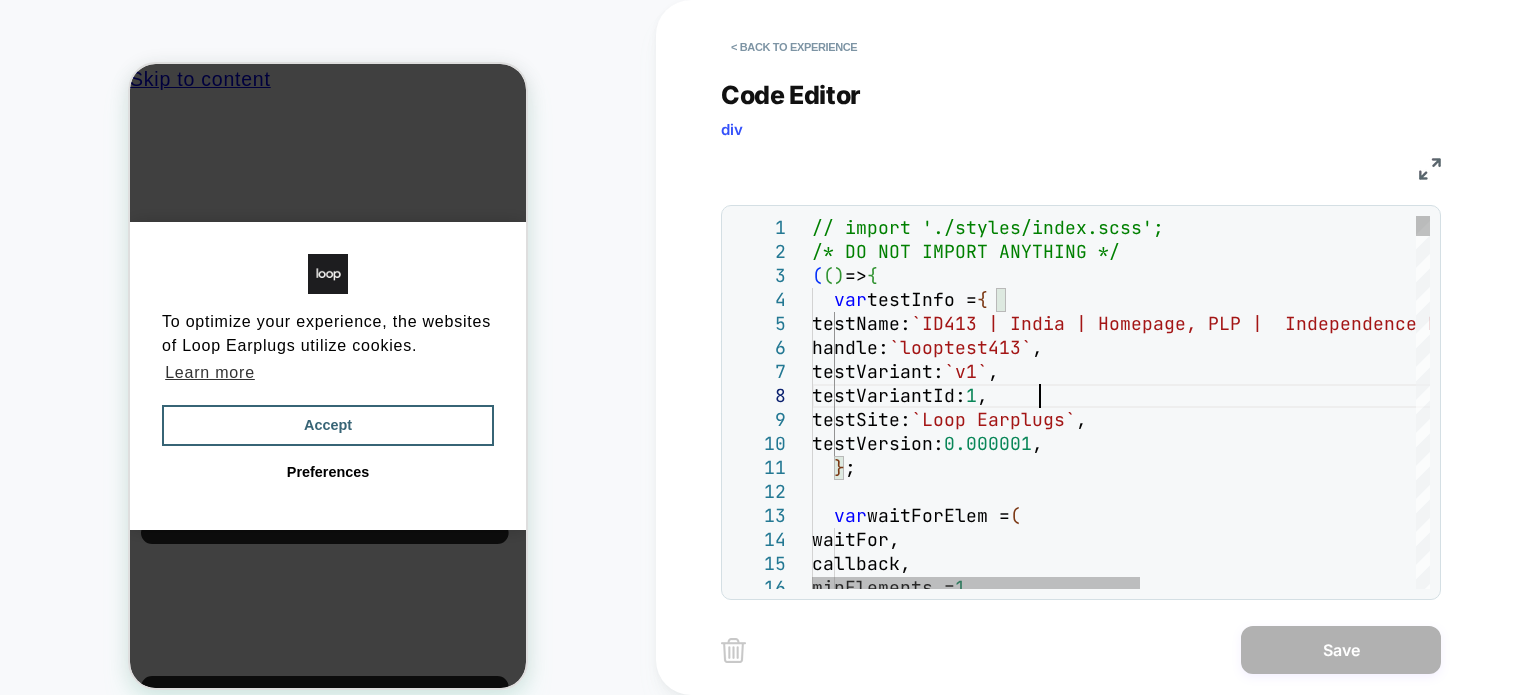click on "// import './styles/index.scss'; /* DO NOT IMPORT ANYTHING */ ( ( )  =>  {    var  testInfo =  {     testName:  `ID413 | India | Homepage, PLP |  Independence Day  Hero Banner Campaign (Loop India)` ,     handle:  `looptest413` ,     testVariant:  `v1` ,     testVariantId:  1 ,     testSite:  `Loop Earplugs` ,     testVersion:  0.000001 ,    } ;    var  waitForElem =  (     waitFor,     callback,     minElements =  1 ," at bounding box center (1380, 4002) 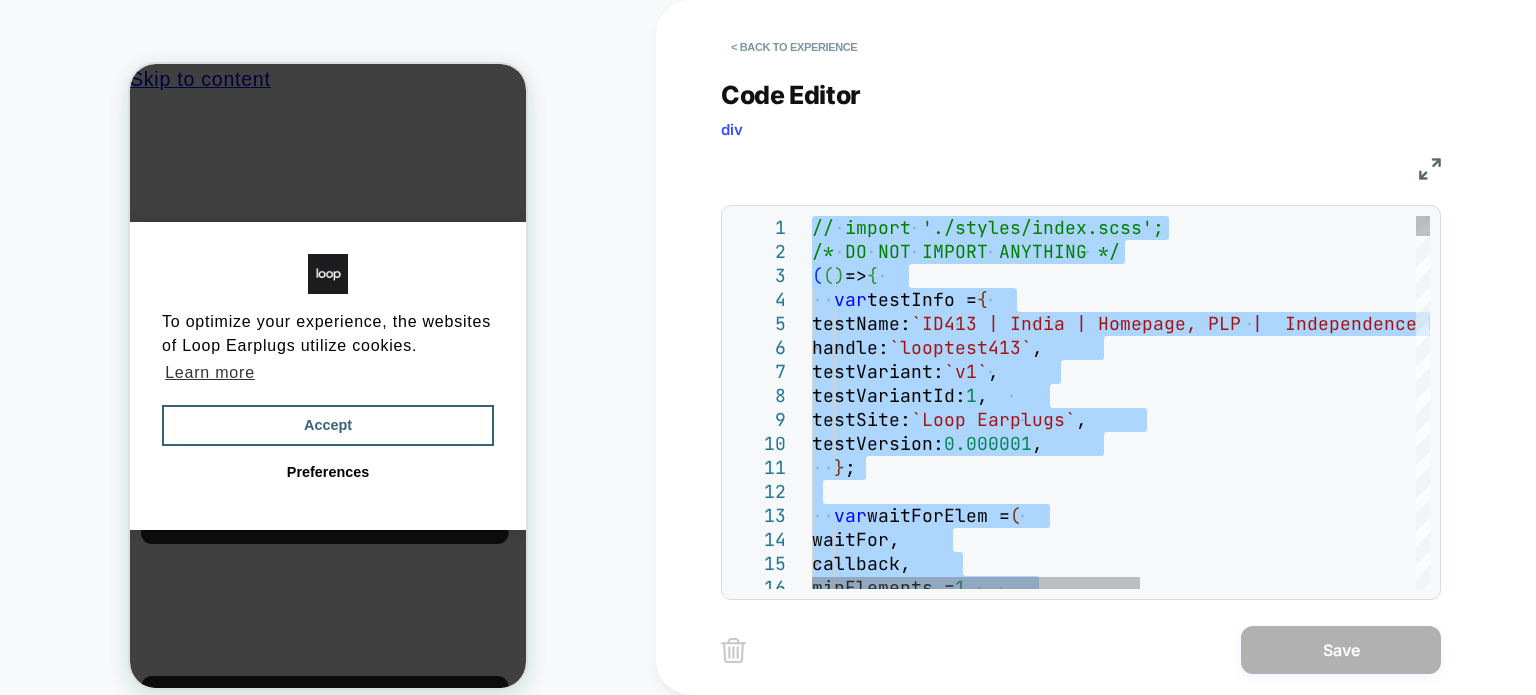 type on "**********" 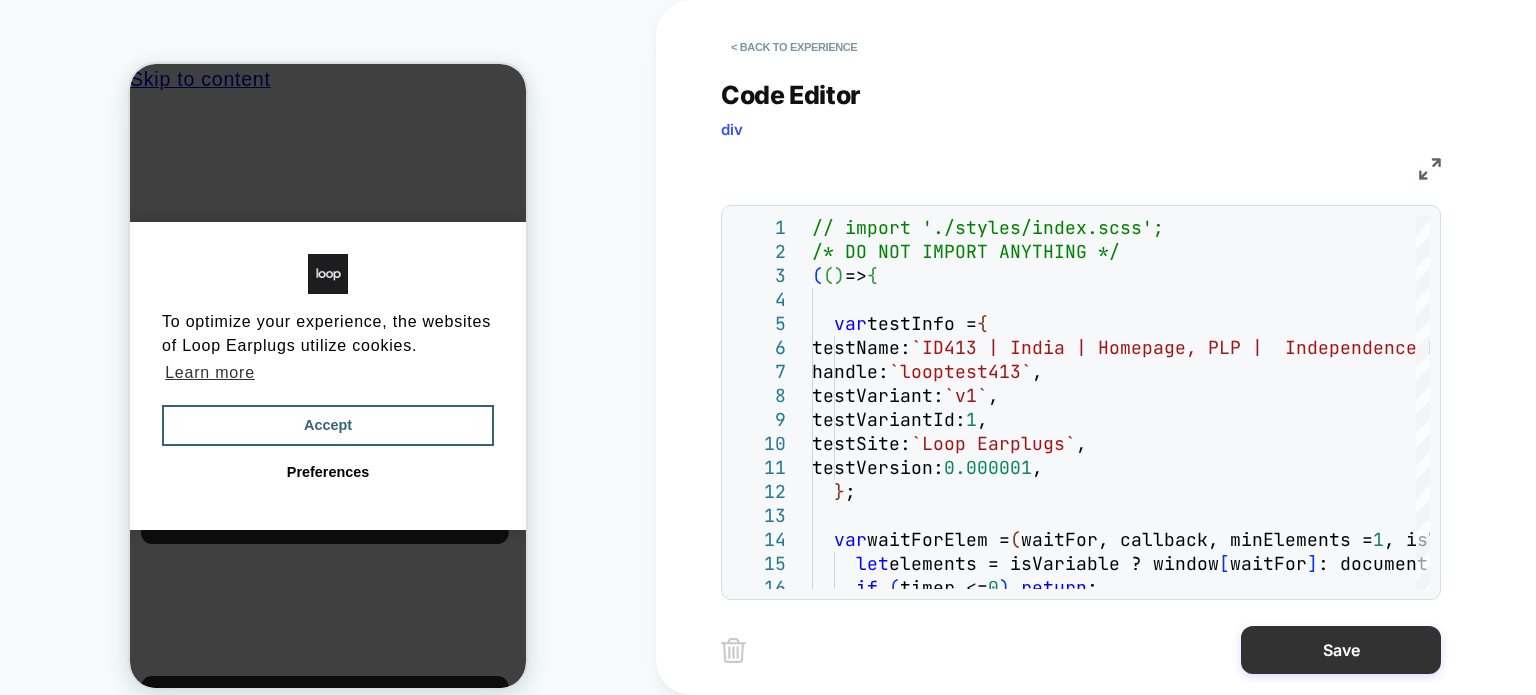 click on "Save" at bounding box center [1341, 650] 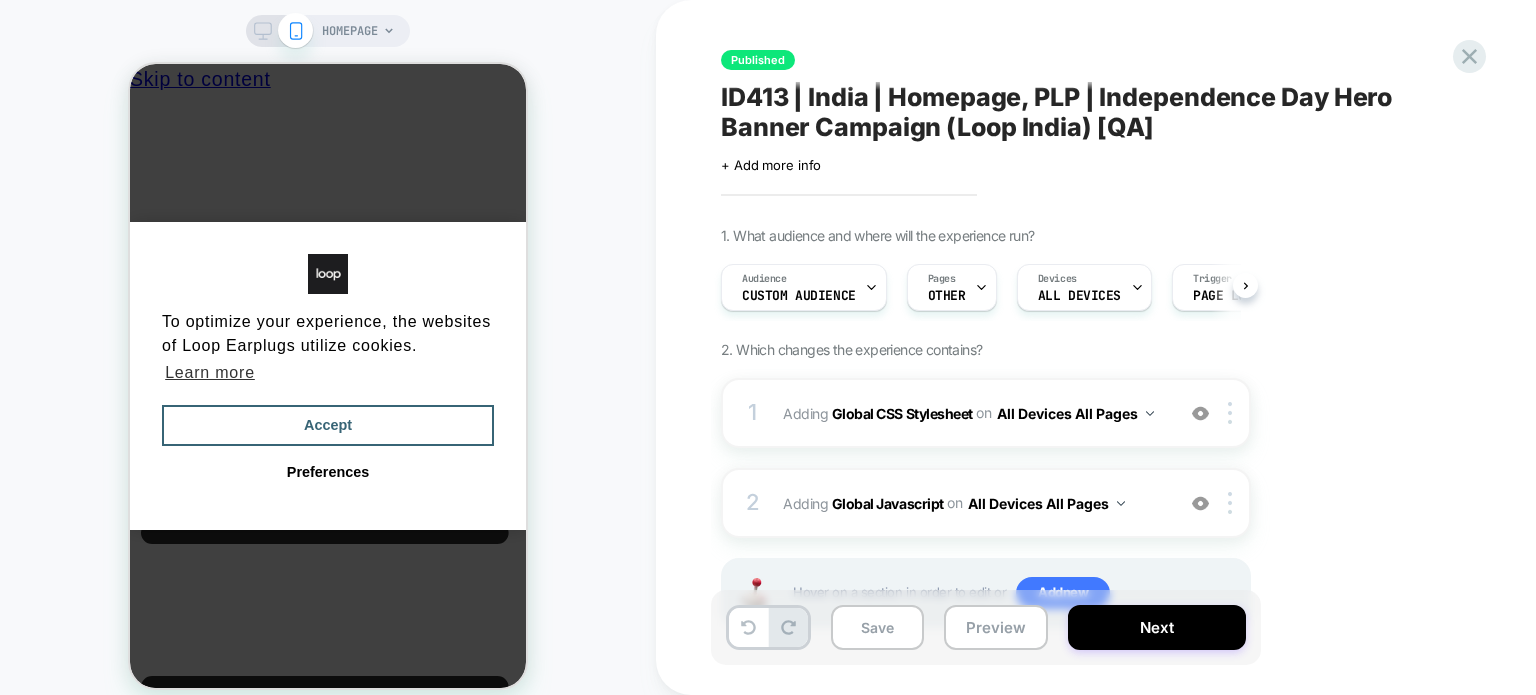scroll, scrollTop: 0, scrollLeft: 0, axis: both 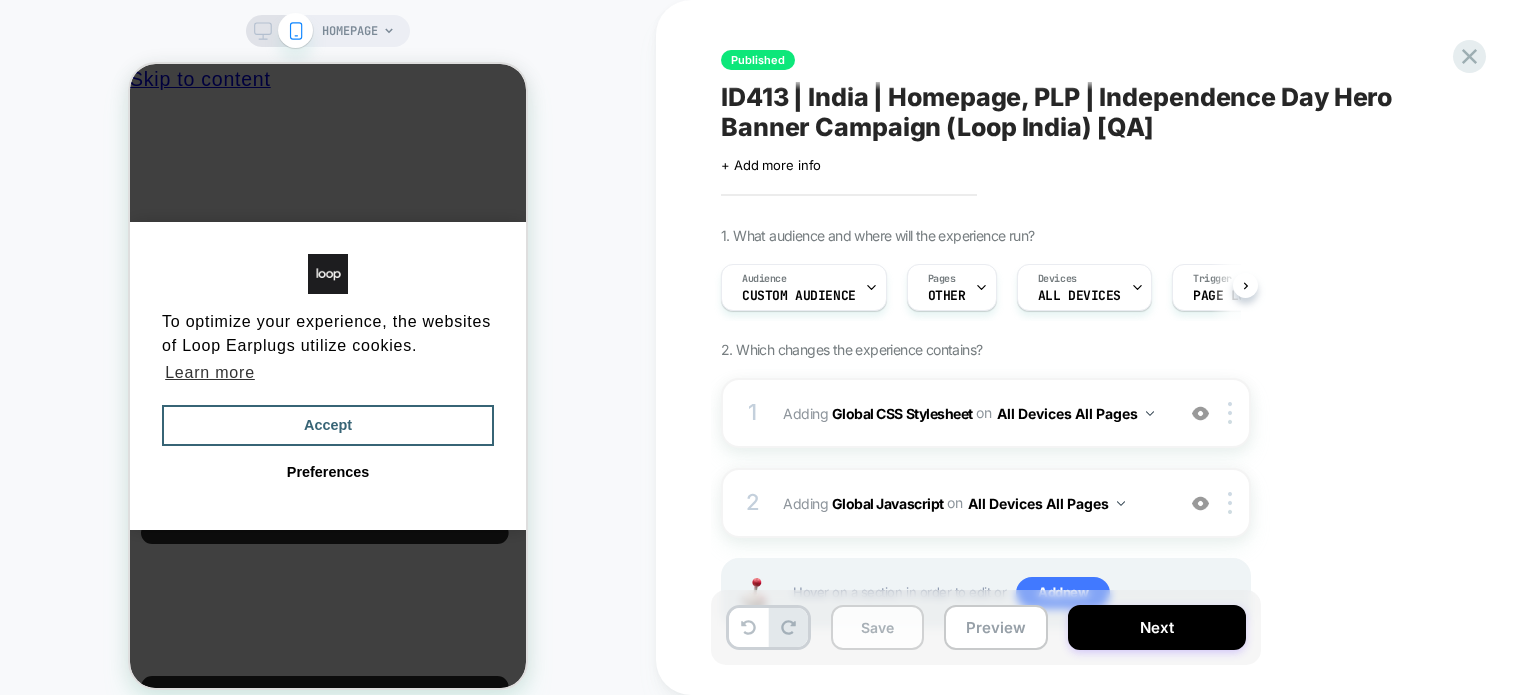 click on "Save" at bounding box center [877, 627] 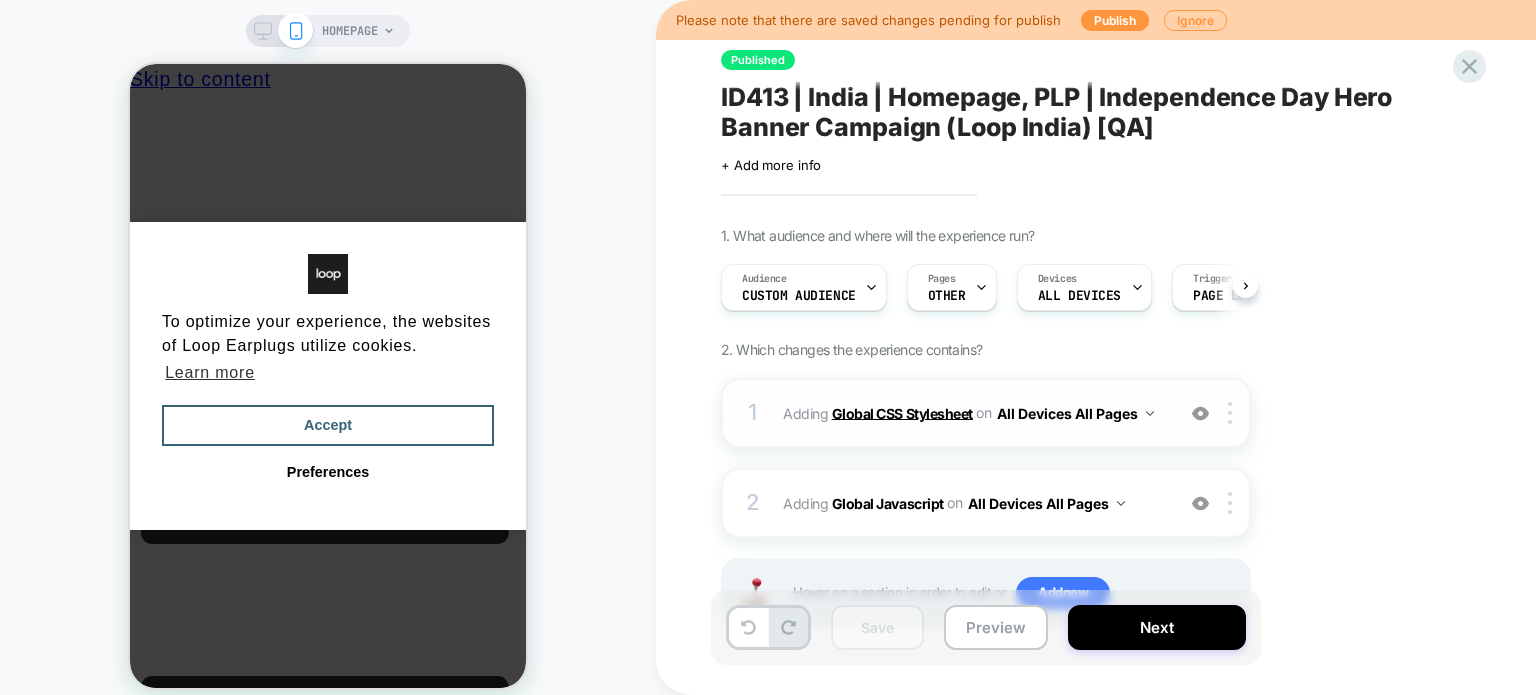 click on "Global CSS Stylesheet" at bounding box center (902, 412) 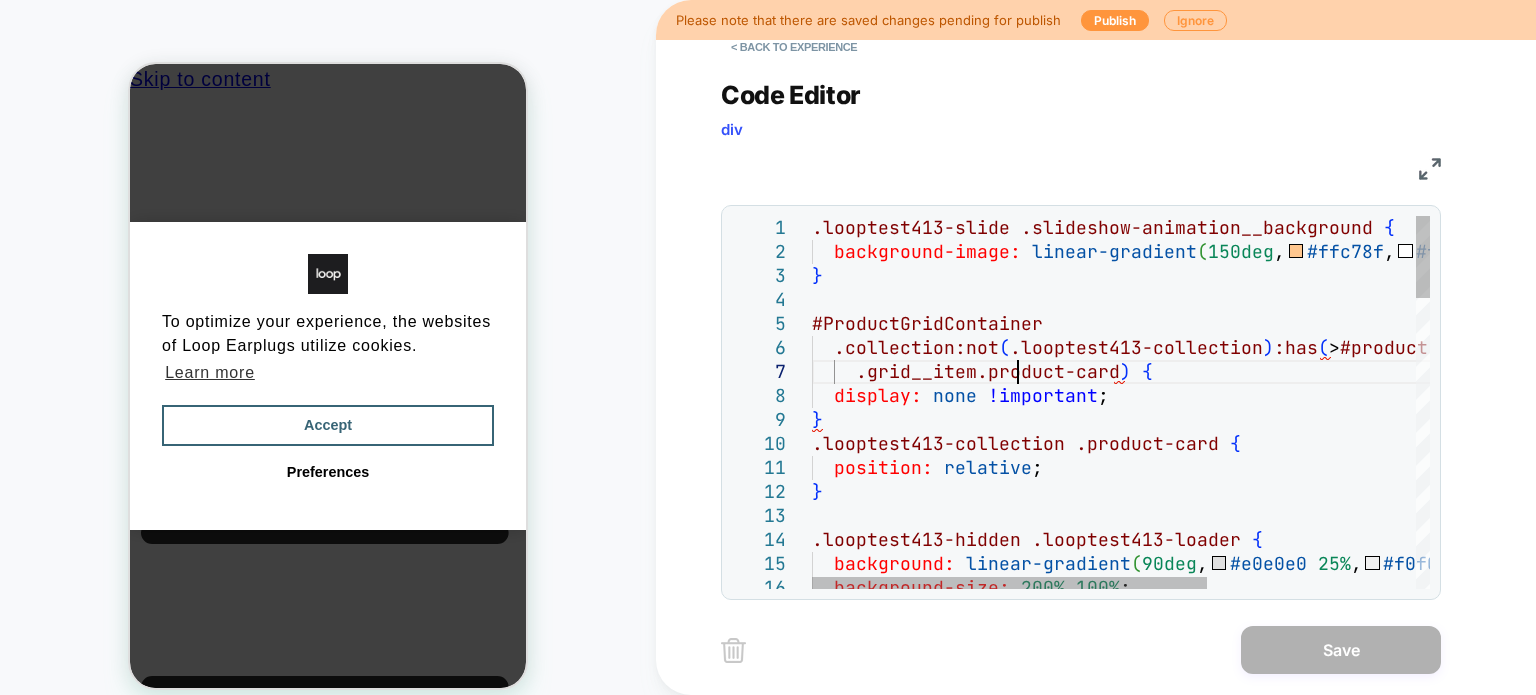 scroll, scrollTop: 0, scrollLeft: 0, axis: both 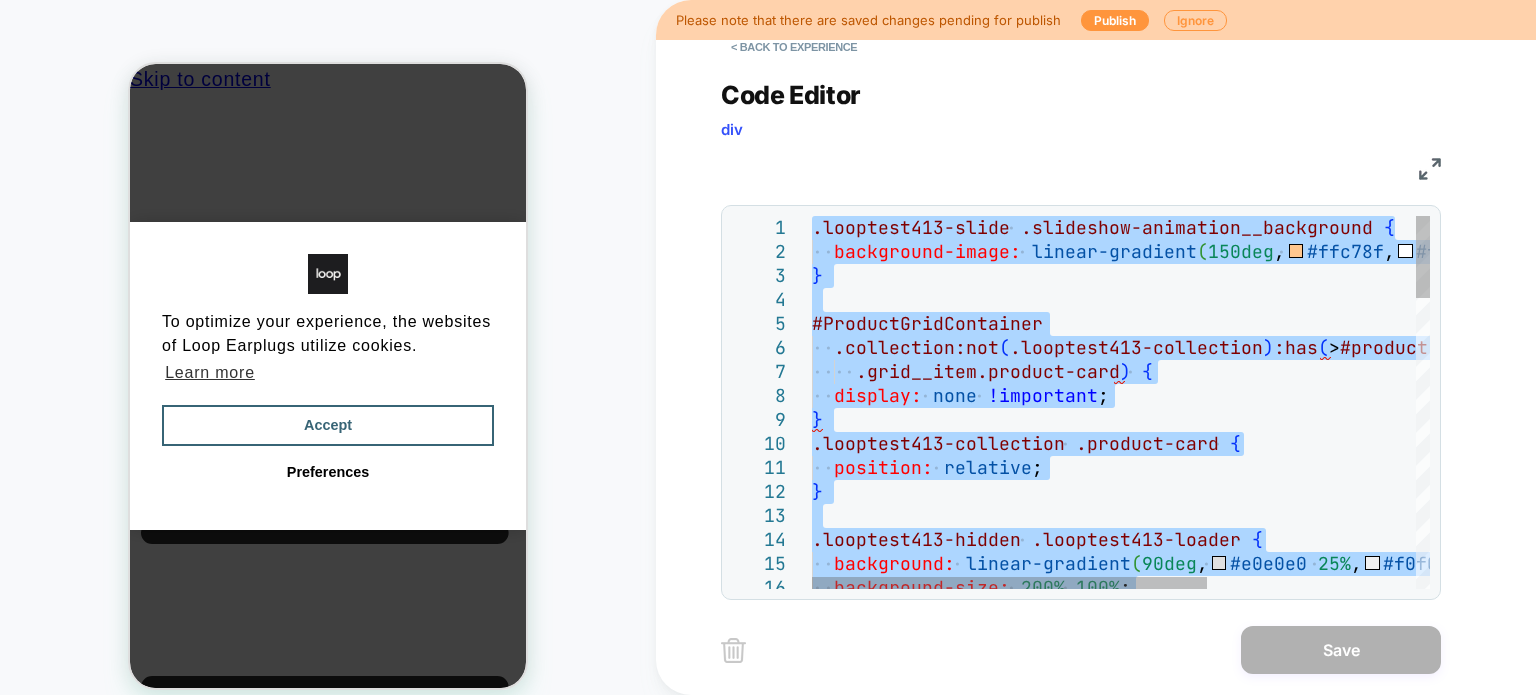 type on "**********" 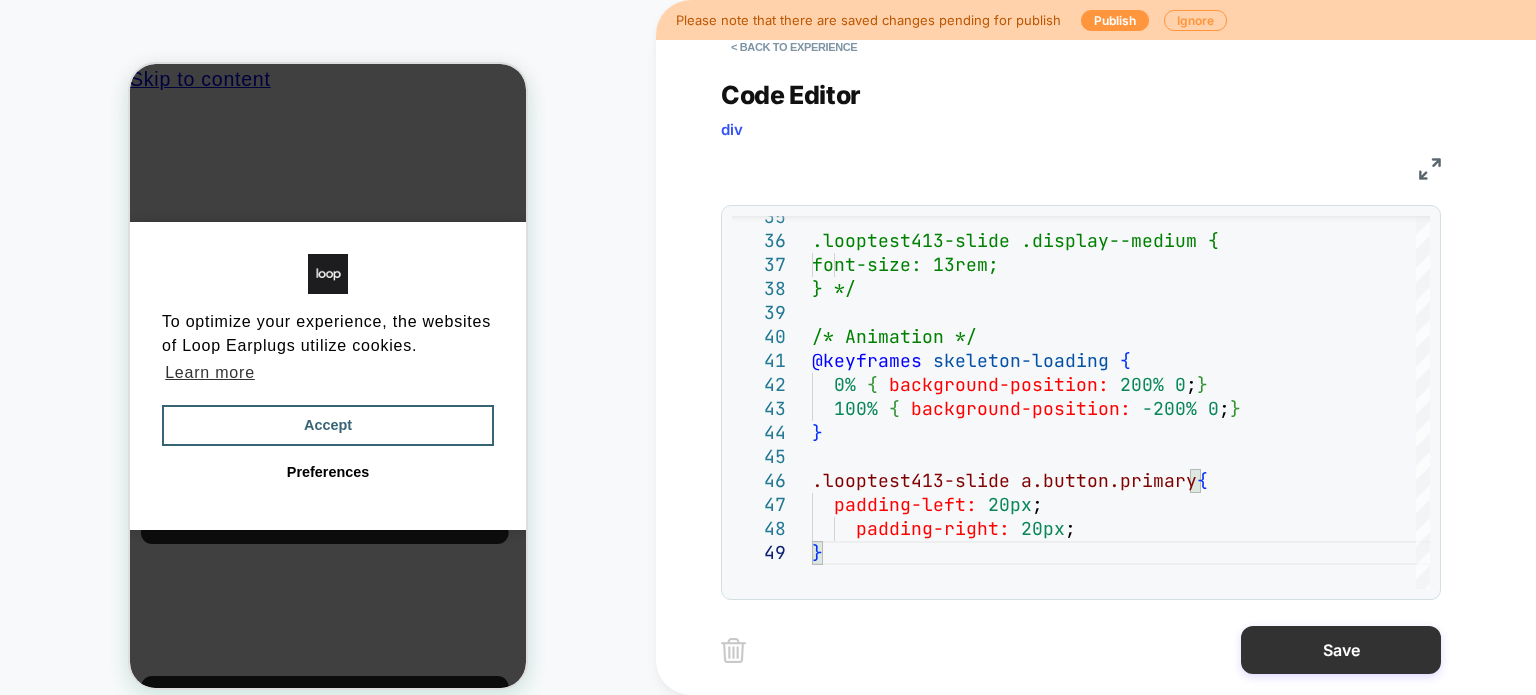 click on "Save" at bounding box center [1341, 650] 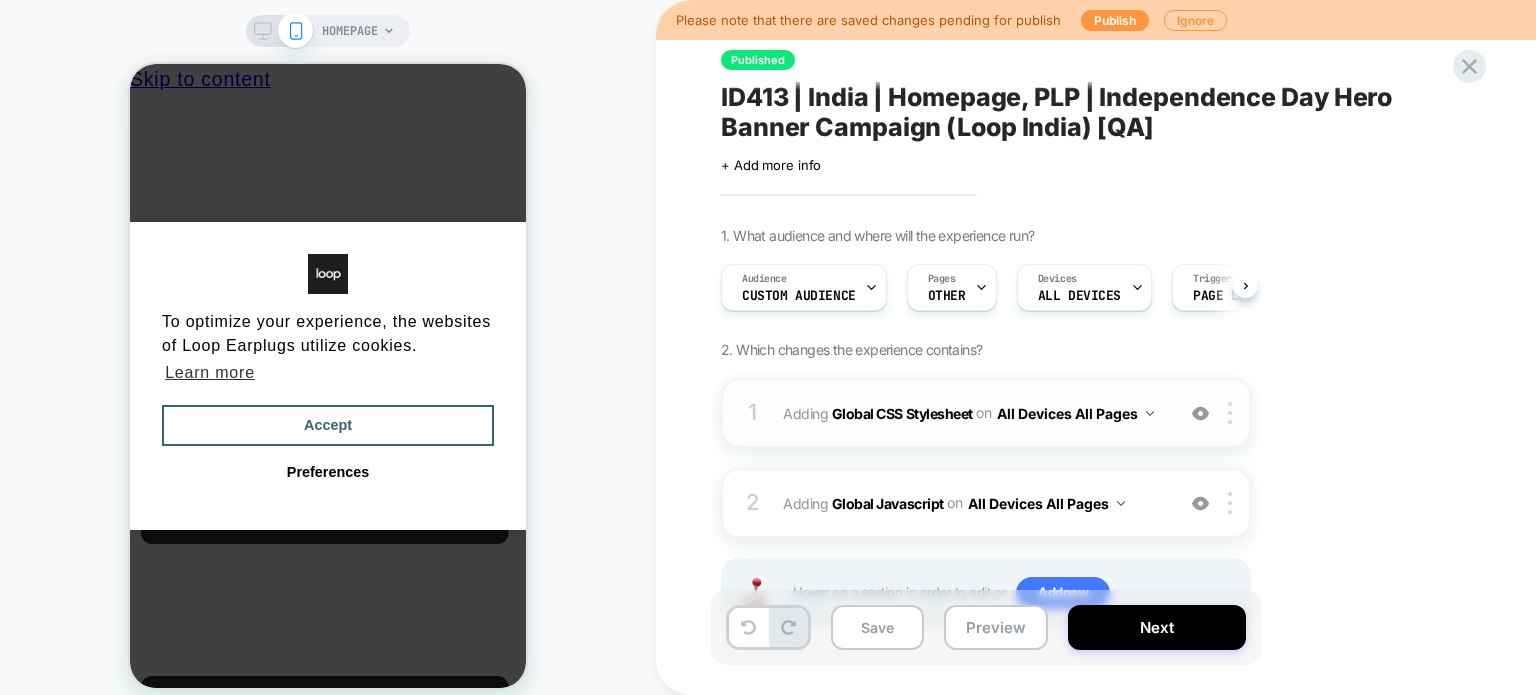 scroll, scrollTop: 0, scrollLeft: 0, axis: both 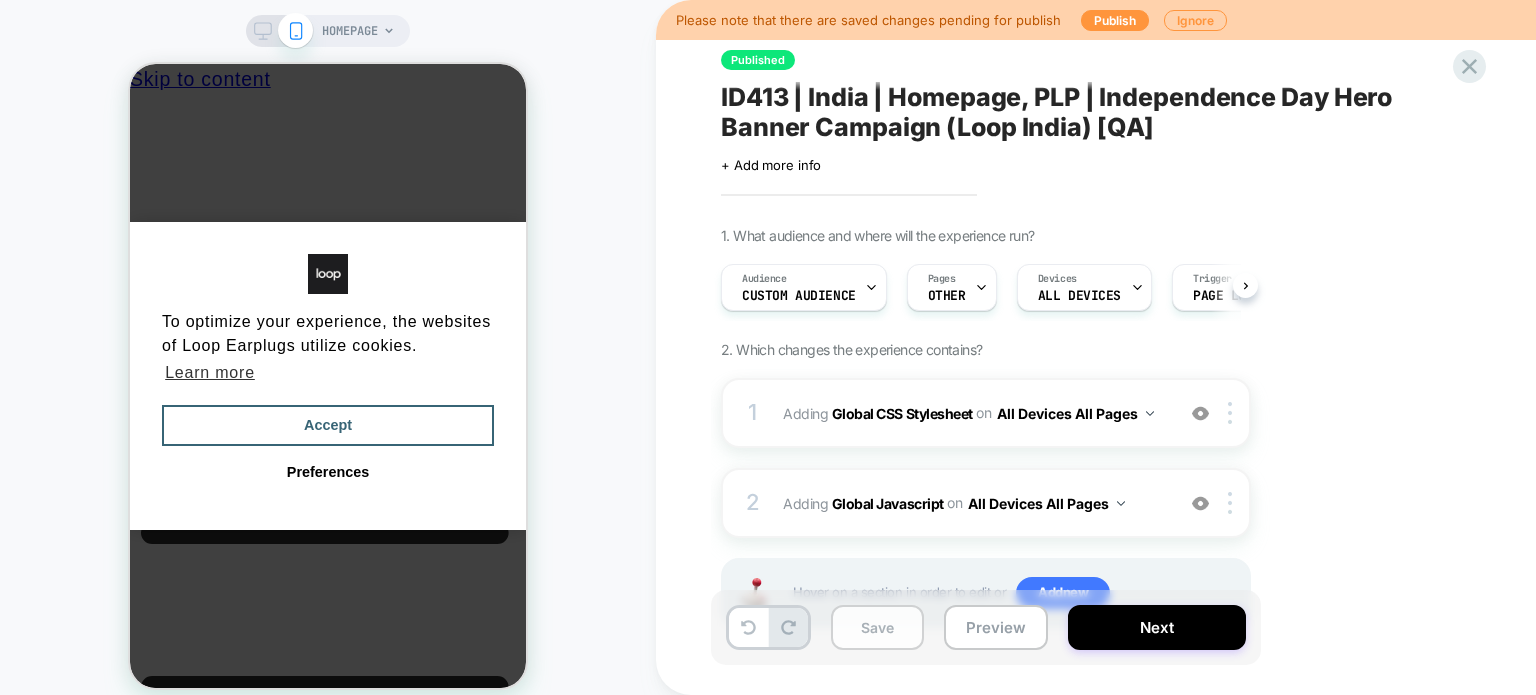 click on "Save" at bounding box center (877, 627) 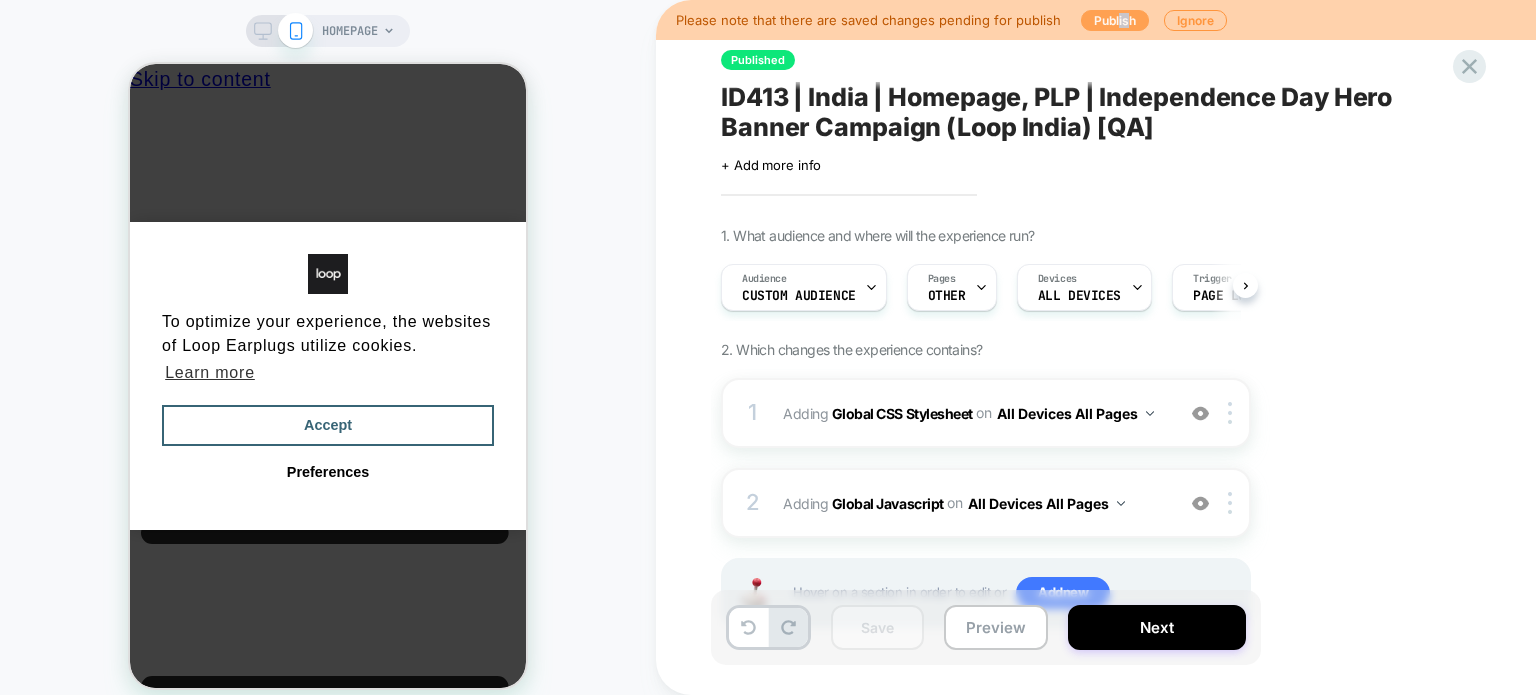 drag, startPoint x: 1118, startPoint y: 33, endPoint x: 1111, endPoint y: 22, distance: 13.038404 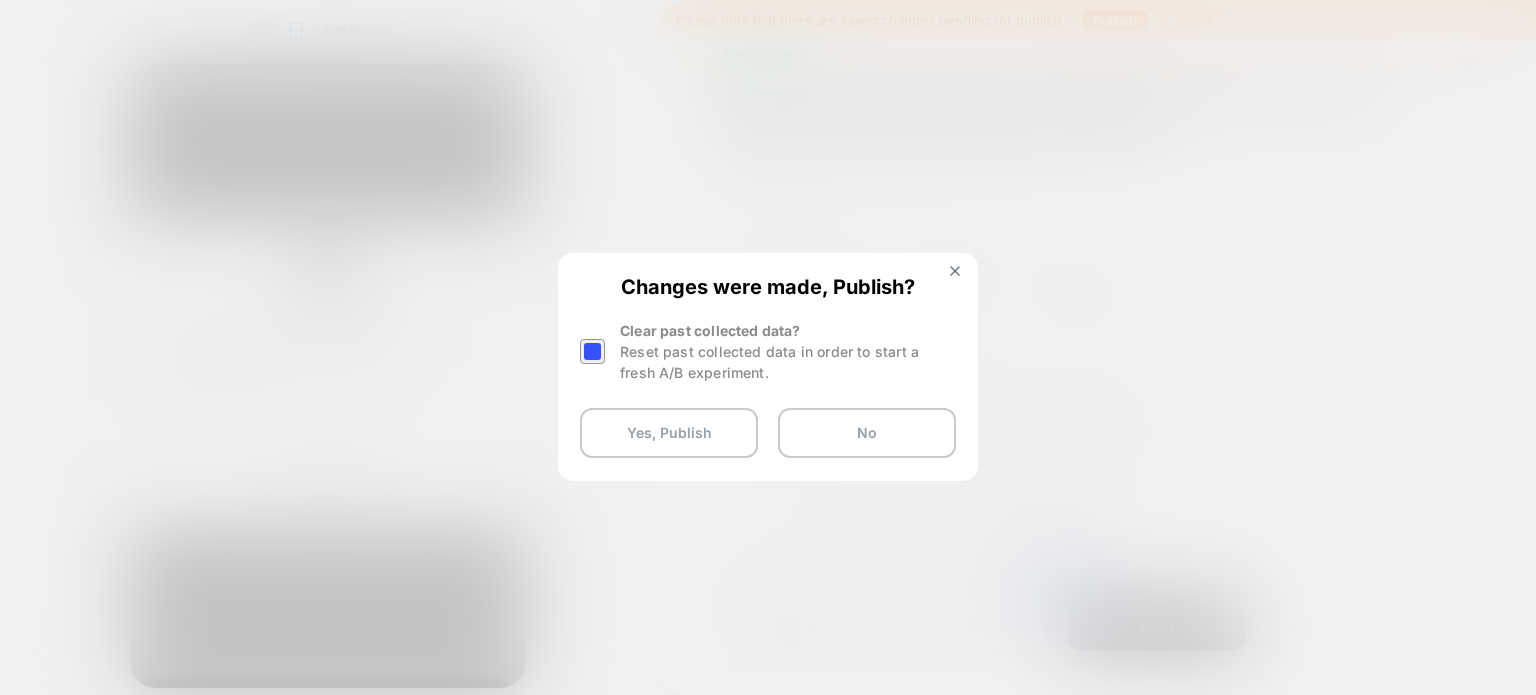 click at bounding box center [592, 351] 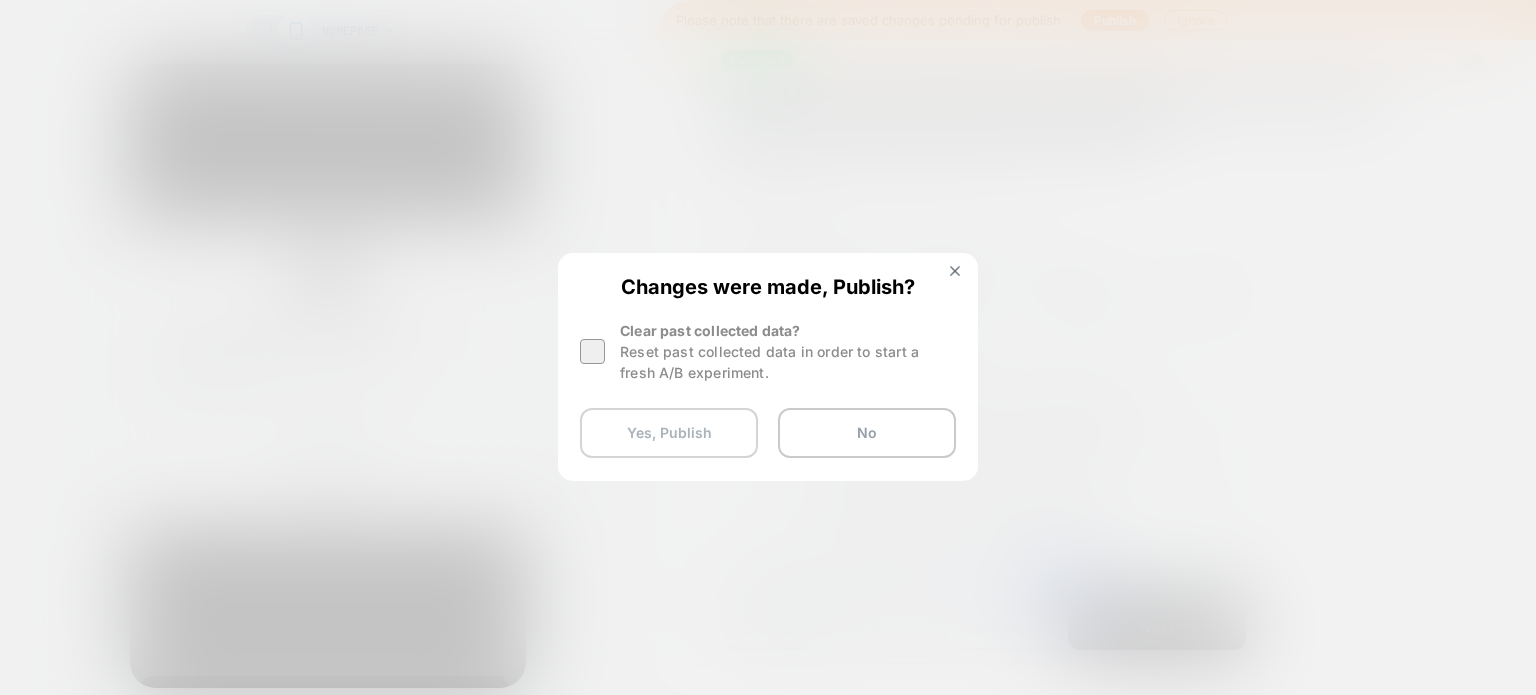 click on "Yes, Publish" at bounding box center (669, 433) 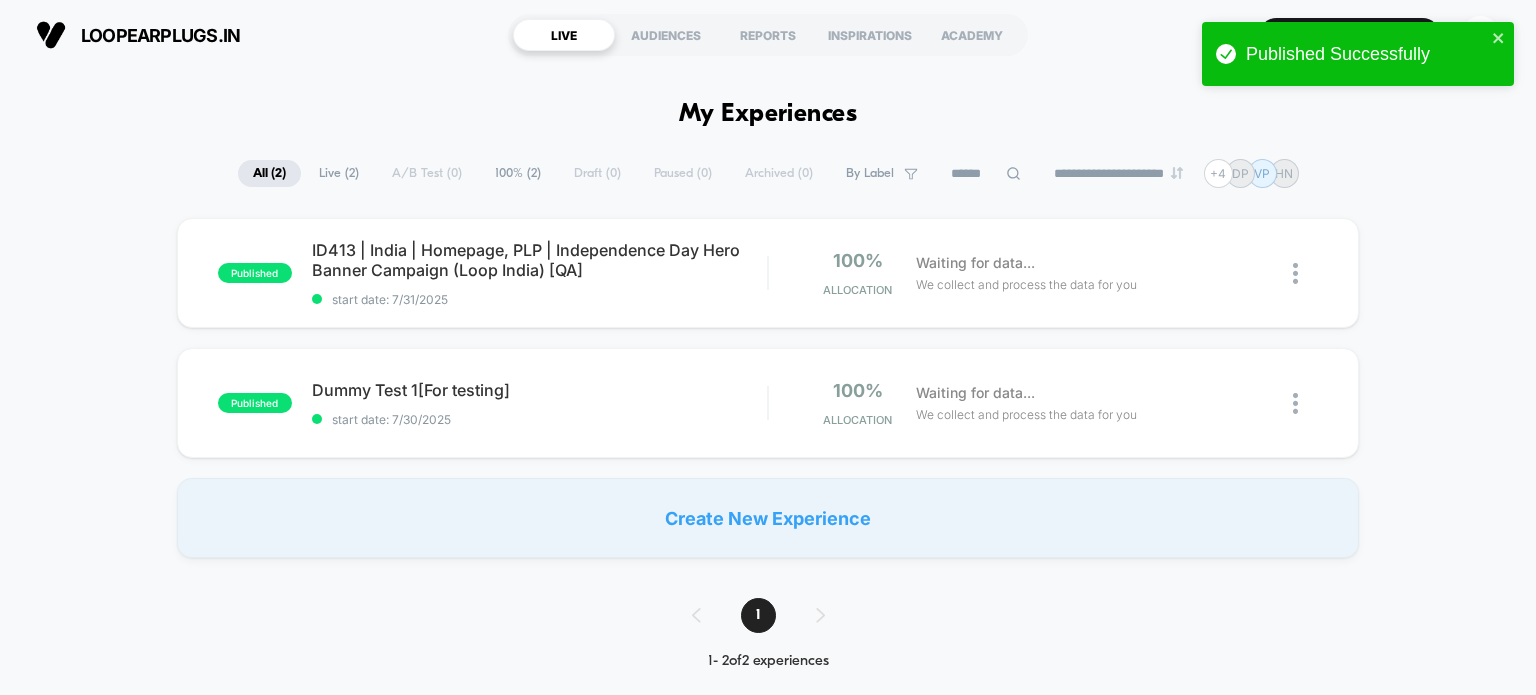 scroll, scrollTop: 0, scrollLeft: 0, axis: both 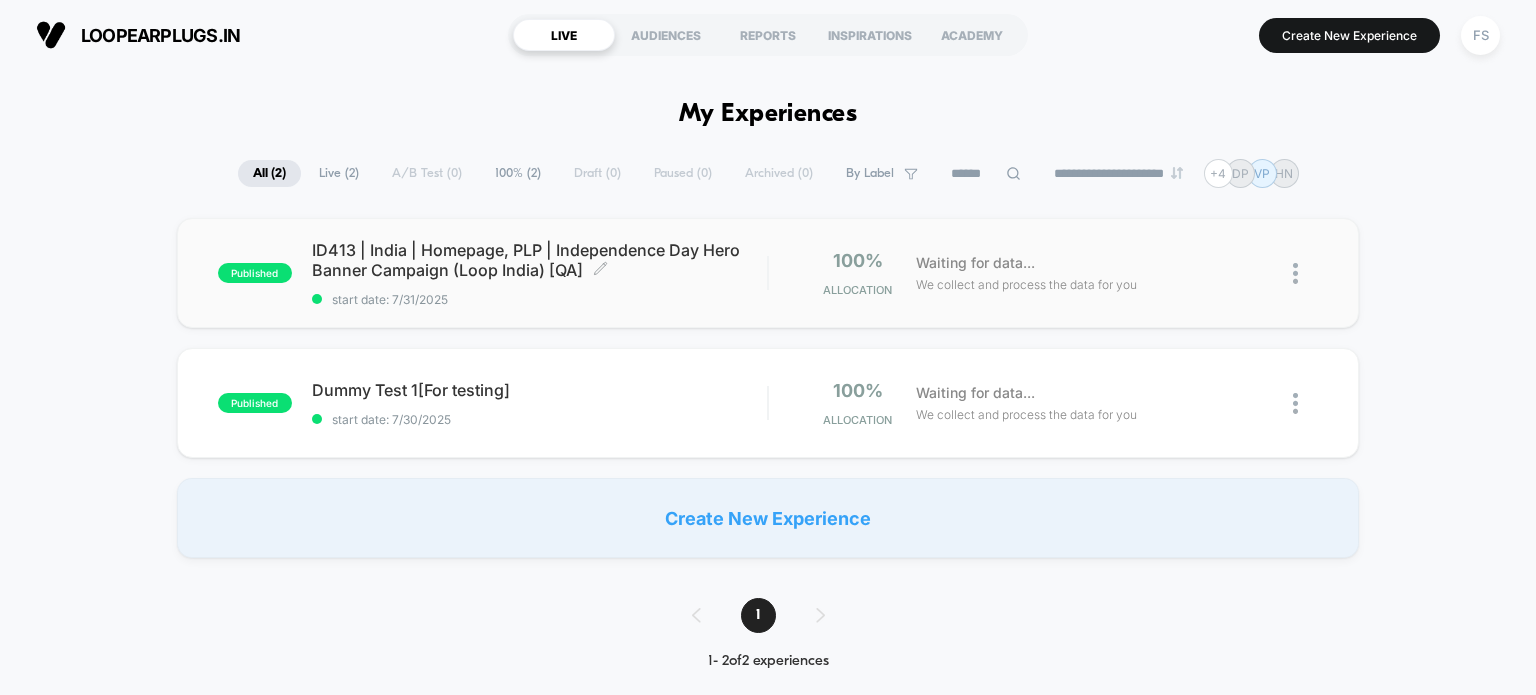 click on "ID413 | [COUNTRY] | Homepage, PLP |  Independence Day Hero Banner Campaign (Loop [COUNTRY]) [QA] Click to edit experience details" at bounding box center [540, 260] 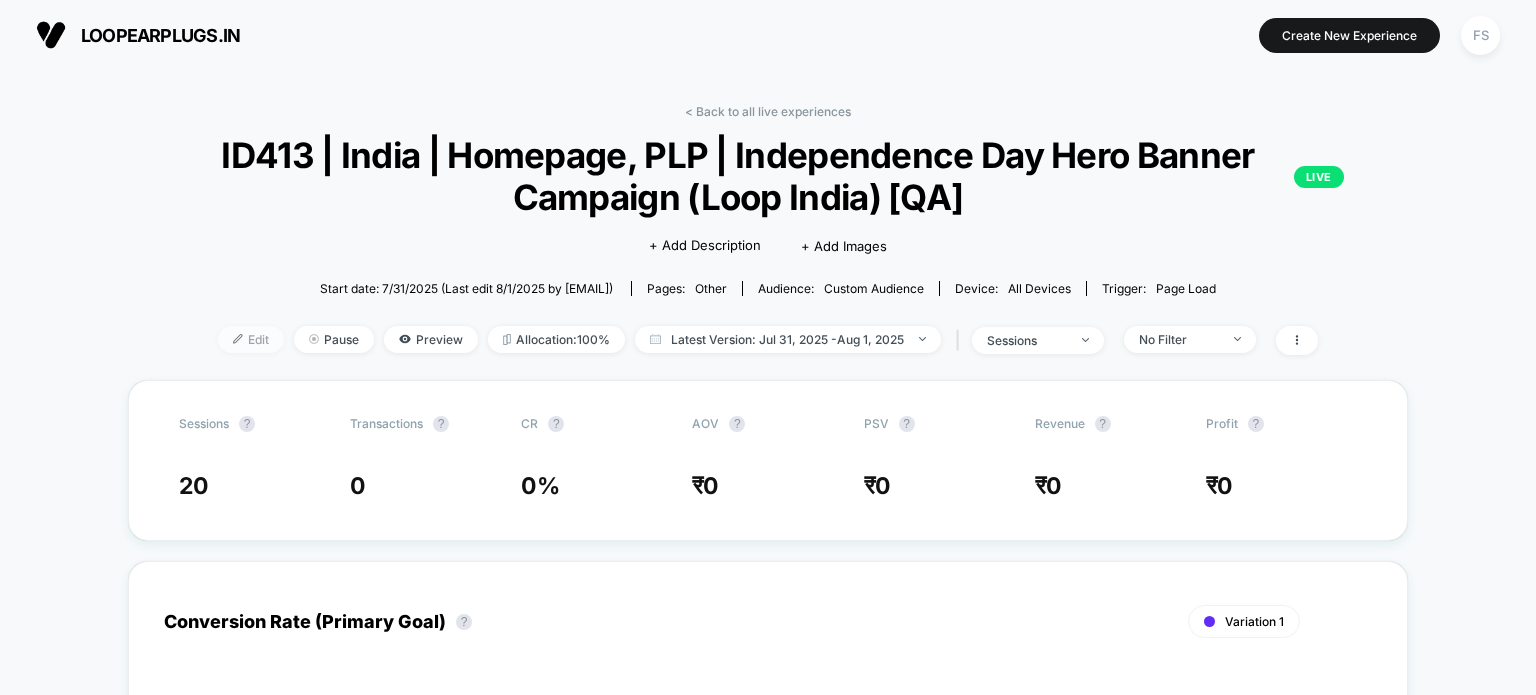click on "Edit" at bounding box center (251, 339) 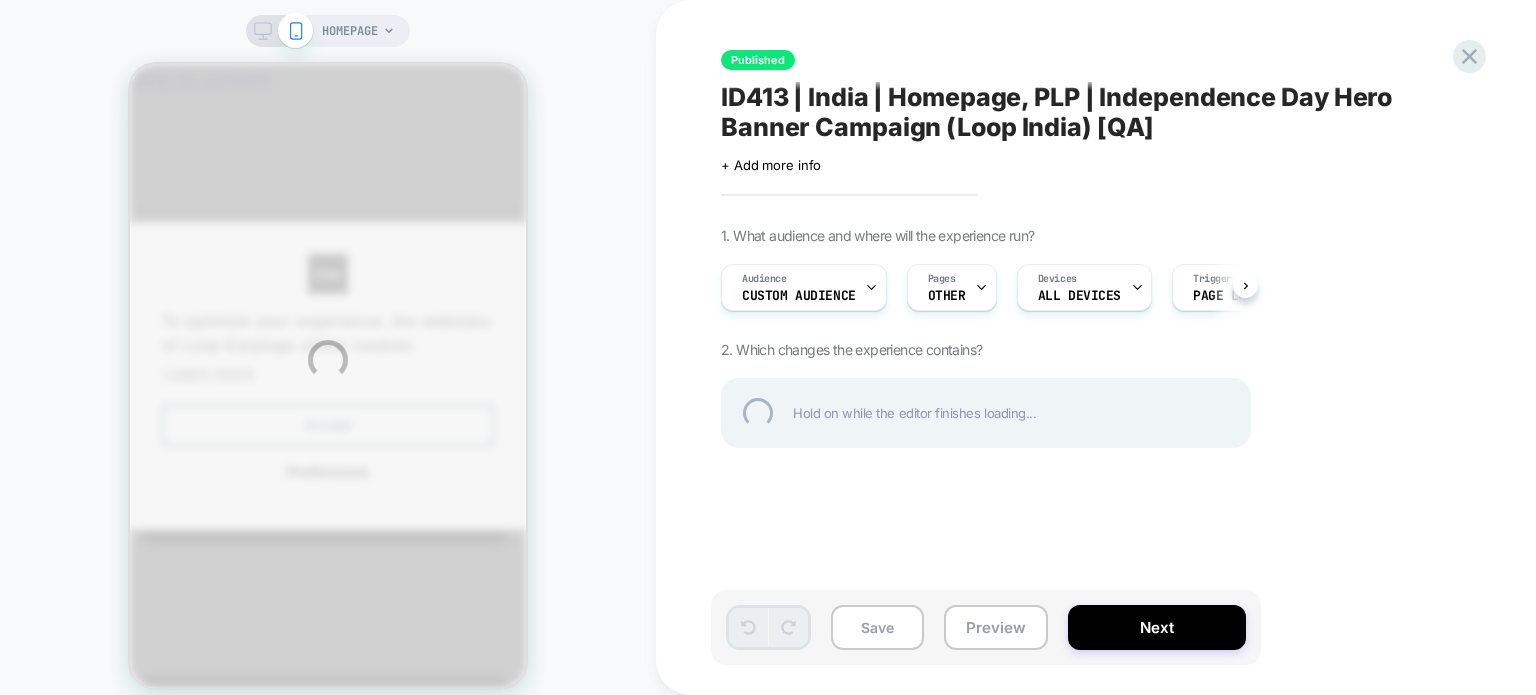 scroll, scrollTop: 0, scrollLeft: 0, axis: both 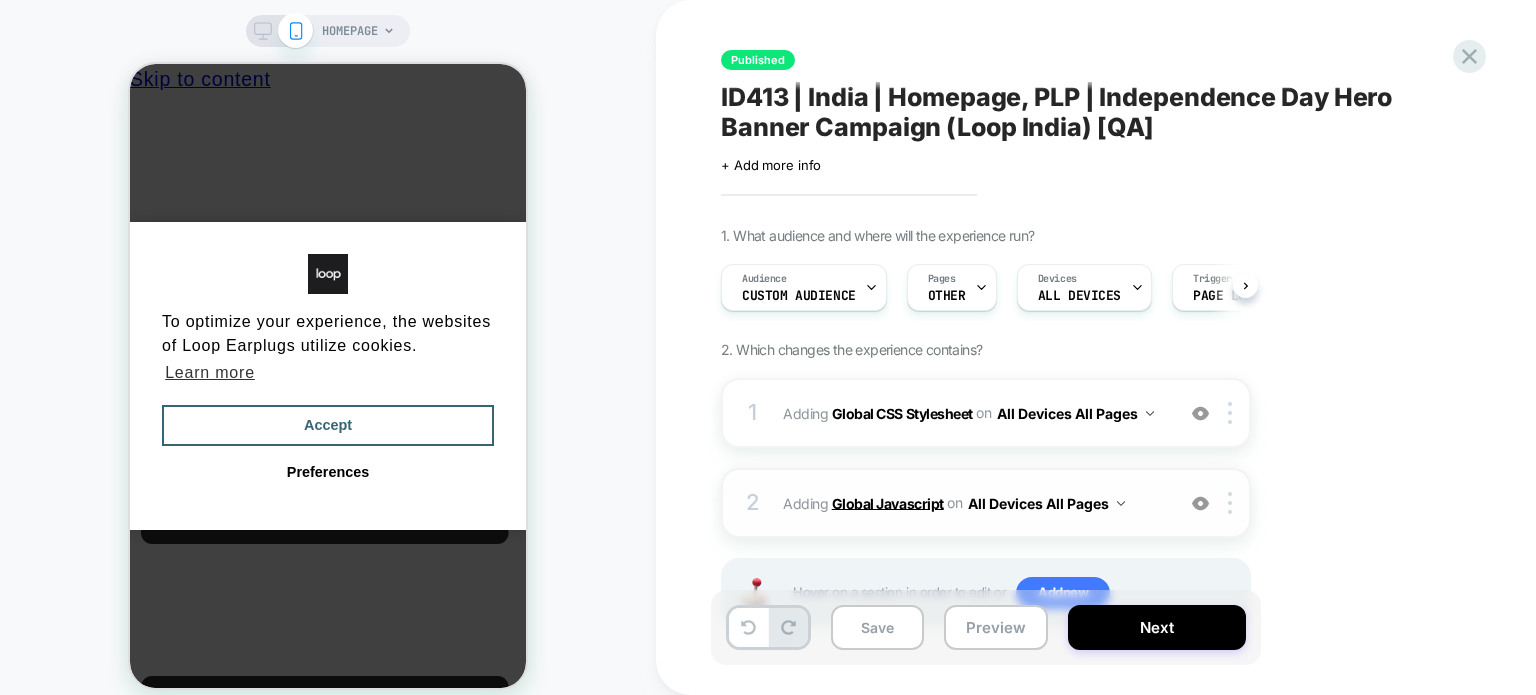 click on "Global Javascript" at bounding box center [888, 502] 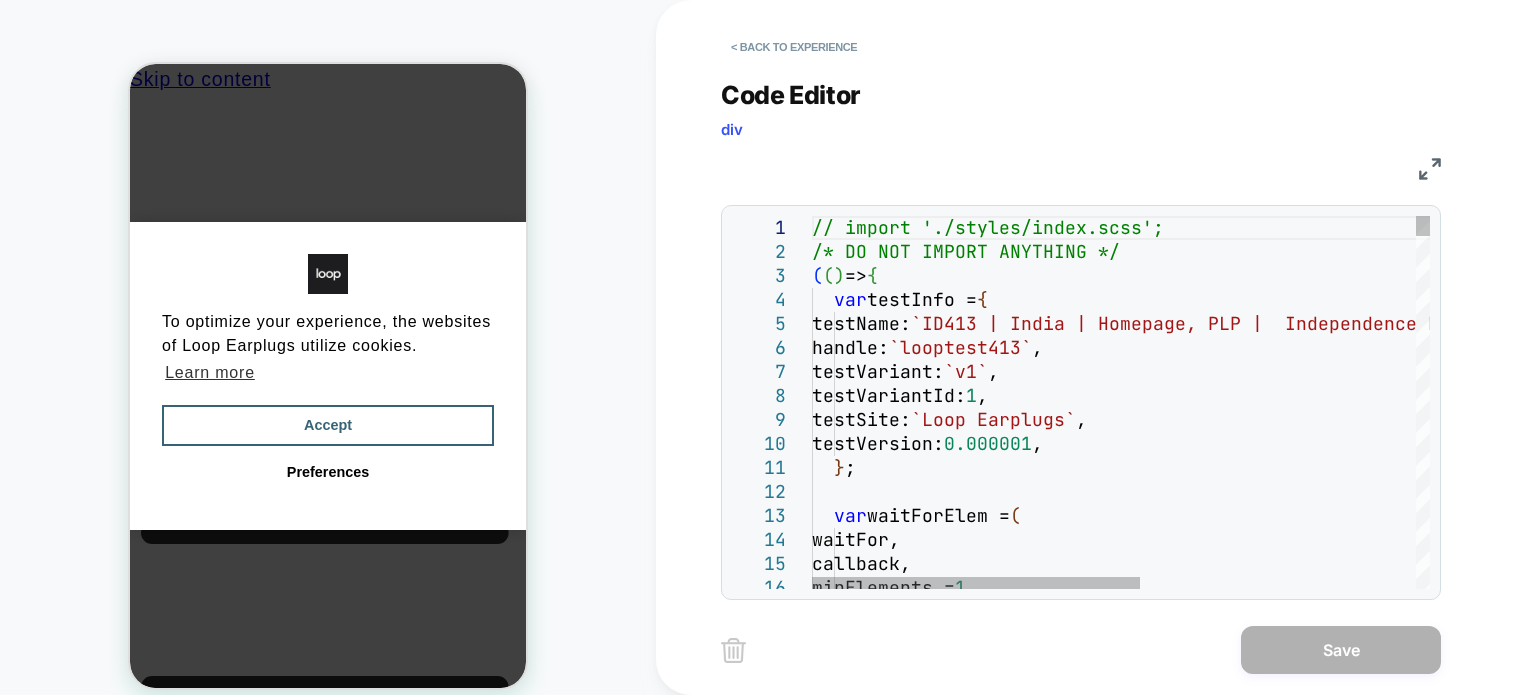 scroll, scrollTop: 0, scrollLeft: 0, axis: both 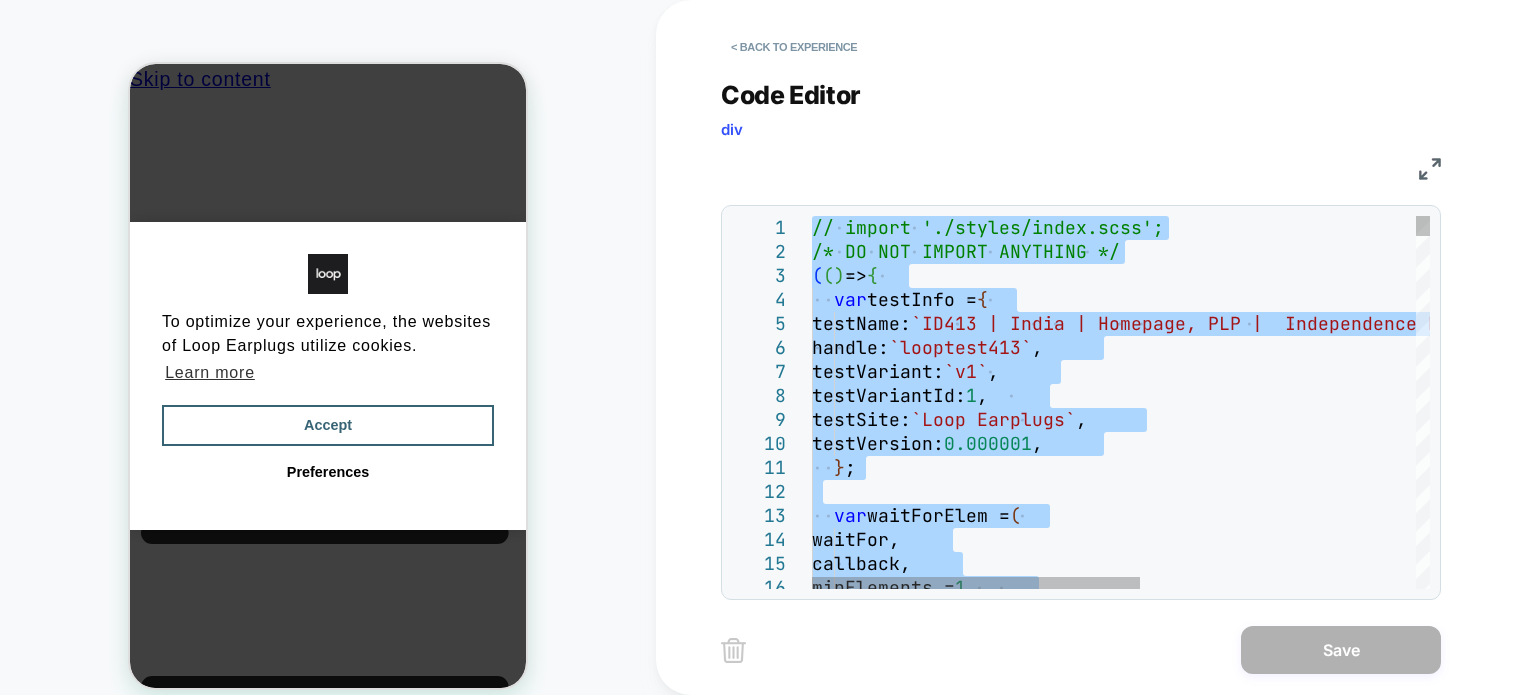 type on "**********" 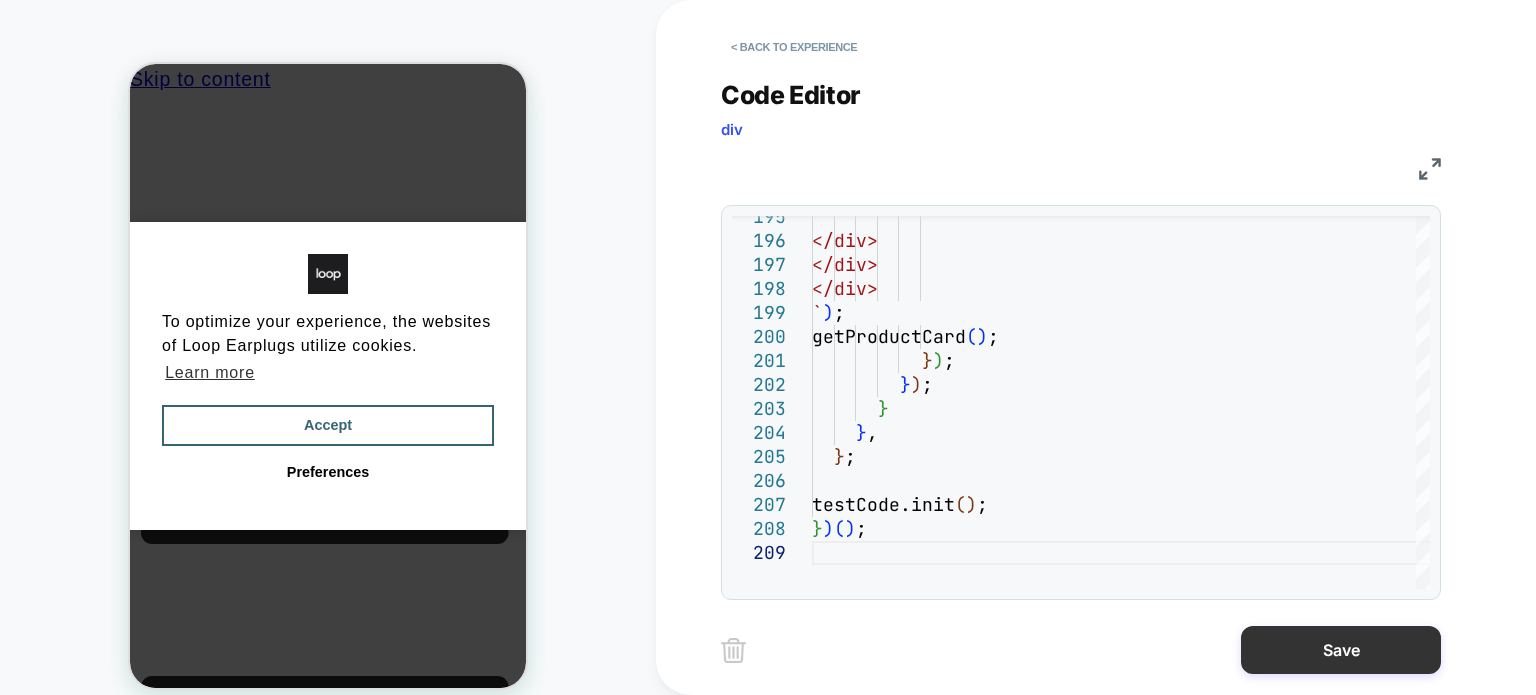 click on "Save" at bounding box center [1341, 650] 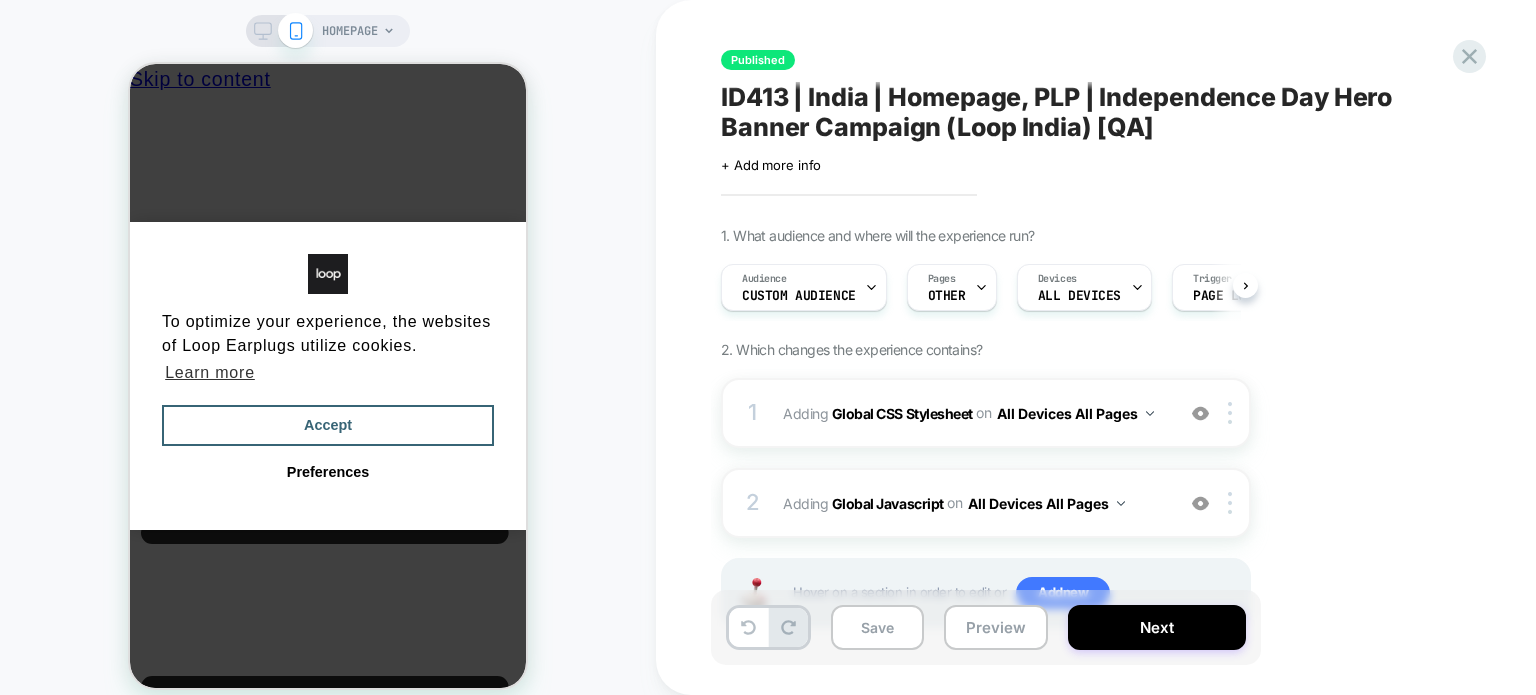 scroll, scrollTop: 0, scrollLeft: 0, axis: both 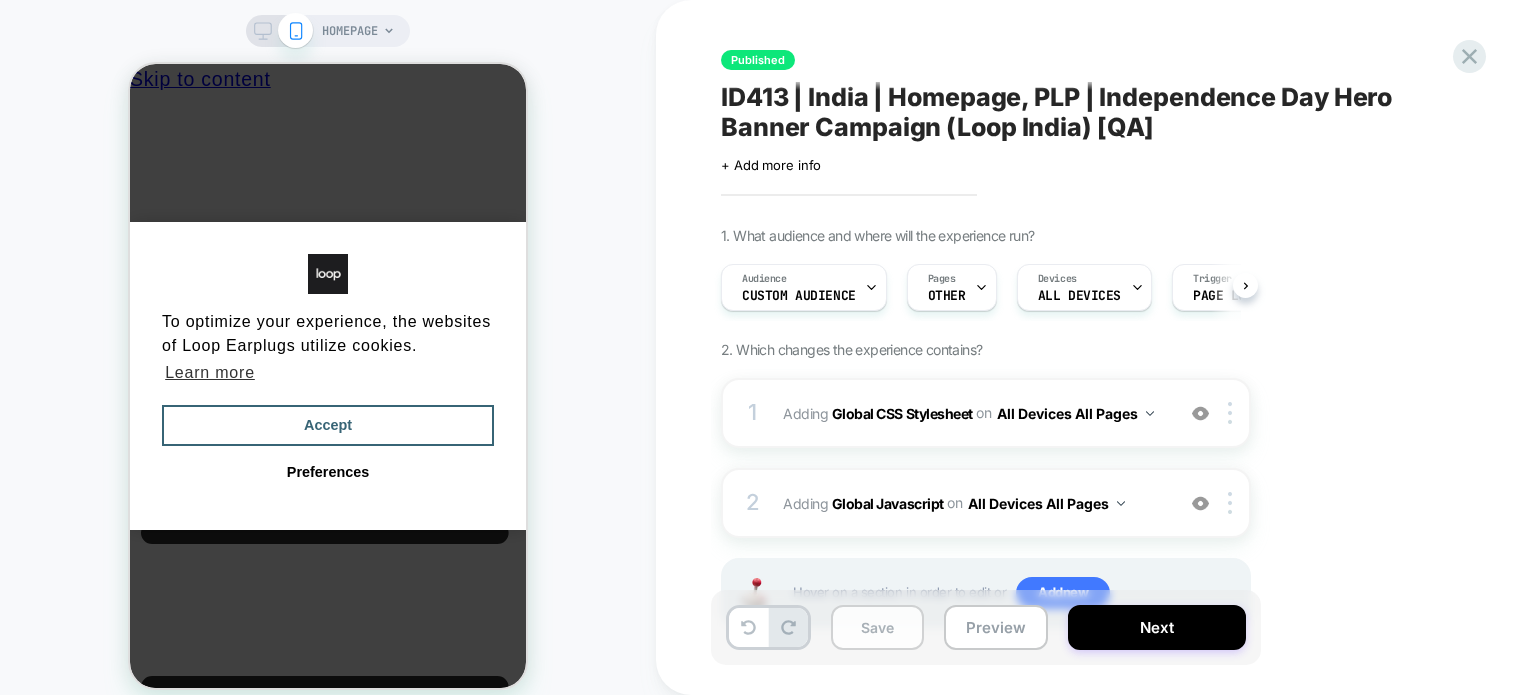 click on "Save" at bounding box center (877, 627) 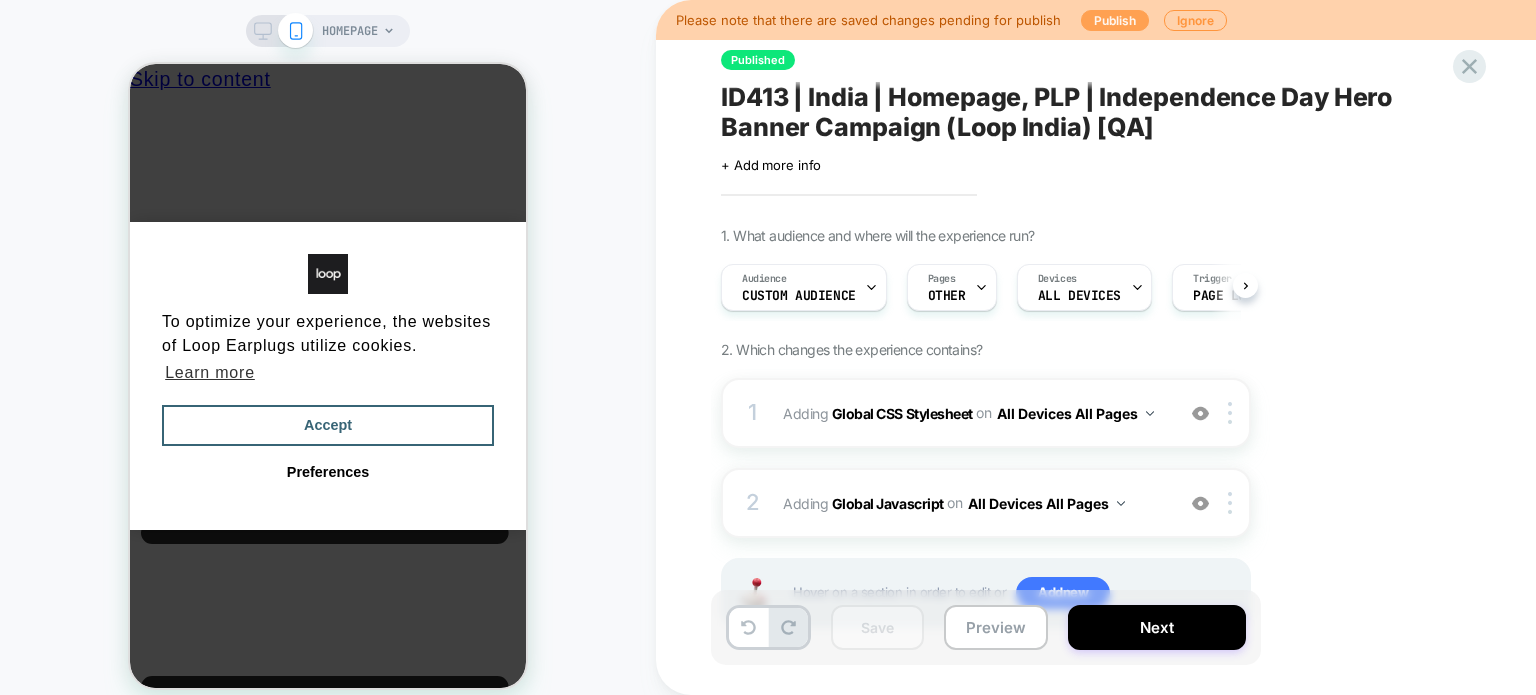 click on "Publish" at bounding box center [1115, 20] 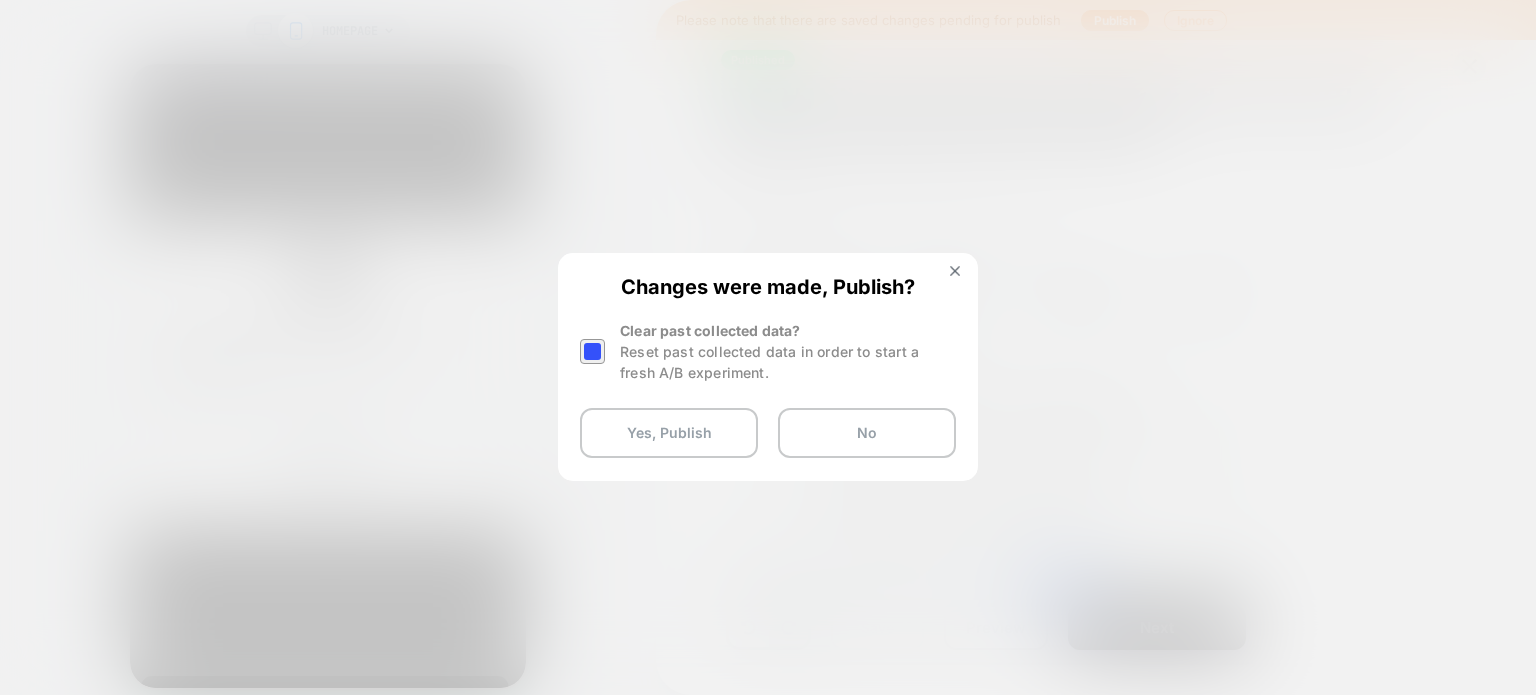 click at bounding box center [592, 351] 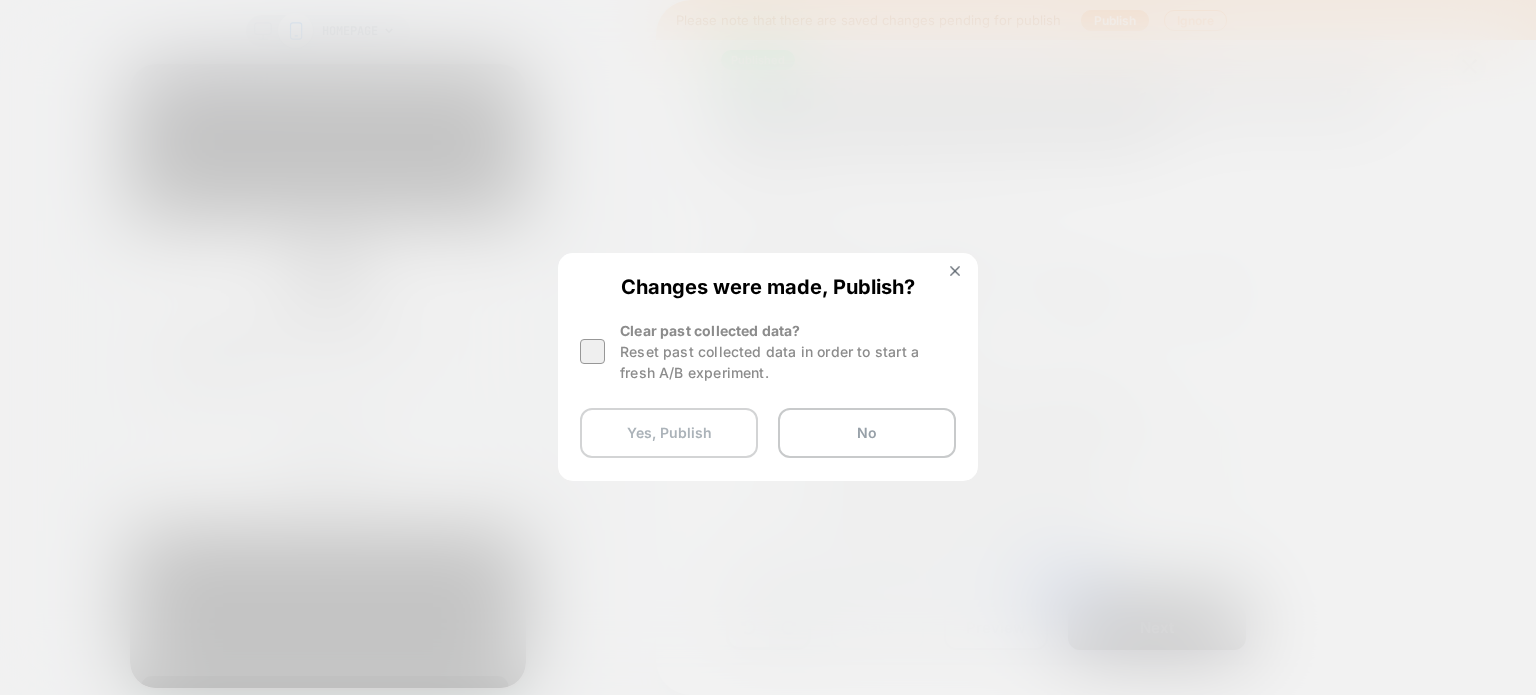 click on "Yes, Publish" at bounding box center (669, 433) 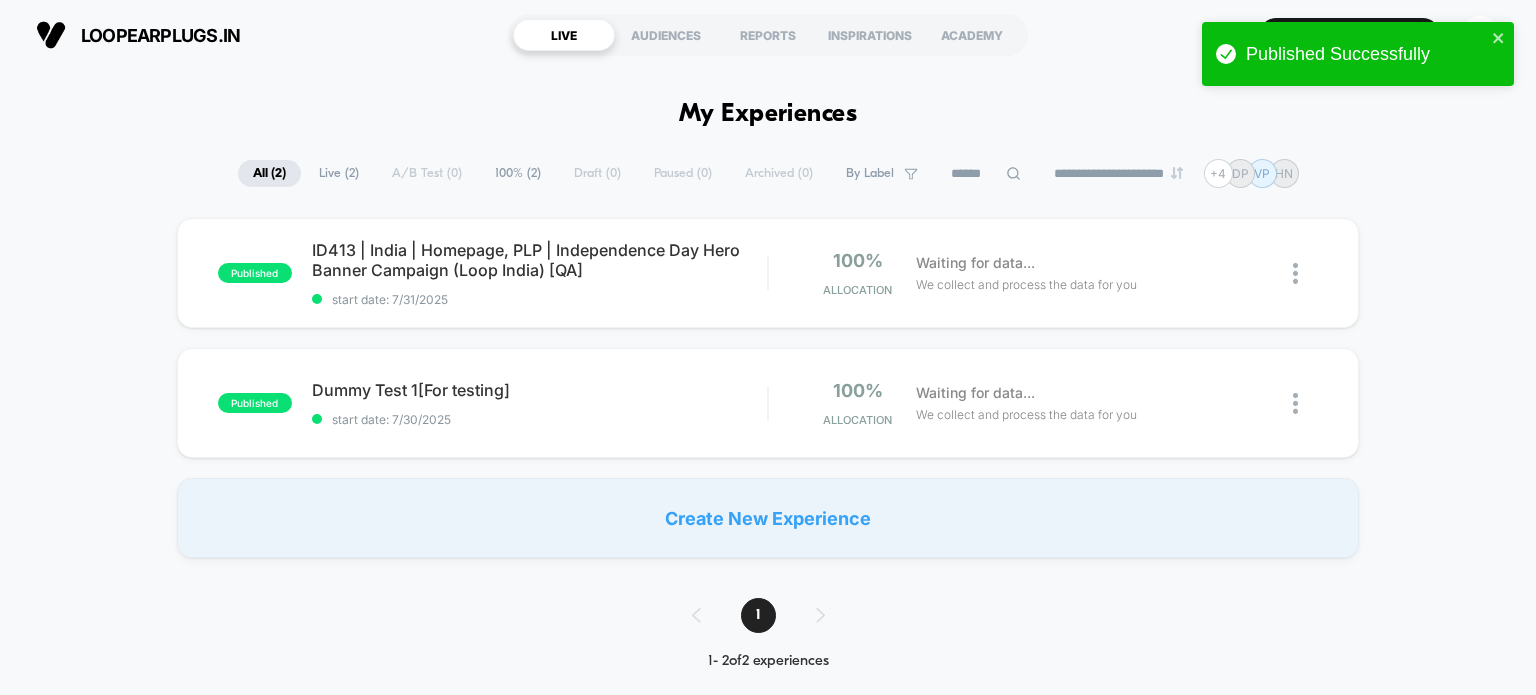 scroll, scrollTop: 0, scrollLeft: 0, axis: both 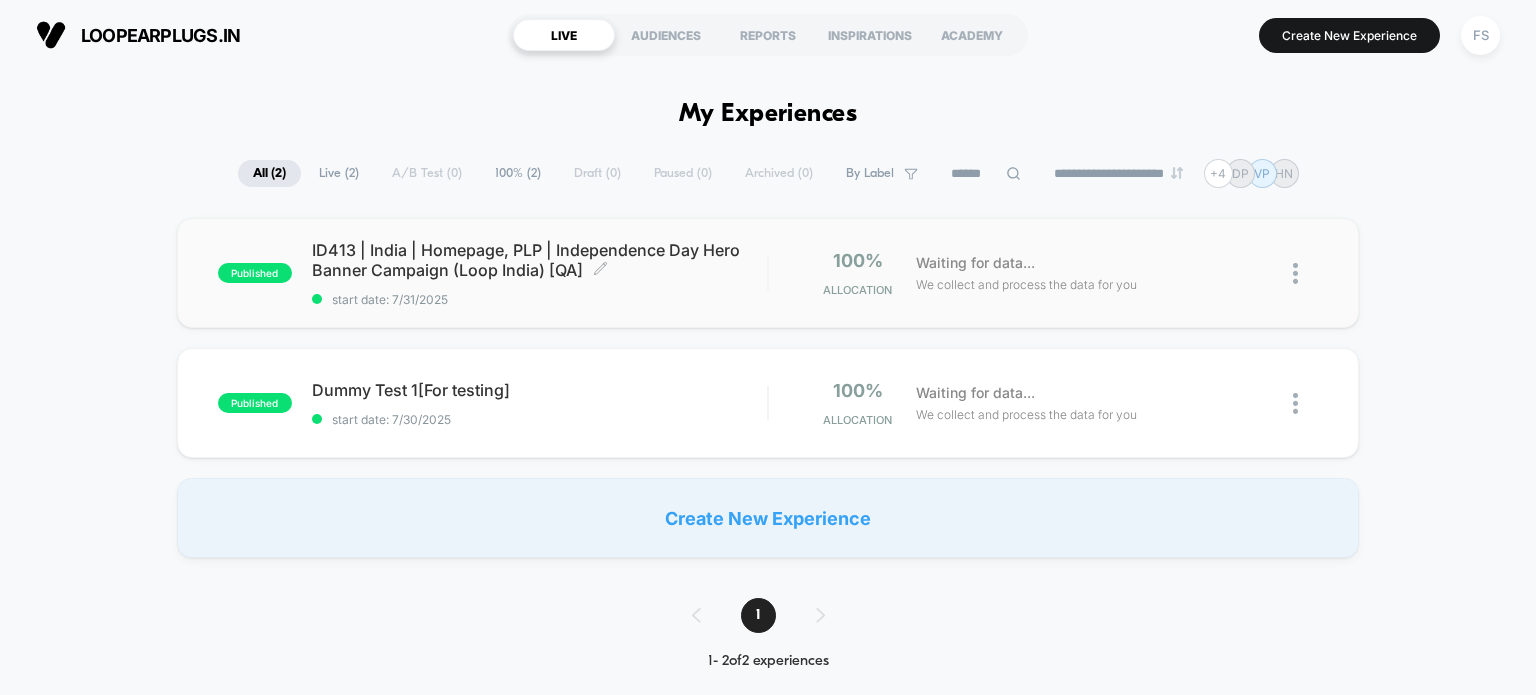 click on "ID413 | [COUNTRY] | Homepage, PLP |  Independence Day Hero Banner Campaign (Loop [COUNTRY]) [QA] Click to edit experience details" at bounding box center (540, 260) 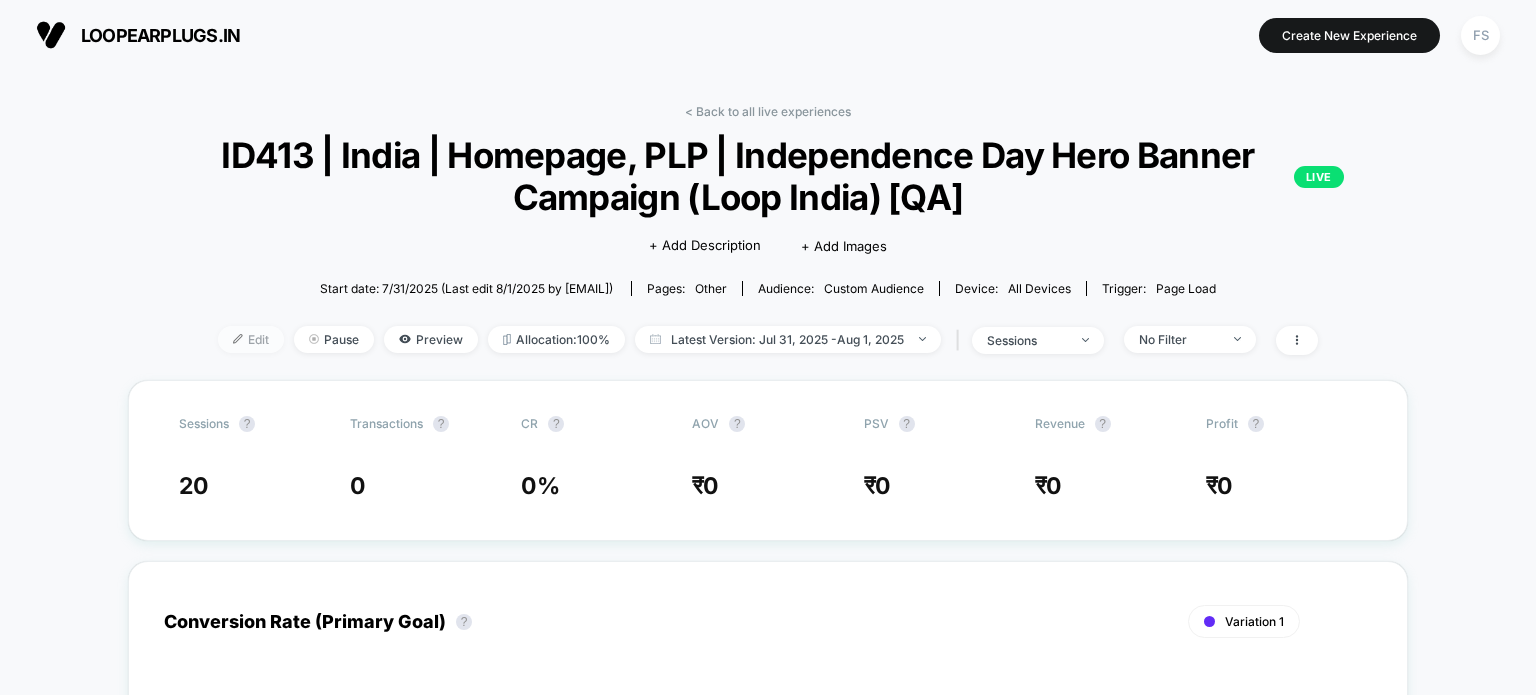 click on "Edit" at bounding box center (251, 339) 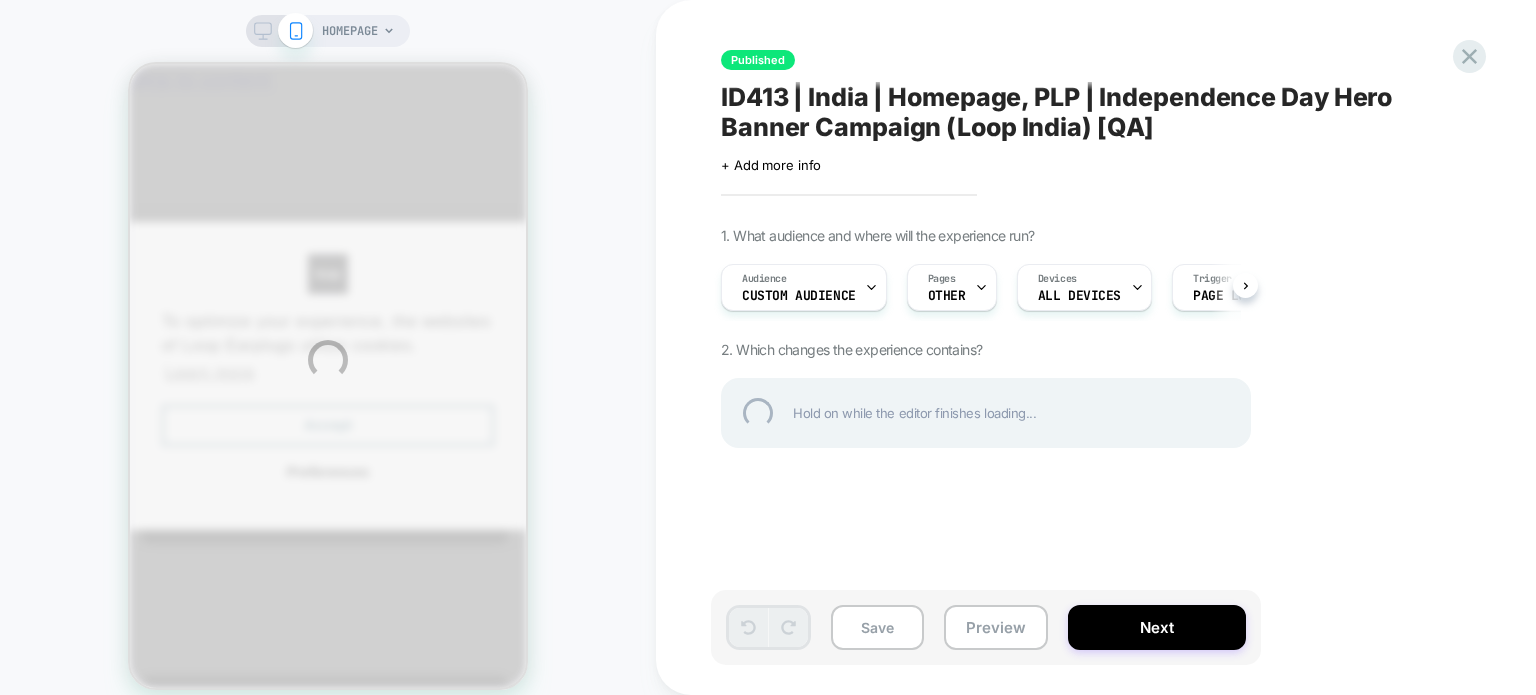 scroll, scrollTop: 0, scrollLeft: 0, axis: both 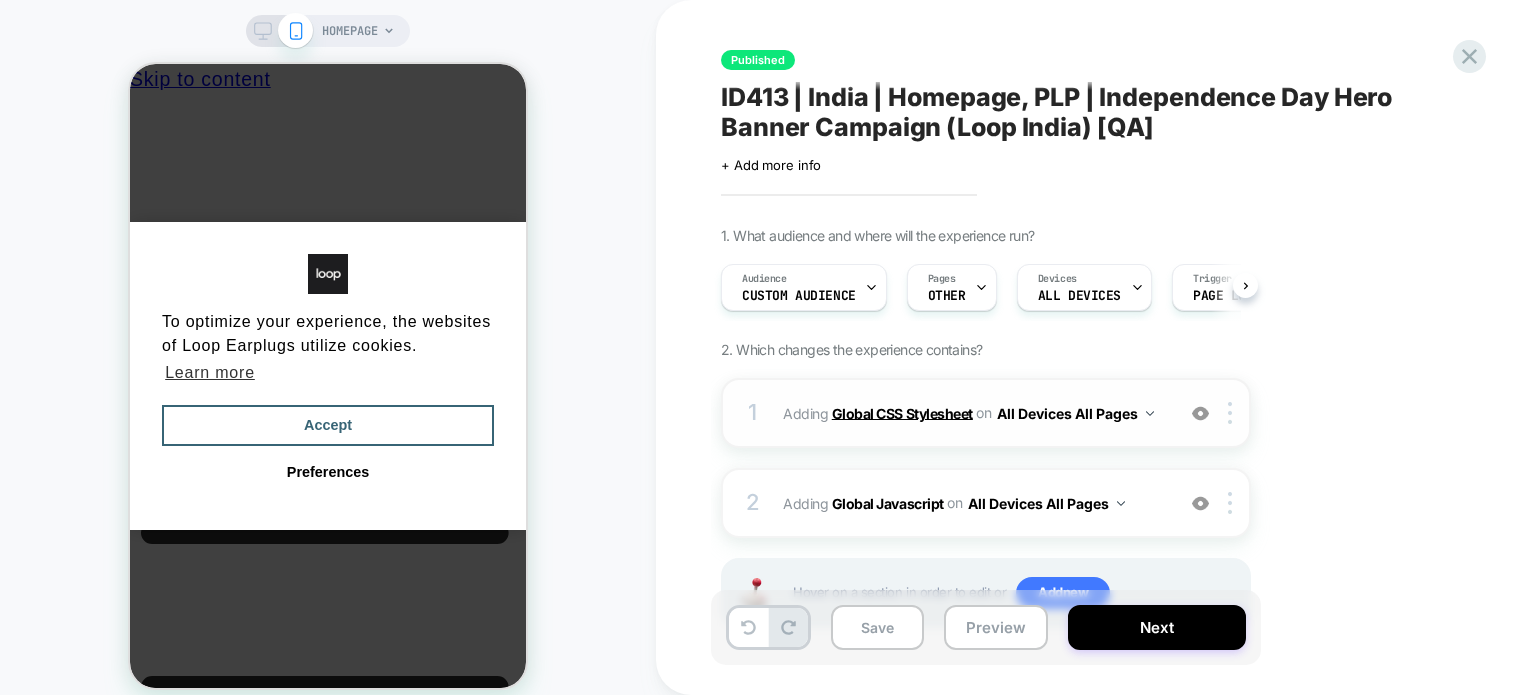 click on "Global CSS Stylesheet" at bounding box center [902, 412] 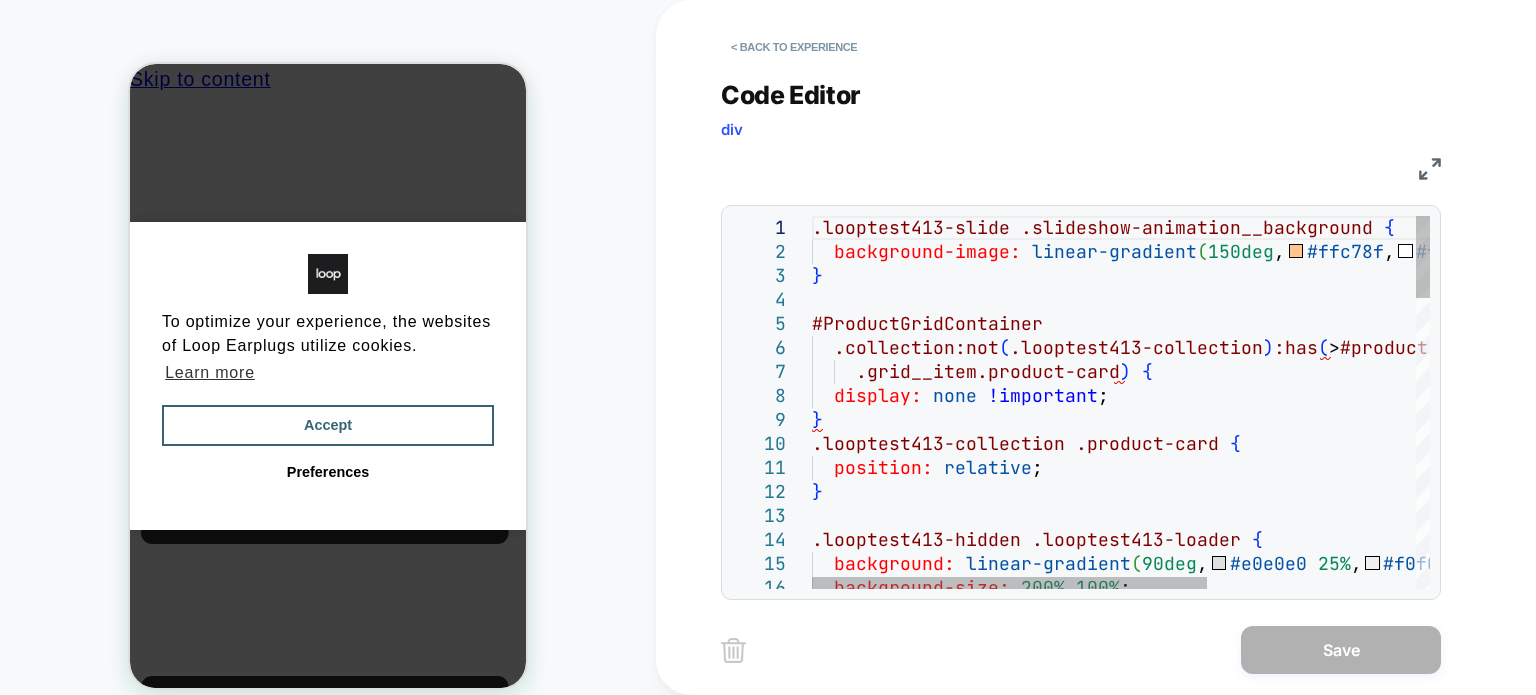 scroll, scrollTop: 0, scrollLeft: 0, axis: both 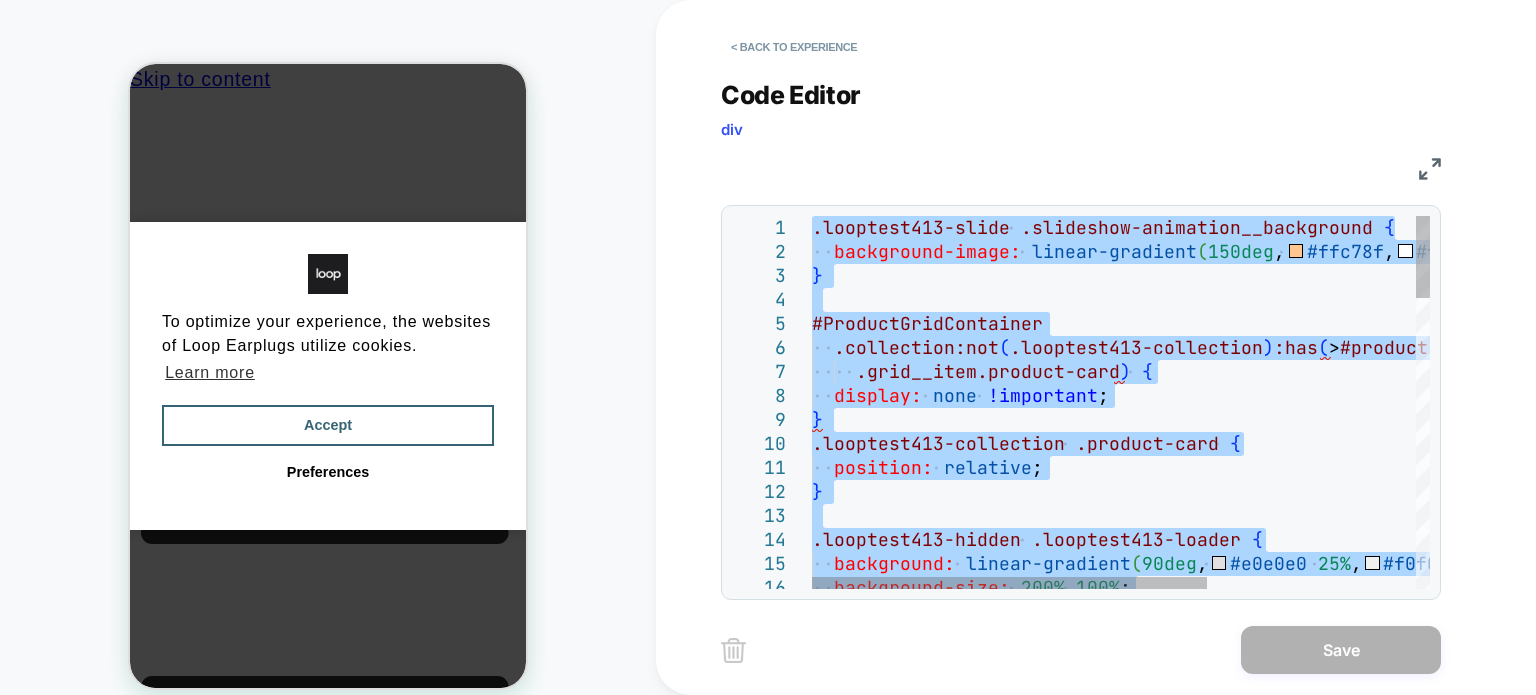 type on "**********" 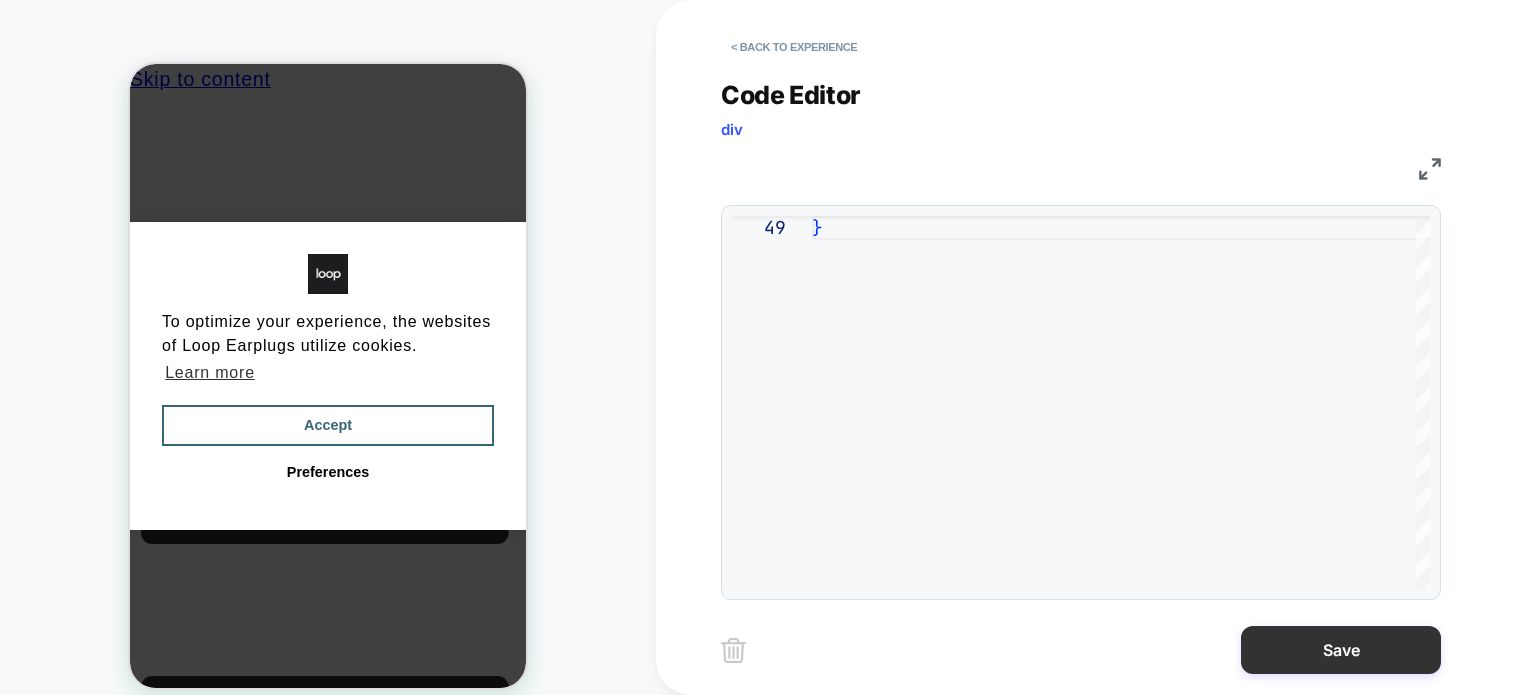 click on "Save" at bounding box center (1341, 650) 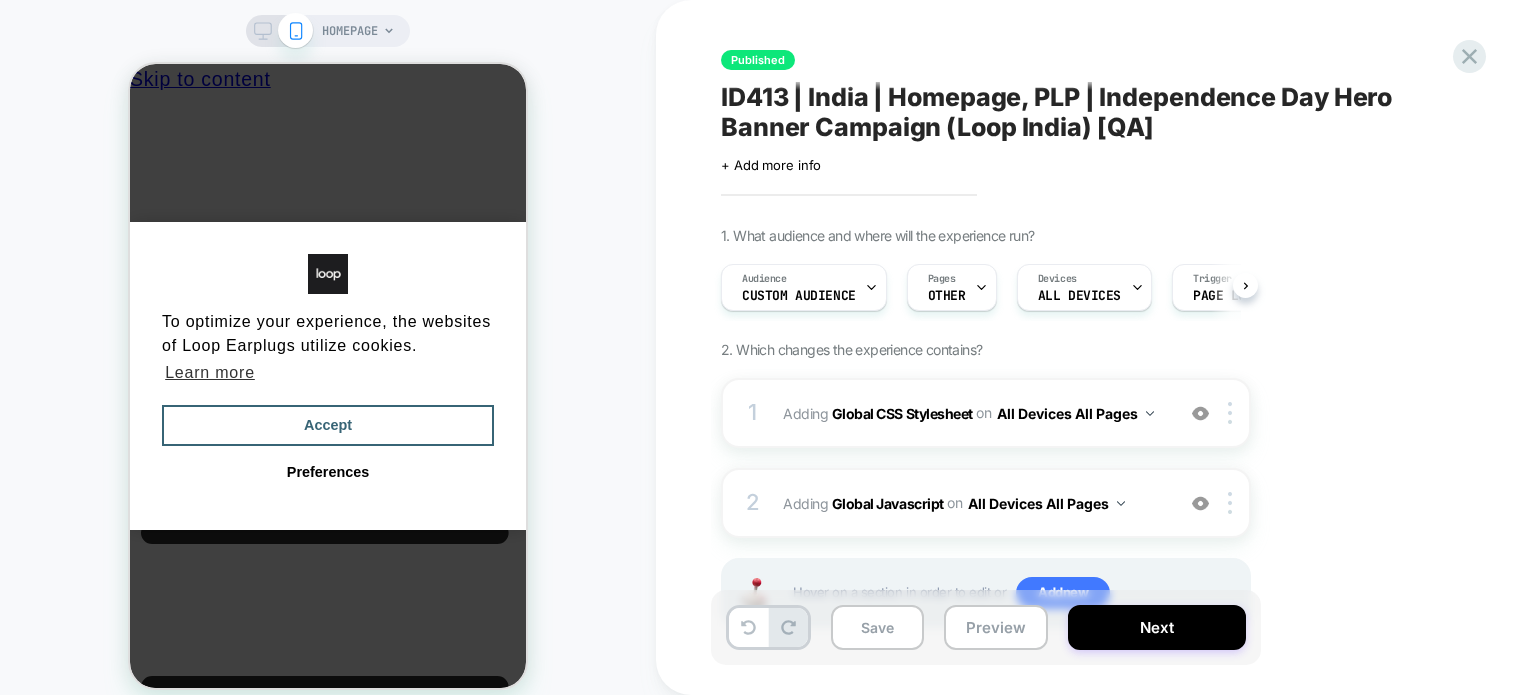 scroll, scrollTop: 0, scrollLeft: 0, axis: both 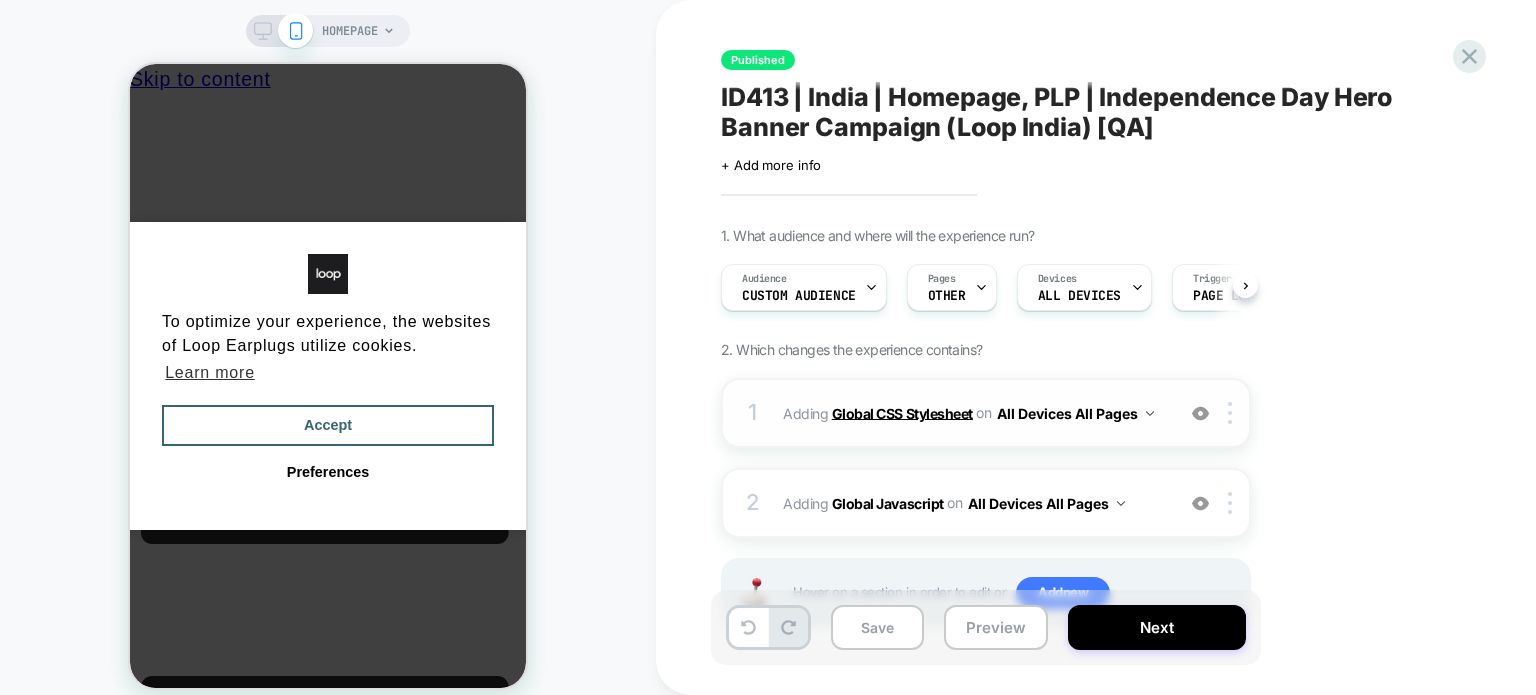 click on "Global CSS Stylesheet" at bounding box center [902, 412] 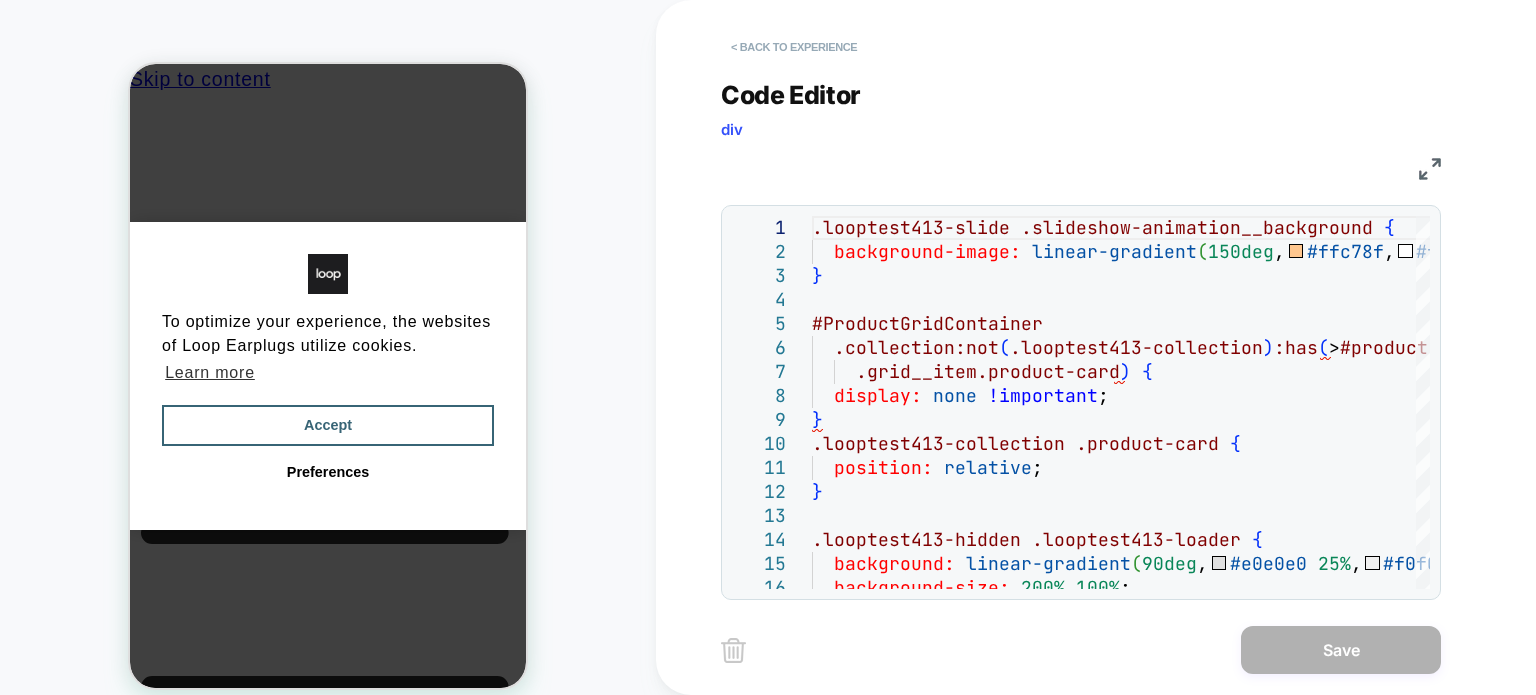 click on "< Back to experience" at bounding box center (794, 47) 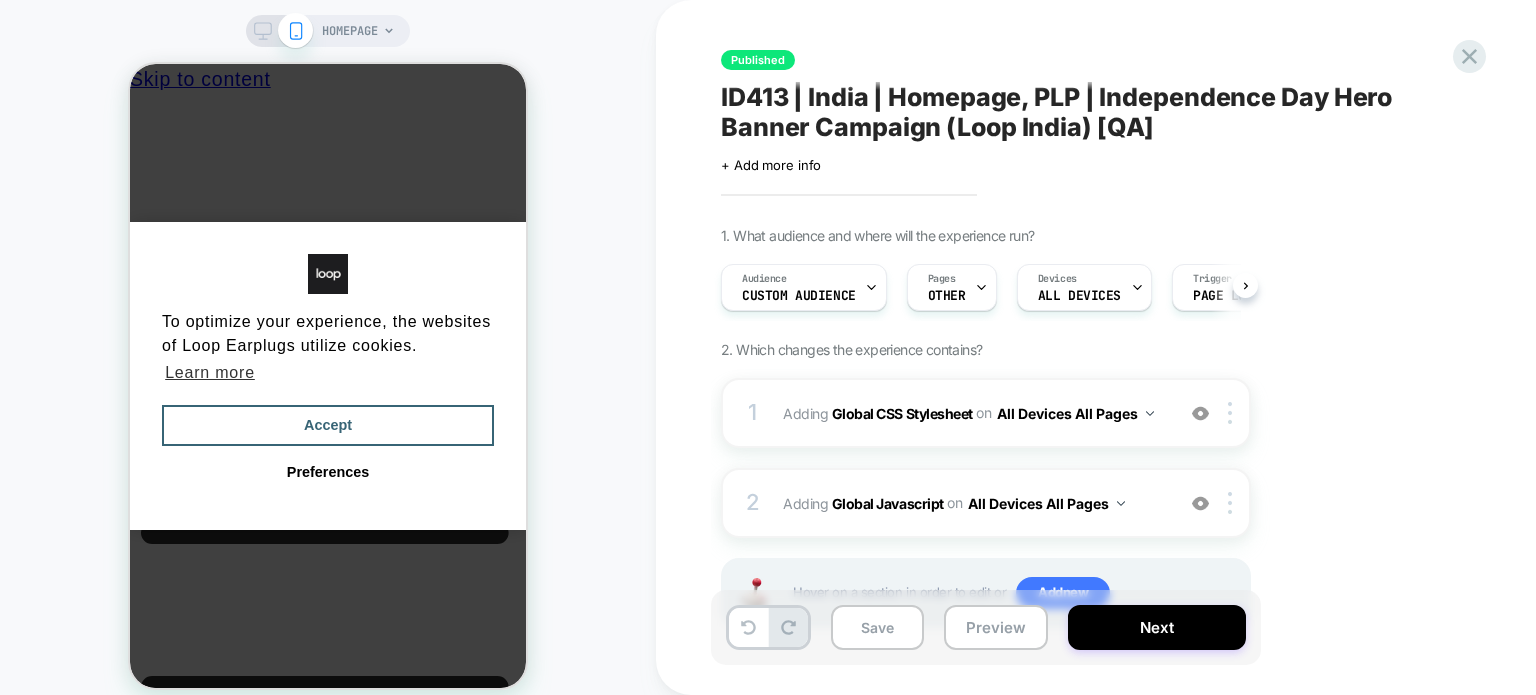 scroll, scrollTop: 0, scrollLeft: 0, axis: both 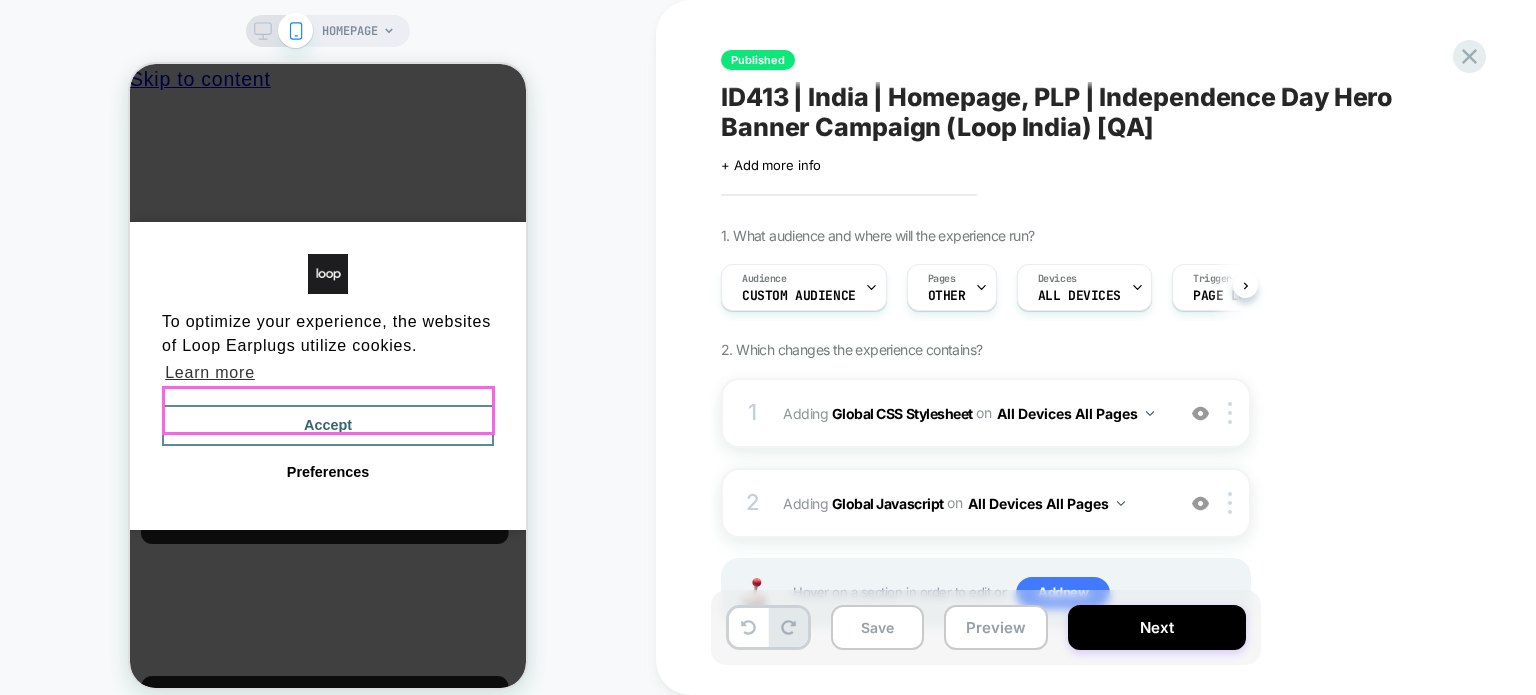 click on "Accept" at bounding box center (328, 426) 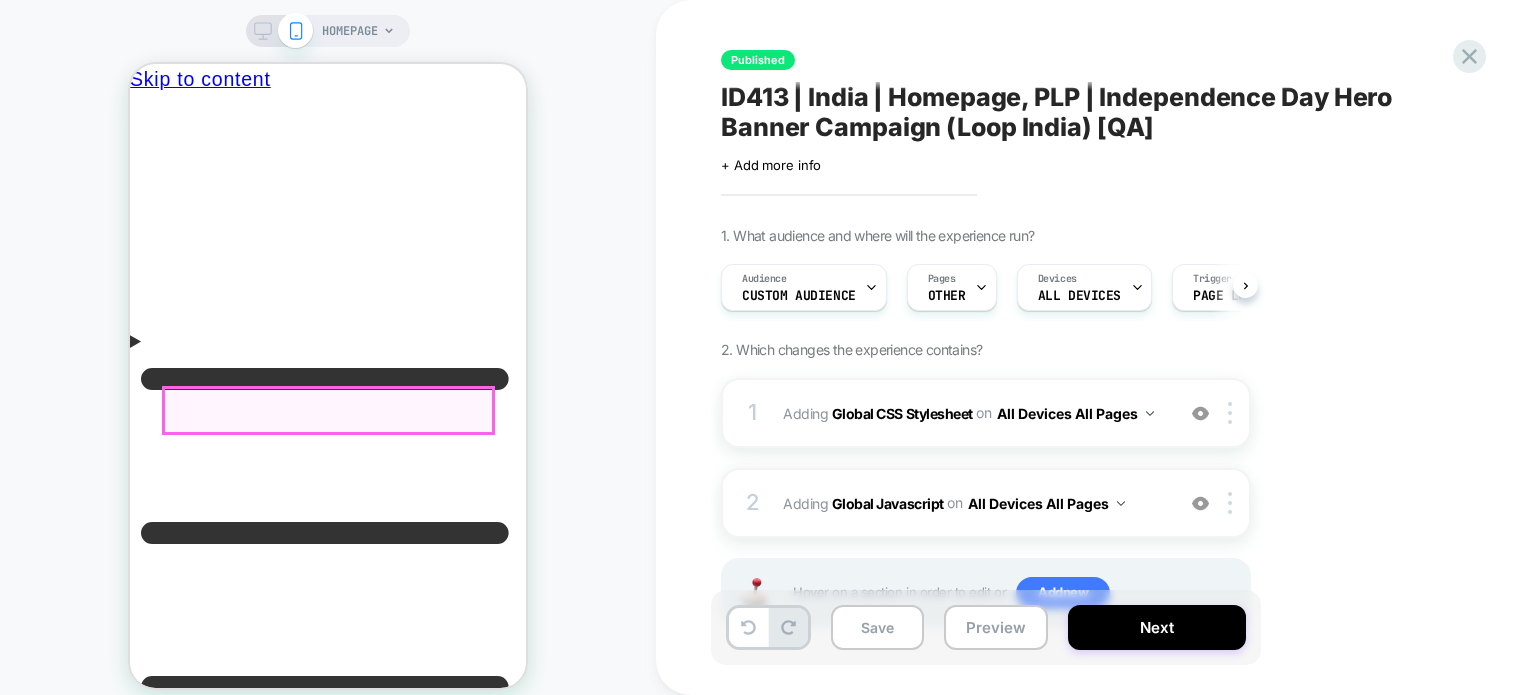 scroll, scrollTop: 0, scrollLeft: 0, axis: both 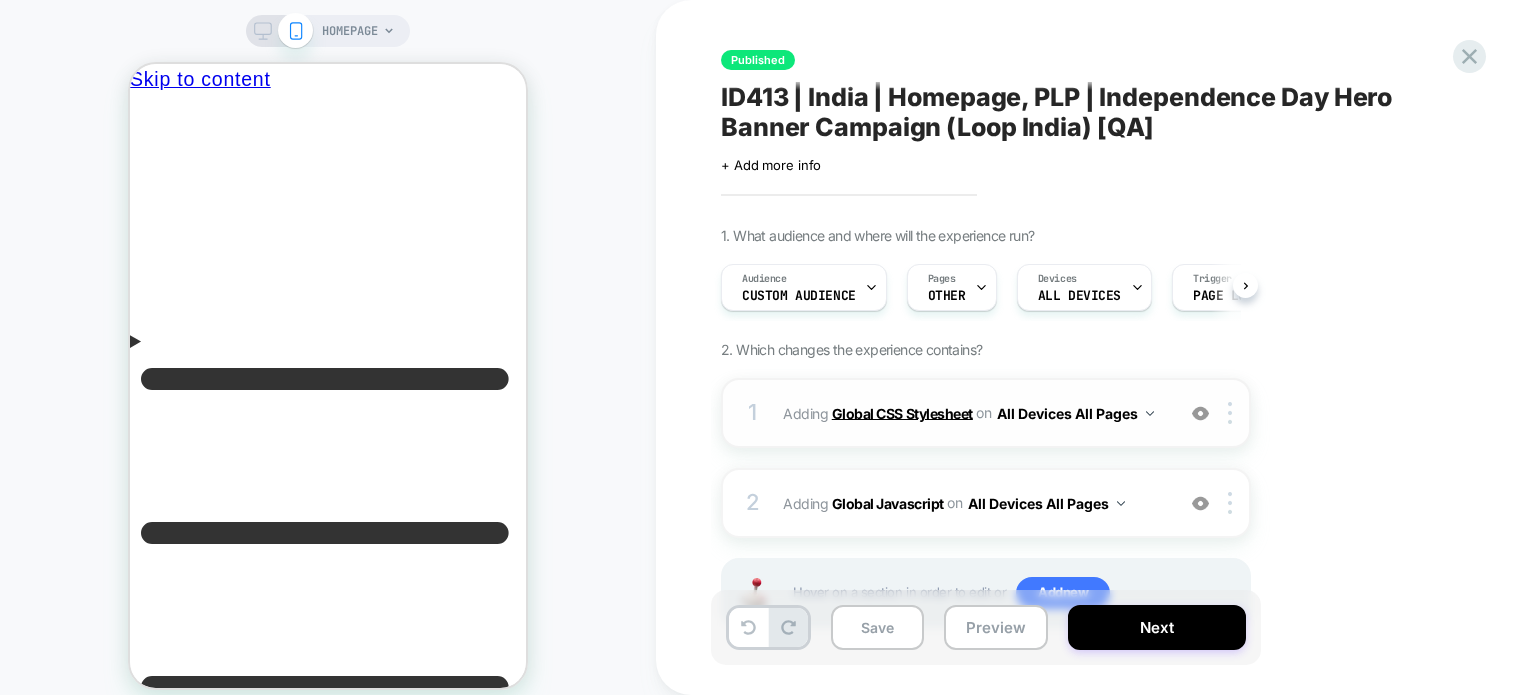 click on "Global CSS Stylesheet" at bounding box center [902, 412] 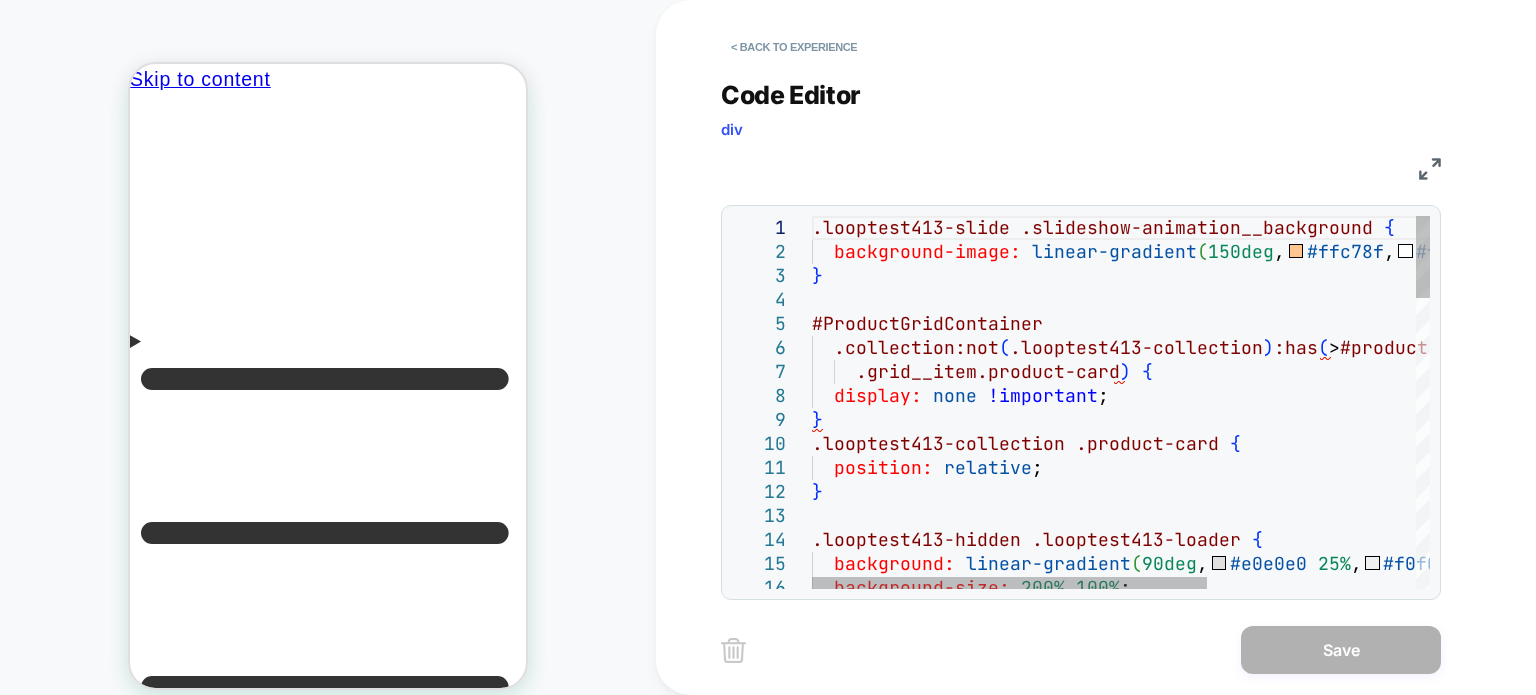 scroll, scrollTop: 0, scrollLeft: 0, axis: both 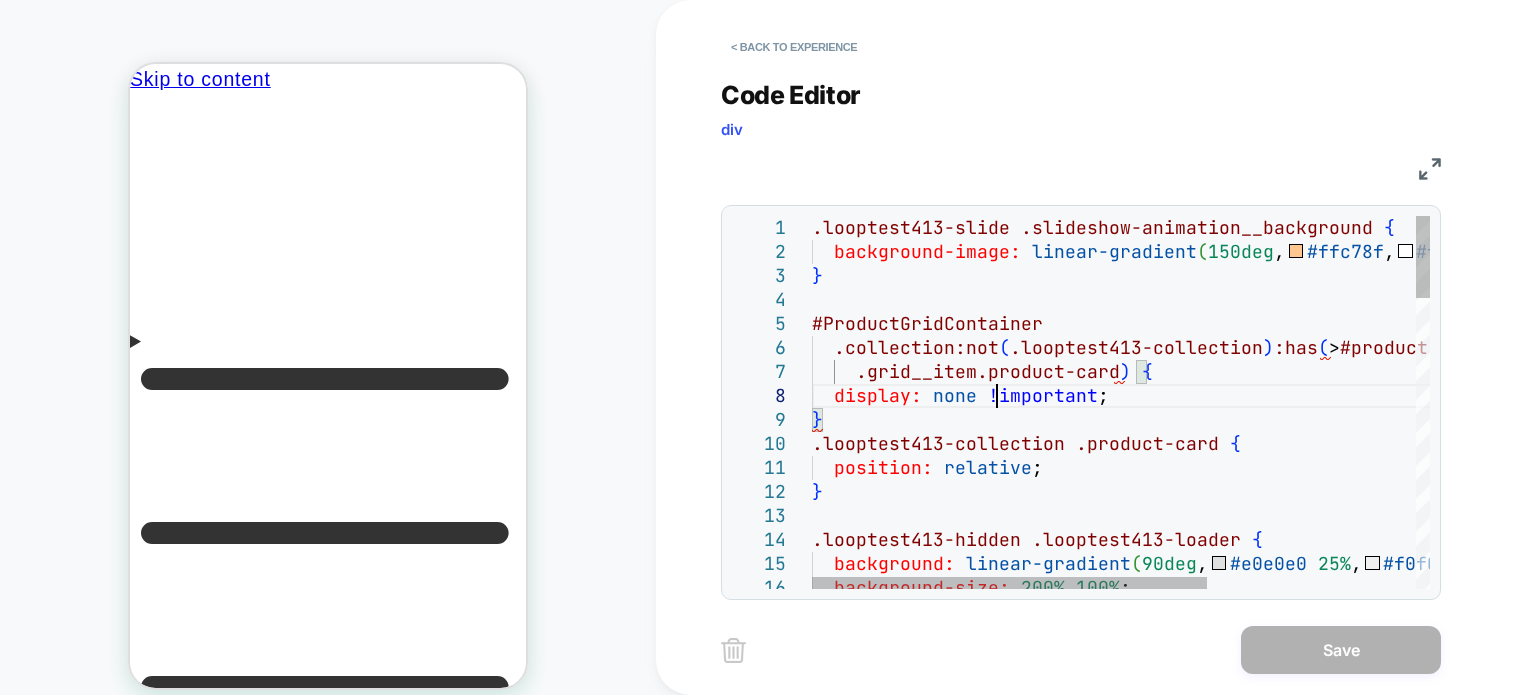 click on ".looptest413-slide   .slideshow-animation__background   {    background-image:   linear-gradient ( 150deg ,    #ffc78f ,    #ffffff ,    #138808 ) ; } #ProductGridContainer    .collection:not ( .looptest413-collection ) :has ( >  #product-grid      .grid__item.product-card )   {    display:   none   !important ; } .looptest413-collection   .product-card   {    position:   relative ; } .looptest413-hidden   .looptest413-loader   {    background:   linear-gradient ( 90deg ,    #e0e0e0   25% ,    #f0f0f0   50% ,    #e0e0e0   75% ) ;    background-size:   200%   100% ;" at bounding box center [1283, 1062] 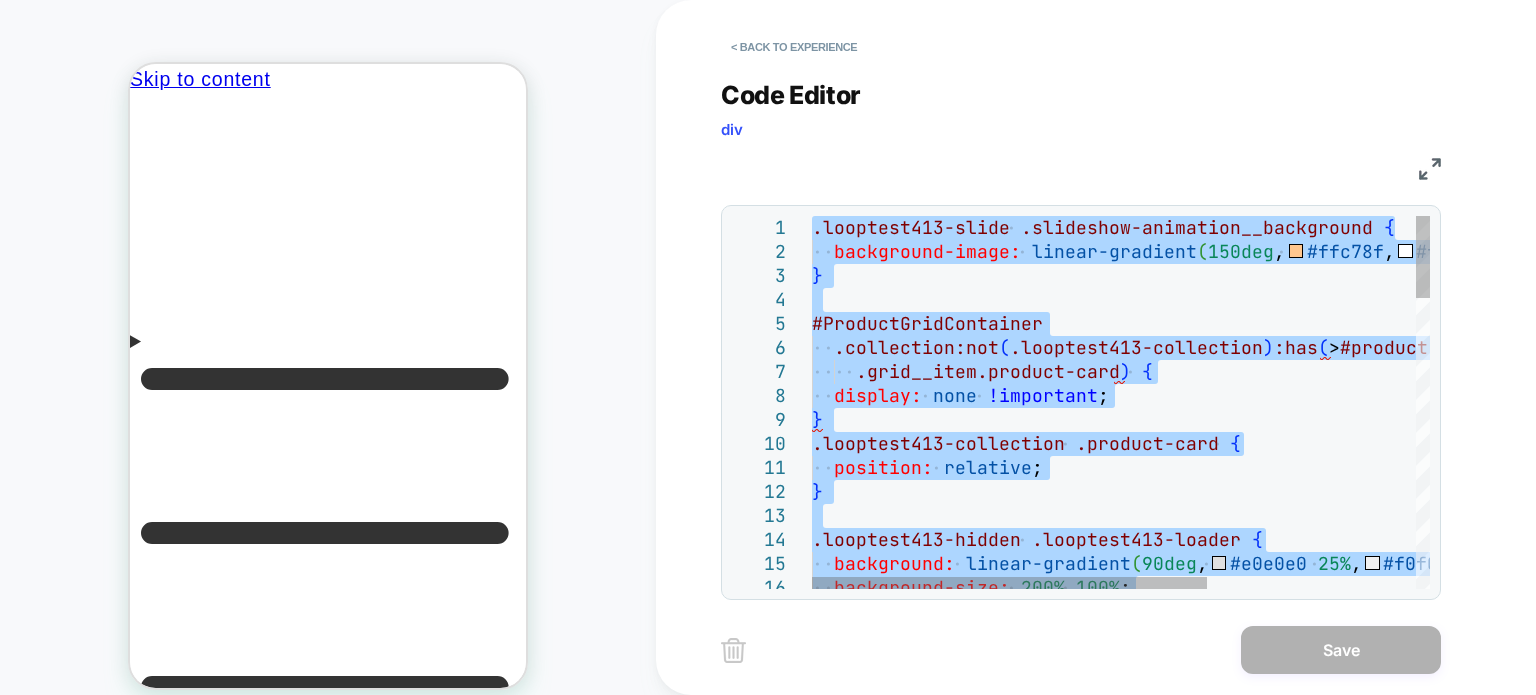 type on "*" 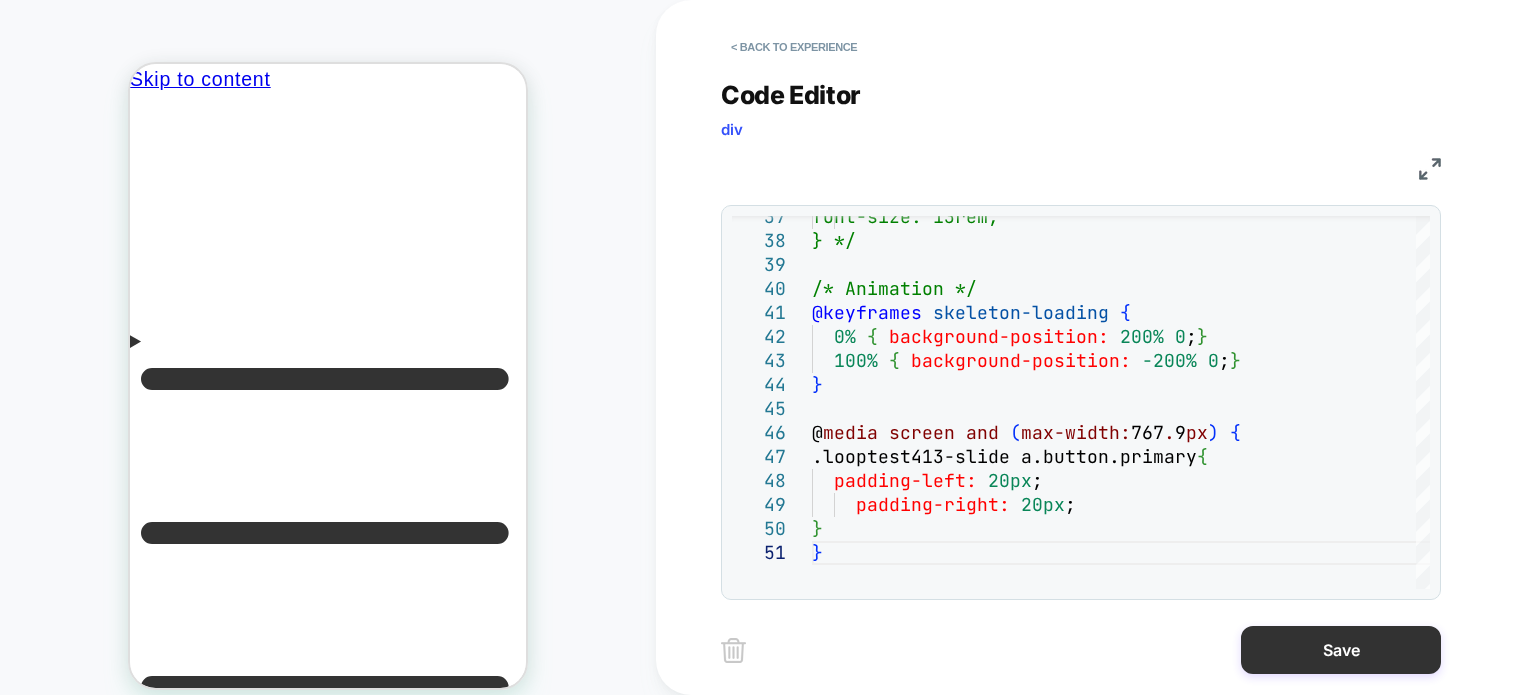 click on "Save" at bounding box center [1341, 650] 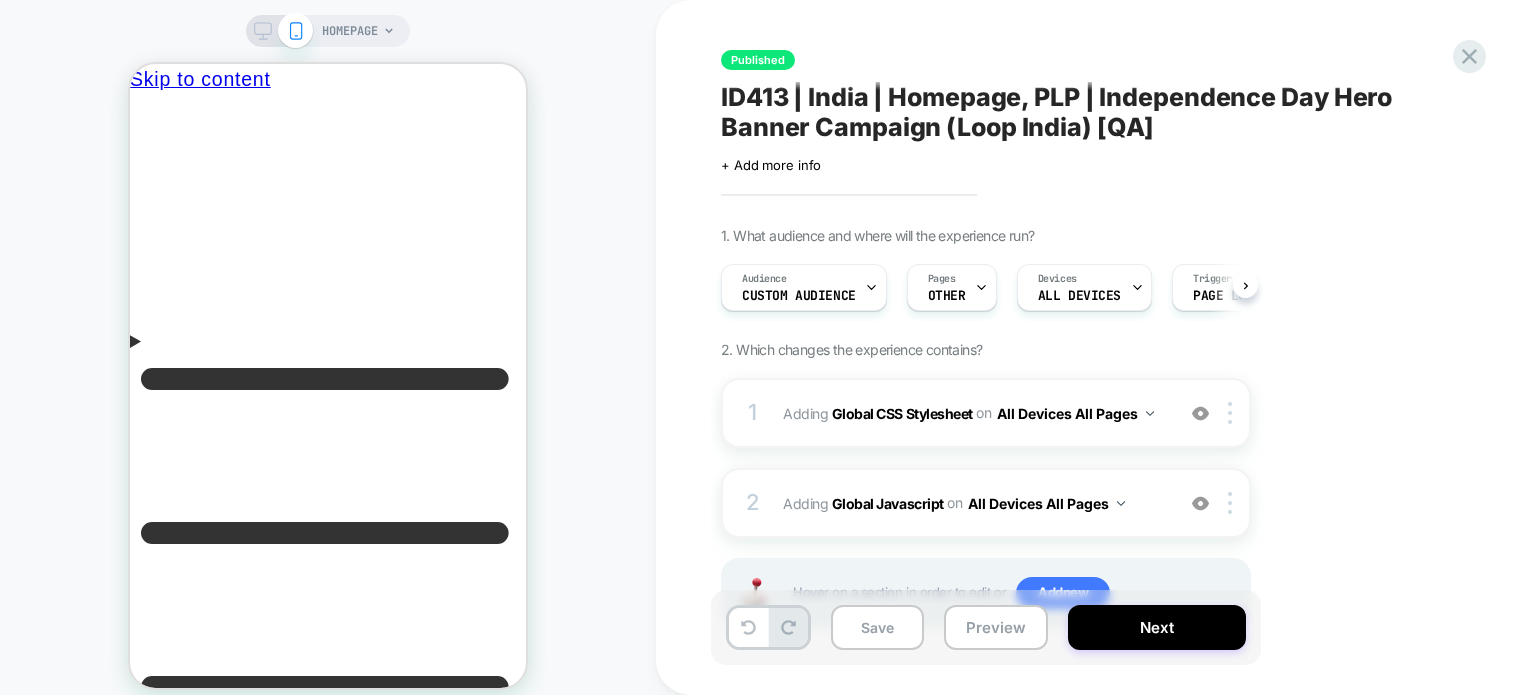 scroll, scrollTop: 0, scrollLeft: 0, axis: both 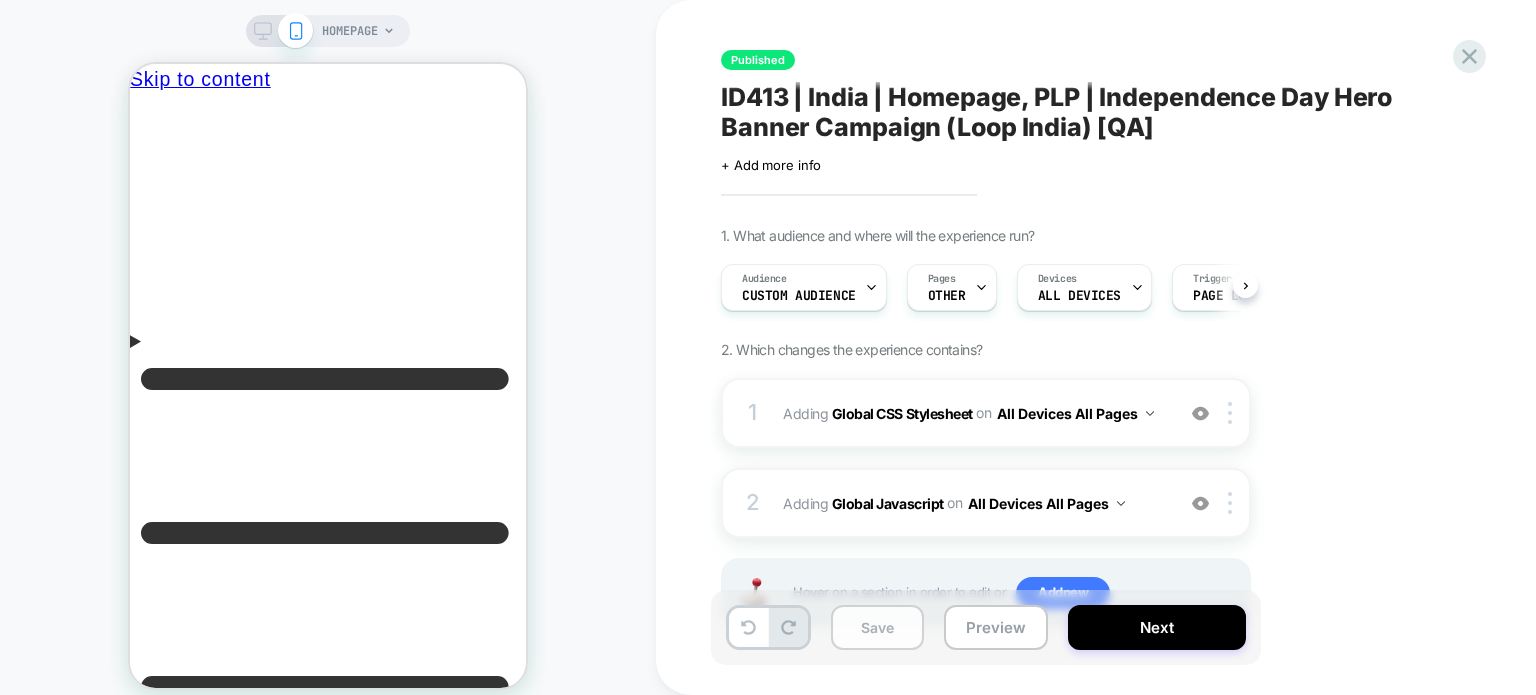 click on "Save" at bounding box center (877, 627) 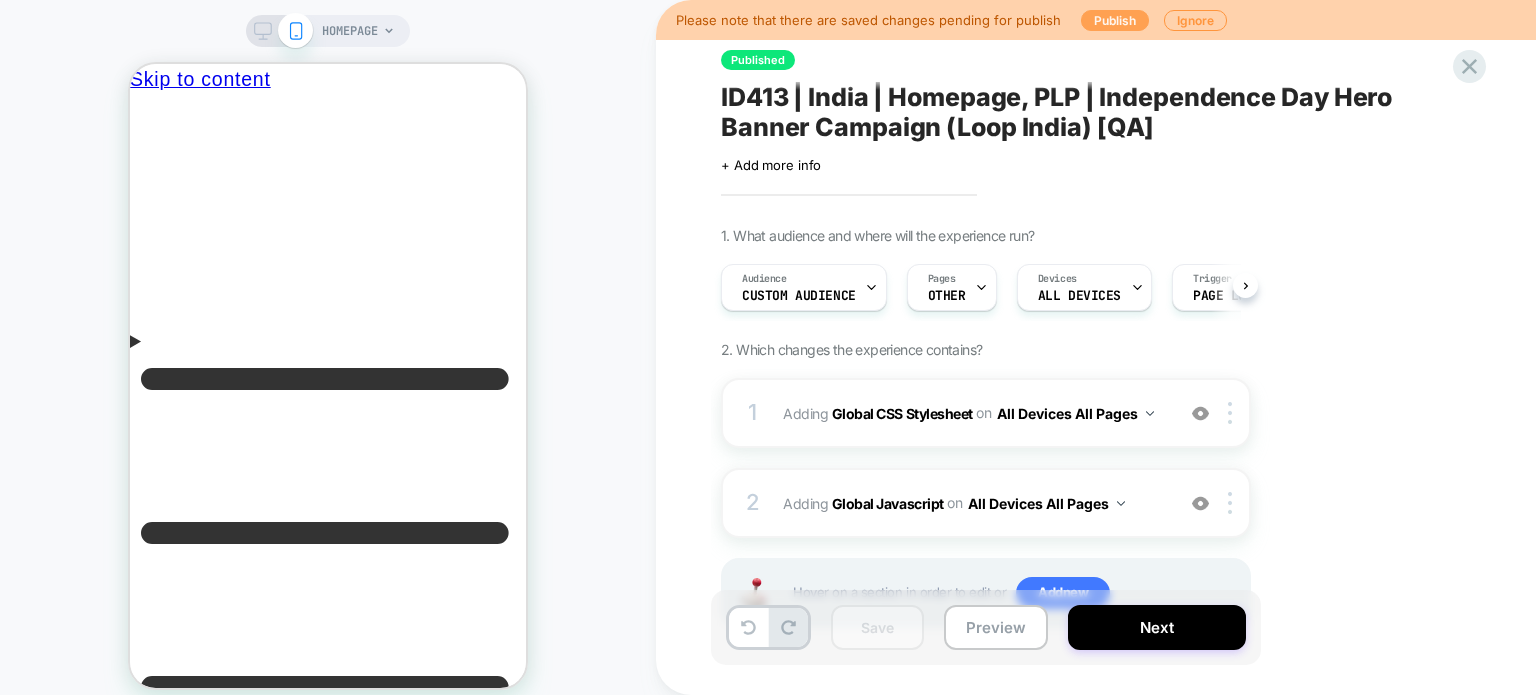 click on "Publish" at bounding box center (1115, 20) 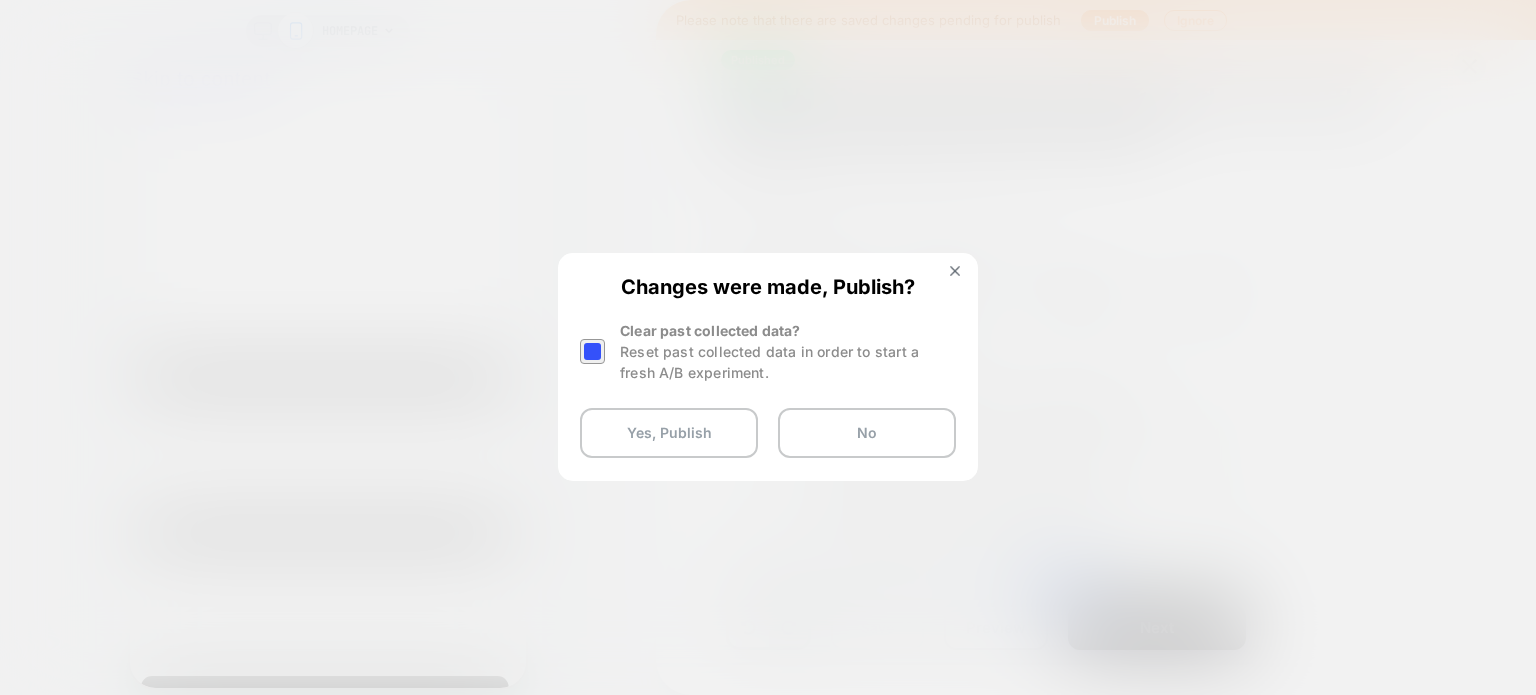 click at bounding box center (592, 351) 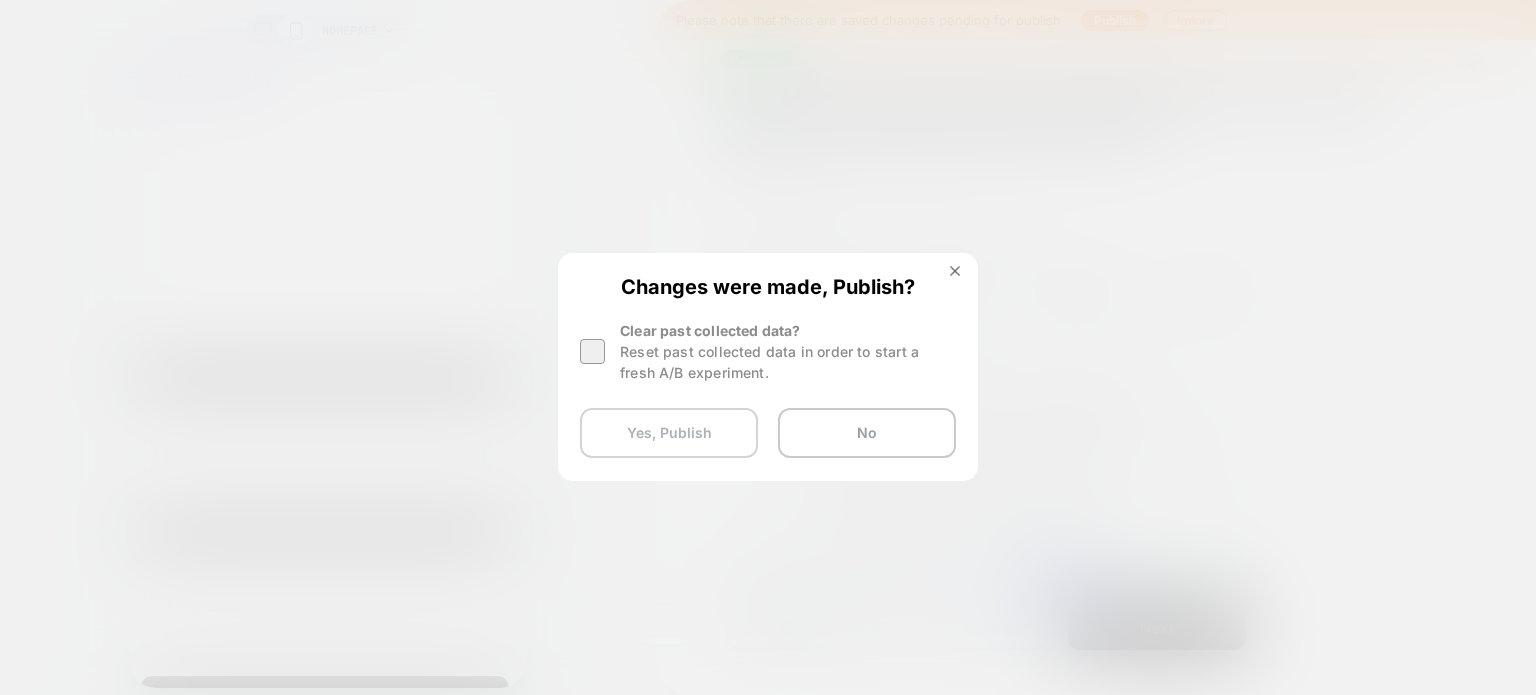 click on "Yes, Publish" at bounding box center (669, 433) 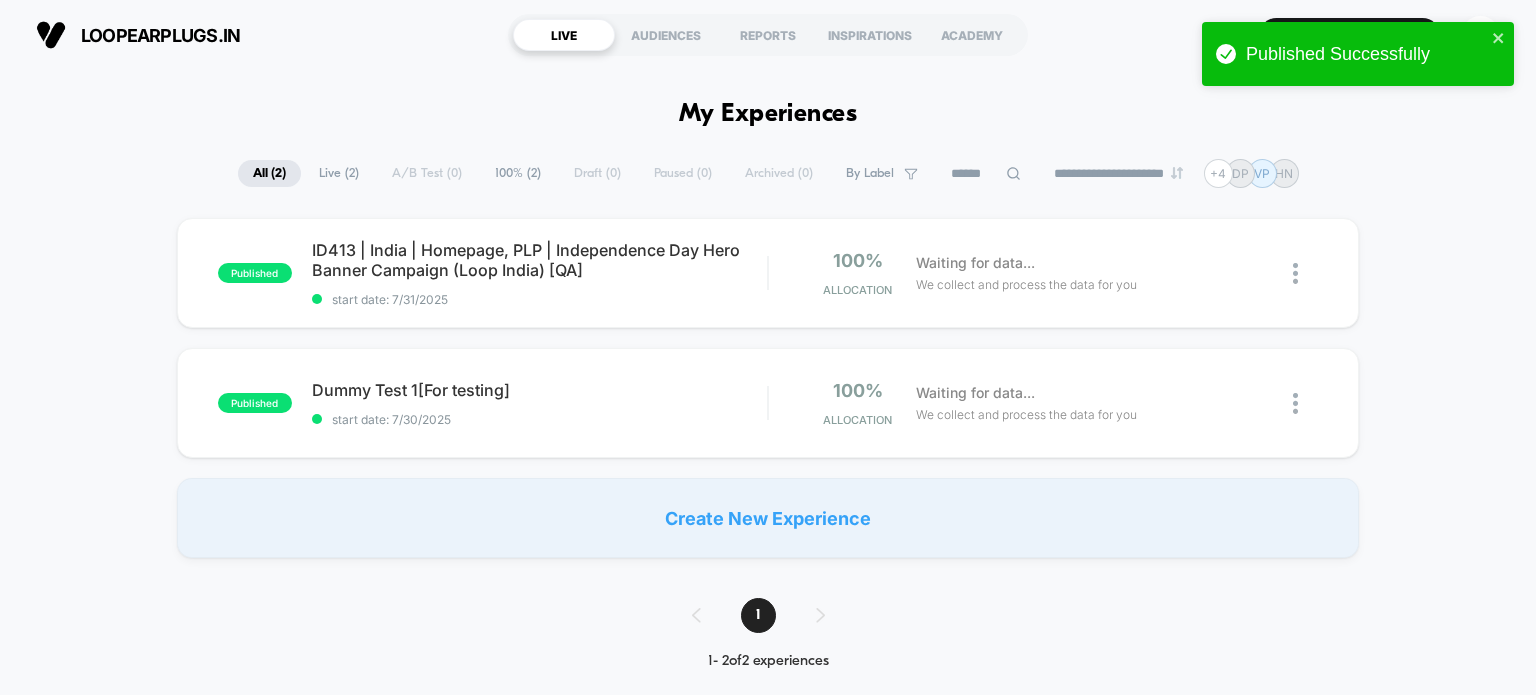 scroll, scrollTop: 0, scrollLeft: 0, axis: both 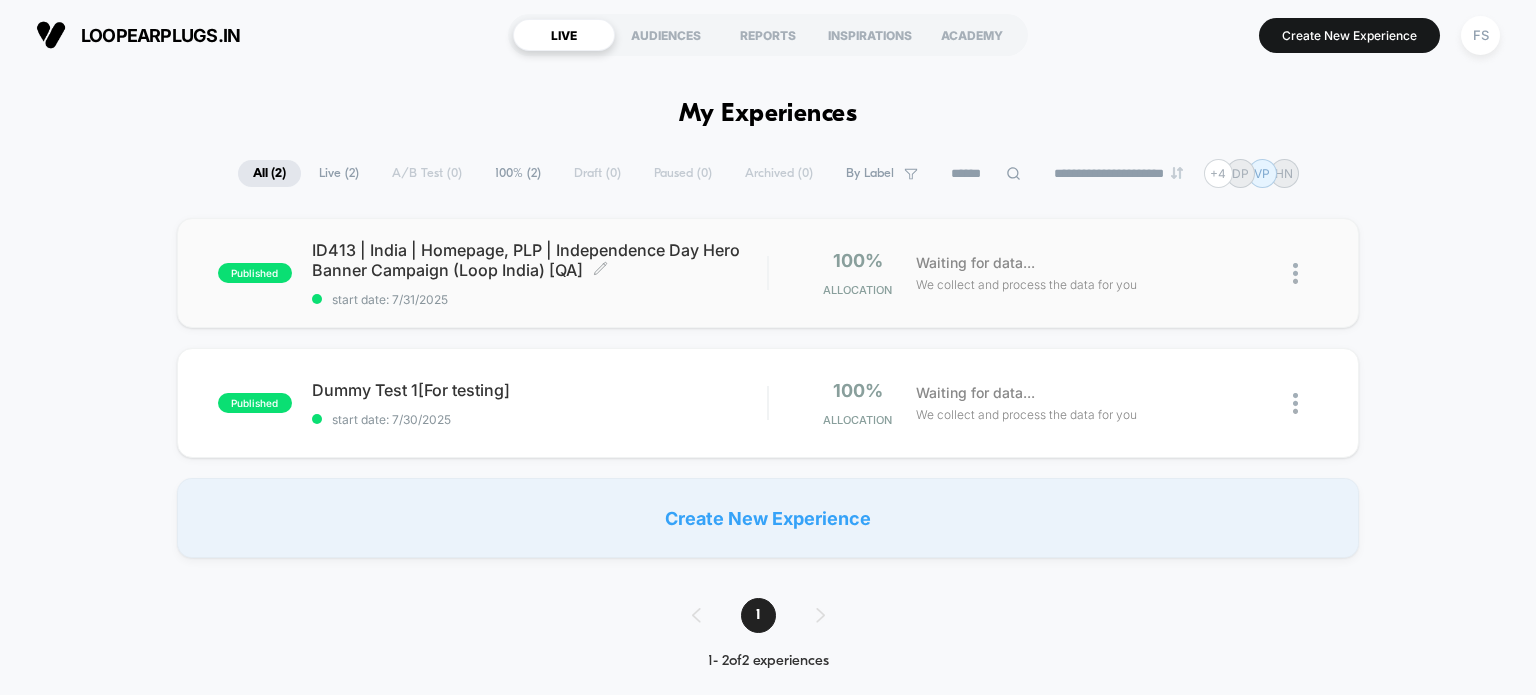 click on "ID413 | [COUNTRY] | Homepage, PLP |  Independence Day Hero Banner Campaign (Loop [COUNTRY]) [QA] Click to edit experience details" at bounding box center (540, 260) 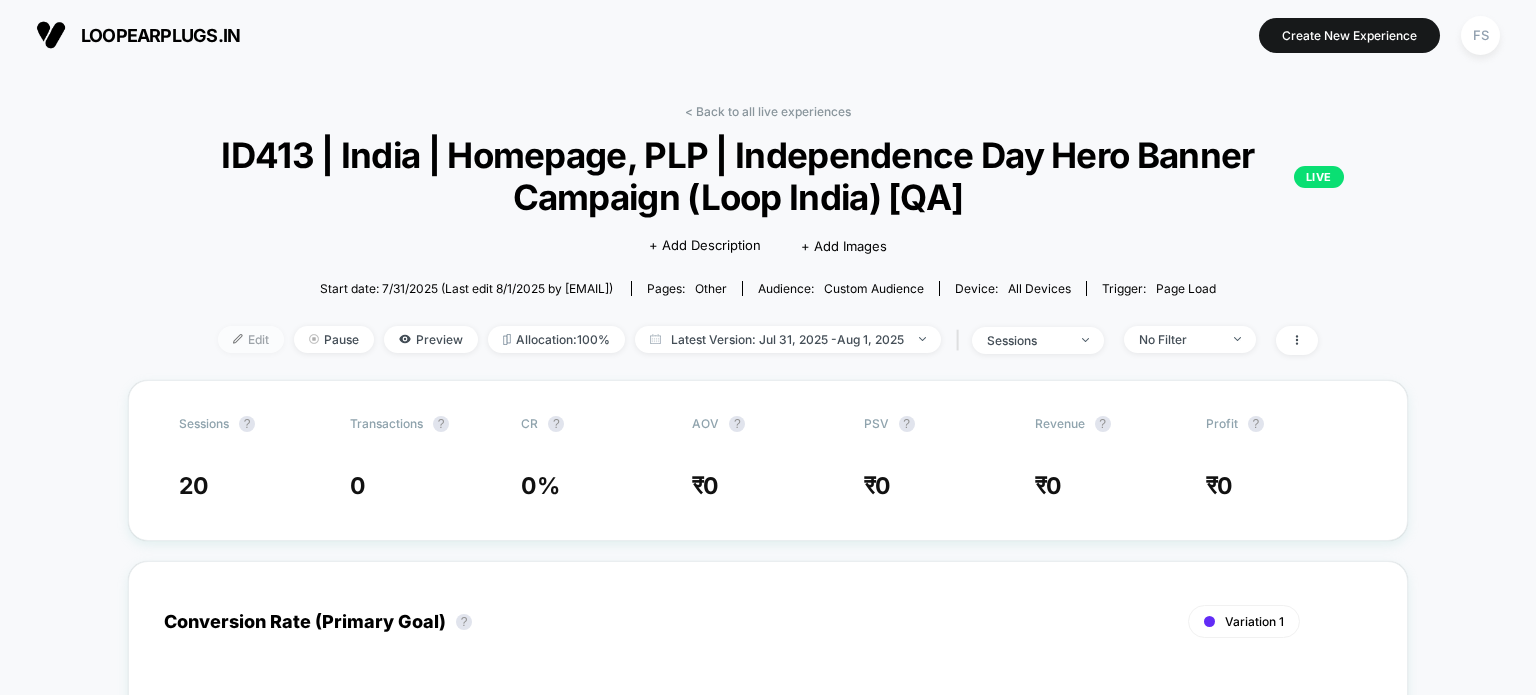 click on "Edit" at bounding box center [251, 339] 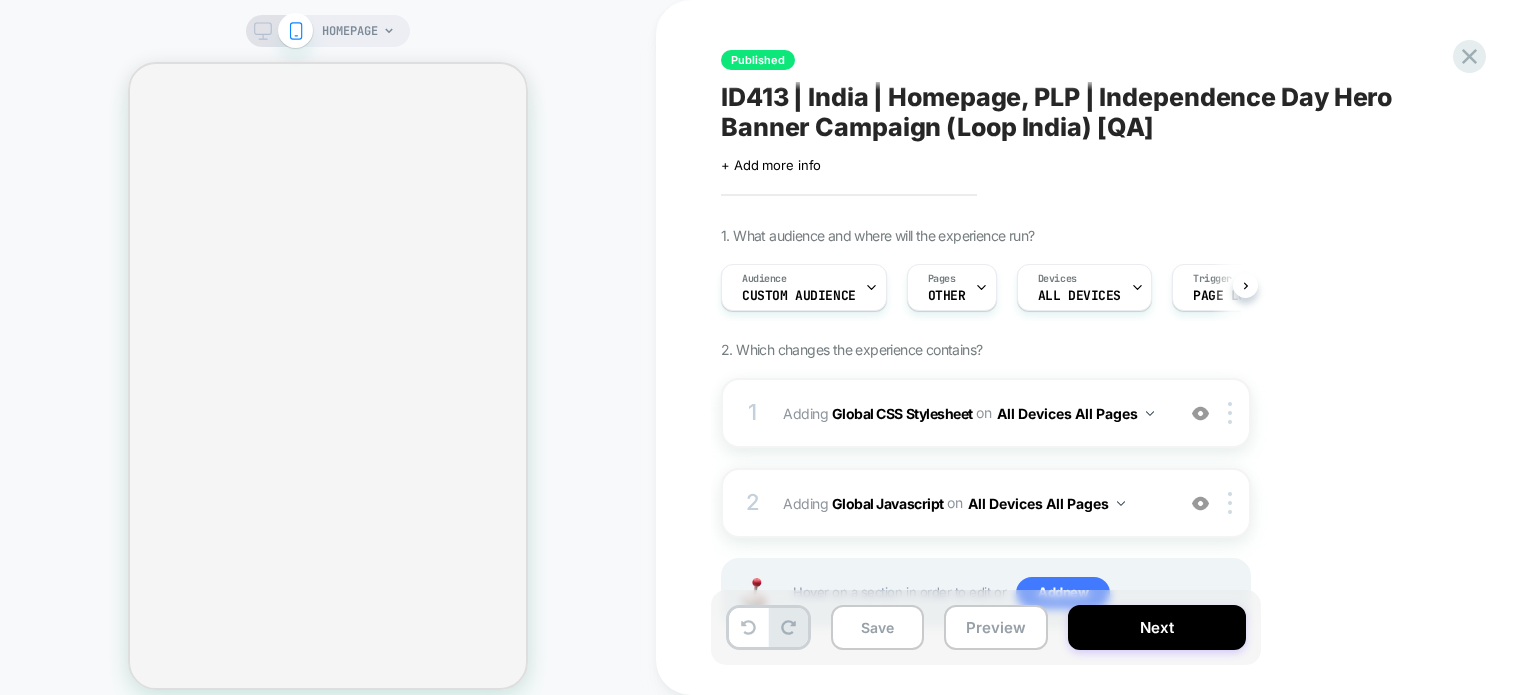 scroll, scrollTop: 0, scrollLeft: 1, axis: horizontal 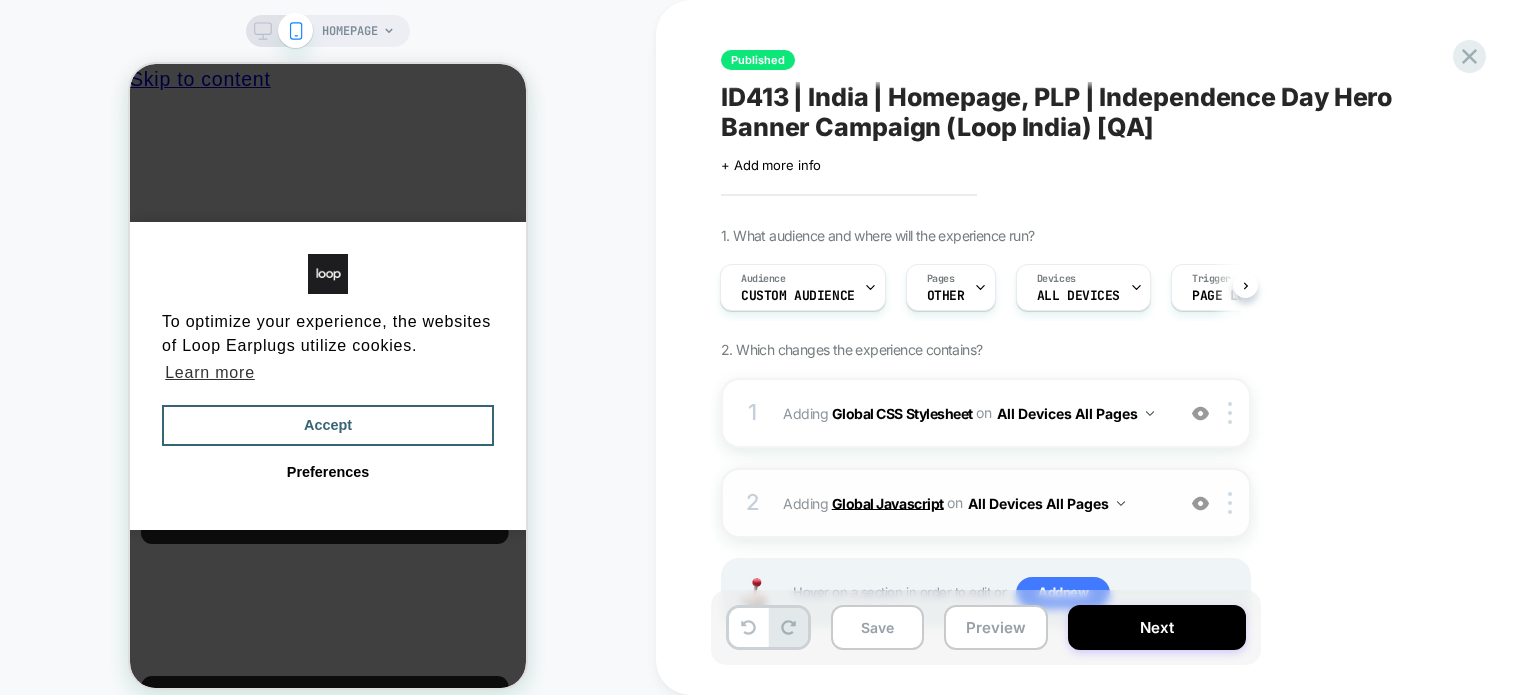 click on "Global Javascript" at bounding box center [888, 502] 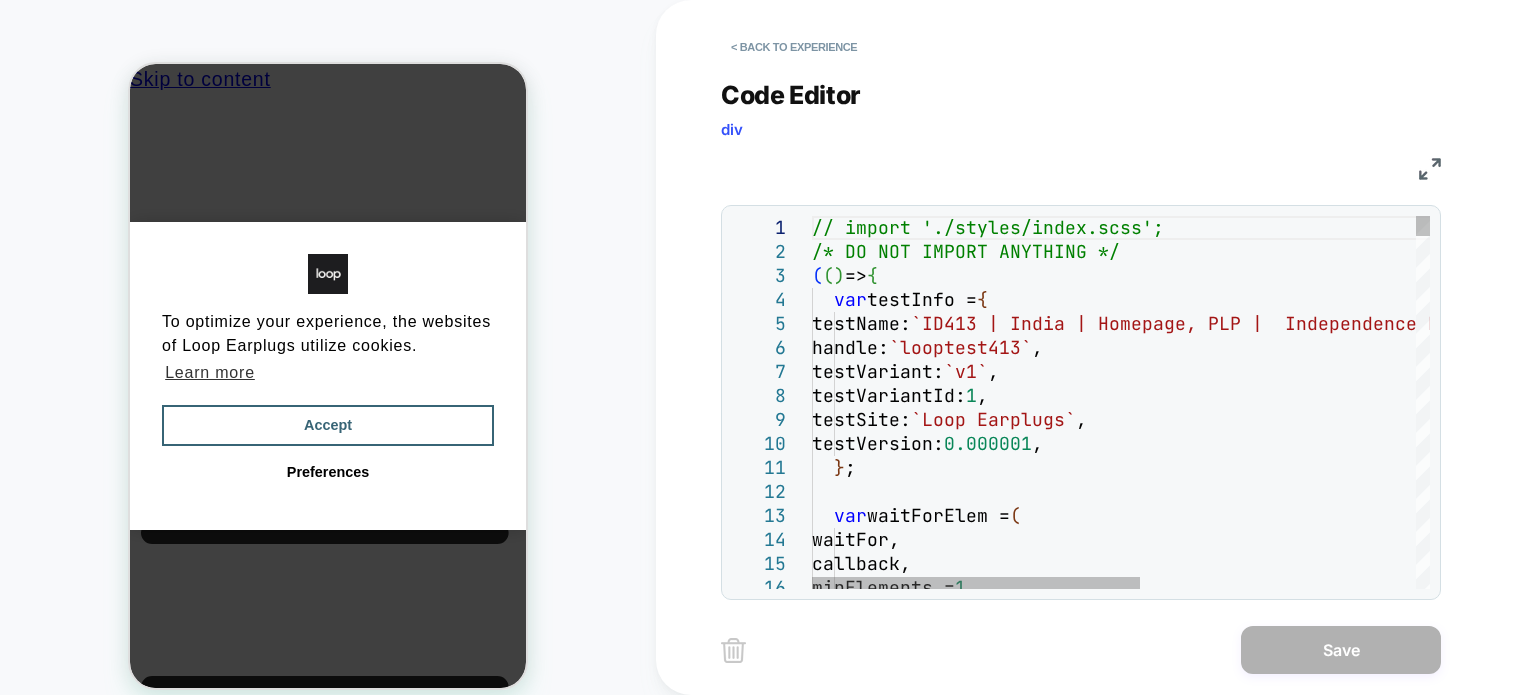 scroll, scrollTop: 0, scrollLeft: 0, axis: both 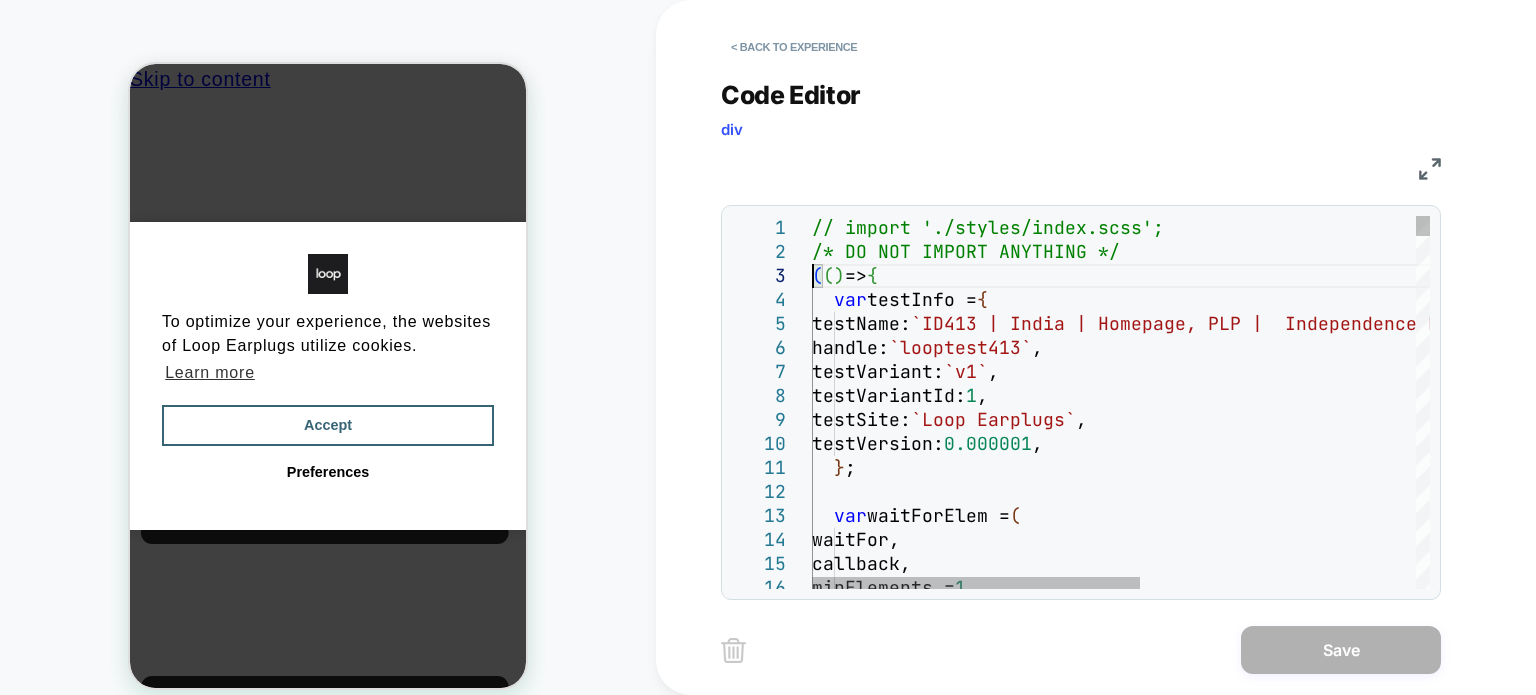 click on "minElements =  1 ,    var  waitForElem =  (     waitFor,     callback,     testVersion:  0.000001 ,    } ;     testVariantId:  1 ,     testSite:  `Loop Earplugs` ,     testVariant:  `v1` ,     handle:  `looptest413` ,    var  testInfo =  {     testName:  `ID413 | India | Homepage, PLP |  Independence Day  Hero Banner Campaign (Loop India)` , ( ( )  =>  { /* DO NOT IMPORT ANYTHING */ // import './styles/index.scss';" at bounding box center [1380, 4050] 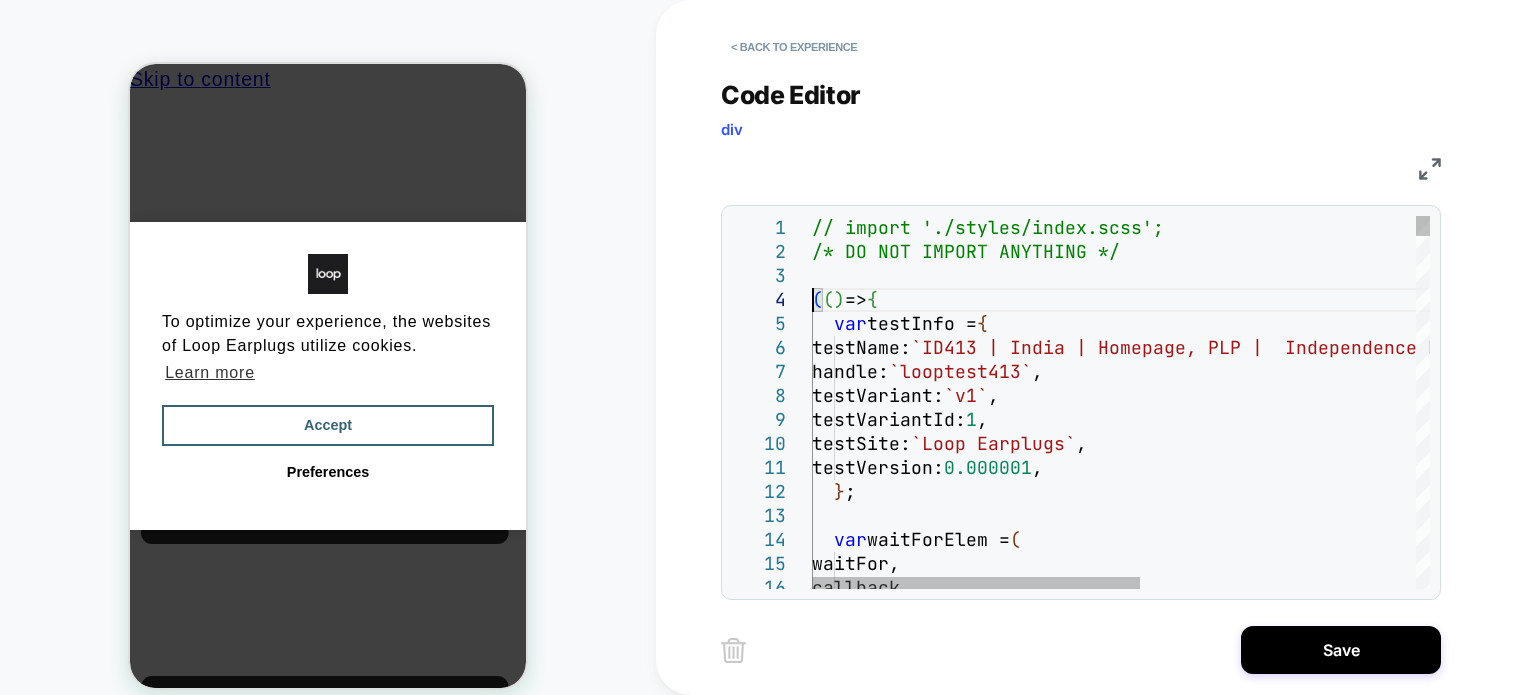 type on "**********" 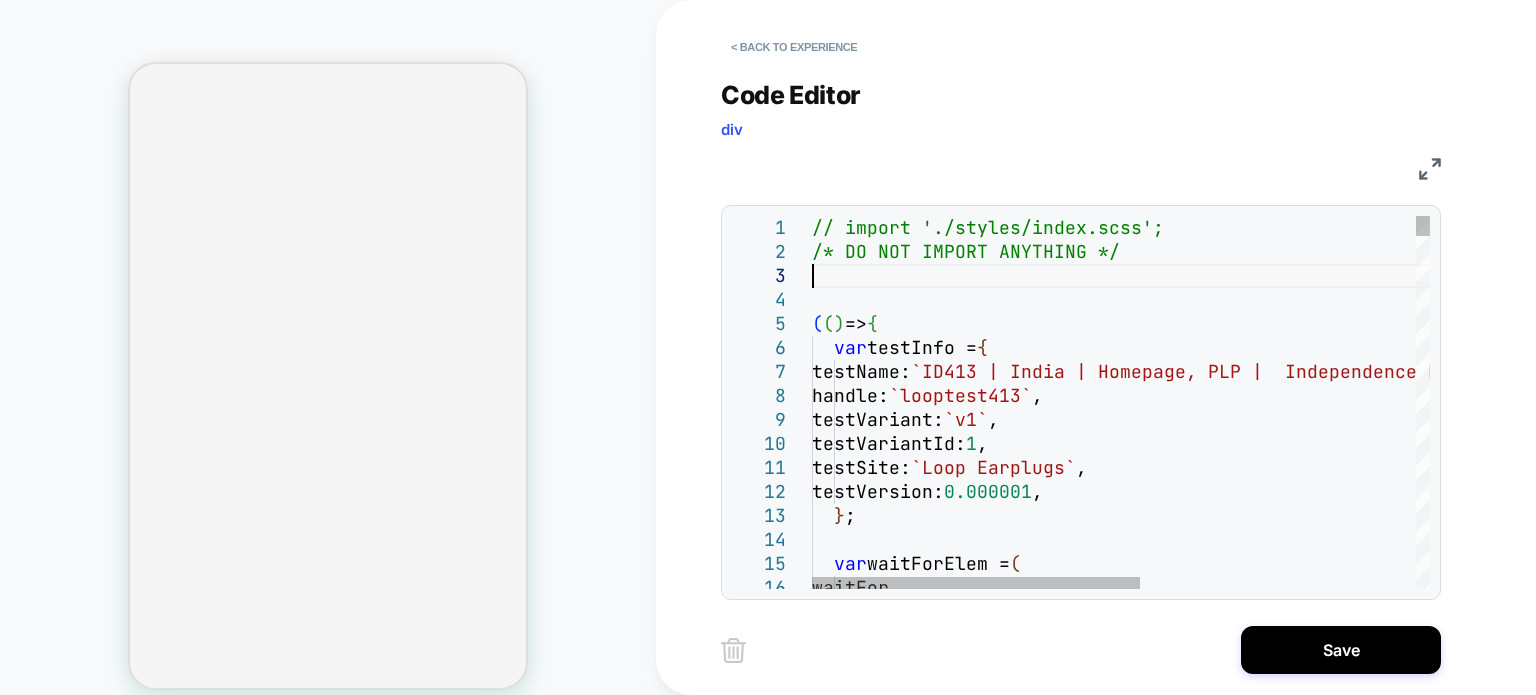 scroll, scrollTop: 0, scrollLeft: 0, axis: both 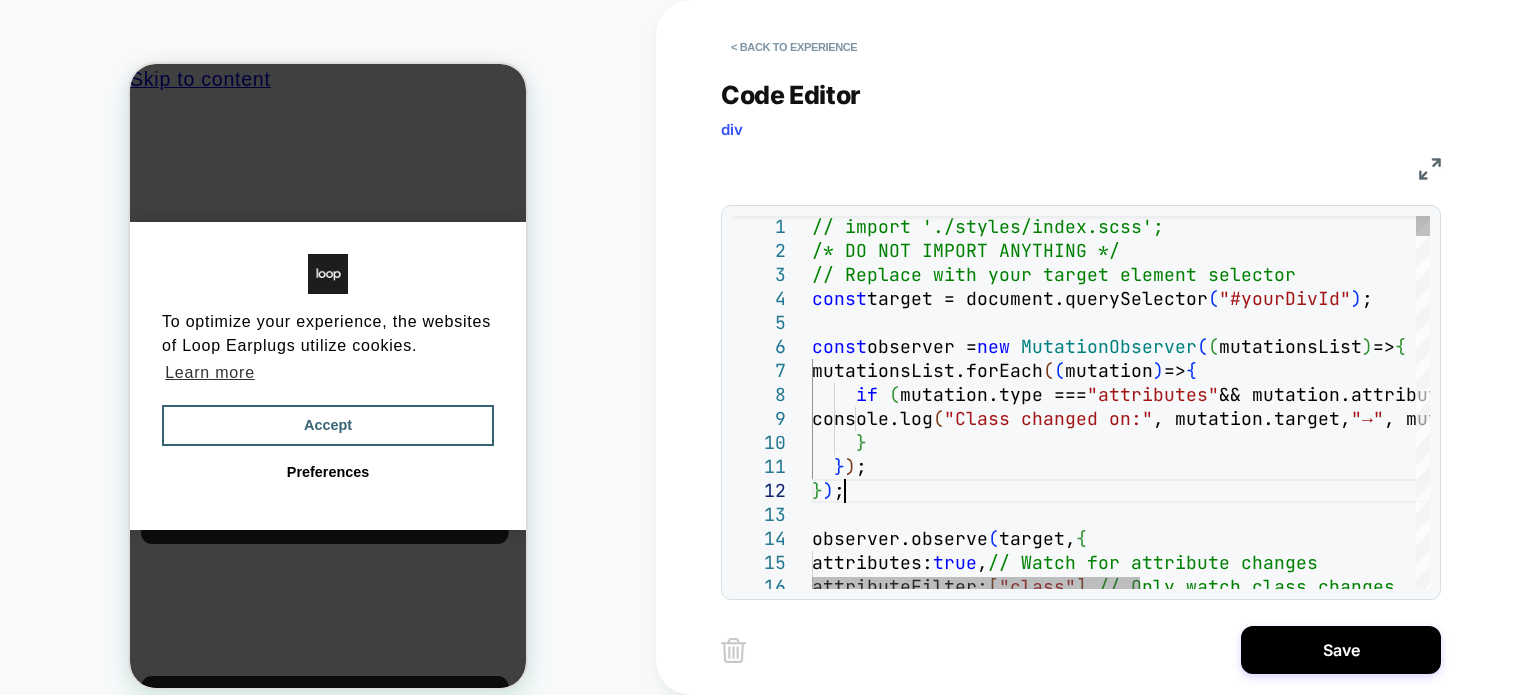 click on "mutationsList.forEach ( ( mutation )  =>  {      if   ( mutation.type ===  "attributes"  && mutation.attributeName ===  "class" )   {       console.log ( "Class changed on:" , mutation.target,  "→" , mutation.target.className ) ;      }    } ) ; } ) ; observer.observe ( target,  {   attributes:  true ,         // Watch for attribute changes   attributeFilter:  [ "class" ] ,  // Only watch class changes const  observer =  new   MutationObserver ( ( mutationsList )  =>  { const  target = document.querySelector ( "#yourDivId" ) ; // Replace with your target element selector /* DO NOT IMPORT ANYTHING */ // import './styles/index.scss';" at bounding box center [1380, 4289] 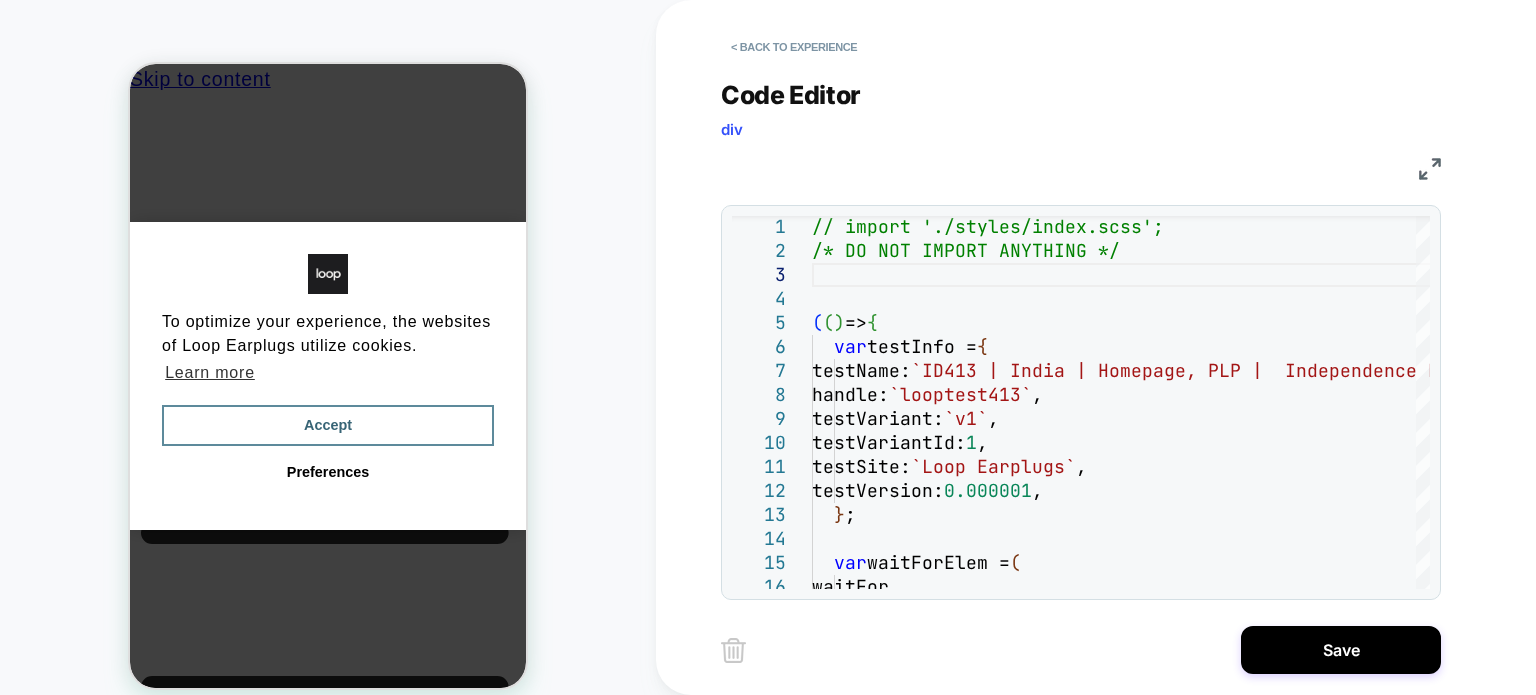click on "Accept" at bounding box center [328, 426] 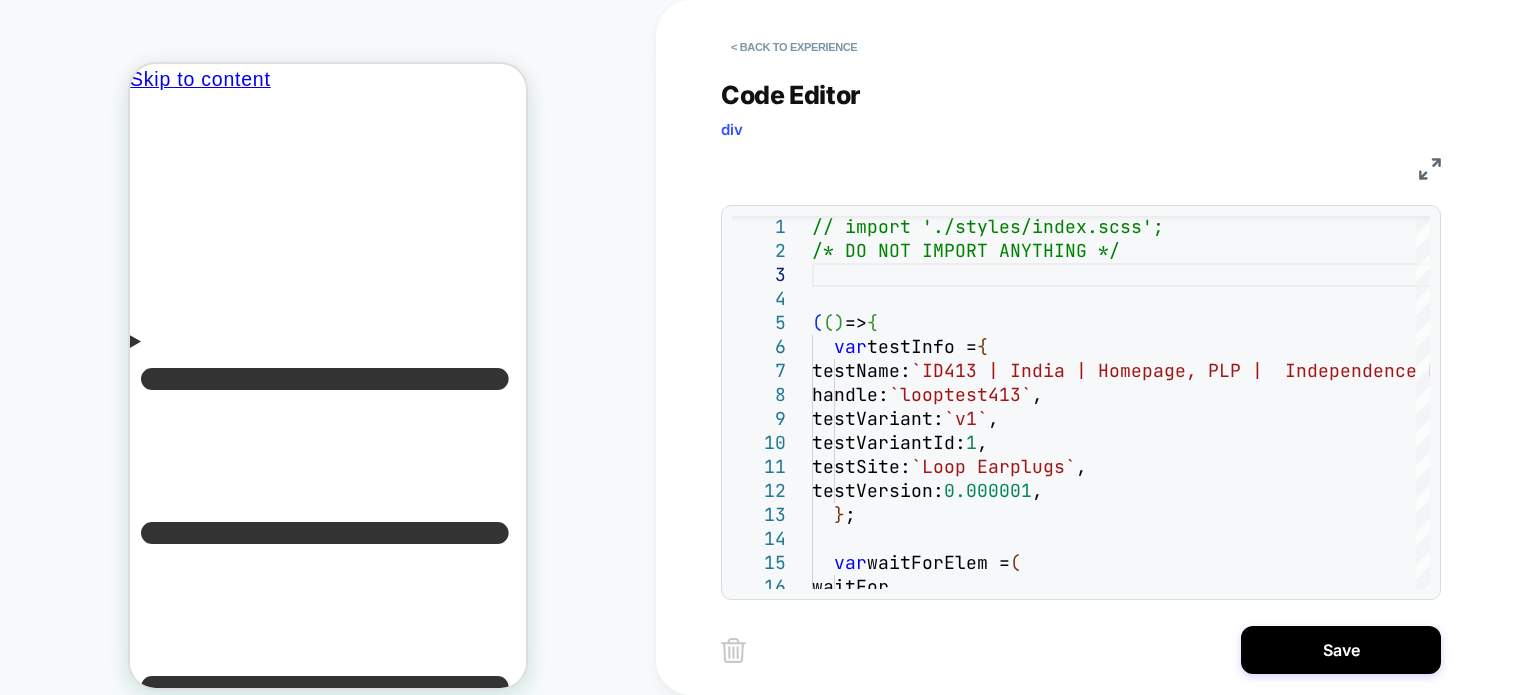 scroll, scrollTop: 0, scrollLeft: 0, axis: both 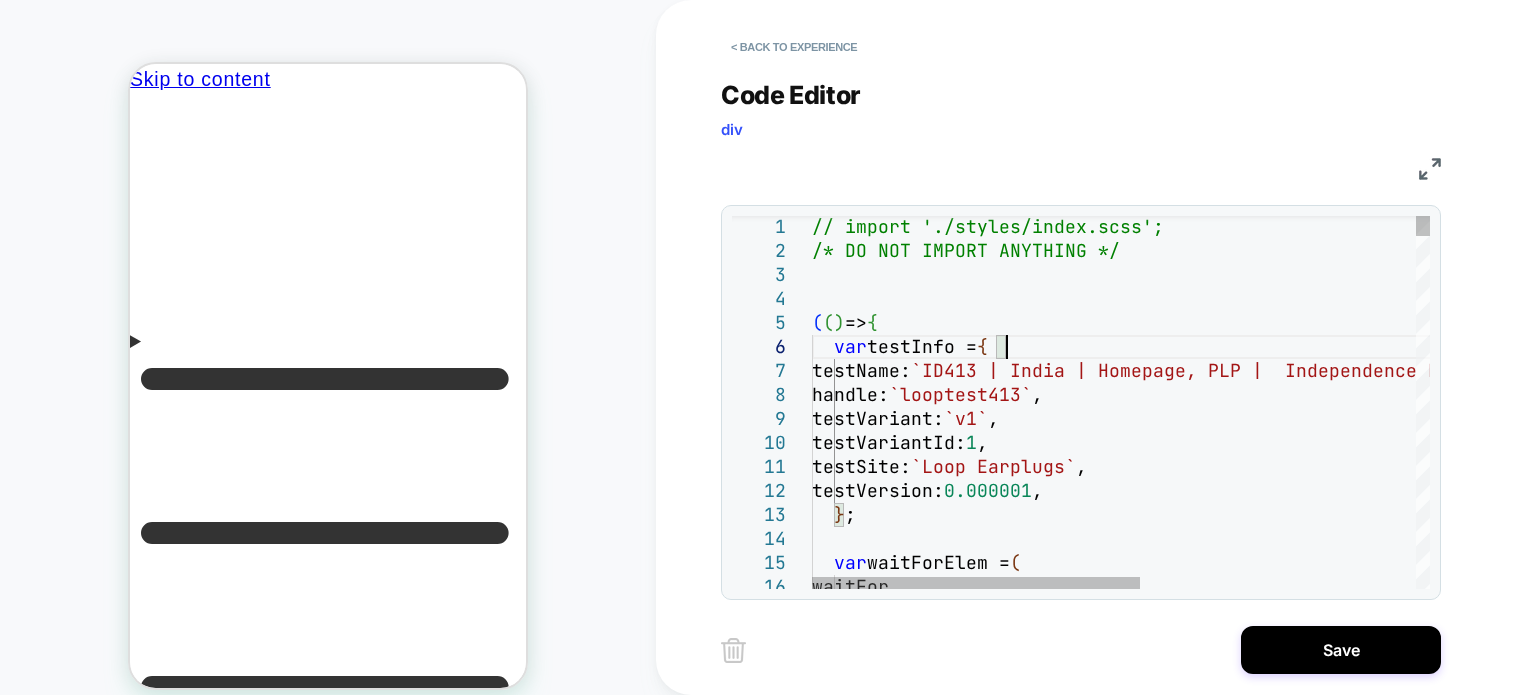 click on "/* DO NOT IMPORT ANYTHING */ // import './styles/index.scss'; ( ( )  =>  {    var  testInfo =  {     testName:  `ID413 | [COUNTRY] | Homepage, PLP |  Independence Day  Hero Banner Campaign (Loop [COUNTRY])` ,     handle:  `looptest413` ,     testVariant:  `v1` ,     testVariantId:  1 ,     testSite:  `Loop Earplugs` ,     testVersion:  0.000001 ,    } ;    var  waitForElem =  (     waitFor," at bounding box center (1380, 4073) 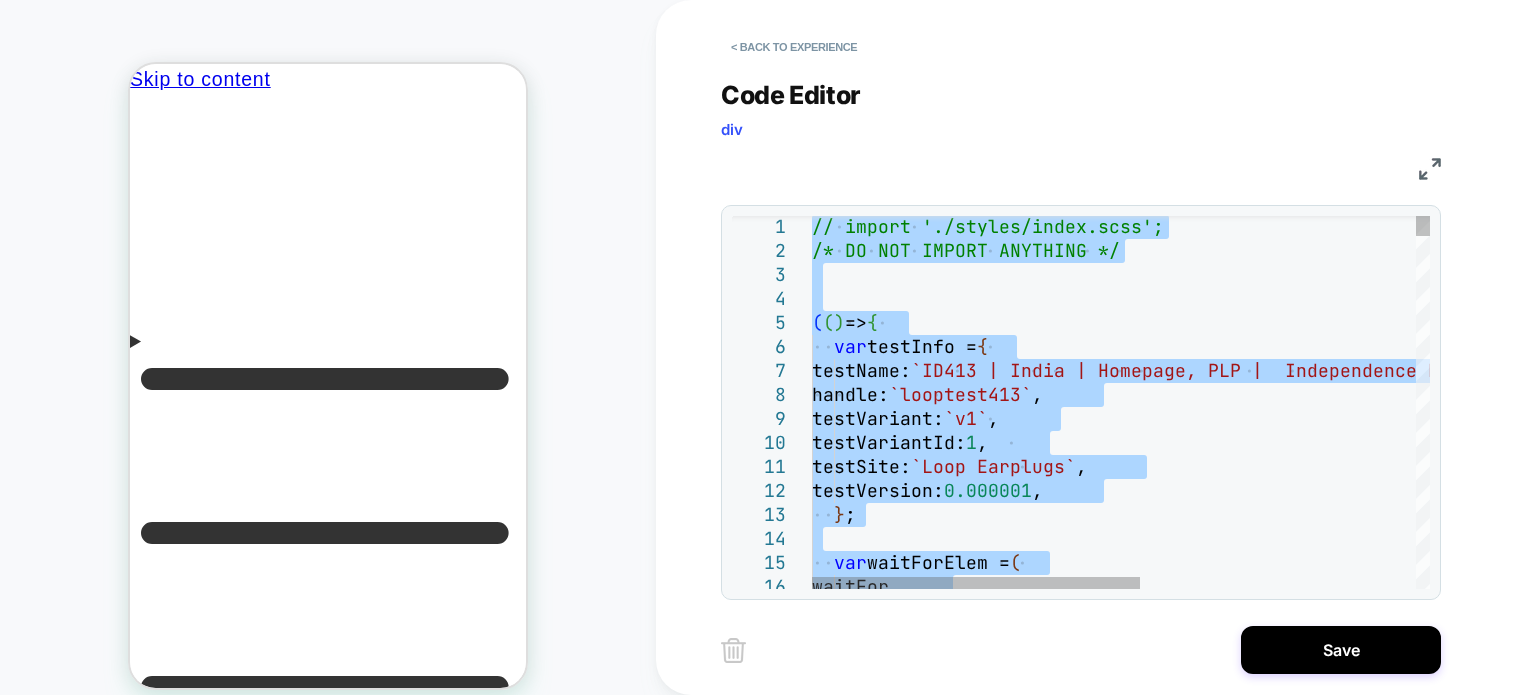 type on "**********" 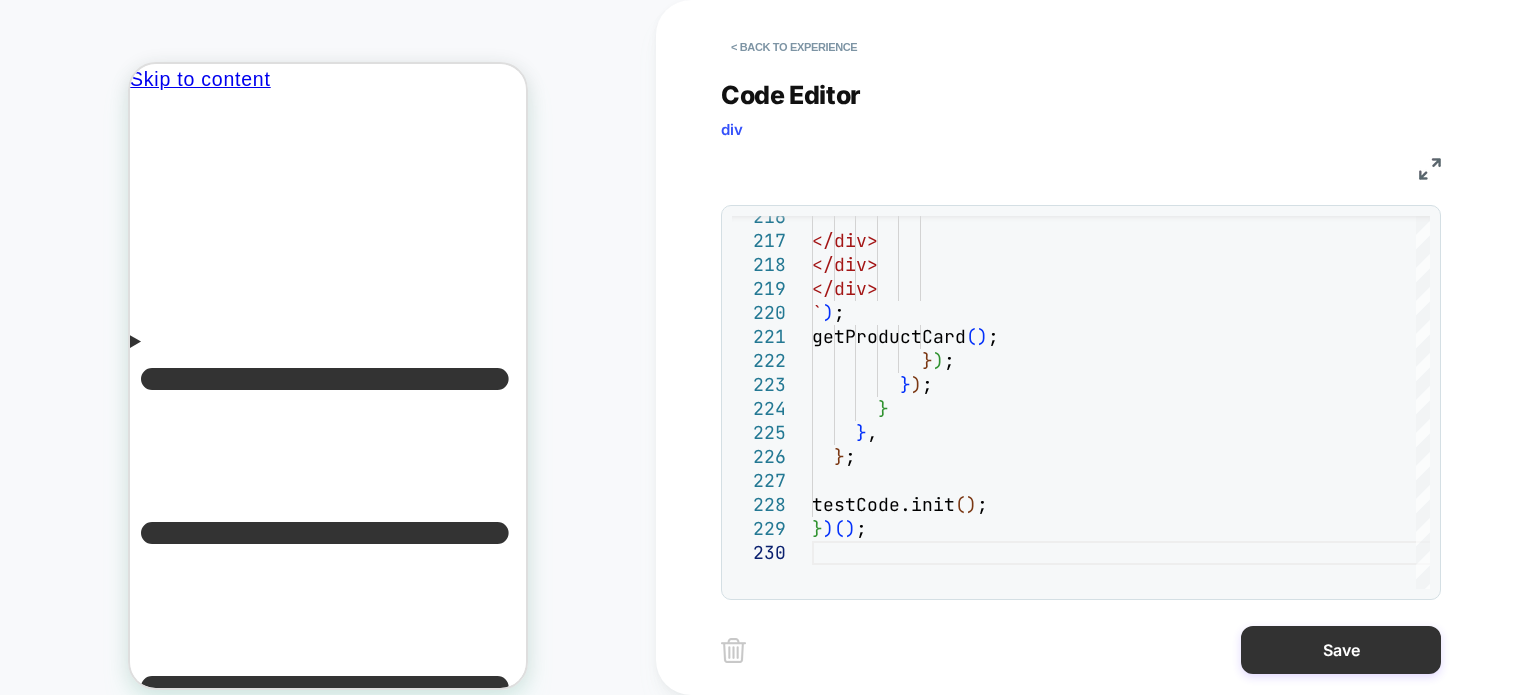 click on "Save" at bounding box center (1341, 650) 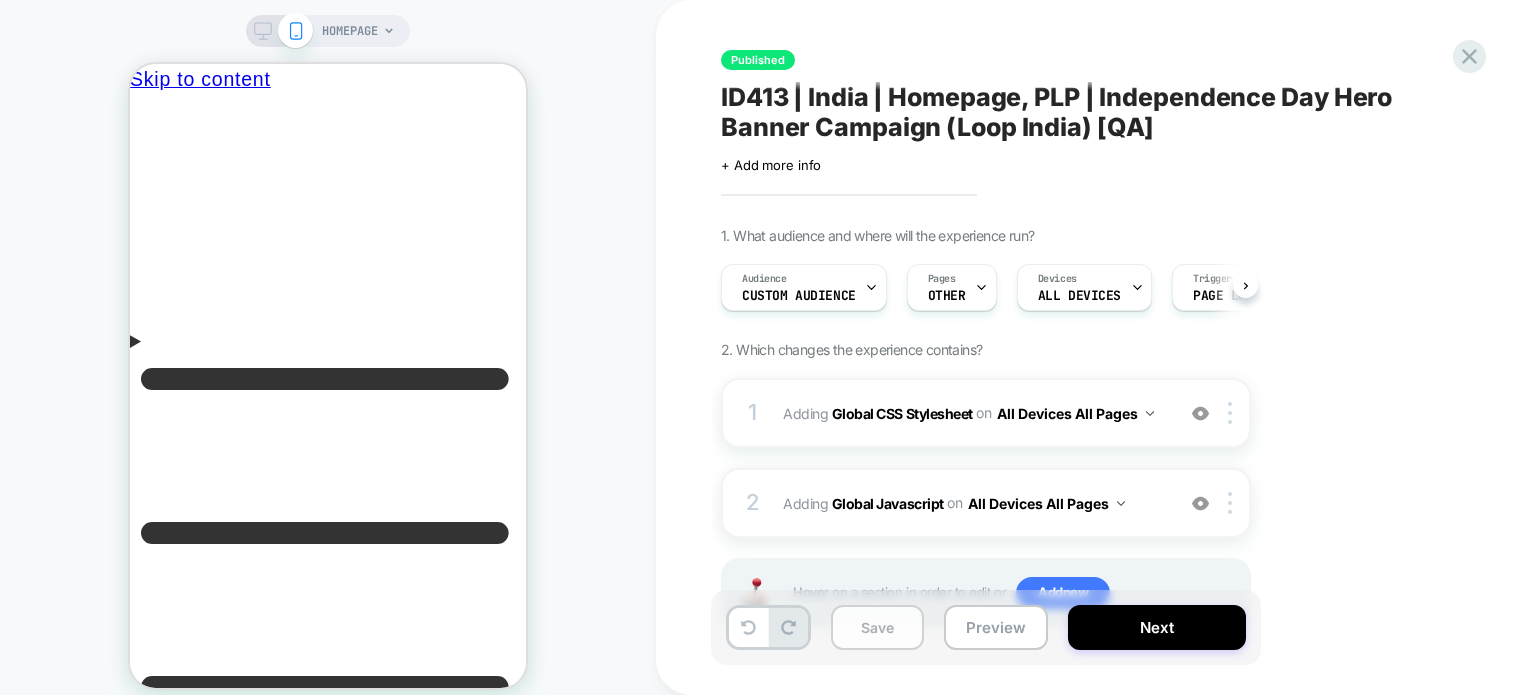 scroll, scrollTop: 0, scrollLeft: 0, axis: both 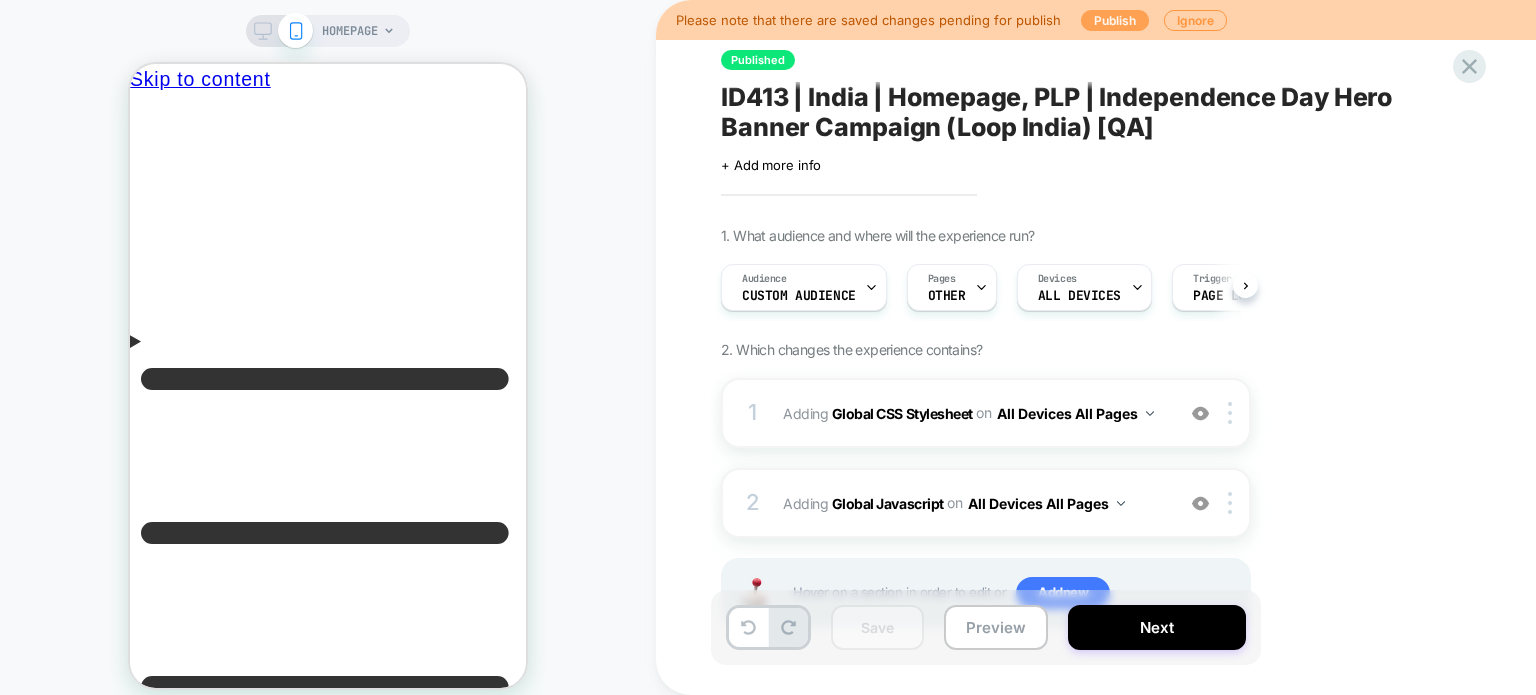 click on "Publish" at bounding box center (1115, 20) 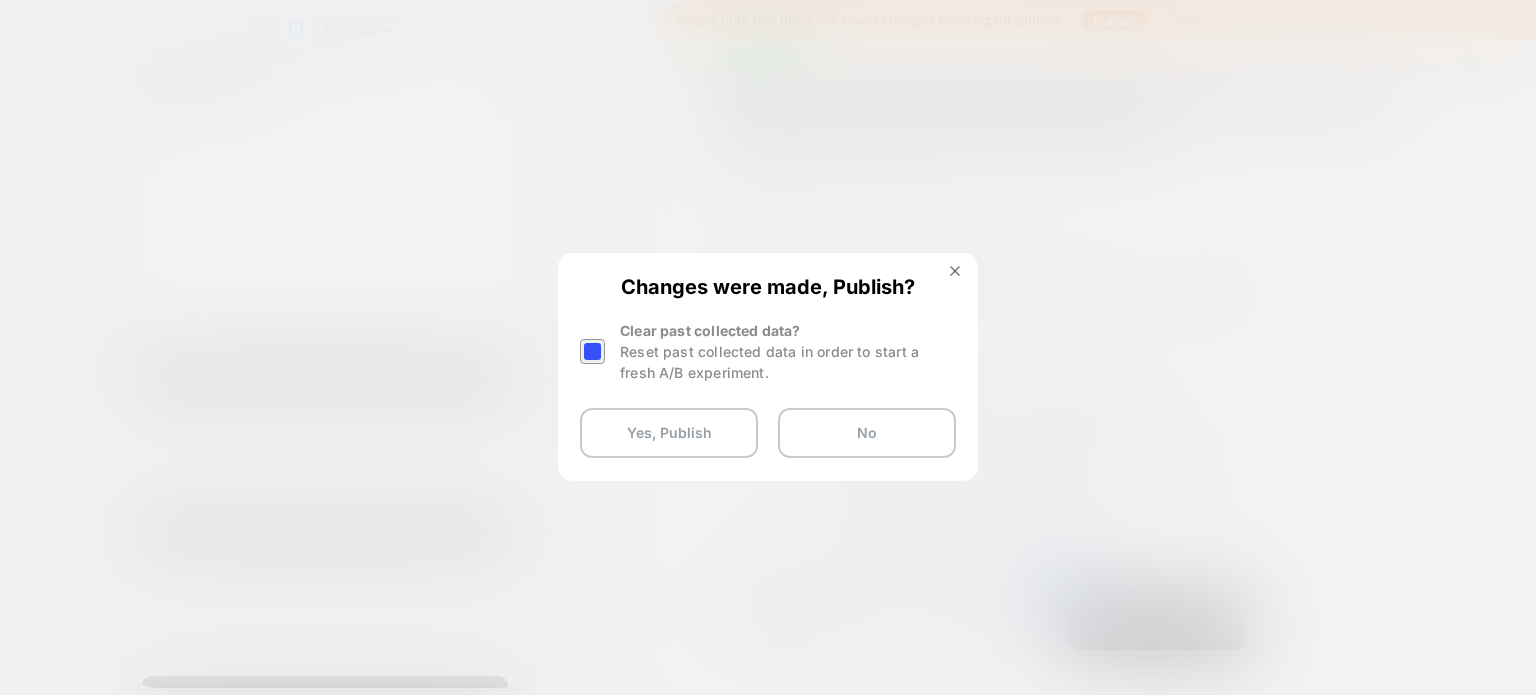 click at bounding box center [592, 351] 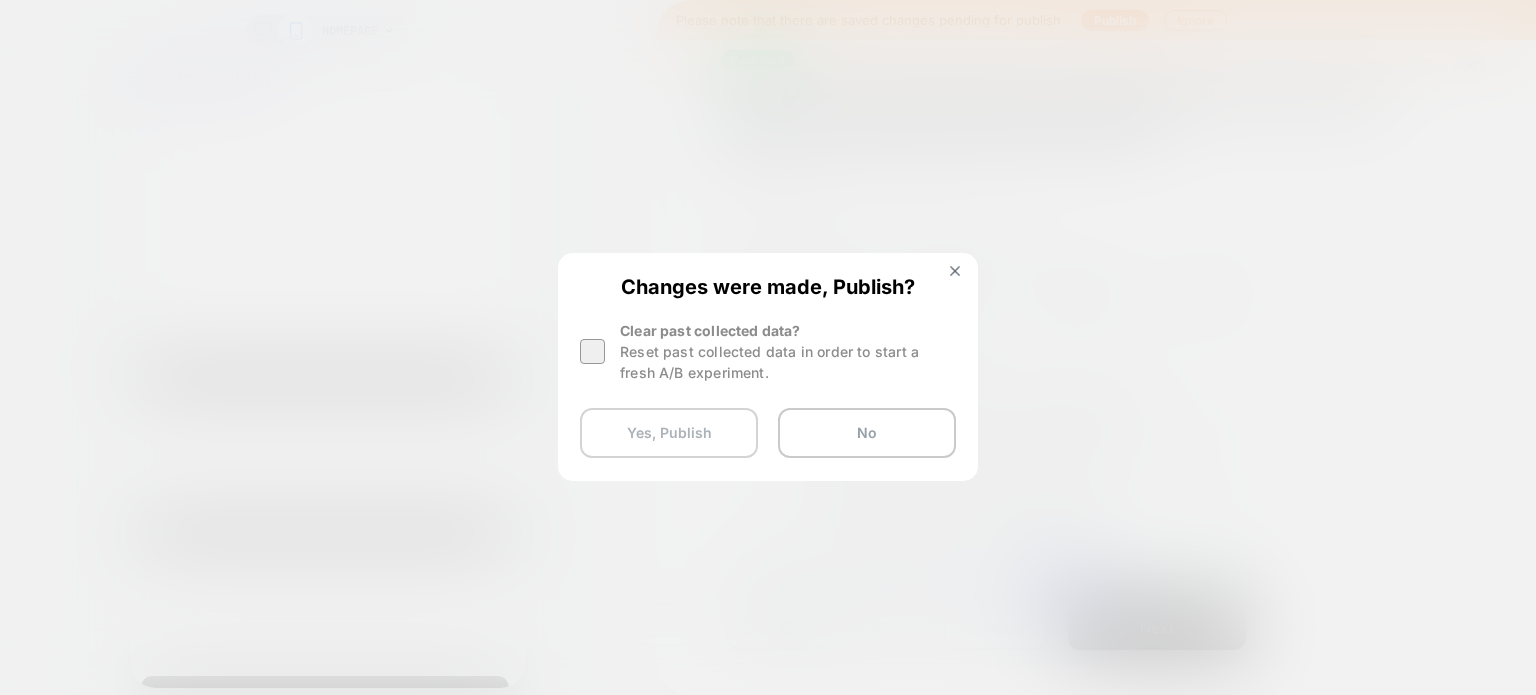 click on "Yes, Publish" at bounding box center (669, 433) 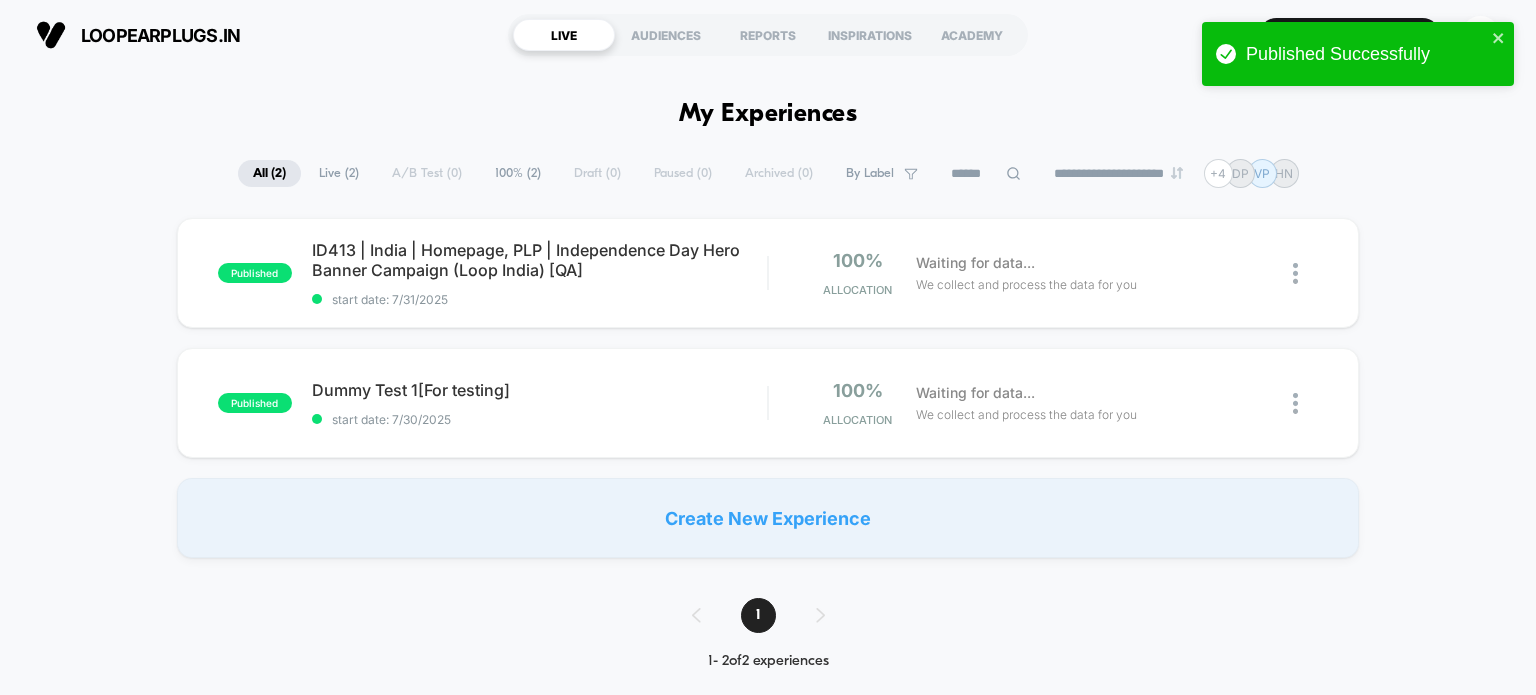 scroll, scrollTop: 0, scrollLeft: 0, axis: both 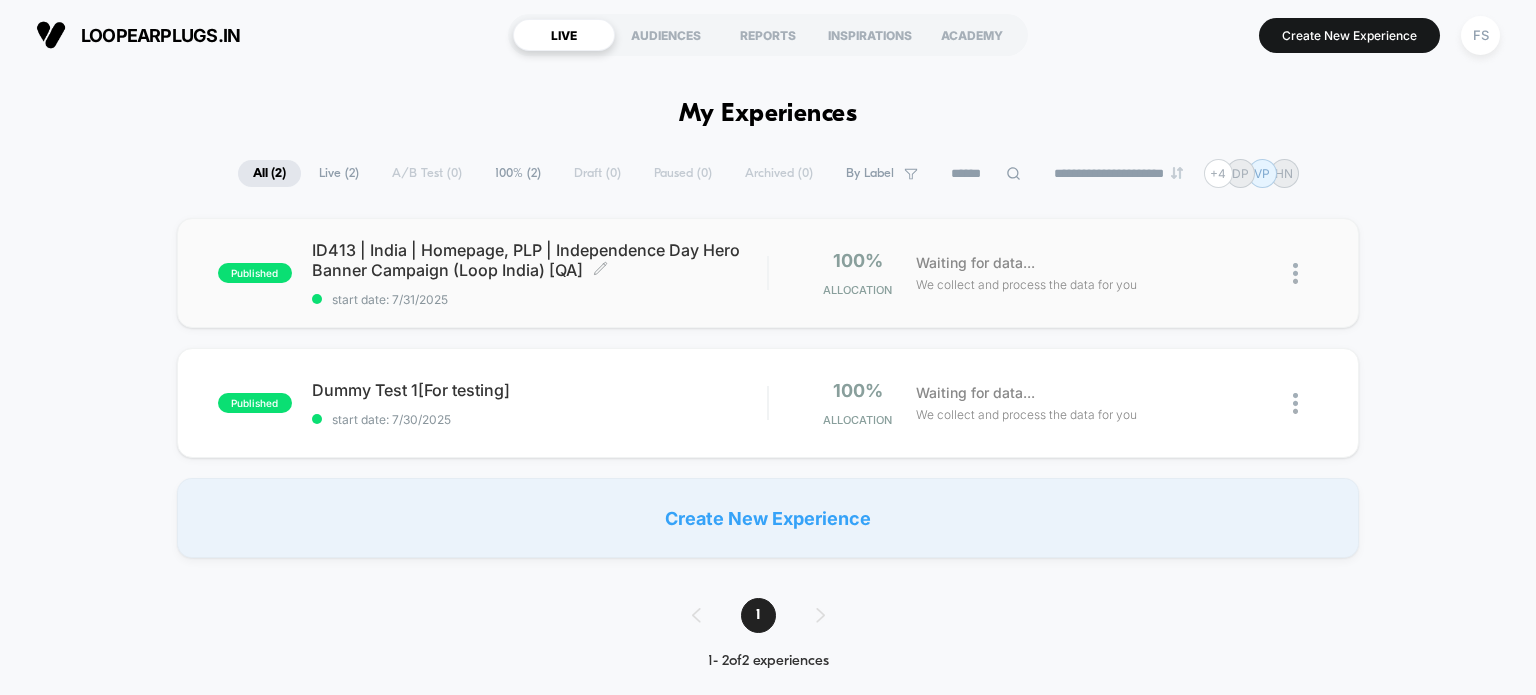 click on "ID413 | [COUNTRY] | Homepage, PLP |  Independence Day Hero Banner Campaign (Loop [COUNTRY]) [QA] Click to edit experience details" at bounding box center (540, 260) 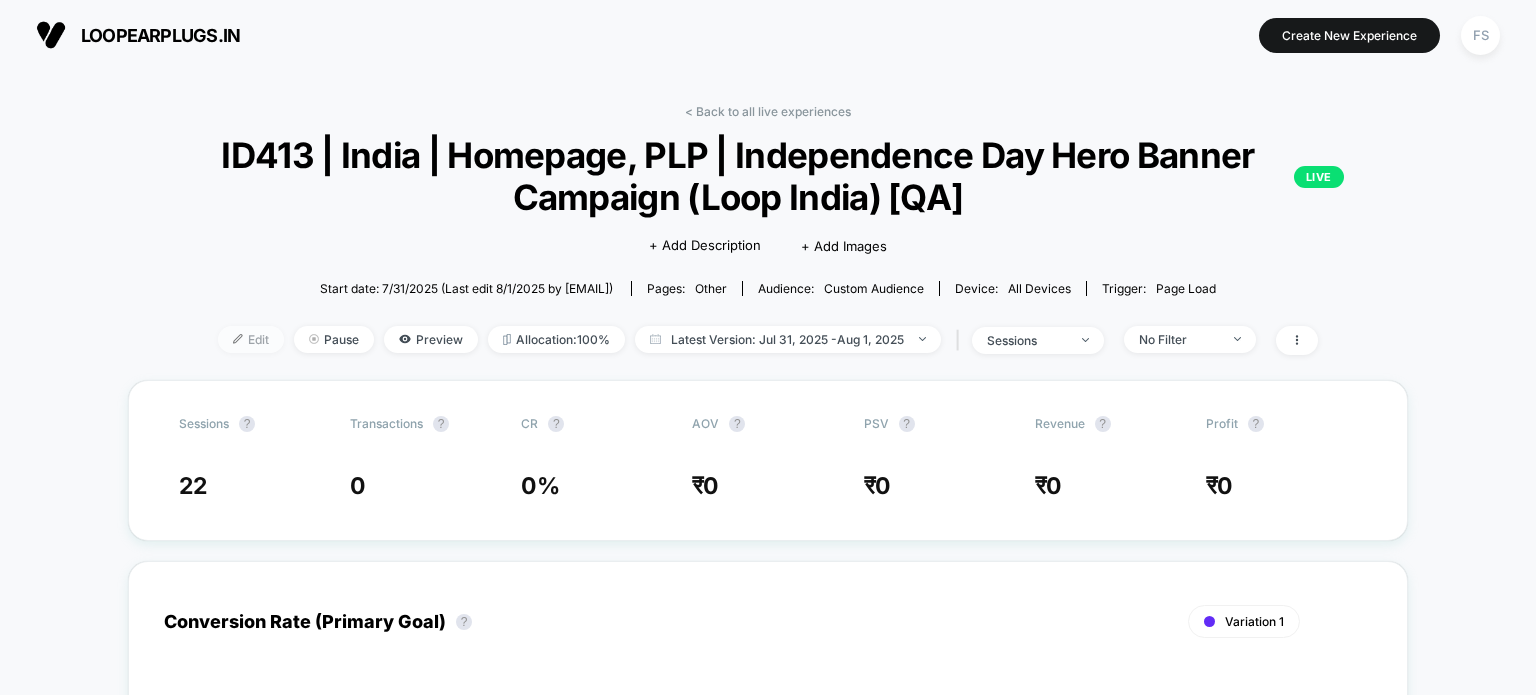 click on "Edit" at bounding box center [251, 339] 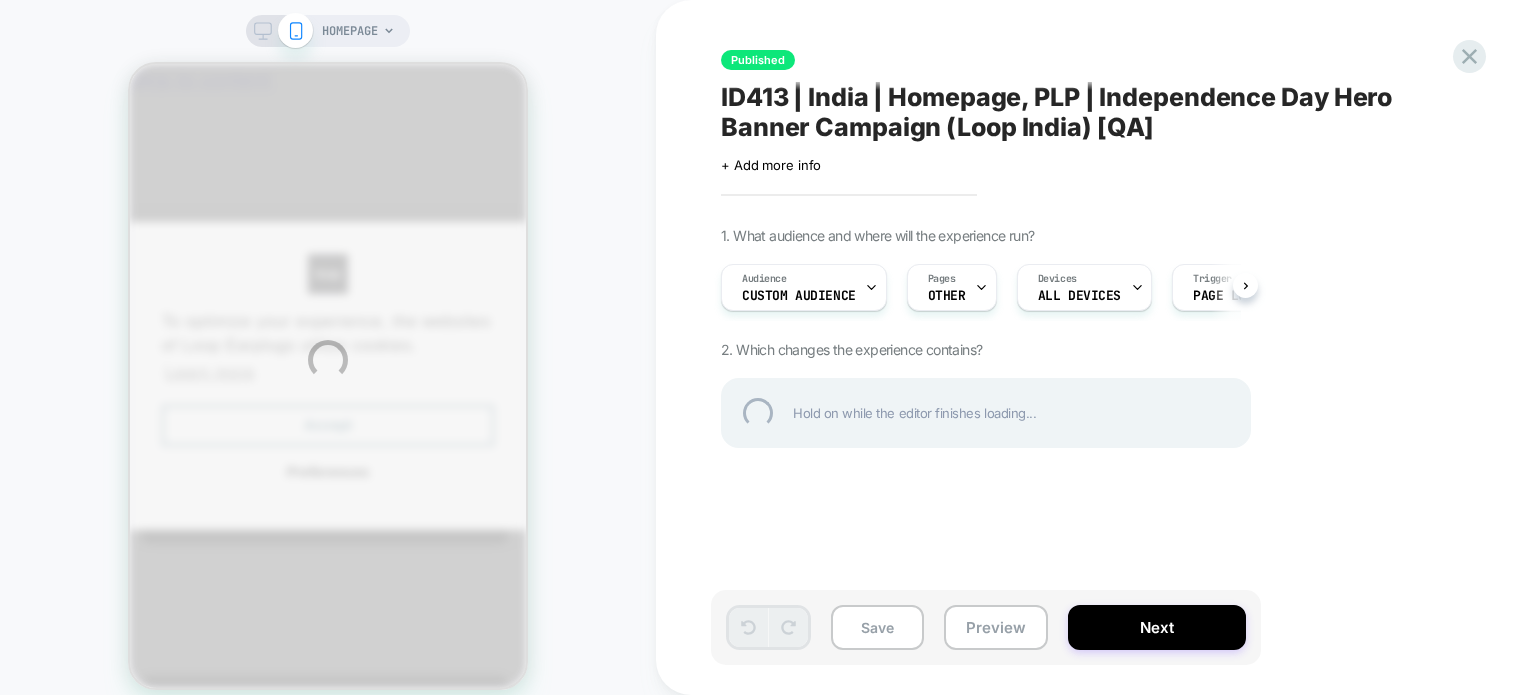 scroll, scrollTop: 0, scrollLeft: 0, axis: both 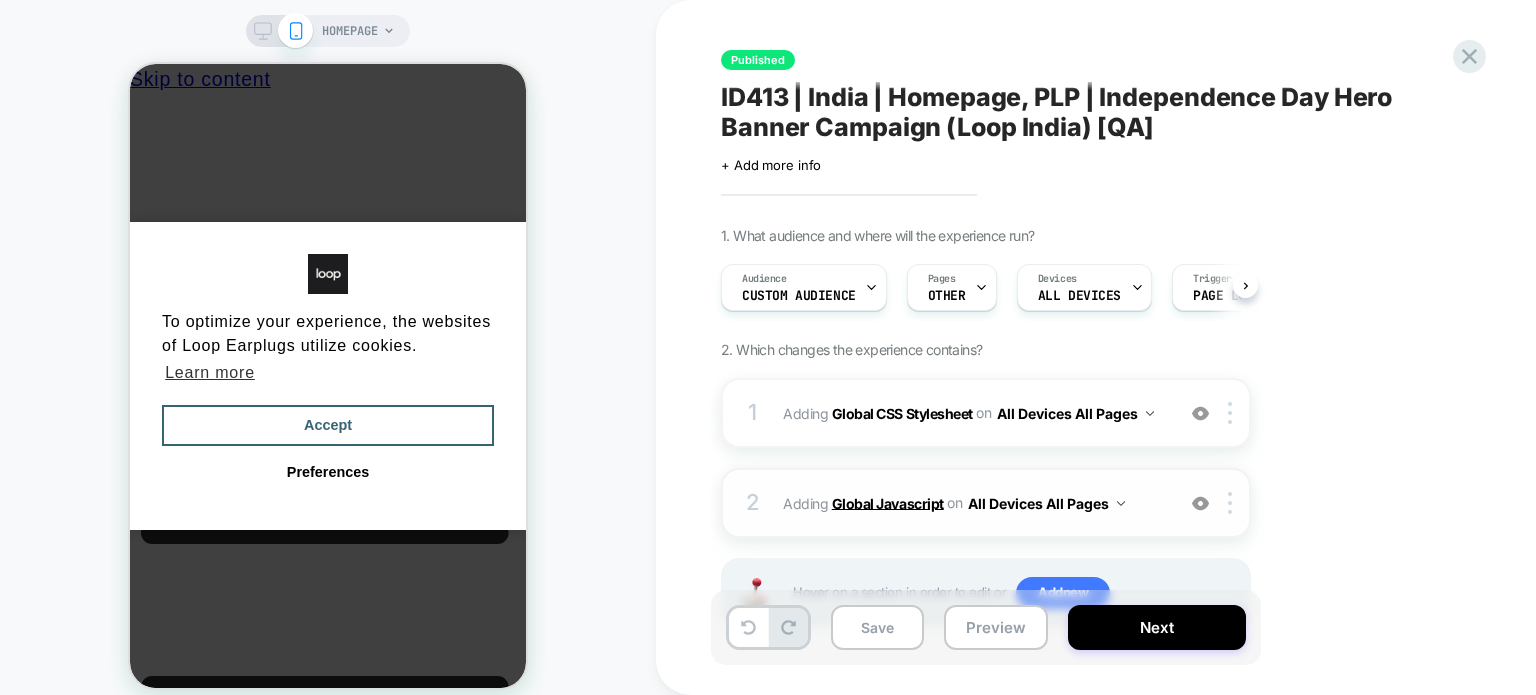 click on "Global Javascript" at bounding box center (888, 502) 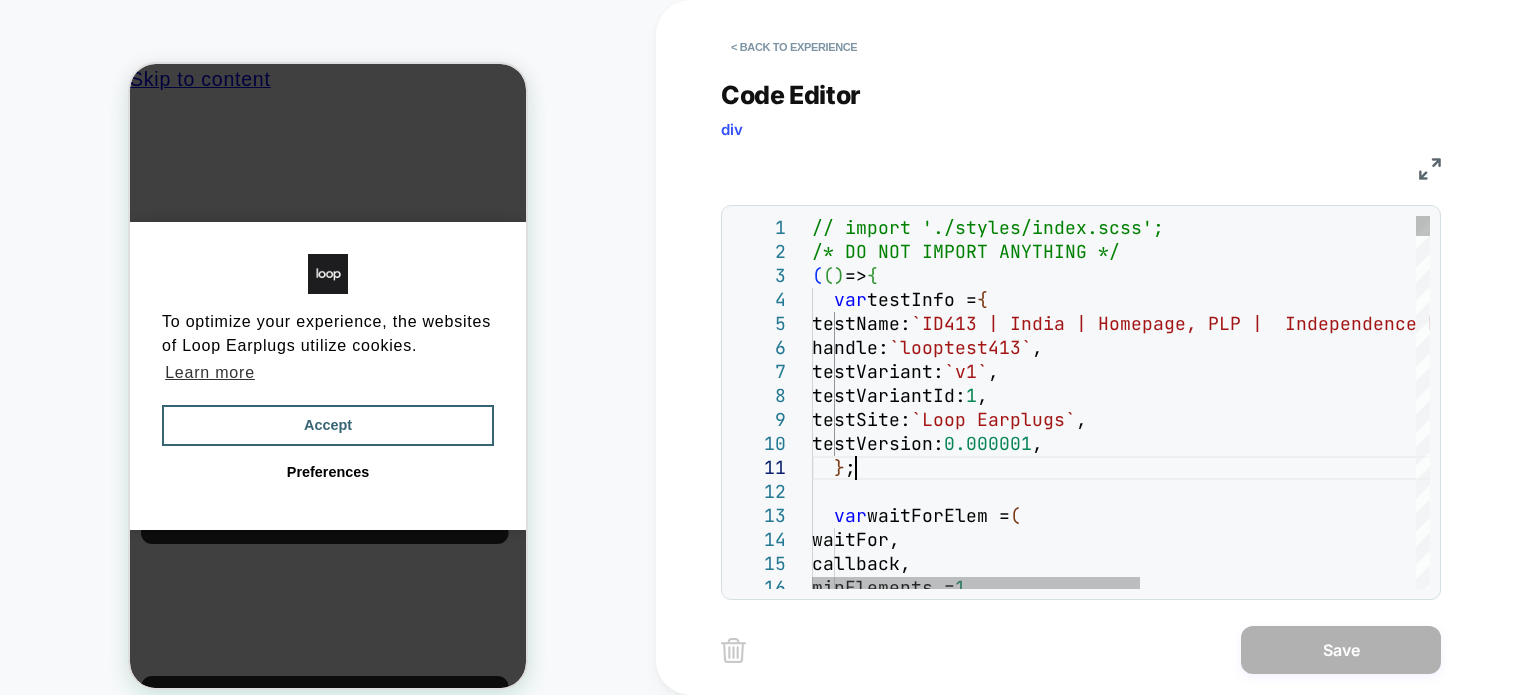scroll, scrollTop: 0, scrollLeft: 0, axis: both 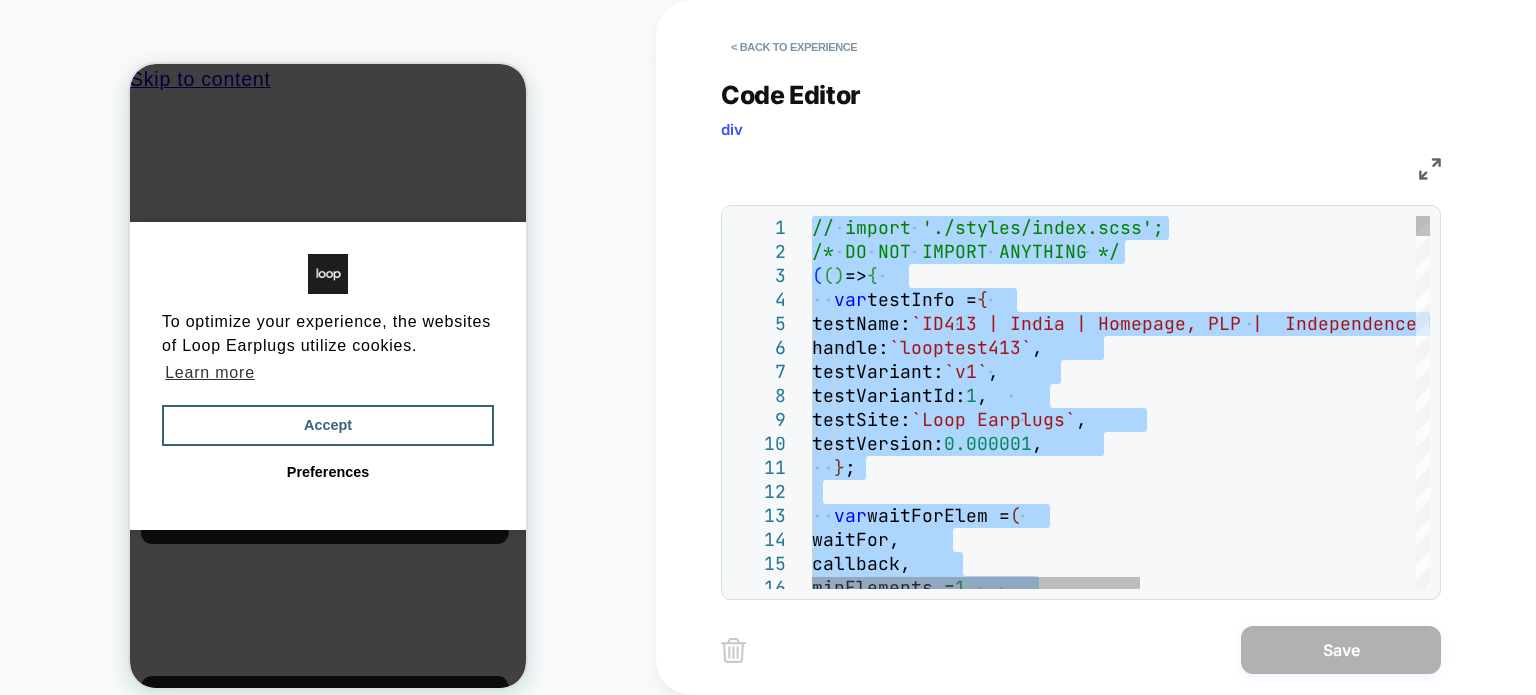 type on "*****" 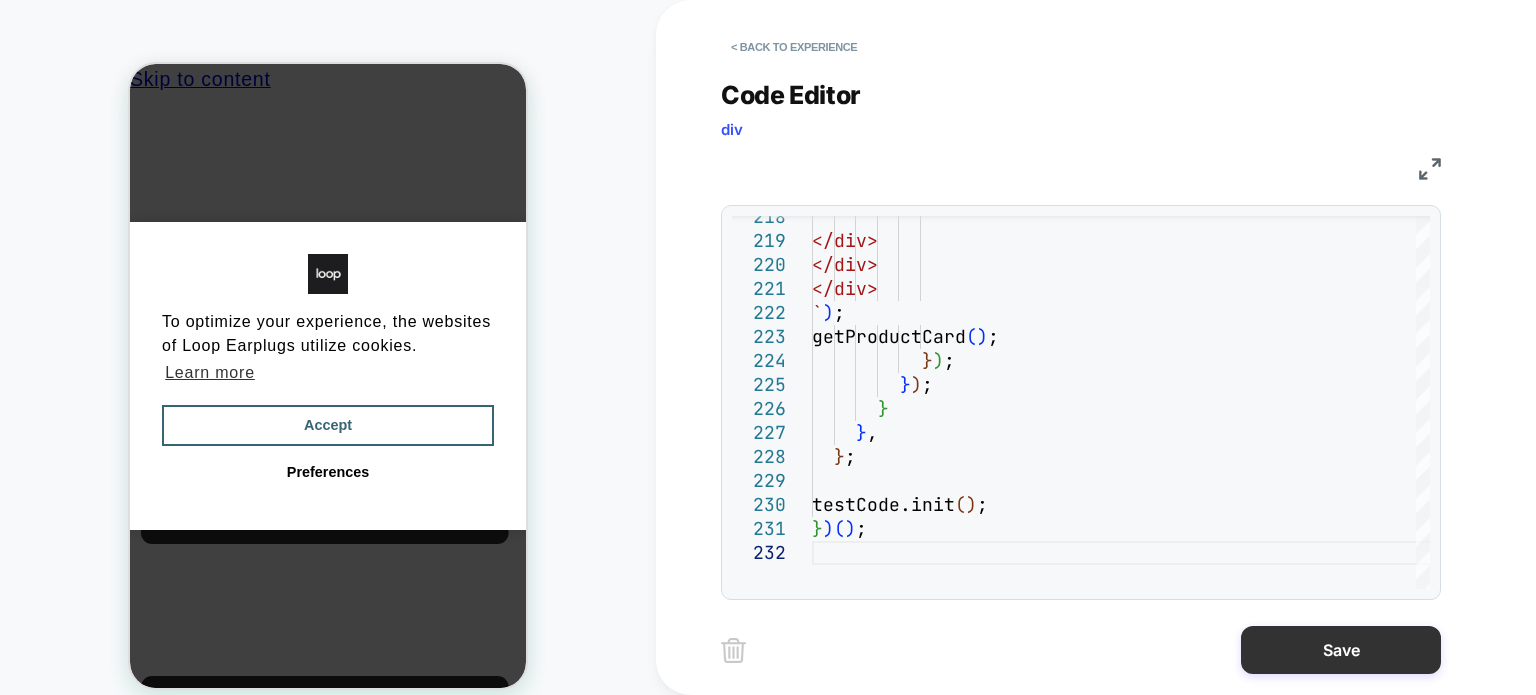 click on "Save" at bounding box center (1341, 650) 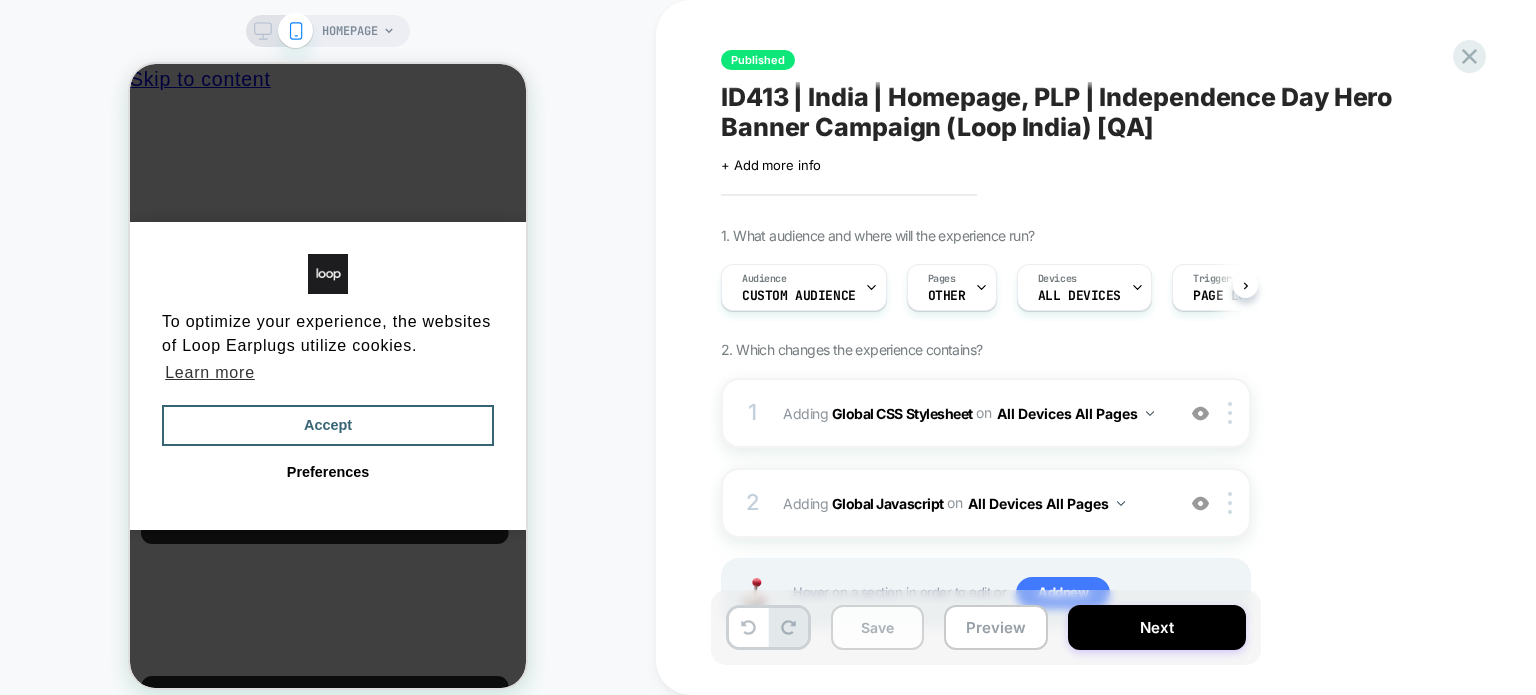 scroll, scrollTop: 0, scrollLeft: 0, axis: both 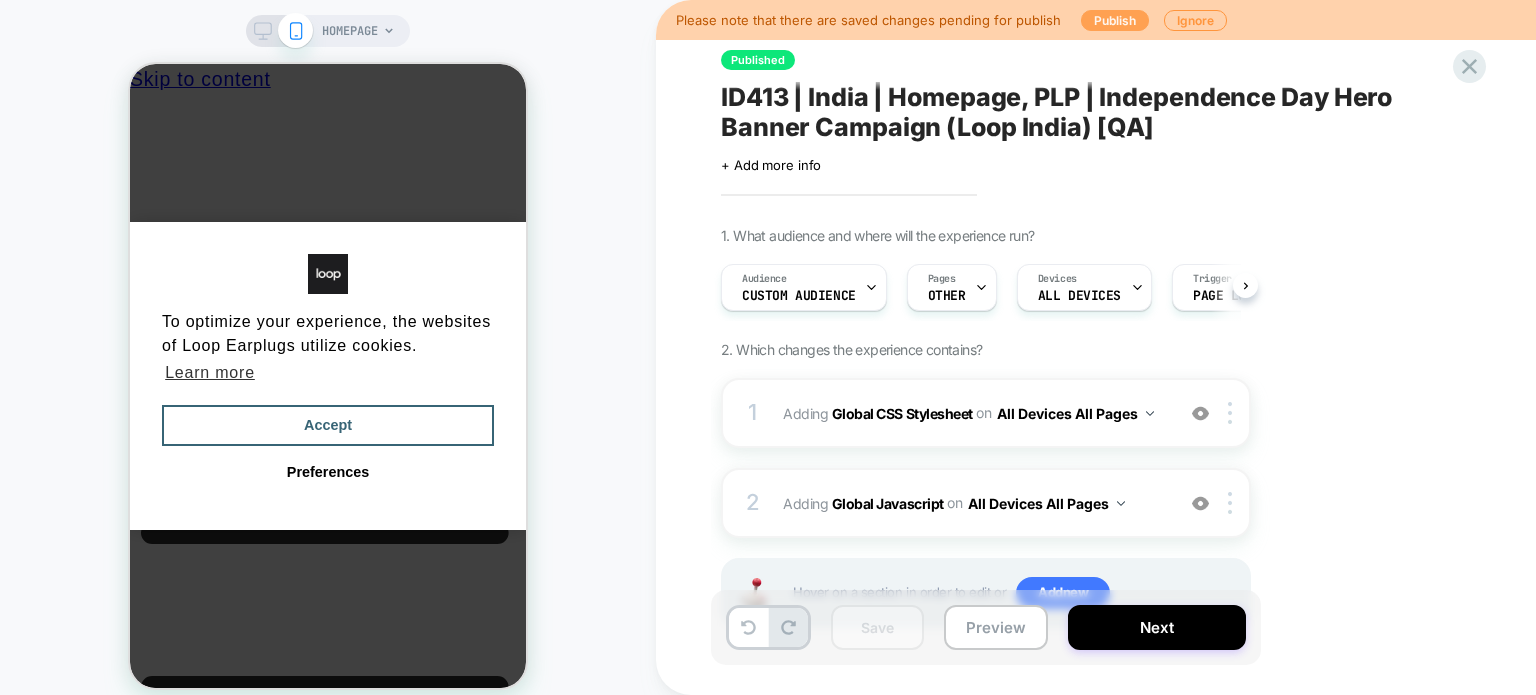 click on "Publish" at bounding box center (1115, 20) 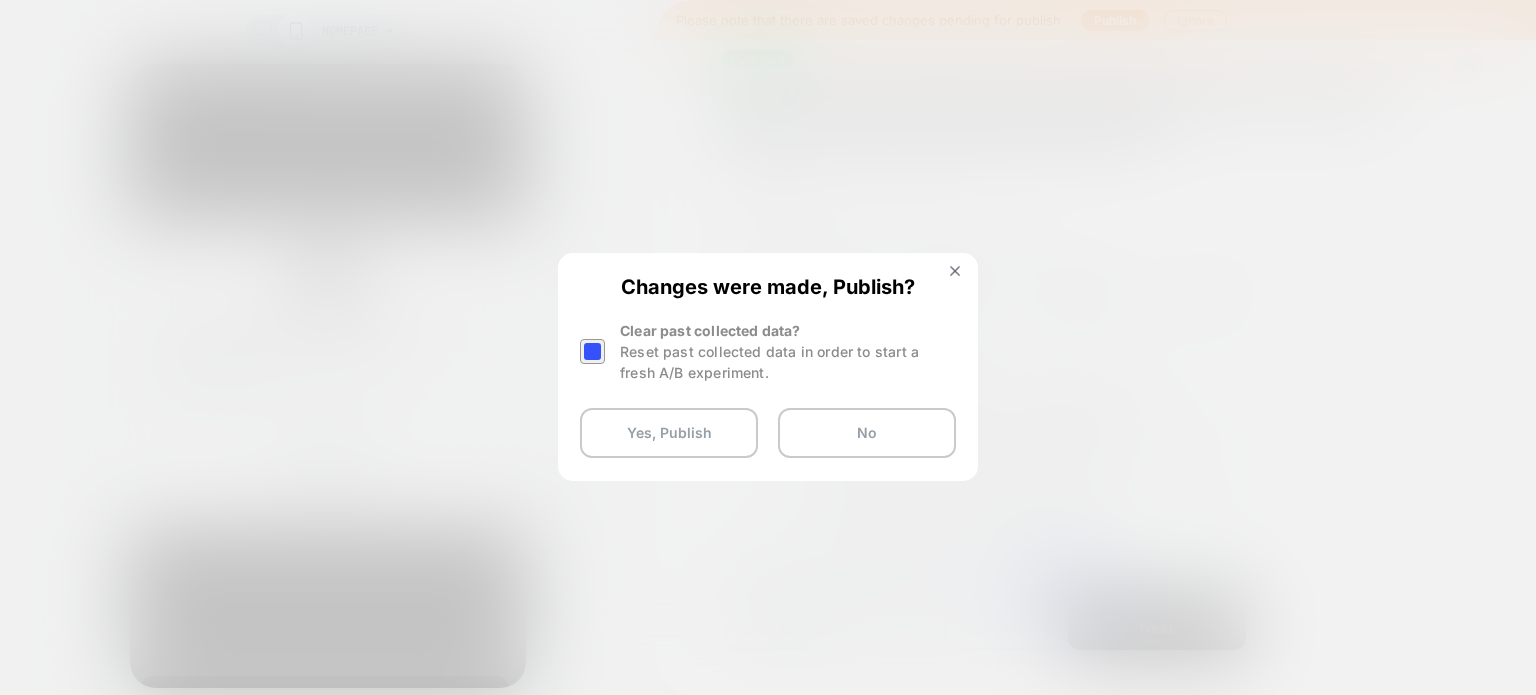 click at bounding box center (592, 351) 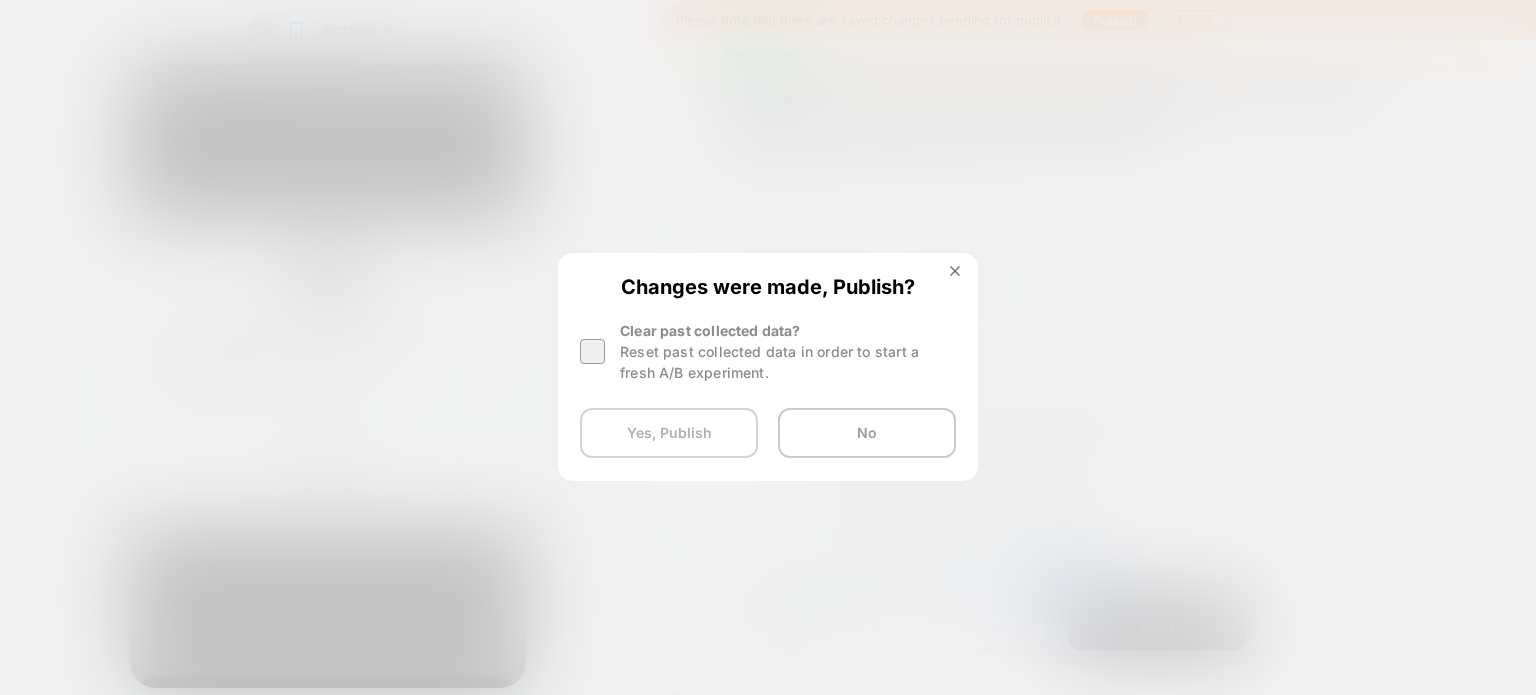 click on "Yes, Publish" at bounding box center [669, 433] 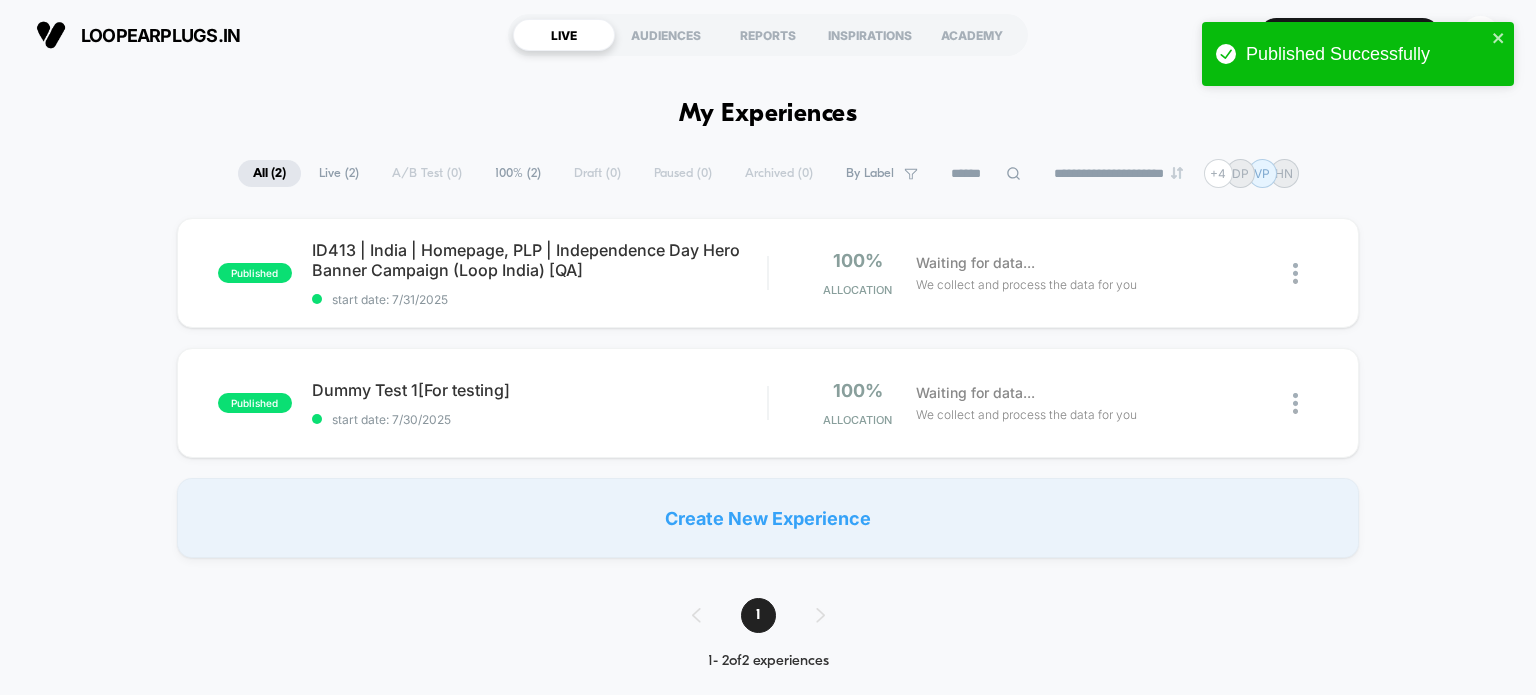 scroll, scrollTop: 0, scrollLeft: 0, axis: both 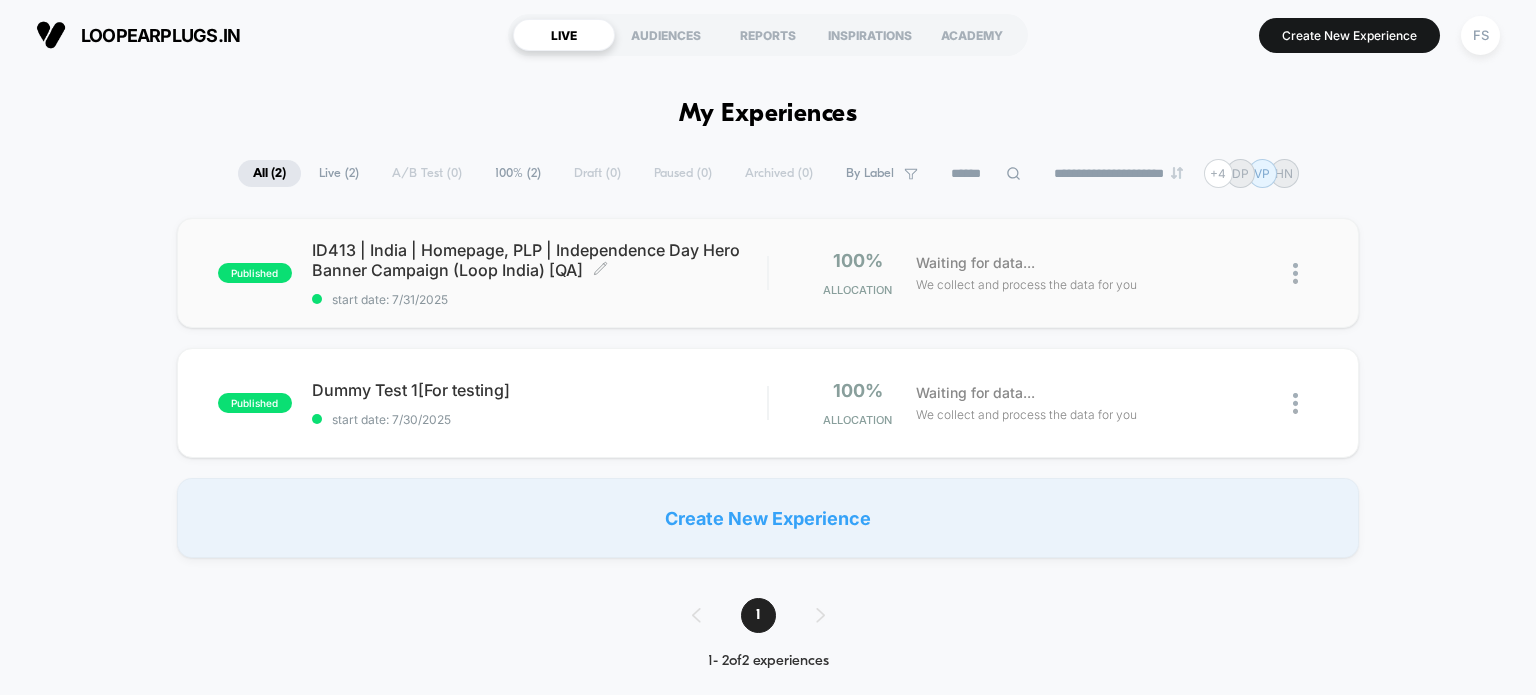 click on "ID413 | [COUNTRY] | Homepage, PLP |  Independence Day Hero Banner Campaign (Loop [COUNTRY]) [QA] Click to edit experience details" at bounding box center [540, 260] 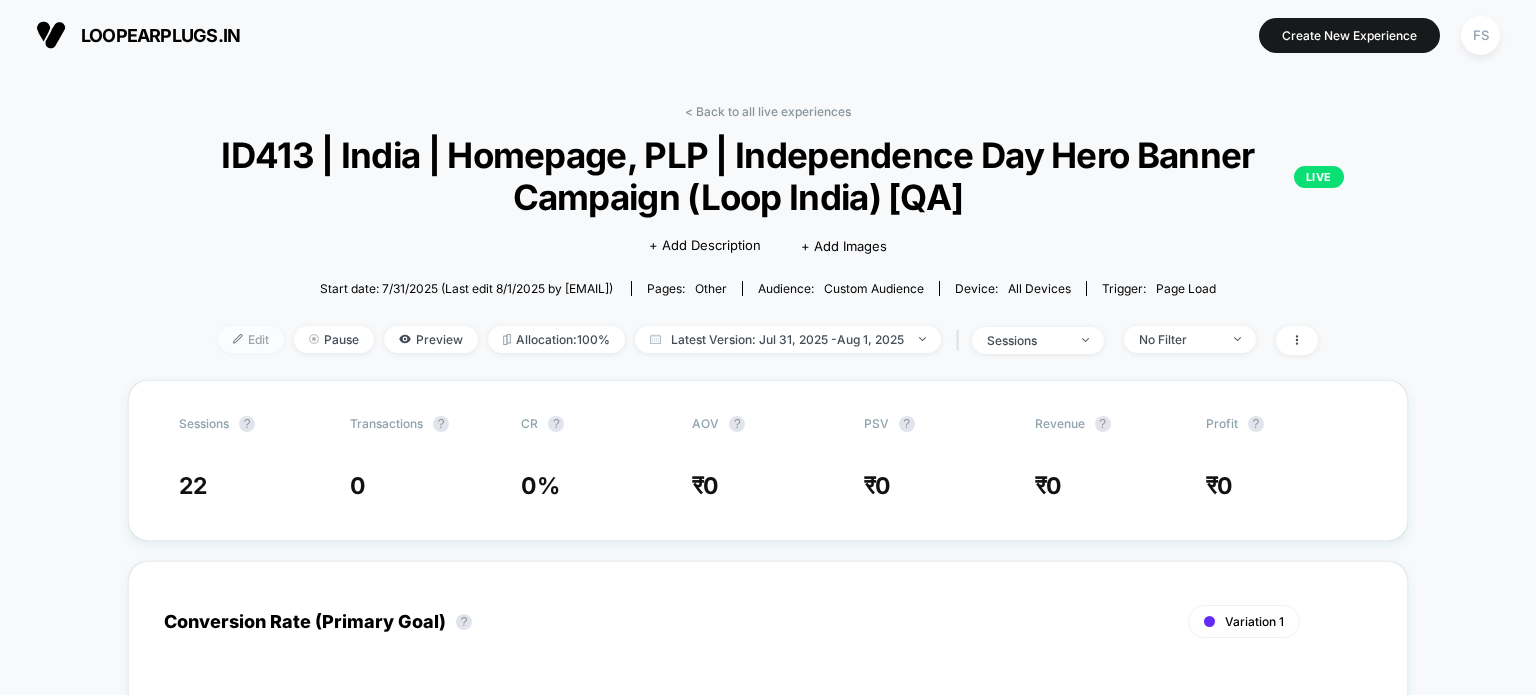 click on "Edit" at bounding box center (251, 339) 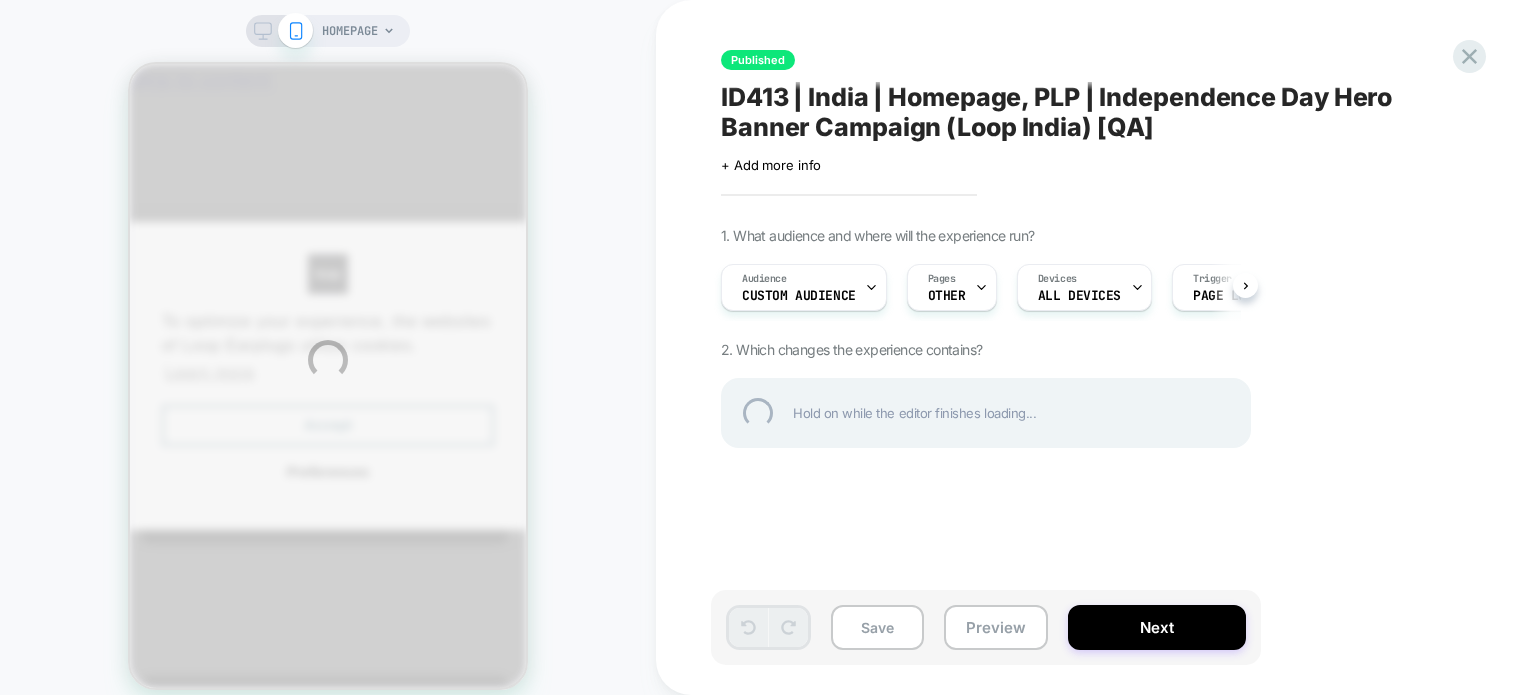 scroll, scrollTop: 0, scrollLeft: 0, axis: both 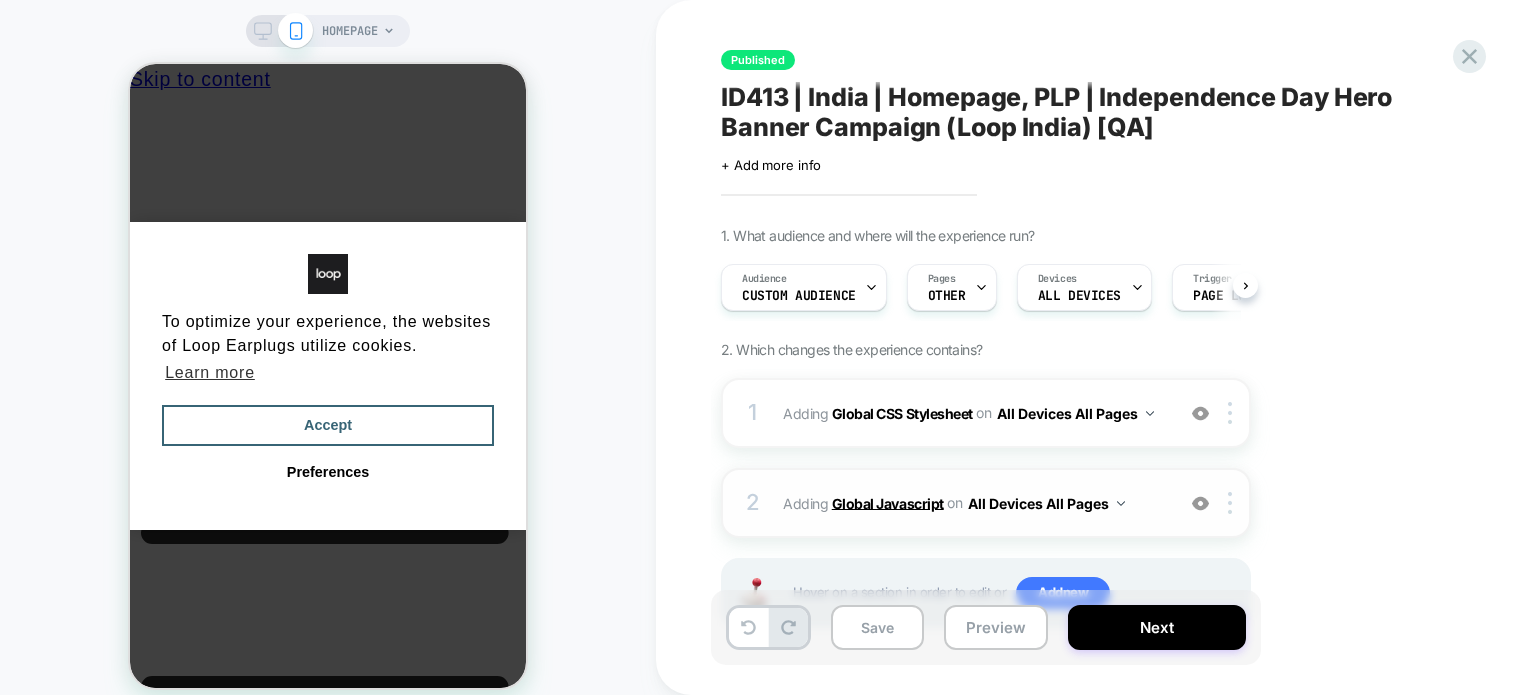 click on "Global Javascript" at bounding box center [888, 502] 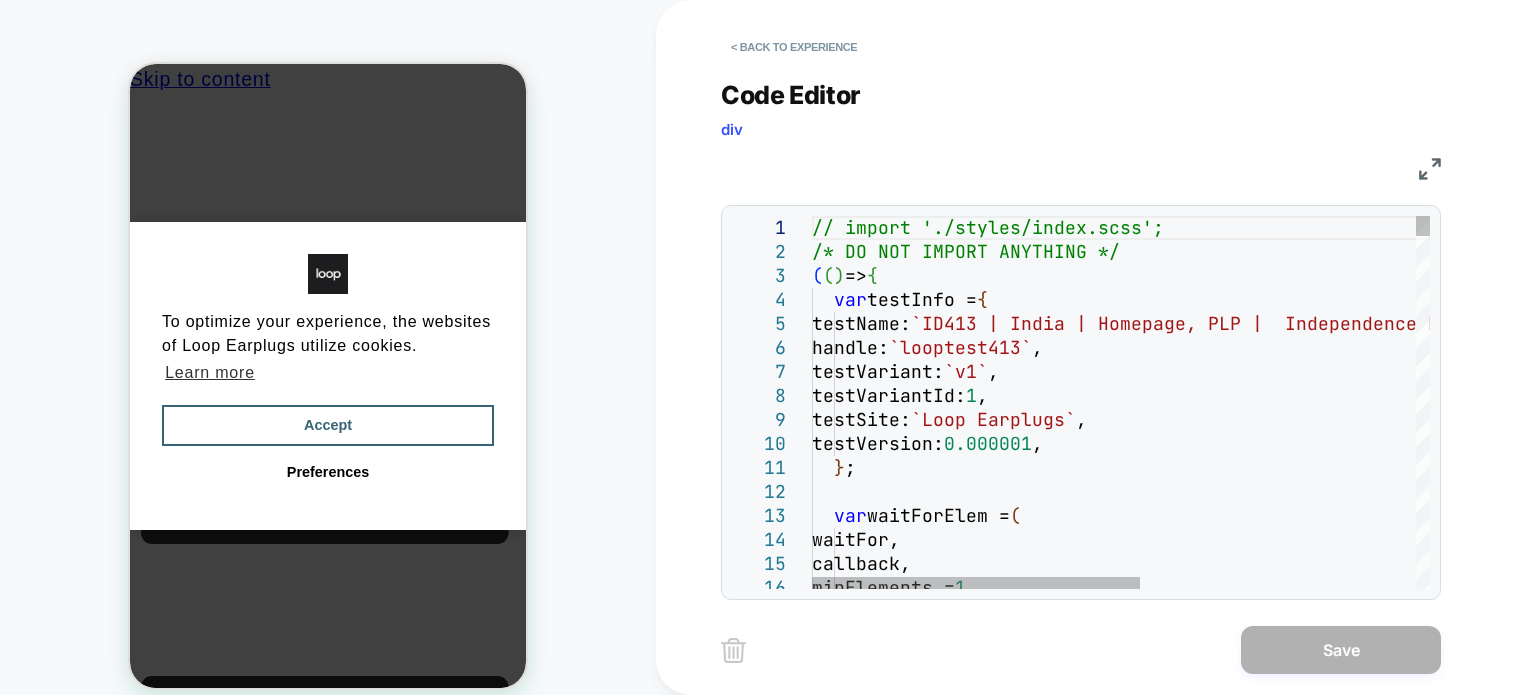 scroll, scrollTop: 0, scrollLeft: 0, axis: both 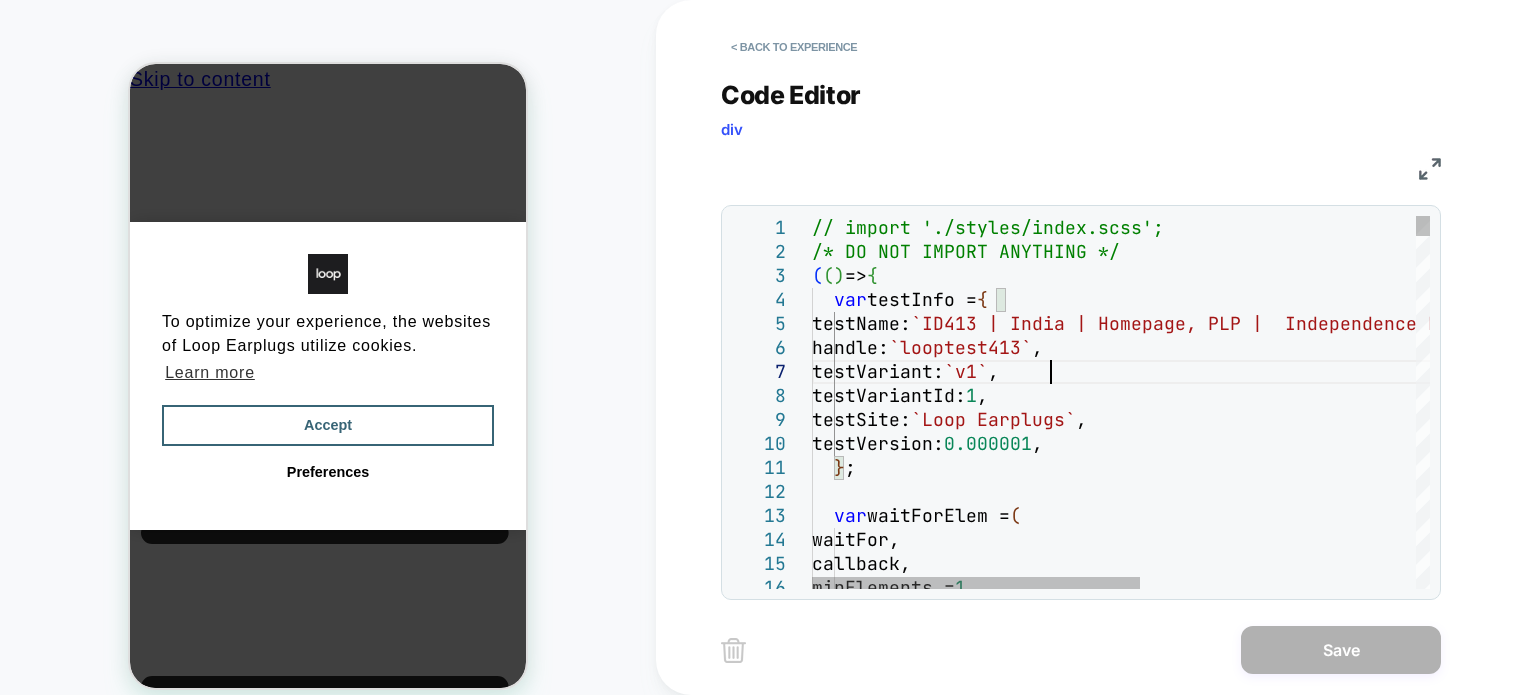 click on "// import './styles/index.scss'; /* DO NOT IMPORT ANYTHING */ ( ( )  =>  {    var  testInfo =  {     testName:  `ID413 | India | Homepage, PLP |  Independence Day  Hero Banner Campaign (Loop India)` ,     handle:  `looptest413` ,     testVariant:  `v1` ,     testVariantId:  1 ,     testSite:  `Loop Earplugs` ,     testVersion:  0.000001 ,    } ;    var  waitForElem =  (     waitFor,     callback,     minElements =  1 ," at bounding box center [1380, 4434] 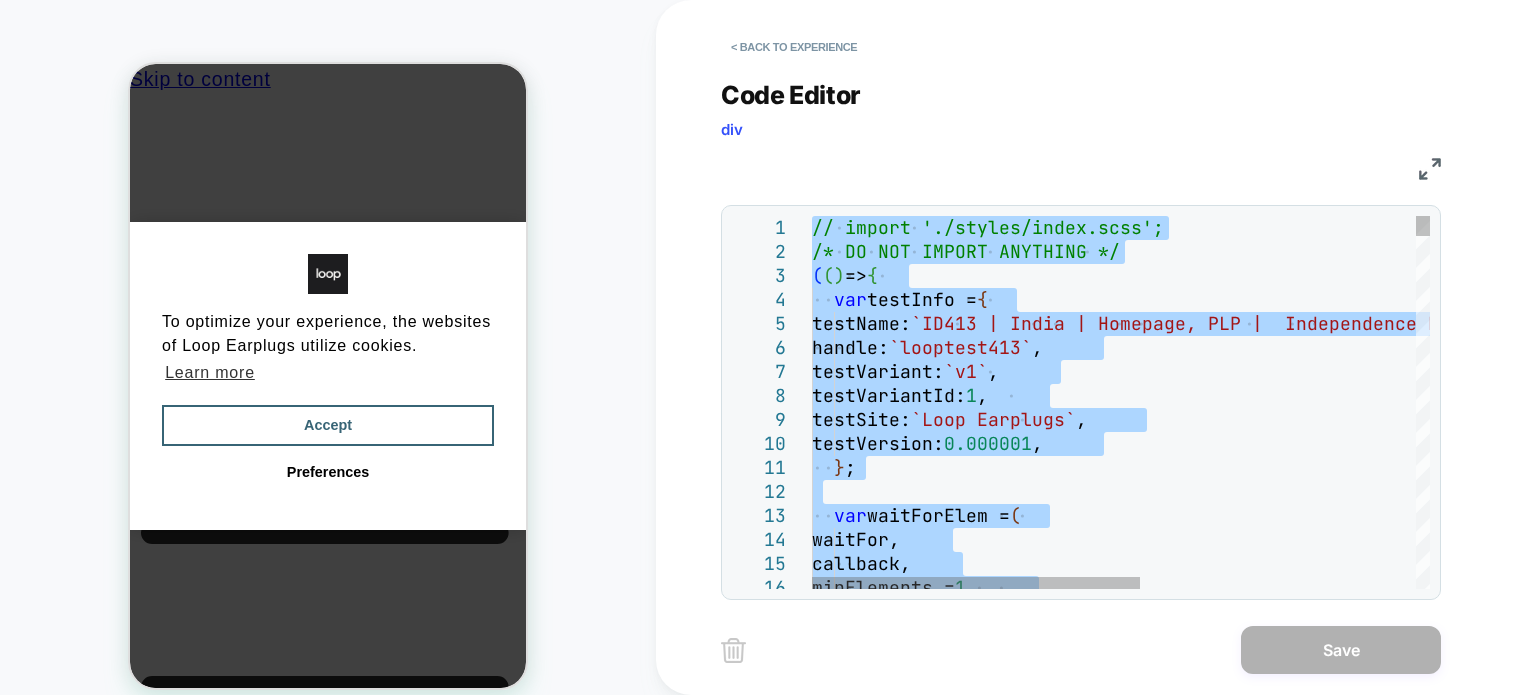 type on "**********" 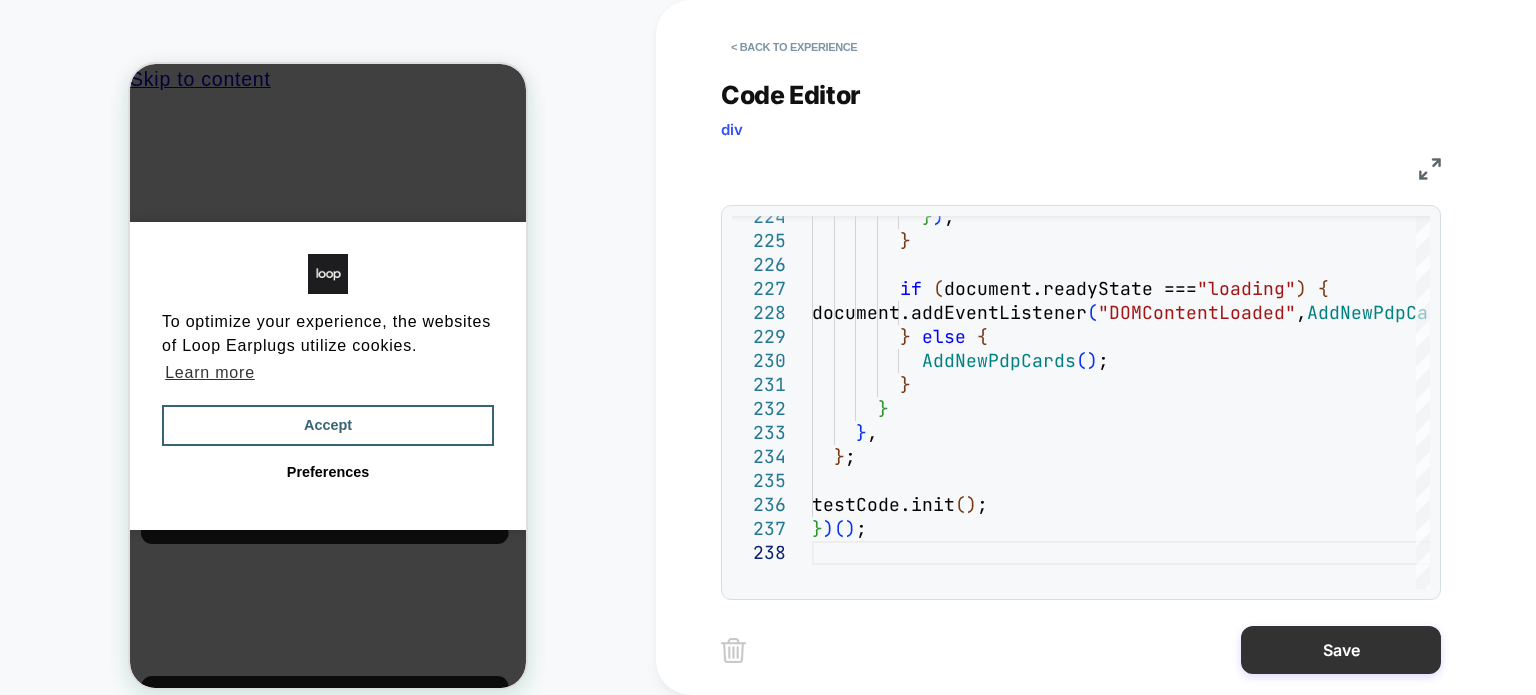 click on "Save" at bounding box center [1341, 650] 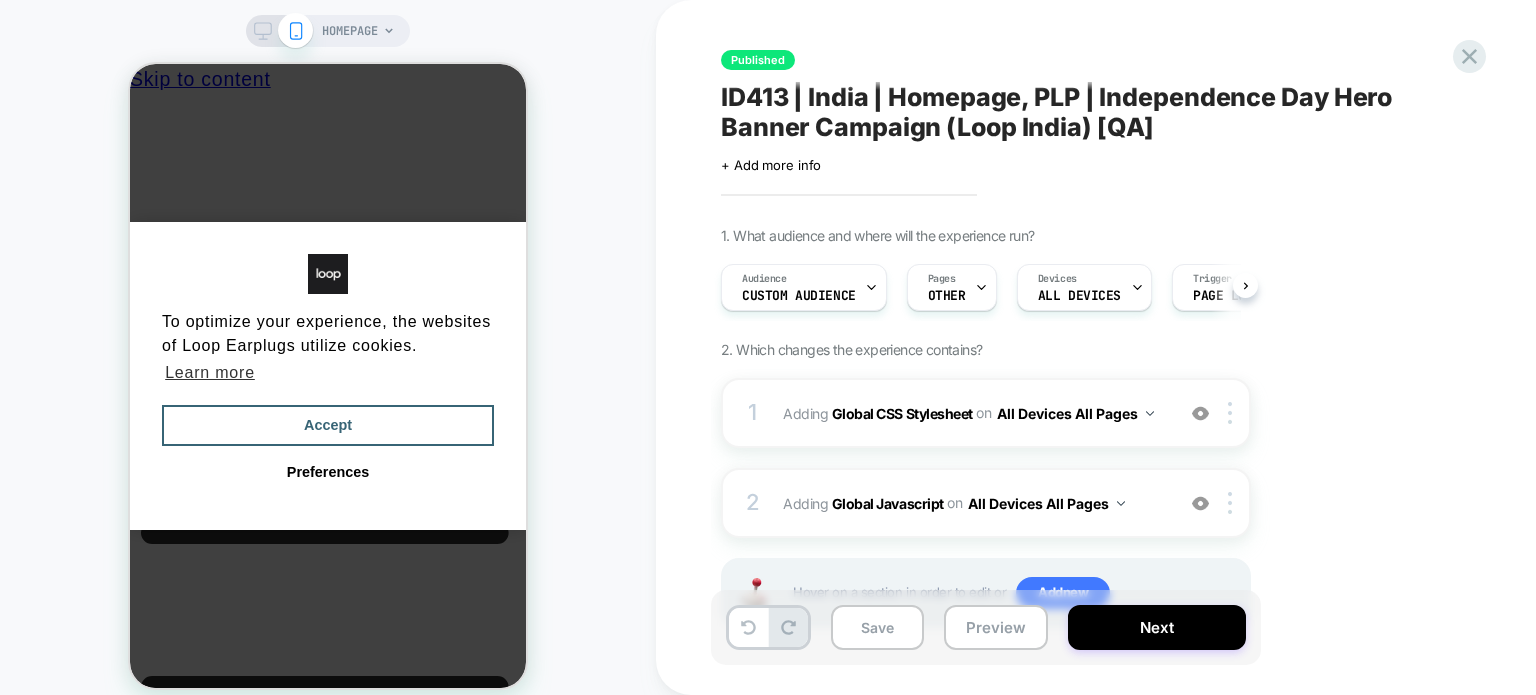 scroll, scrollTop: 0, scrollLeft: 0, axis: both 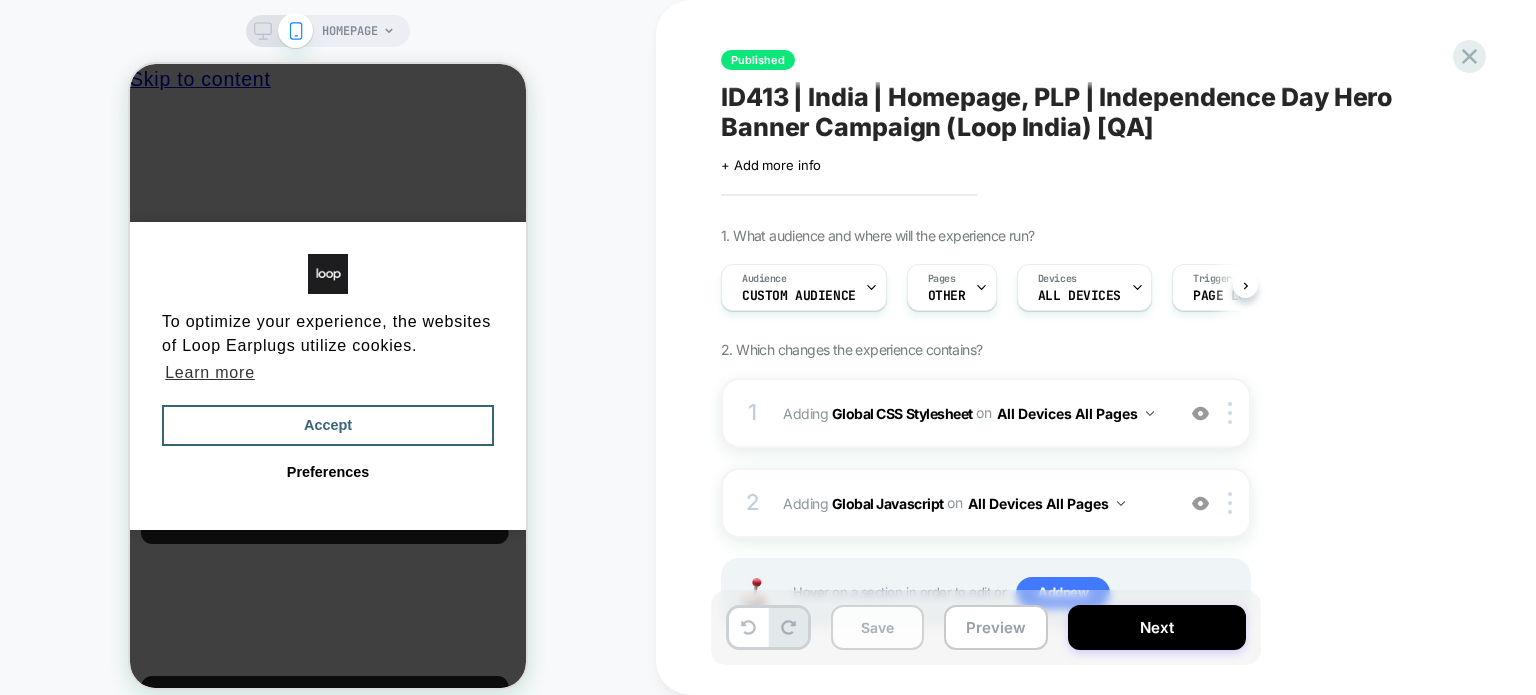 click on "Save" at bounding box center [877, 627] 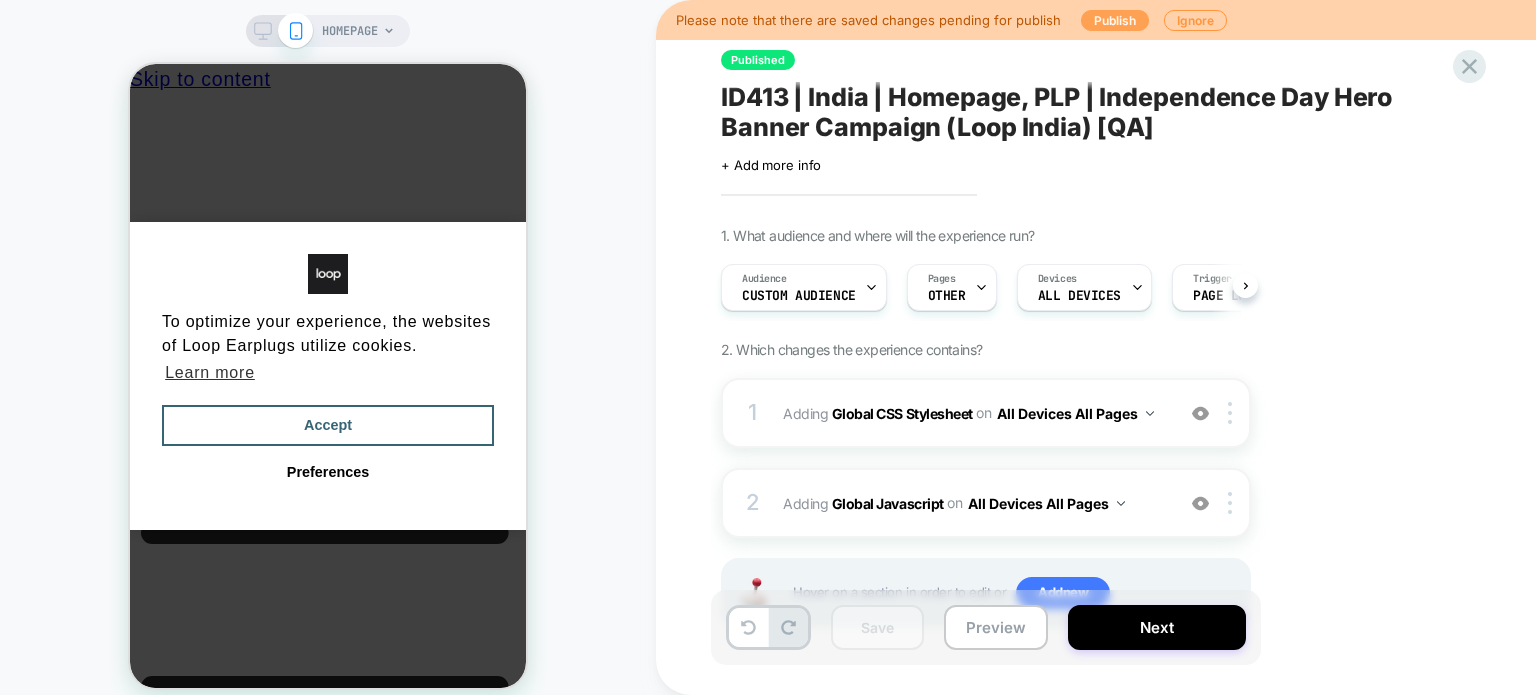 click on "Publish" at bounding box center (1115, 20) 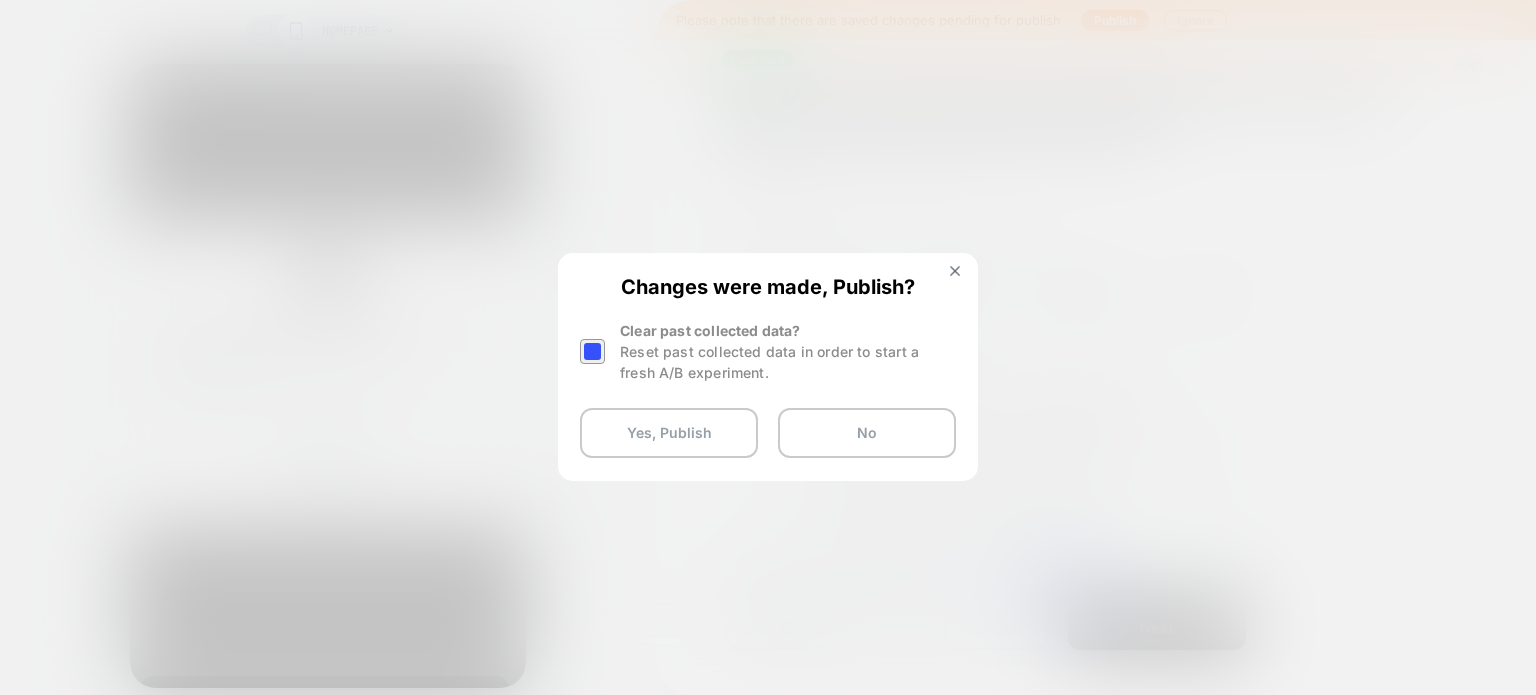 click at bounding box center (592, 351) 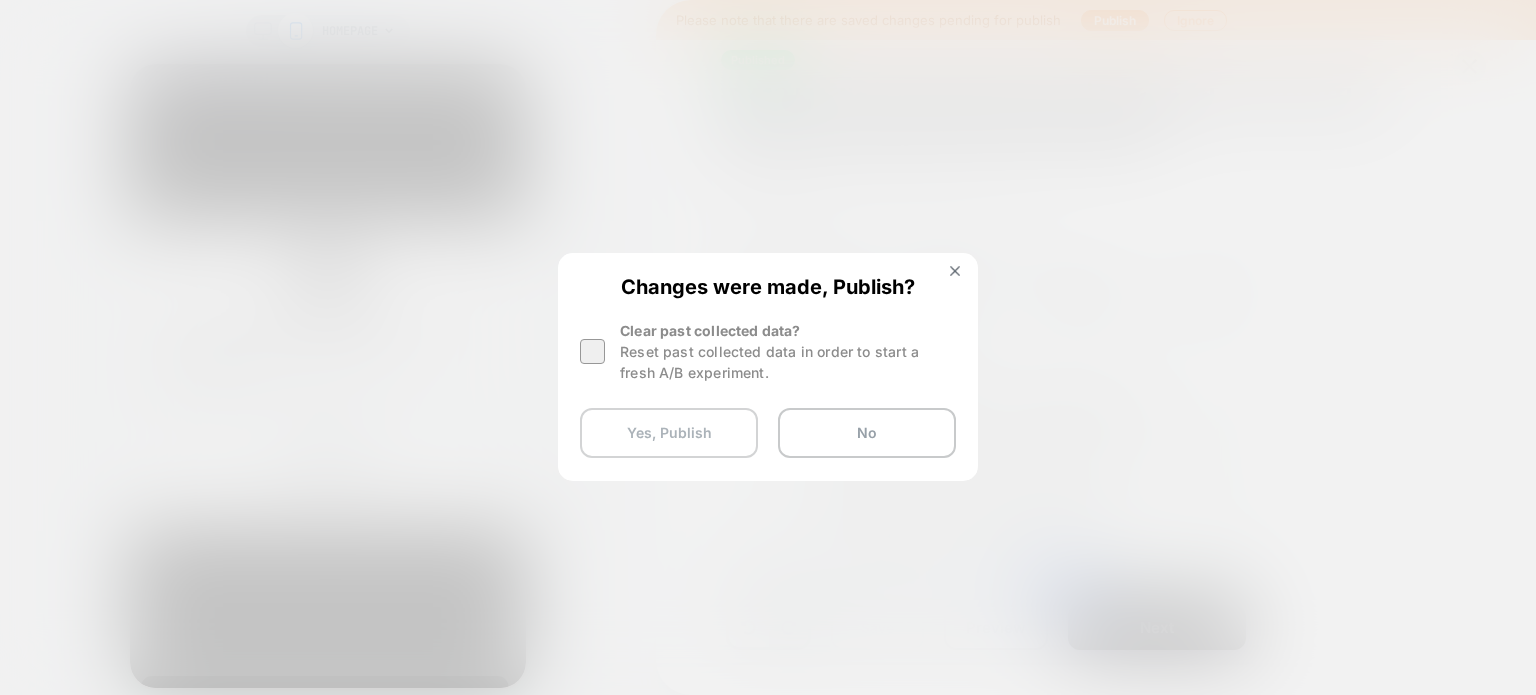 click on "Yes, Publish" at bounding box center (669, 433) 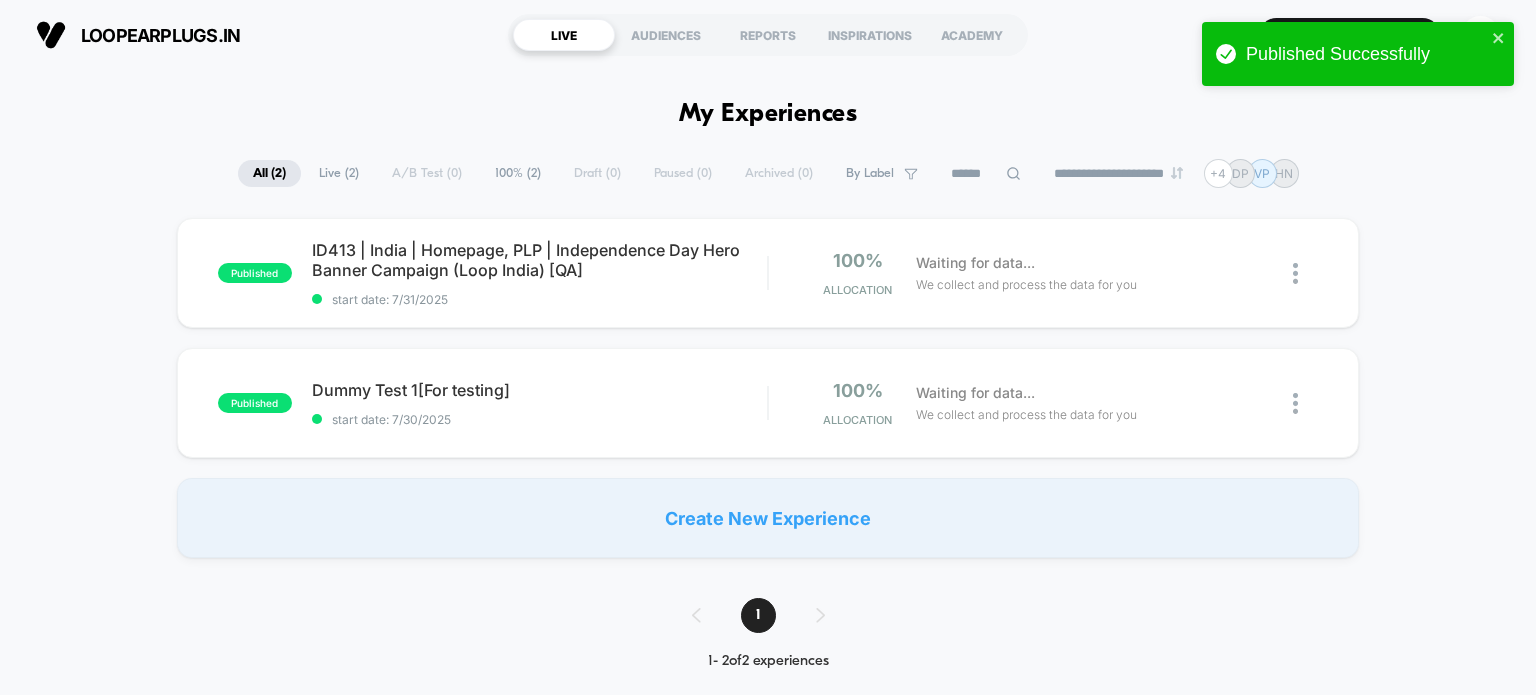 scroll, scrollTop: 0, scrollLeft: 0, axis: both 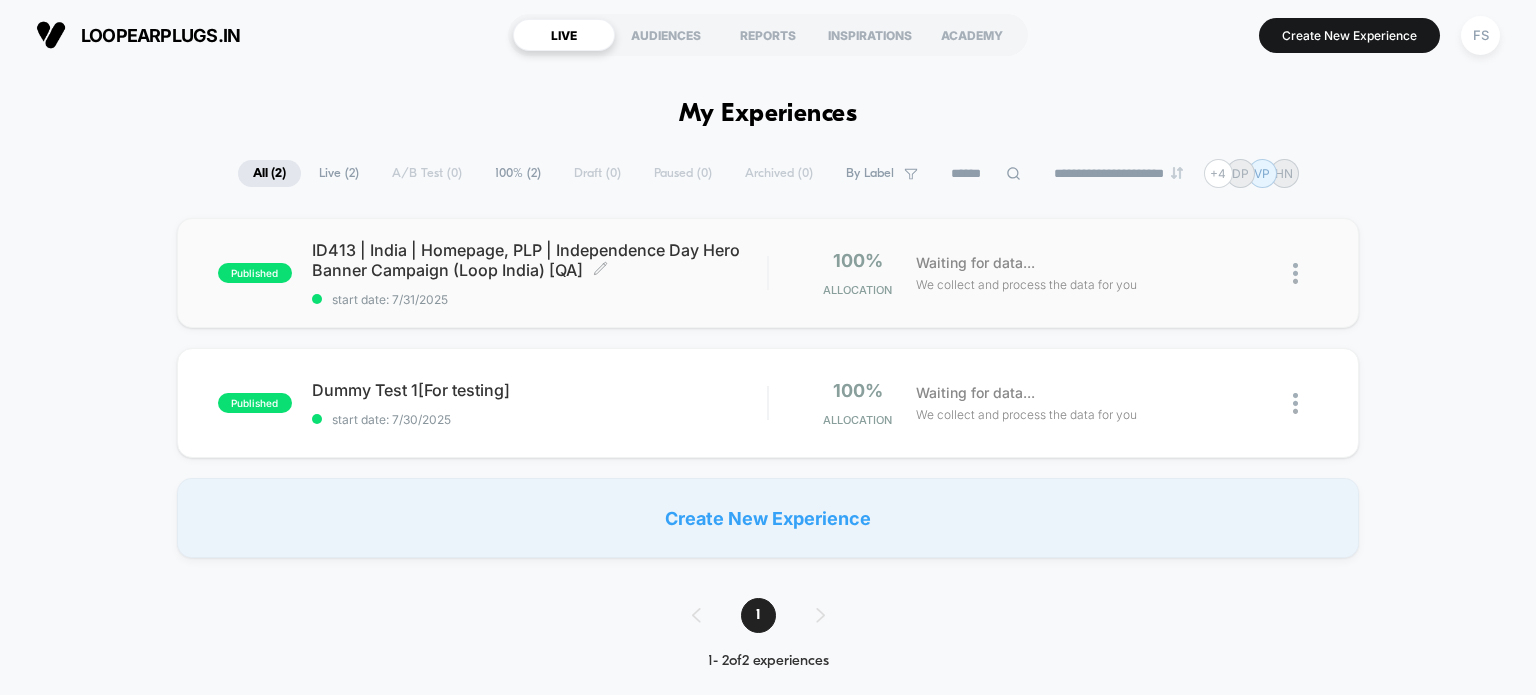 click on "ID413 | [COUNTRY] | Homepage, PLP |  Independence Day Hero Banner Campaign (Loop [COUNTRY]) [QA] Click to edit experience details" at bounding box center [540, 260] 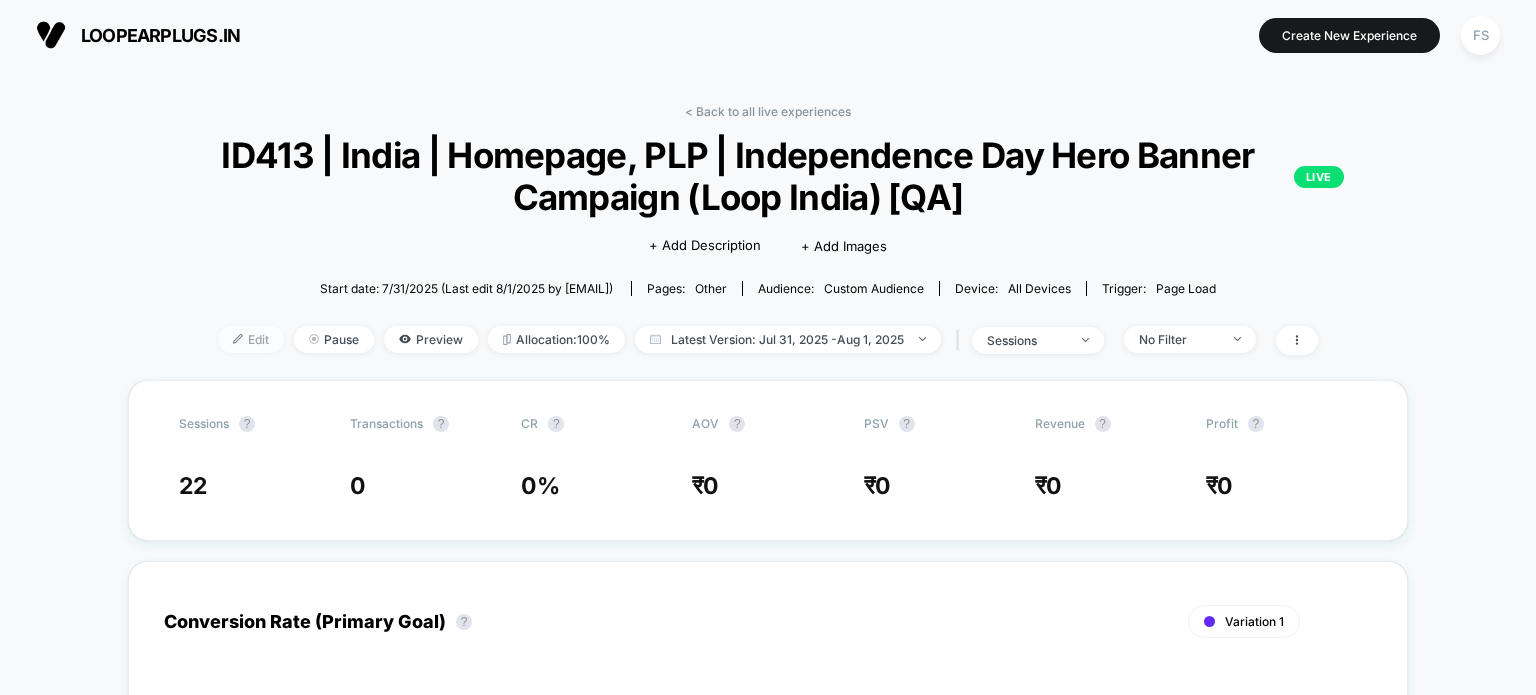 drag, startPoint x: 236, startPoint y: 355, endPoint x: 231, endPoint y: 343, distance: 13 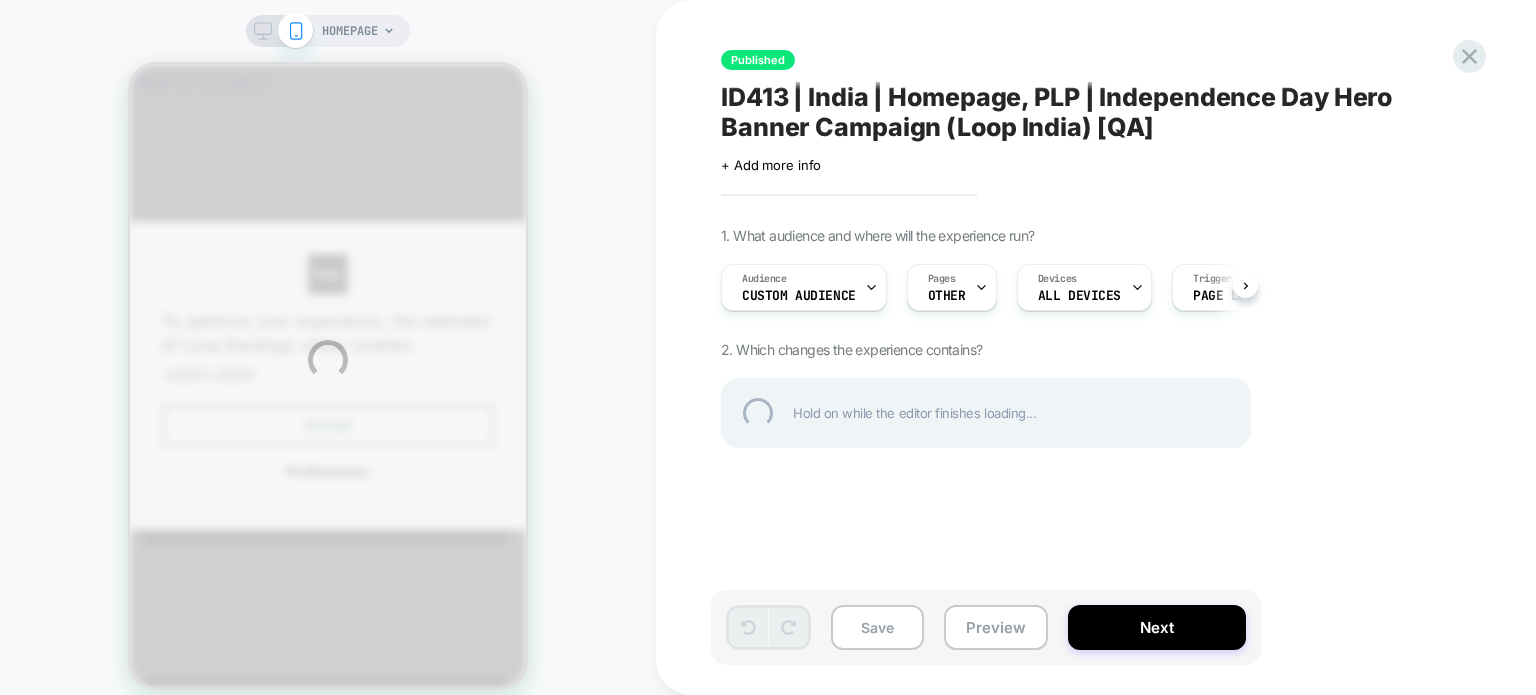 scroll, scrollTop: 0, scrollLeft: 0, axis: both 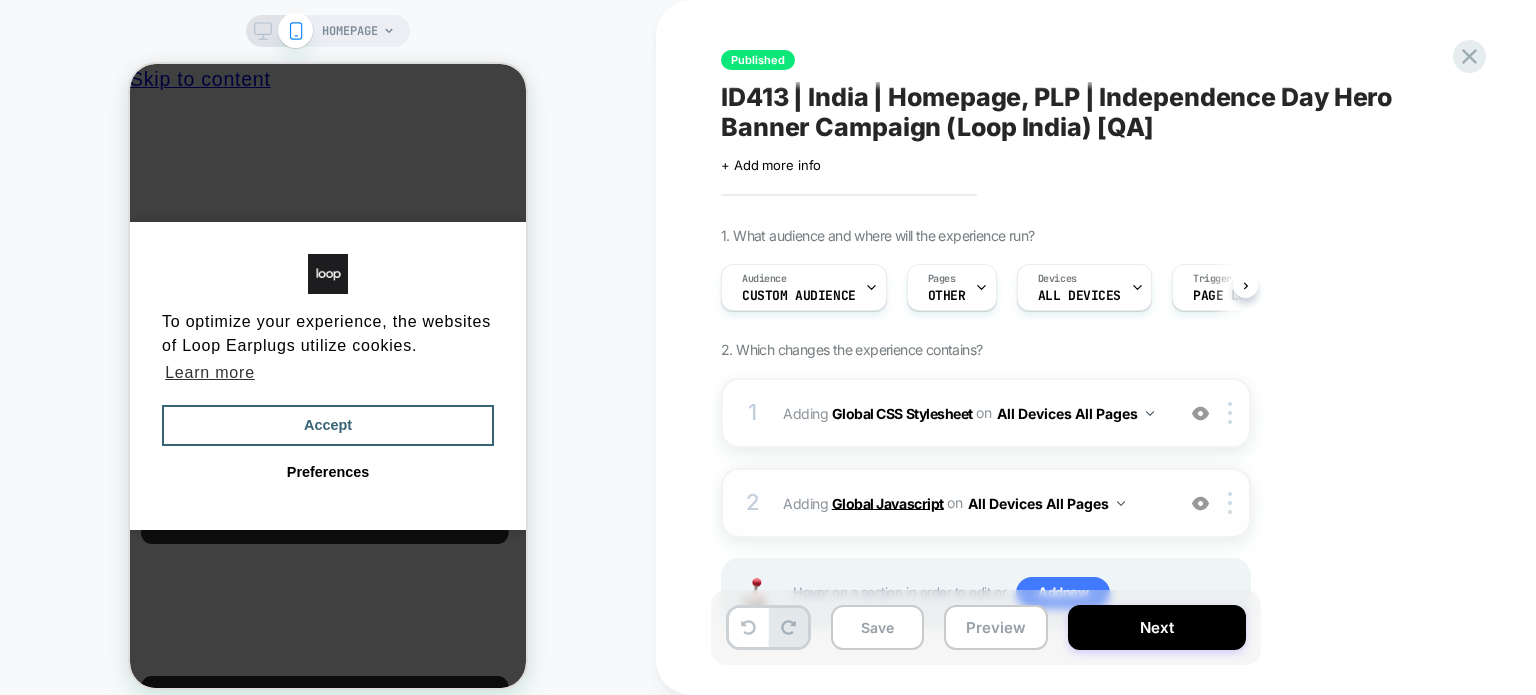 click on "Global Javascript" at bounding box center [888, 502] 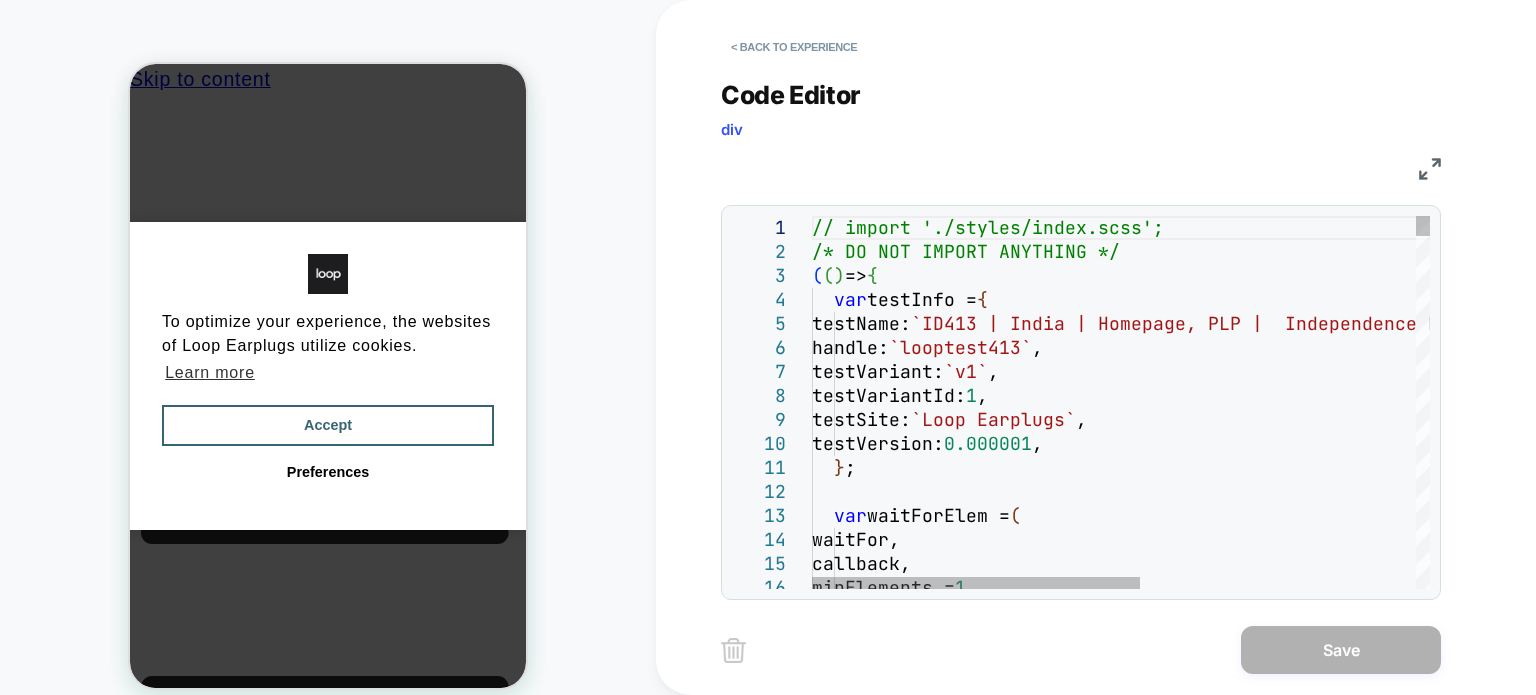 scroll, scrollTop: 0, scrollLeft: 0, axis: both 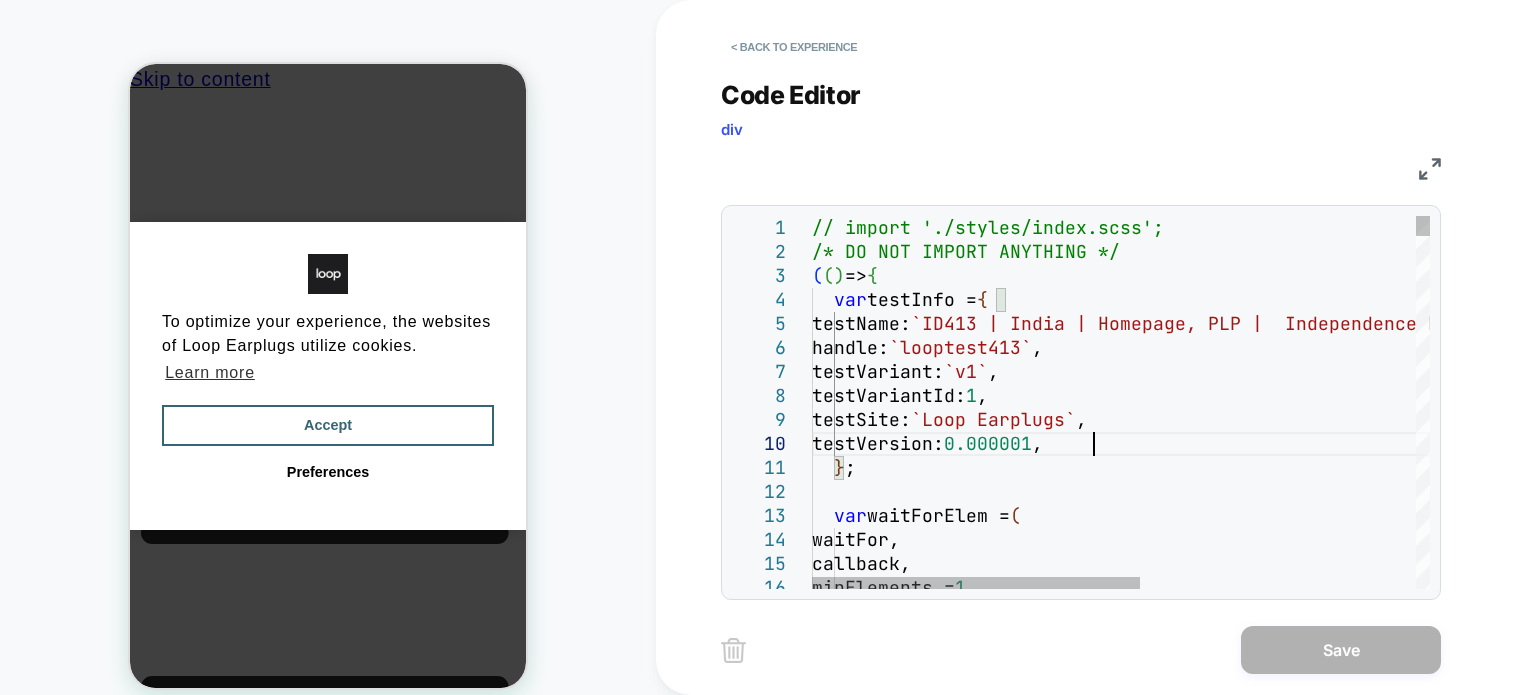 click on "// import './styles/index.scss'; /* DO NOT IMPORT ANYTHING */ ( ( )  =>  {    var  testInfo =  {     testName:  `ID413 | India | Homepage, PLP |  Independence Day  Hero Banner Campaign (Loop India)` ,     handle:  `looptest413` ,     testVariant:  `v1` ,     testVariantId:  1 ,     testSite:  `Loop Earplugs` ,     testVersion:  0.000001 ,    } ;    var  waitForElem =  (     waitFor,     callback,     minElements =  1 ," at bounding box center (1380, 4506) 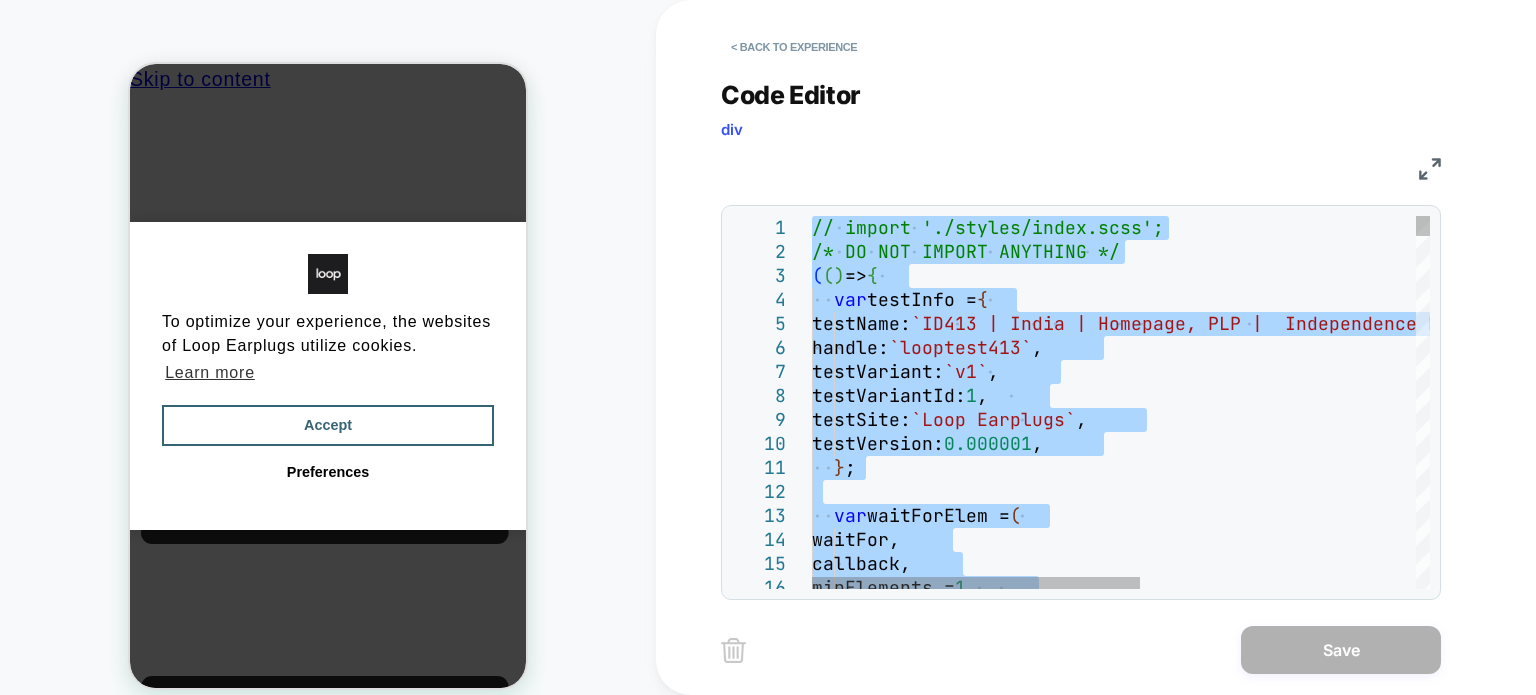 type on "**********" 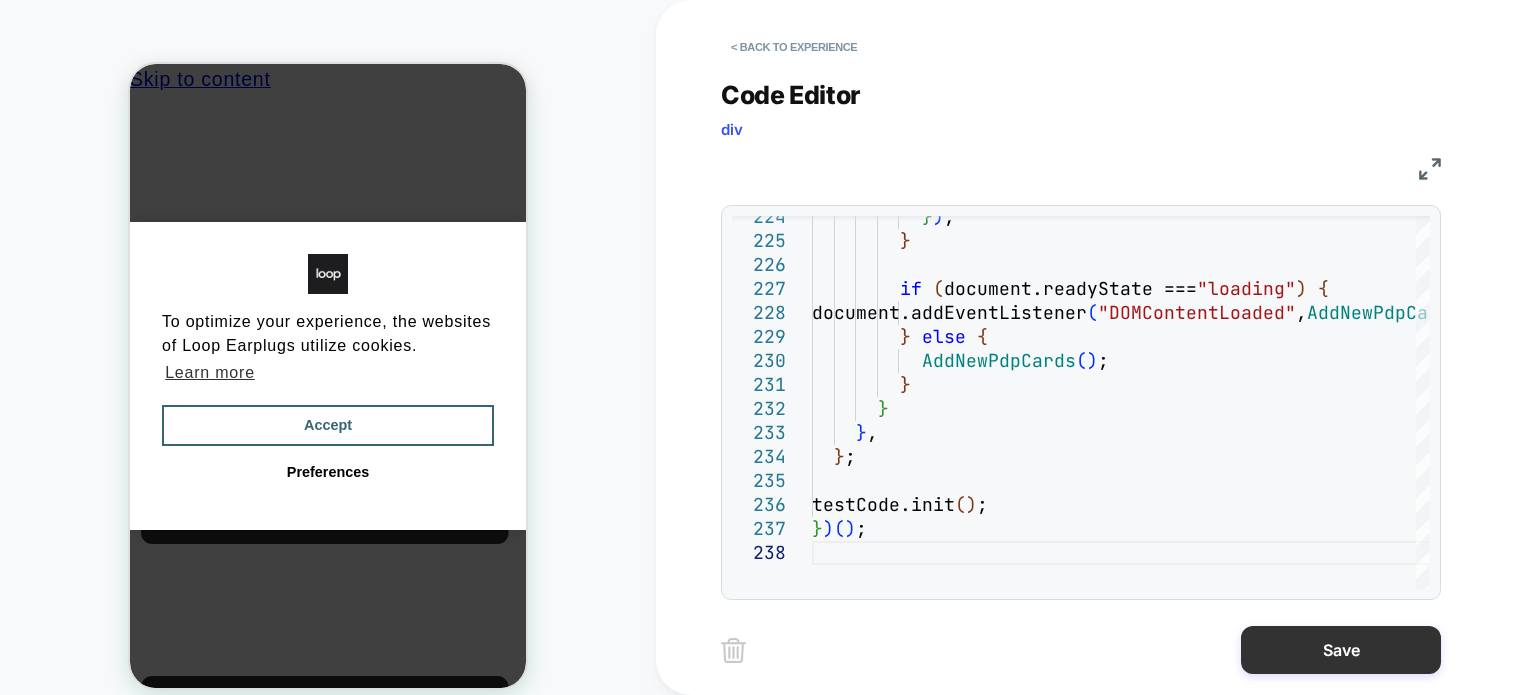 click on "Save" at bounding box center [1341, 650] 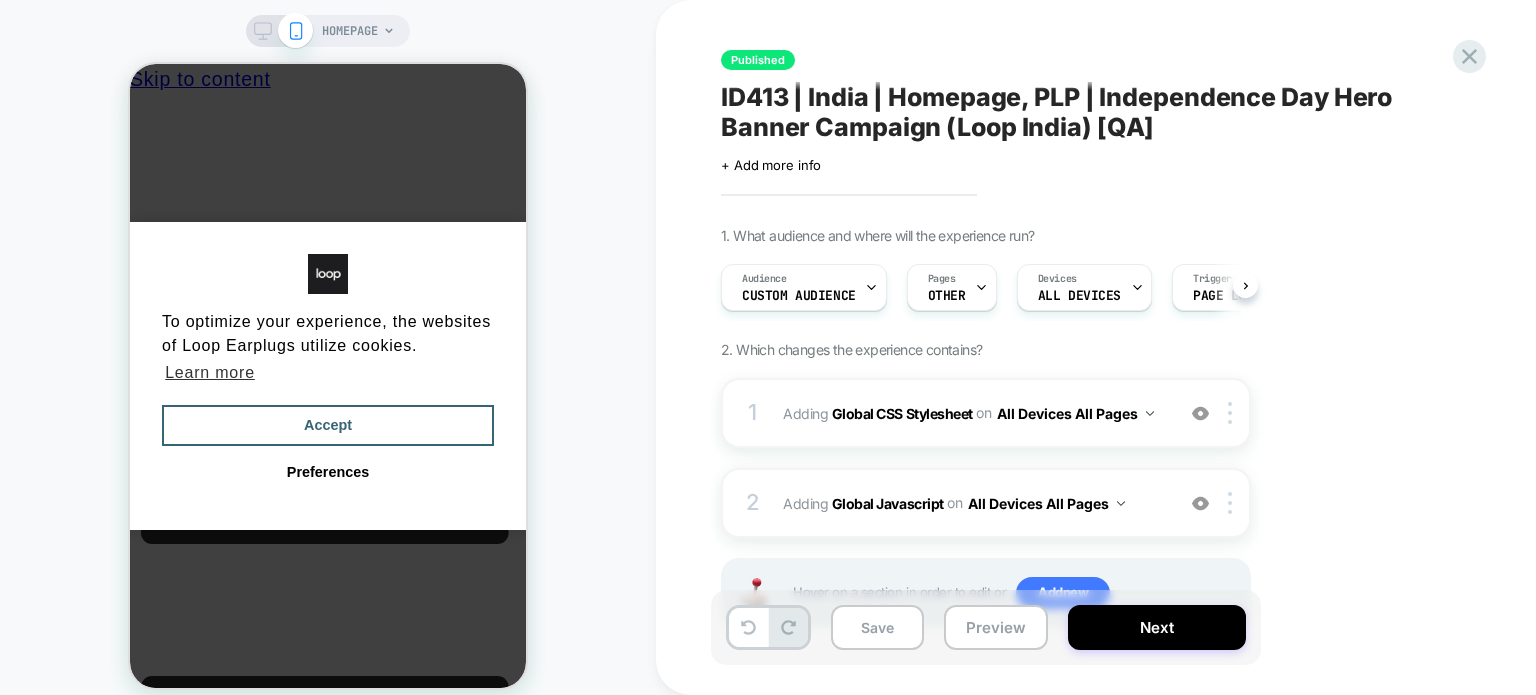 scroll, scrollTop: 0, scrollLeft: 0, axis: both 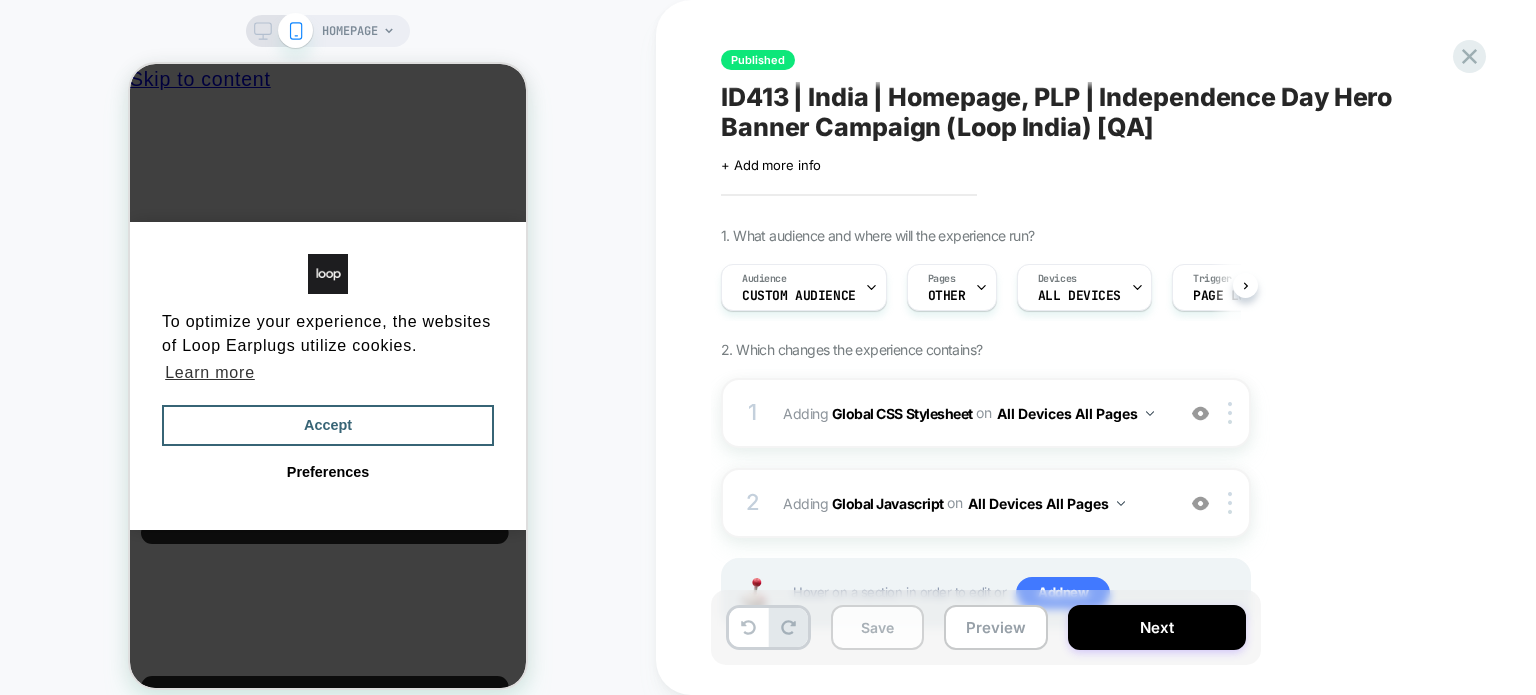 click on "Save" at bounding box center [877, 627] 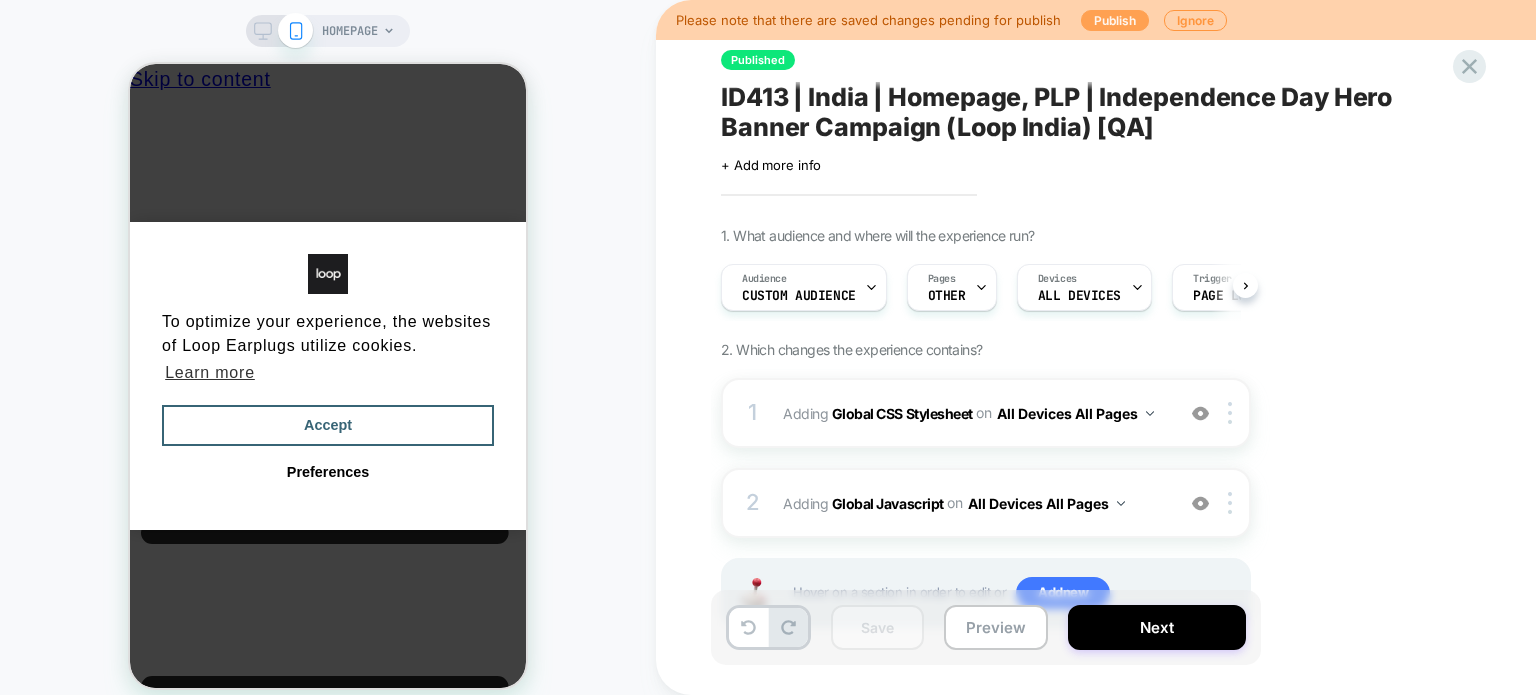 click on "Publish" at bounding box center [1115, 20] 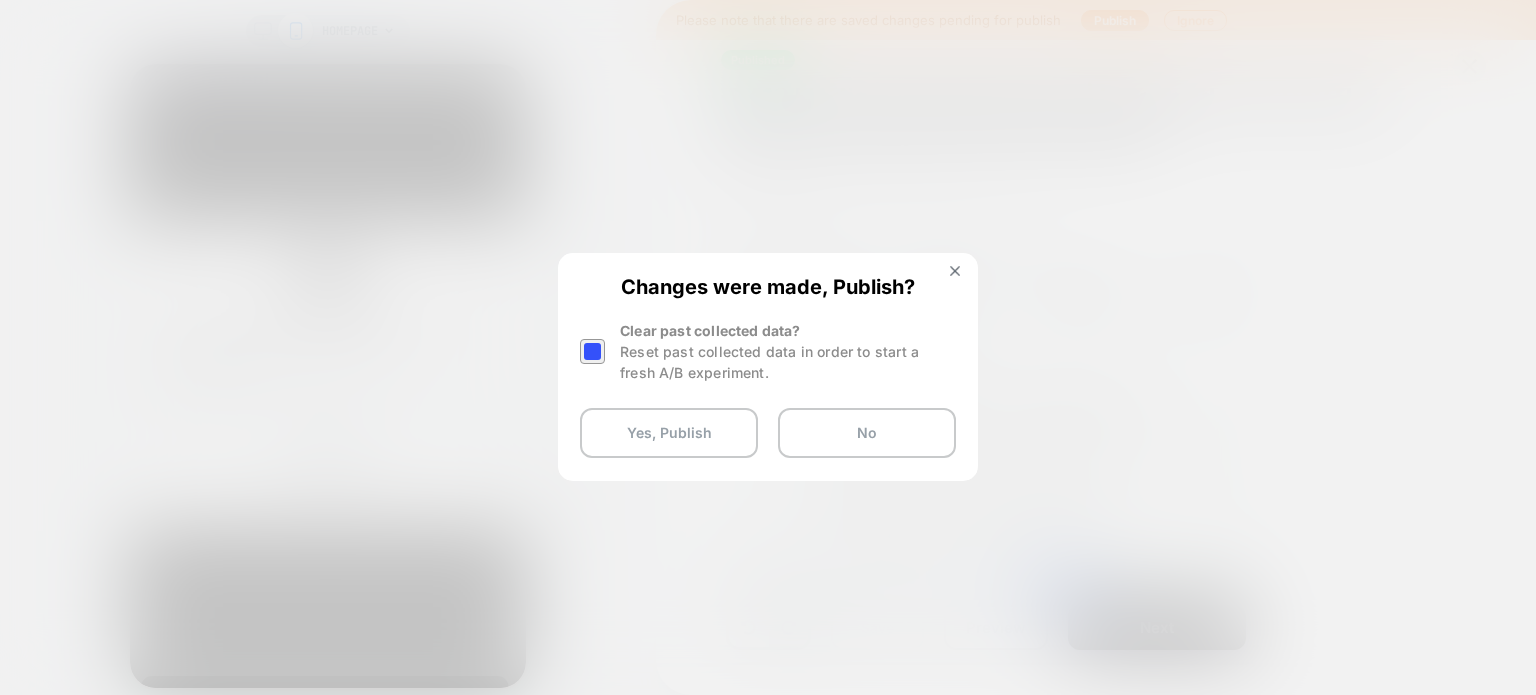 click at bounding box center [592, 351] 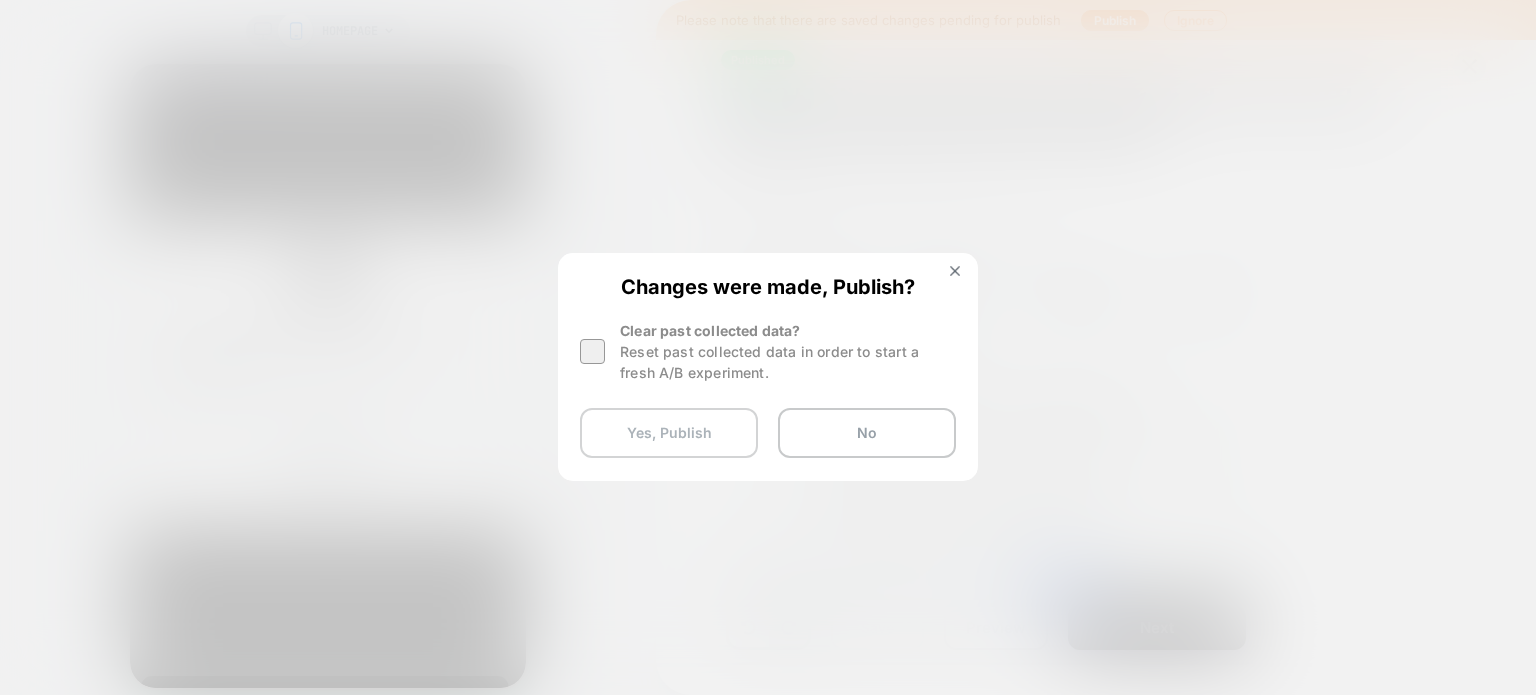 click on "Yes, Publish" at bounding box center [669, 433] 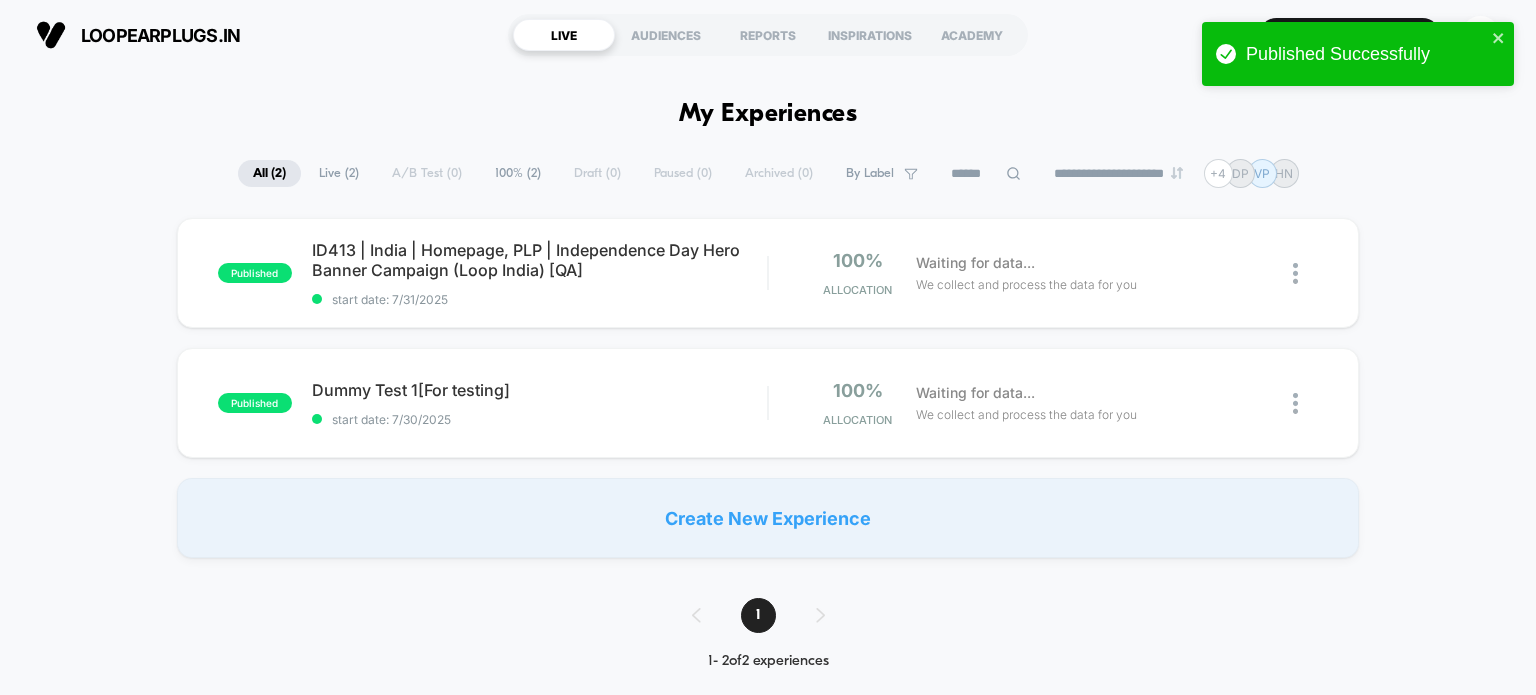 scroll, scrollTop: 0, scrollLeft: 0, axis: both 